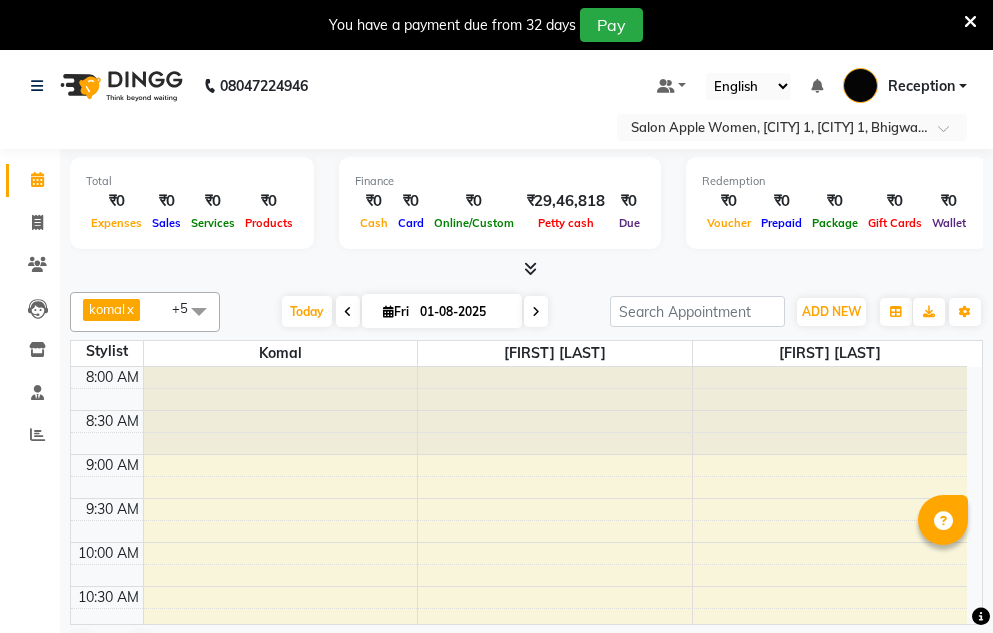 scroll, scrollTop: 0, scrollLeft: 0, axis: both 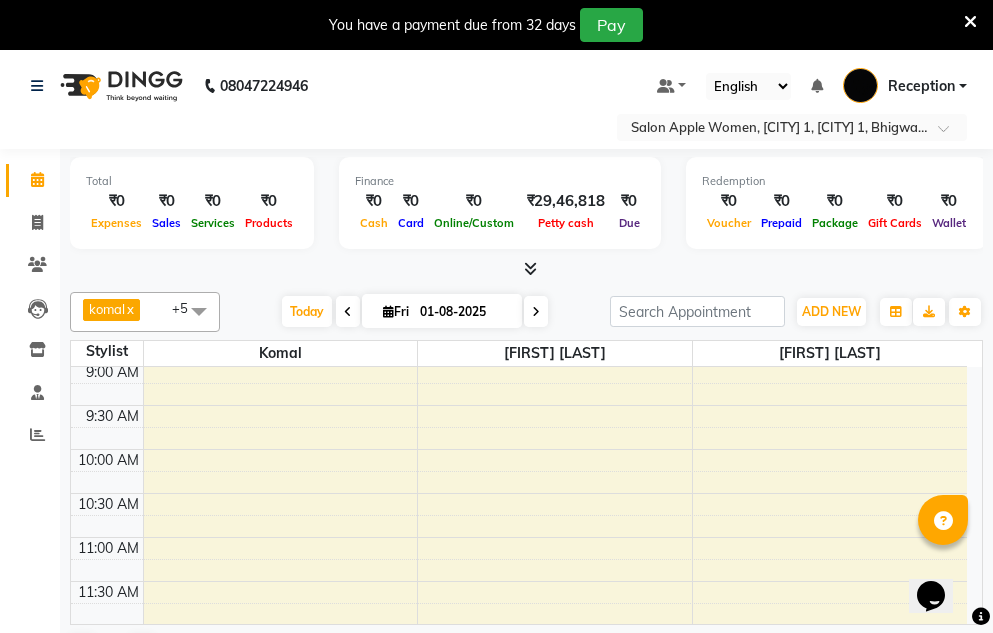 click at bounding box center (348, 312) 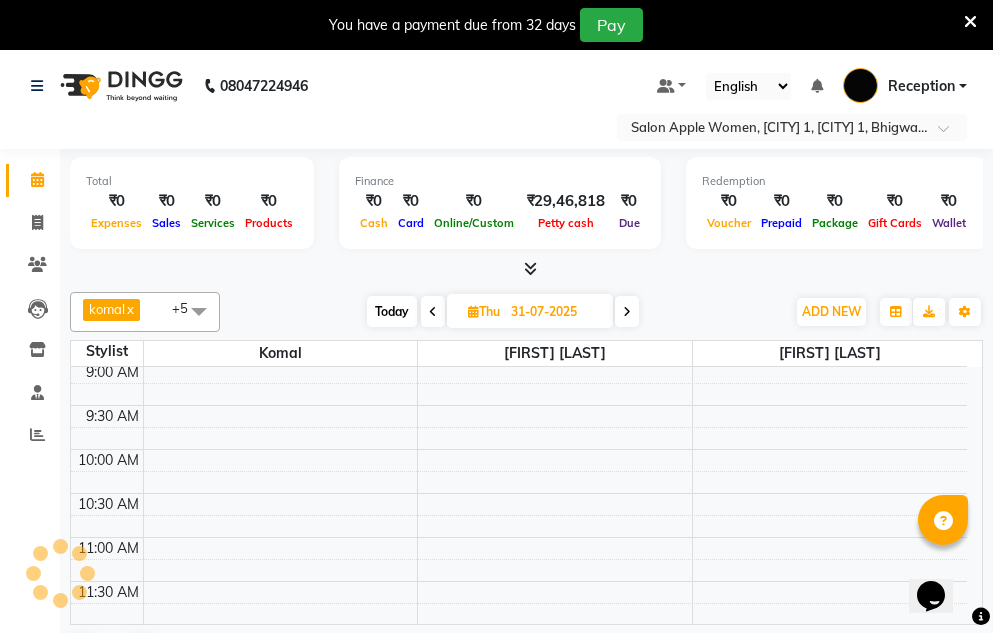 scroll, scrollTop: 793, scrollLeft: 0, axis: vertical 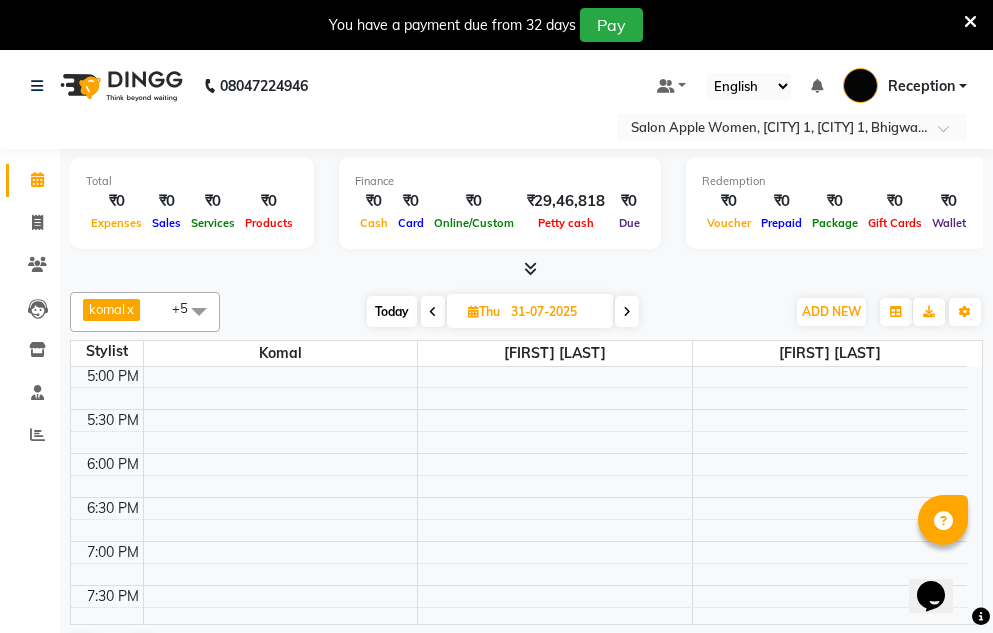 click at bounding box center (433, 312) 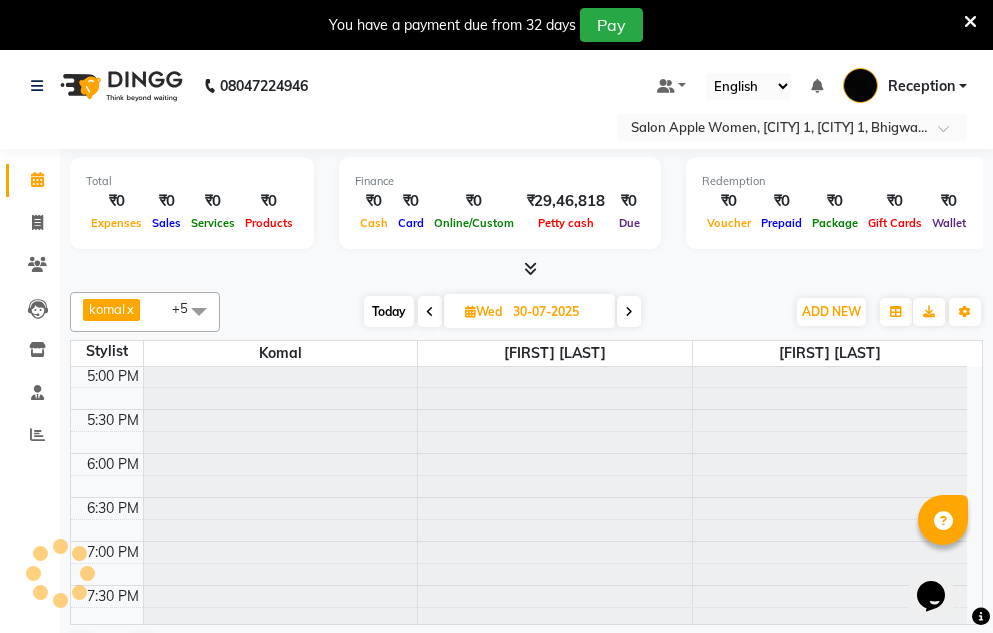 scroll, scrollTop: 793, scrollLeft: 0, axis: vertical 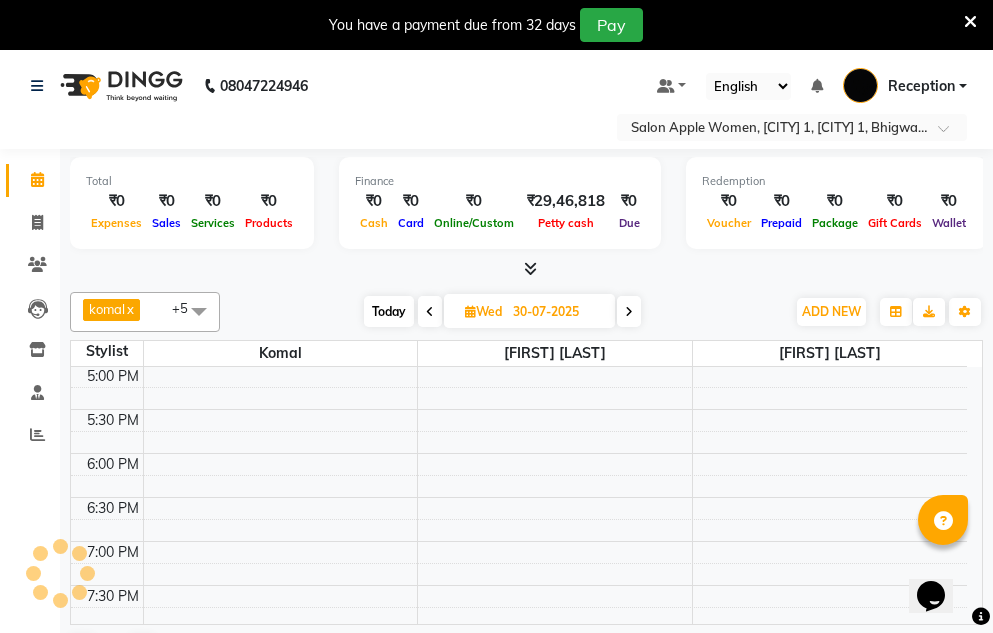 click at bounding box center [430, 312] 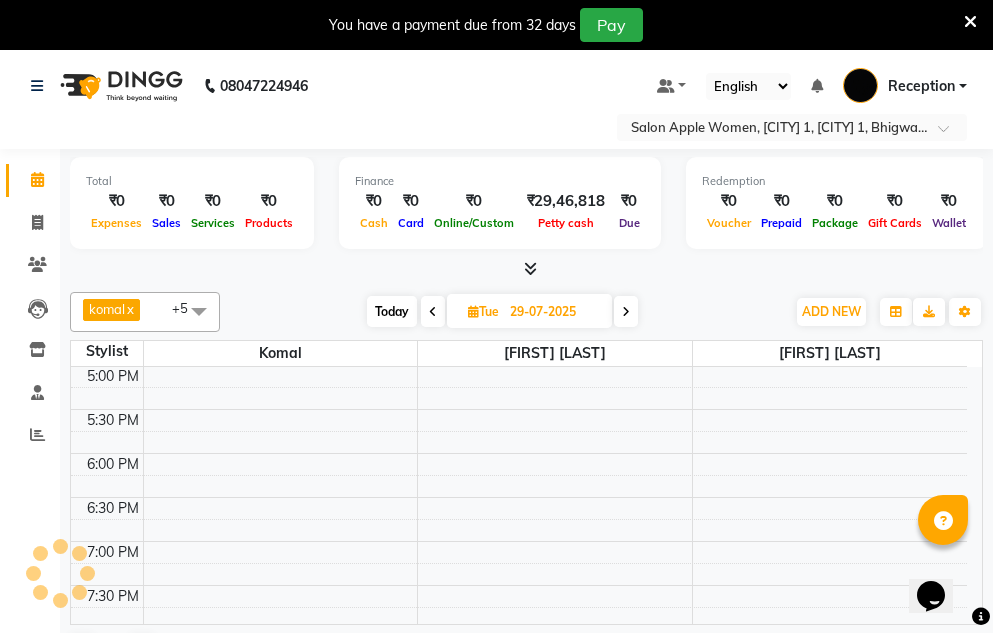 scroll, scrollTop: 886, scrollLeft: 0, axis: vertical 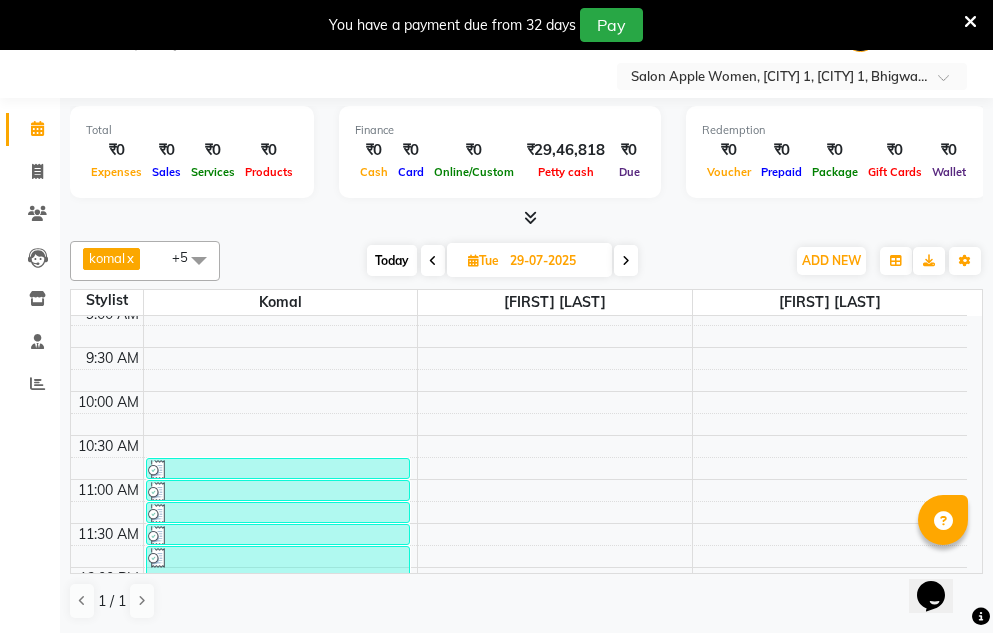 click at bounding box center (433, 261) 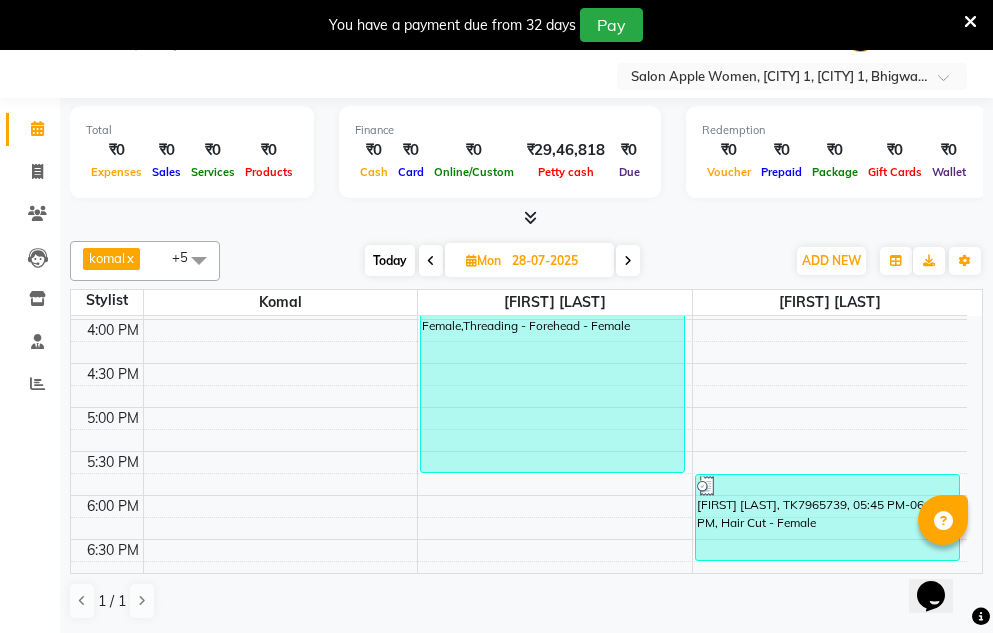 scroll, scrollTop: 886, scrollLeft: 0, axis: vertical 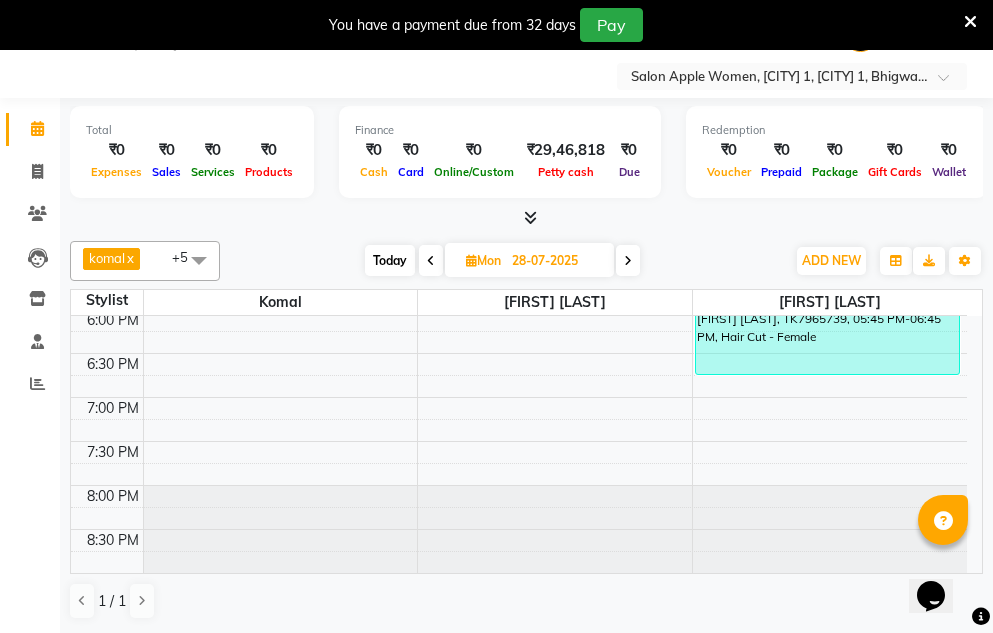 click at bounding box center (628, 261) 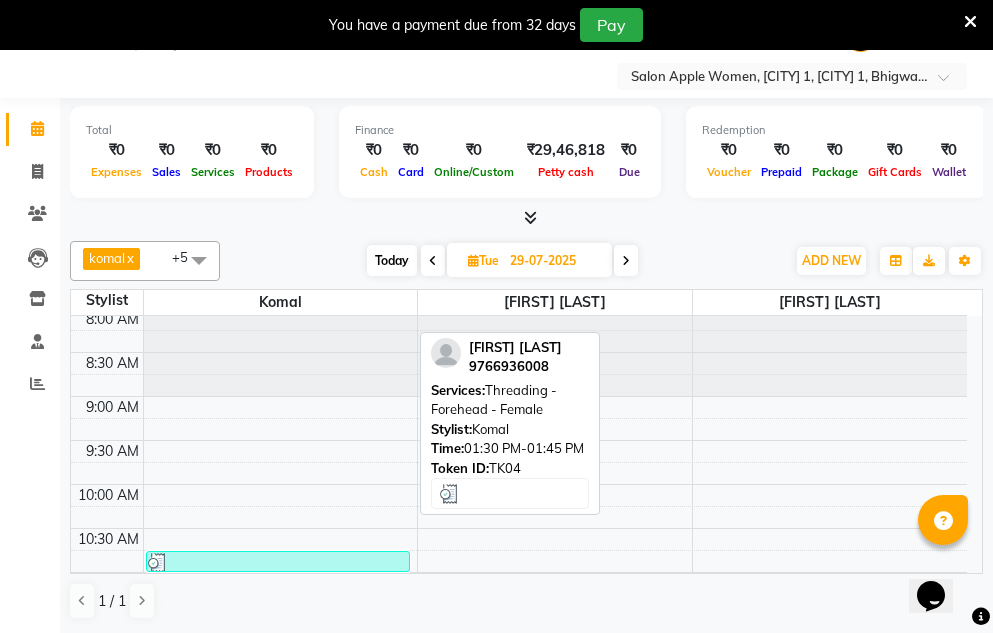 scroll, scrollTop: 0, scrollLeft: 0, axis: both 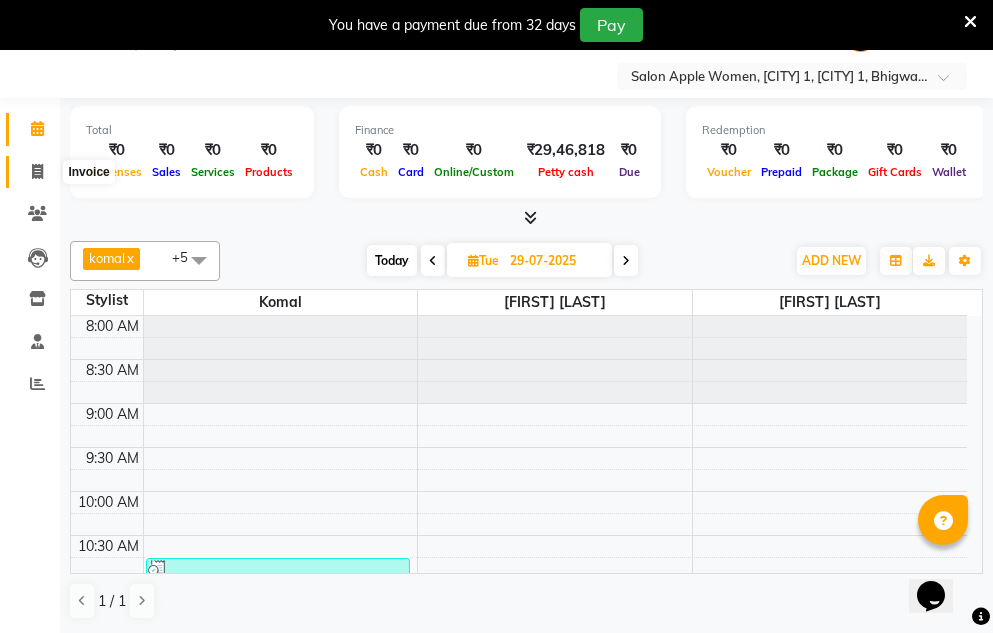 click 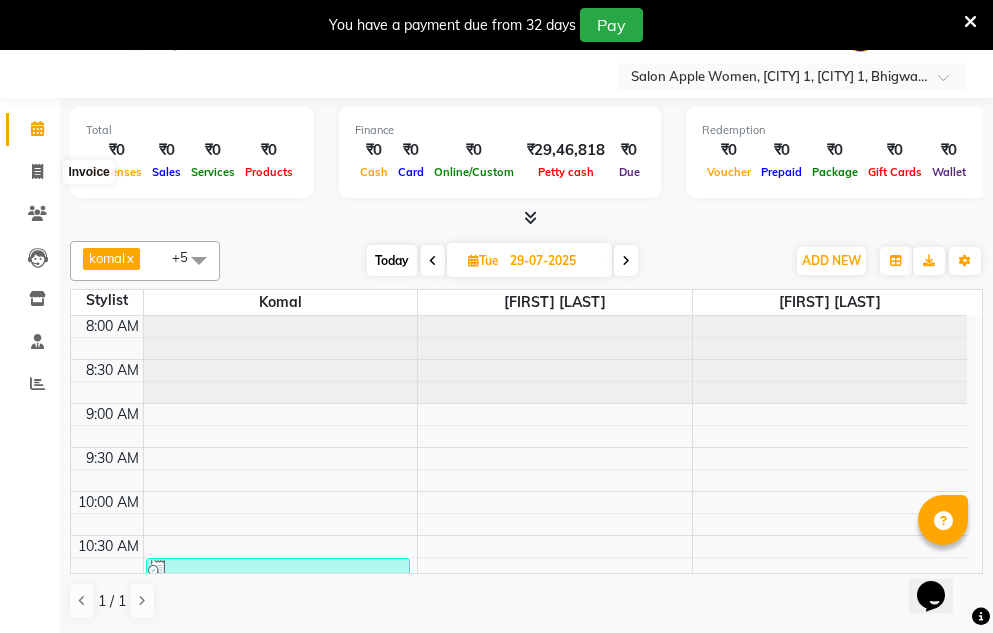 select on "service" 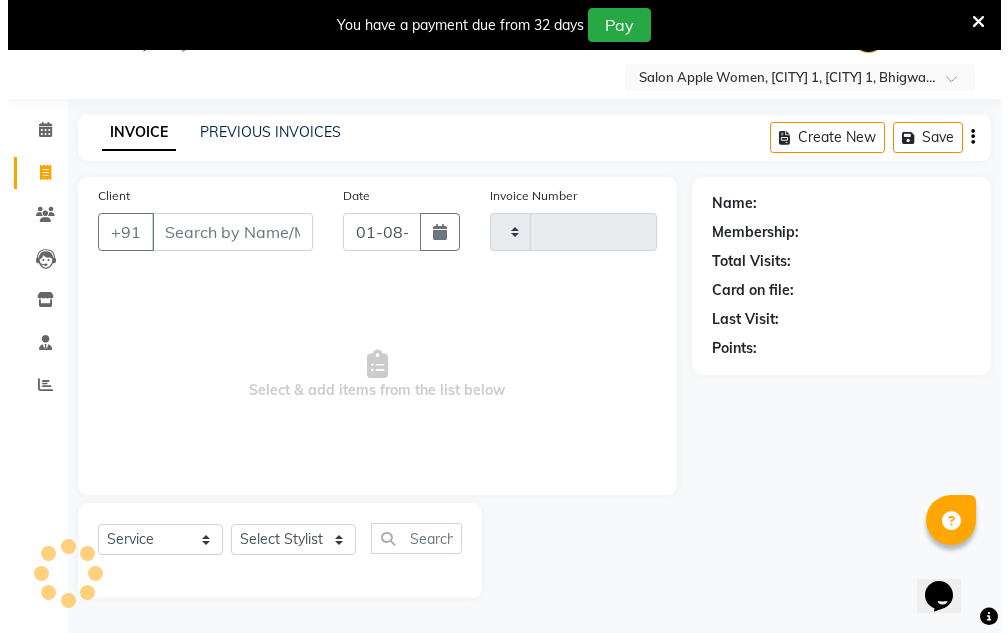 scroll, scrollTop: 50, scrollLeft: 0, axis: vertical 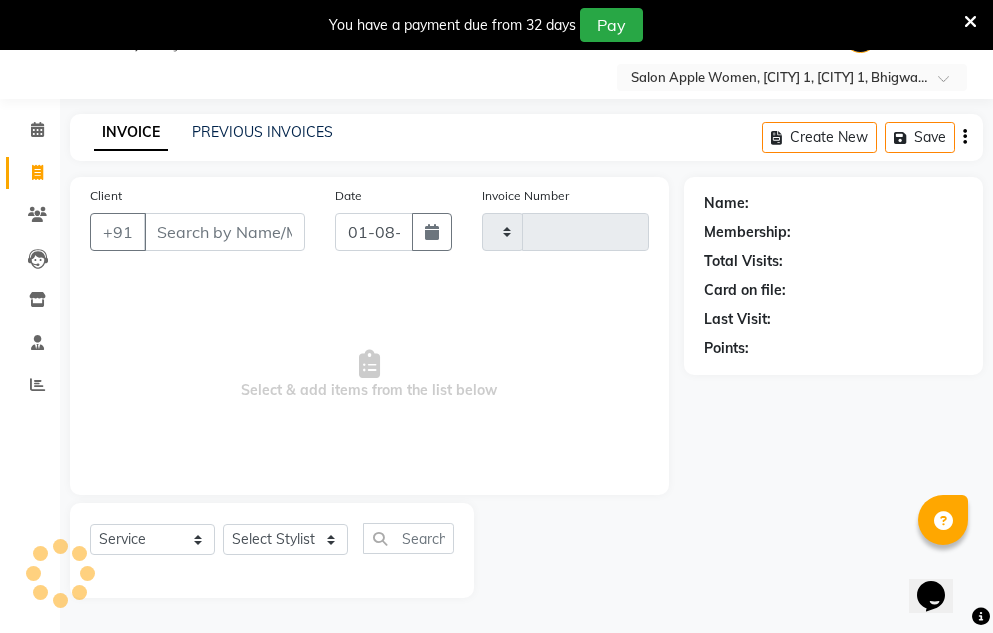 type on "0771" 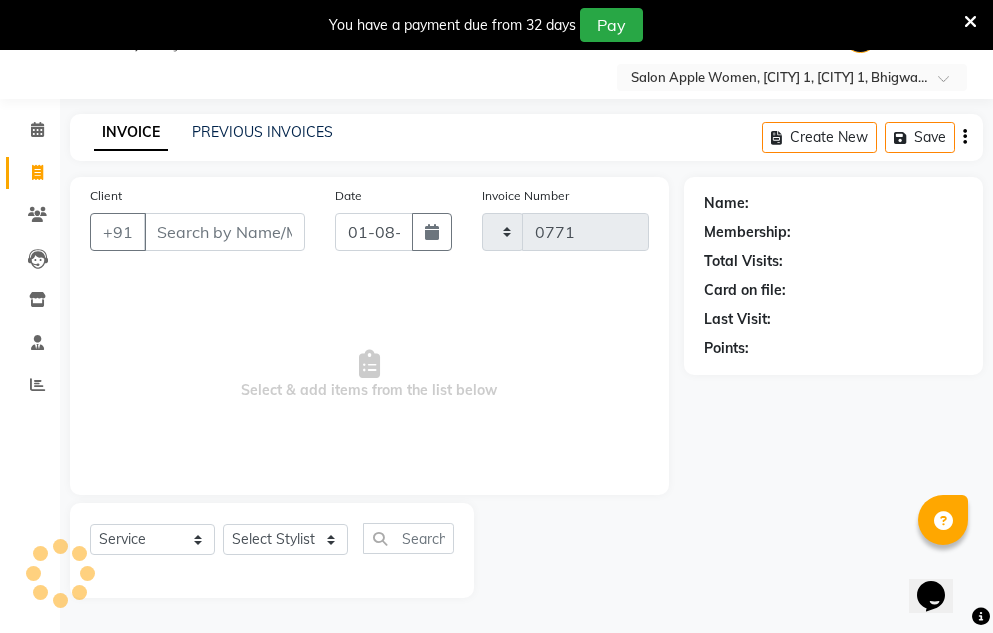 select on "586" 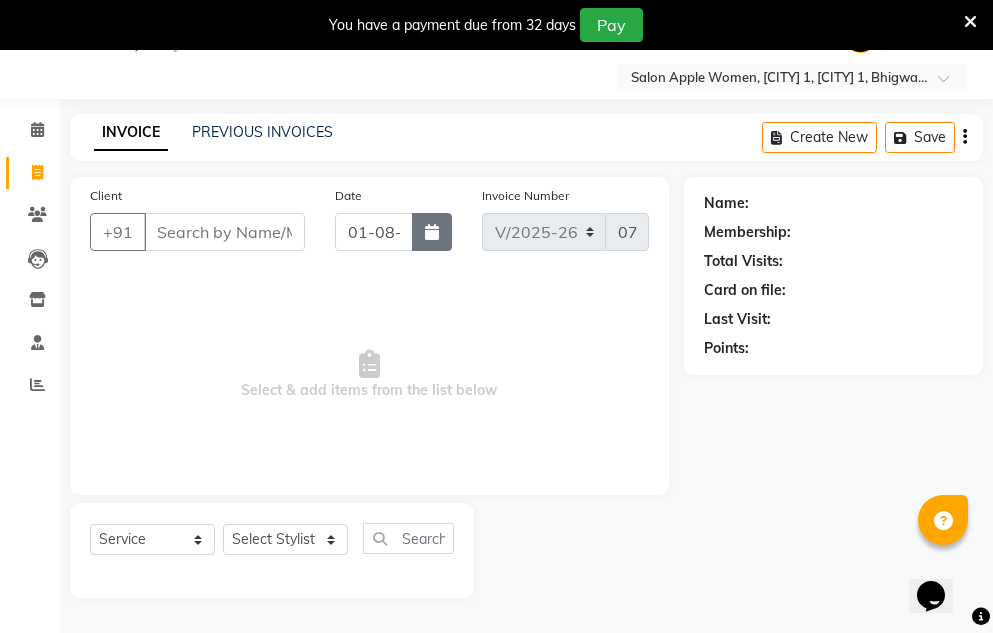 click 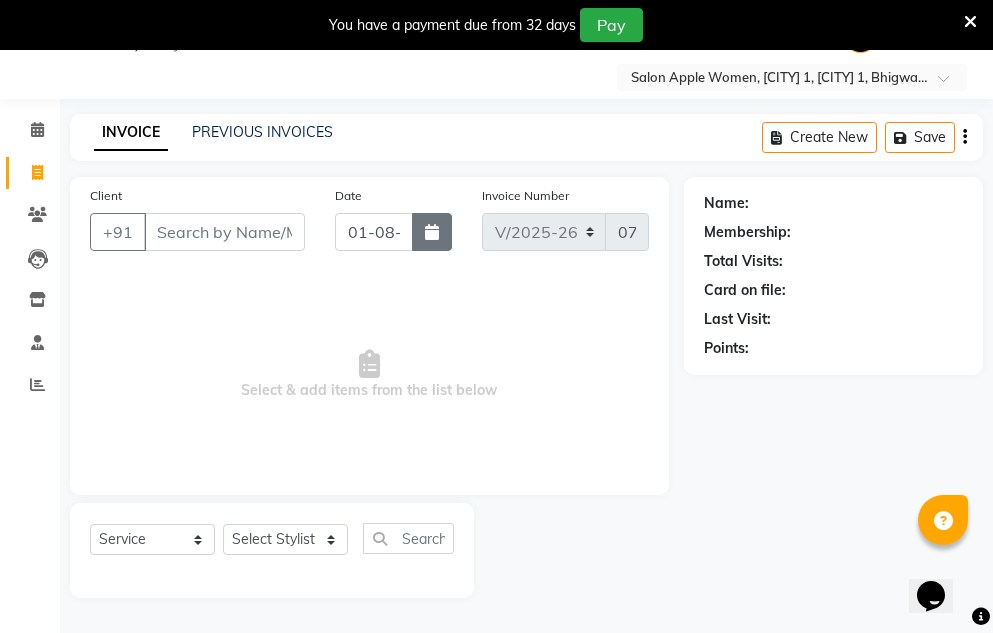 select on "8" 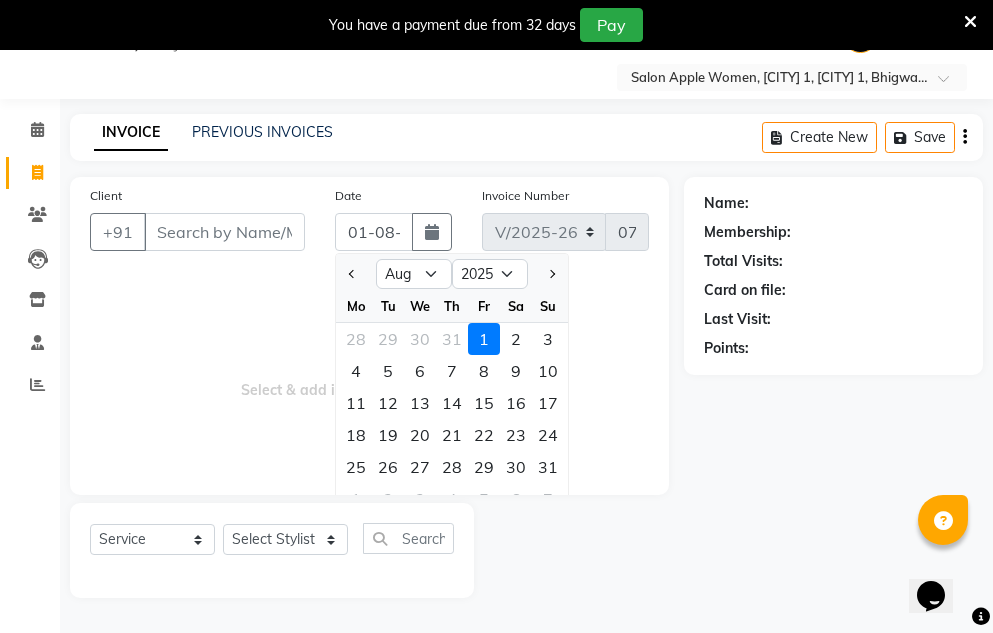 drag, startPoint x: 484, startPoint y: 469, endPoint x: 456, endPoint y: 447, distance: 35.608986 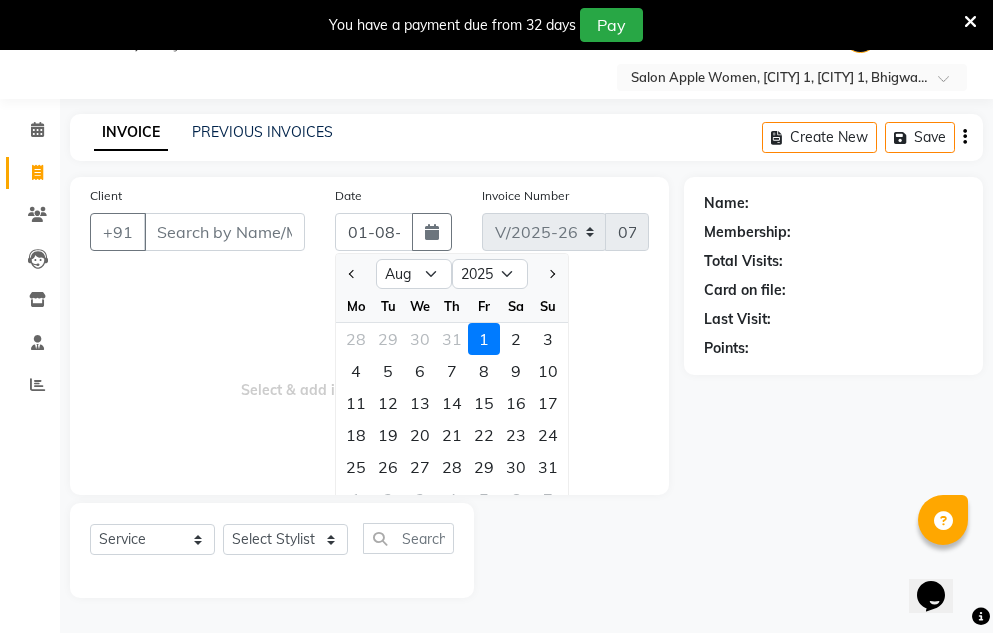 type on "29-08-2025" 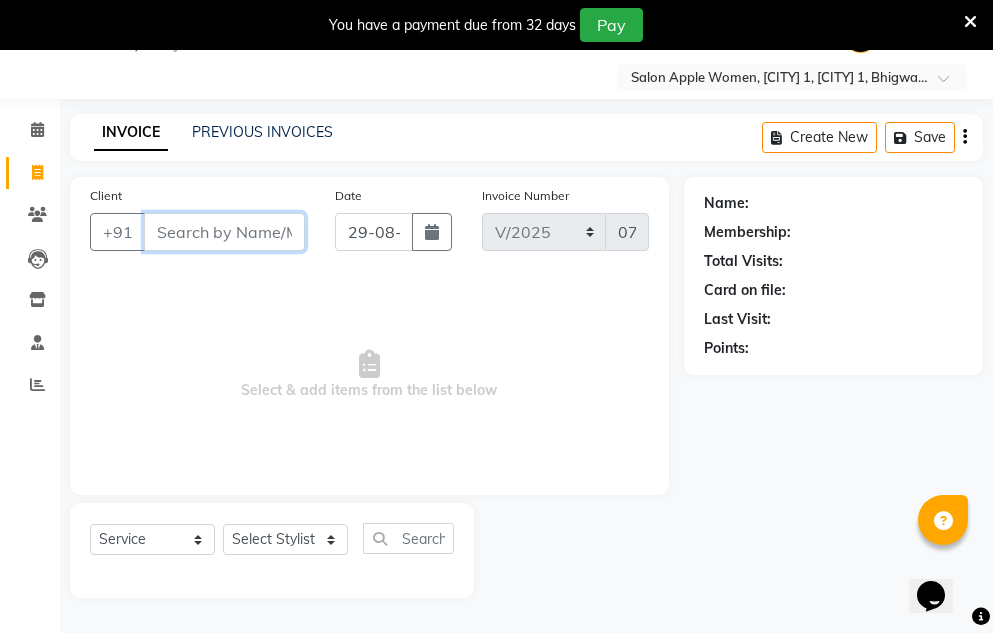 click on "Client" at bounding box center (224, 232) 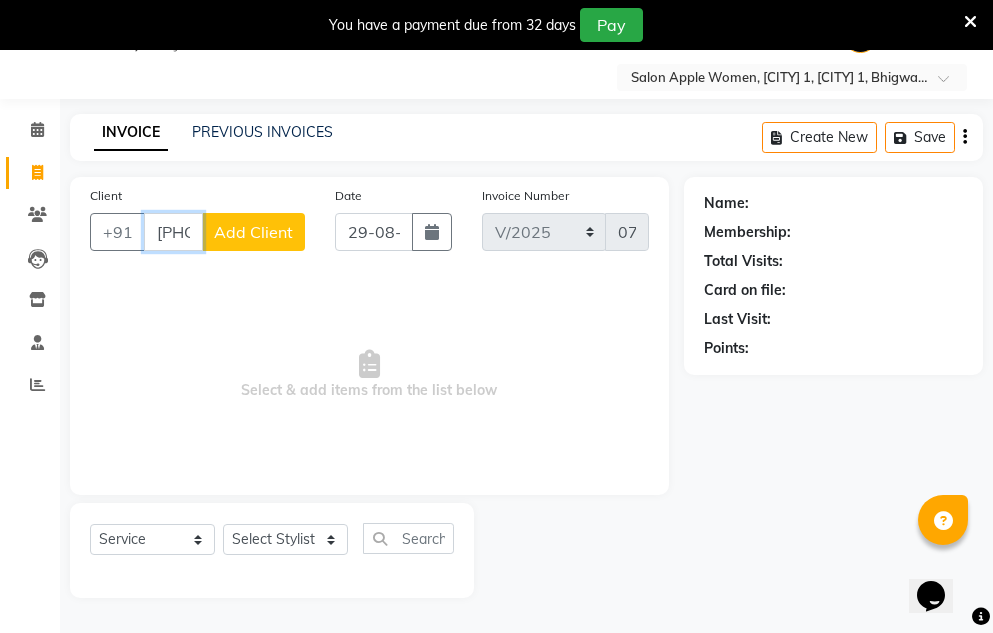 type on "[PHONE]" 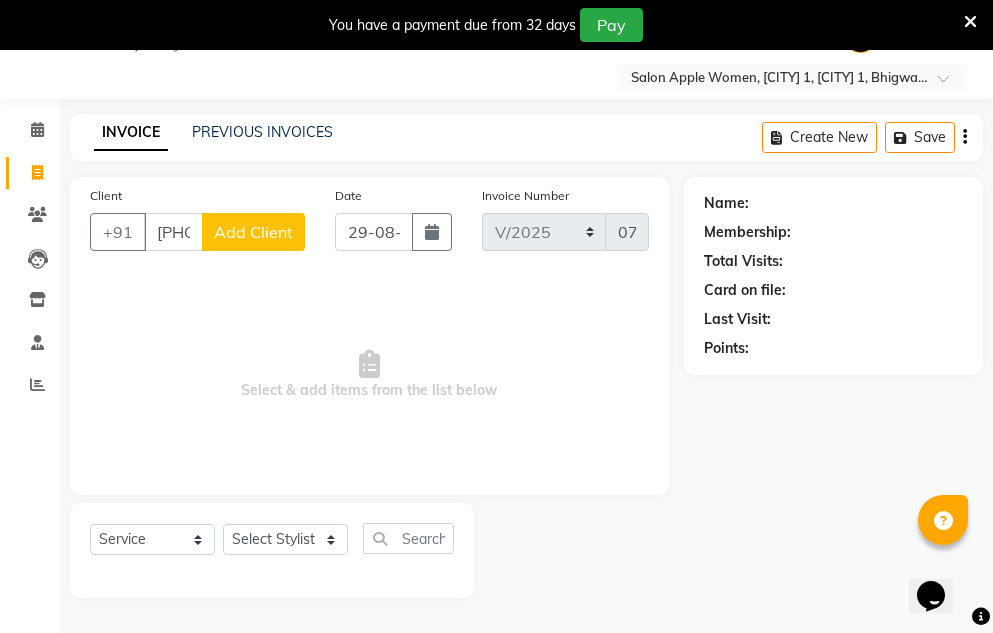 click on "Add Client" 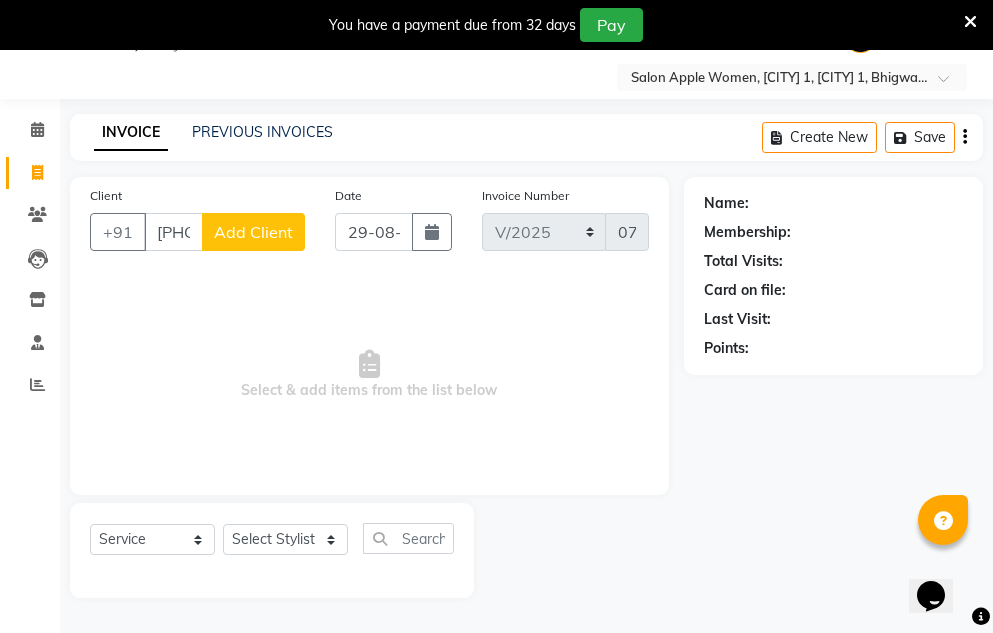select on "22" 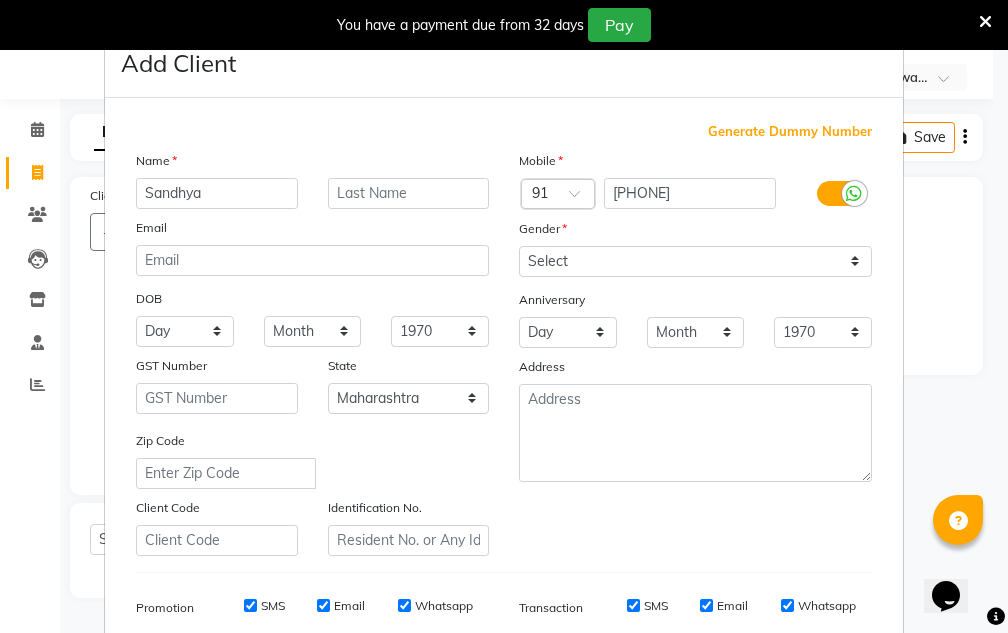 type on "Sandhya" 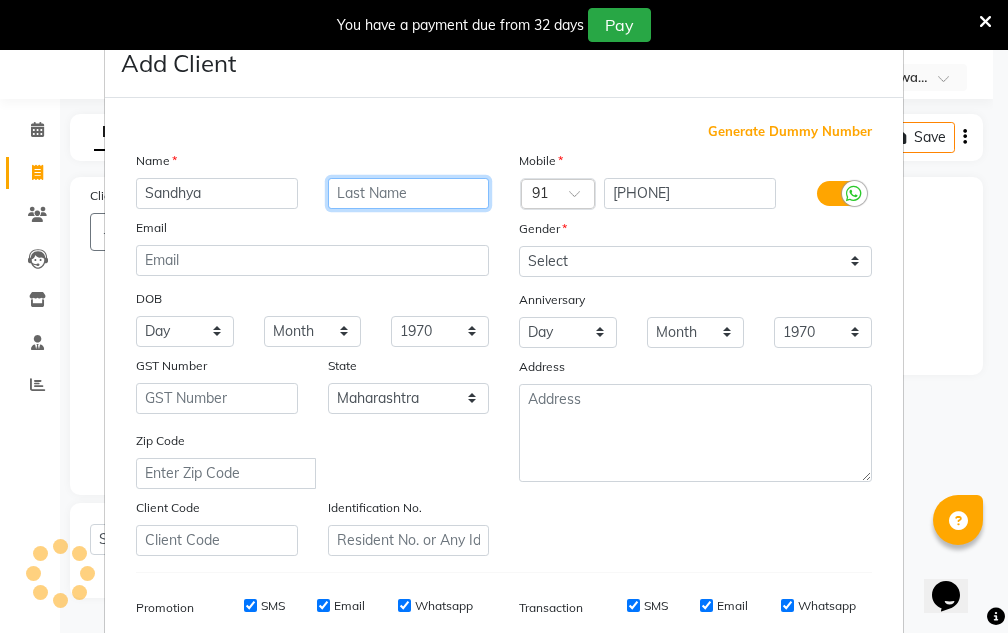 click at bounding box center (409, 193) 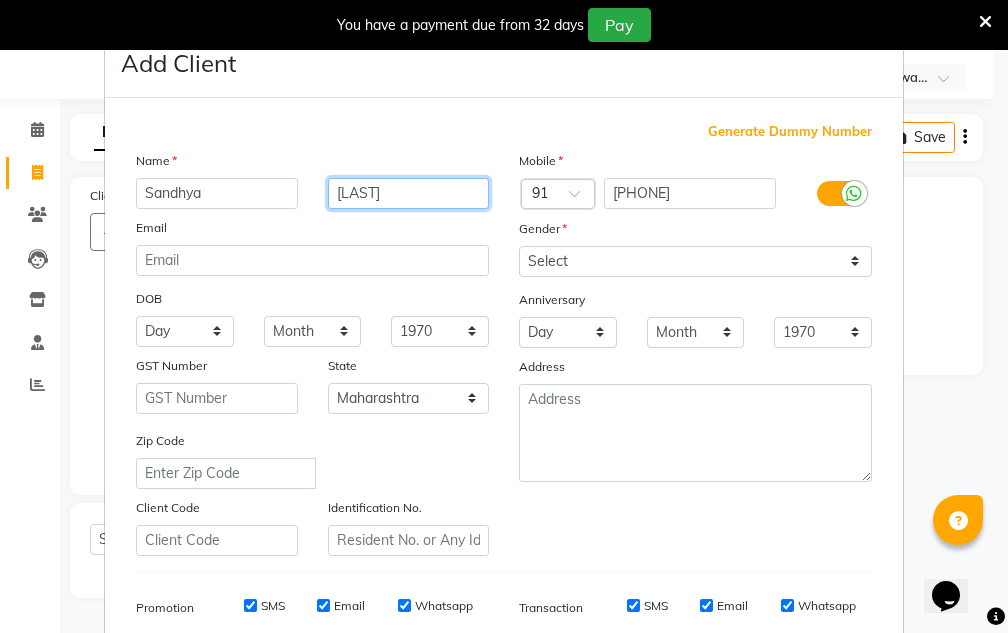 type on "[LAST]" 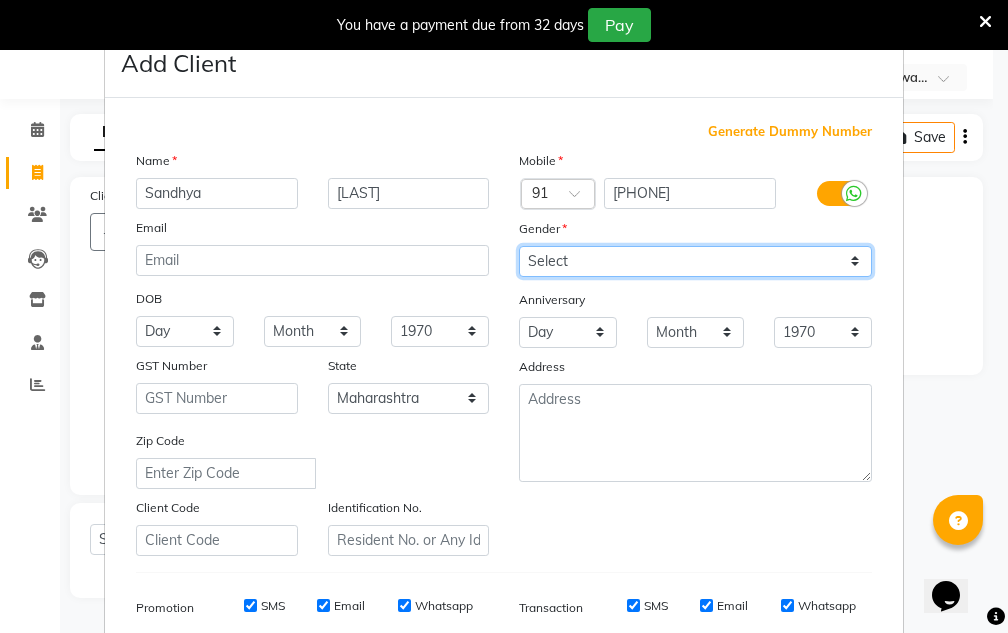 click on "Select Male Female Other Prefer Not To Say" at bounding box center (695, 261) 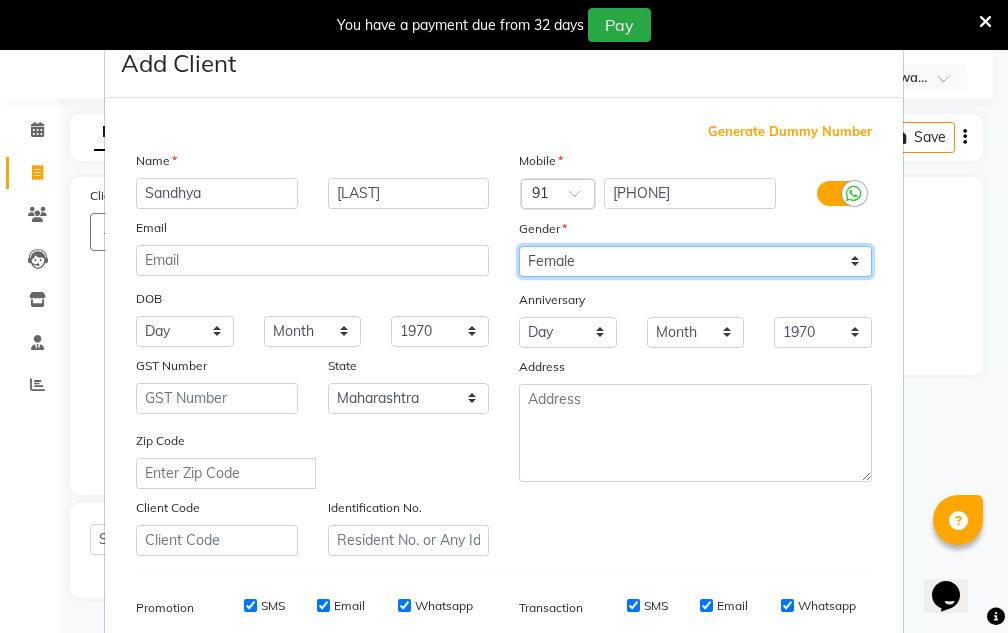 click on "Select Male Female Other Prefer Not To Say" at bounding box center (695, 261) 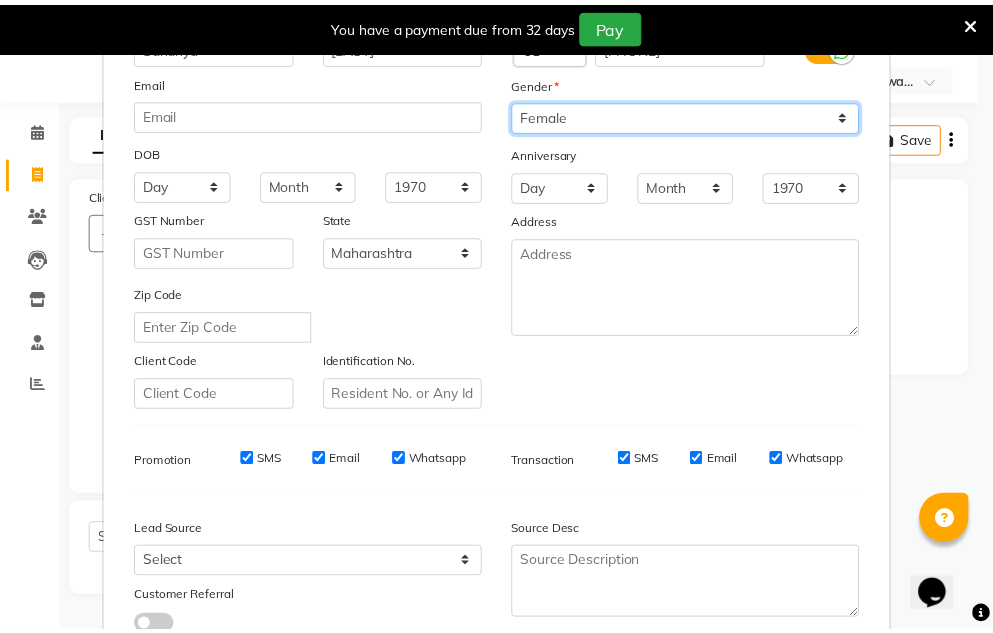 scroll, scrollTop: 290, scrollLeft: 0, axis: vertical 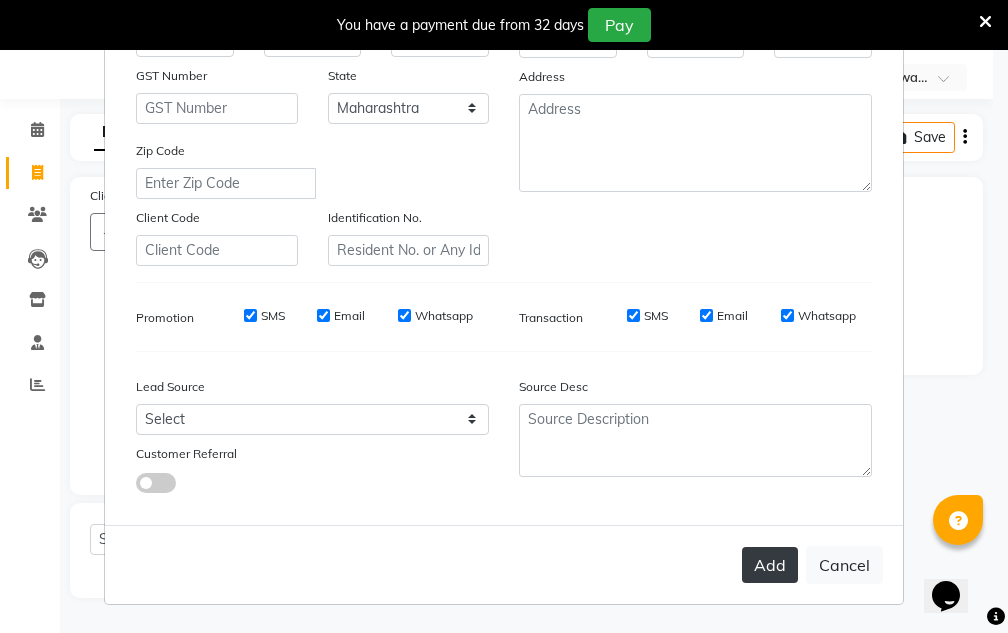 click on "Add" at bounding box center (770, 565) 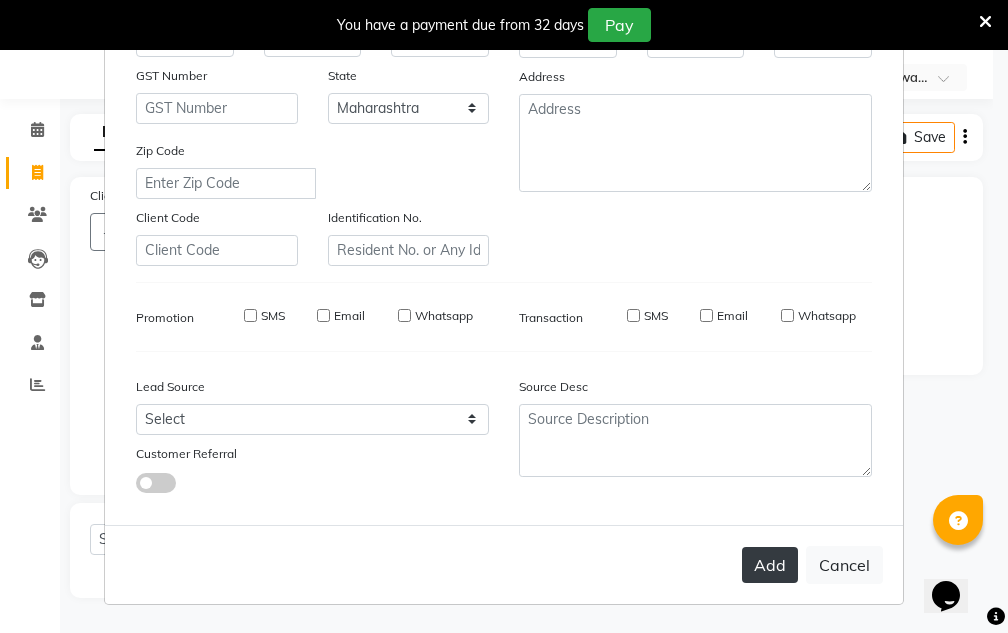 type 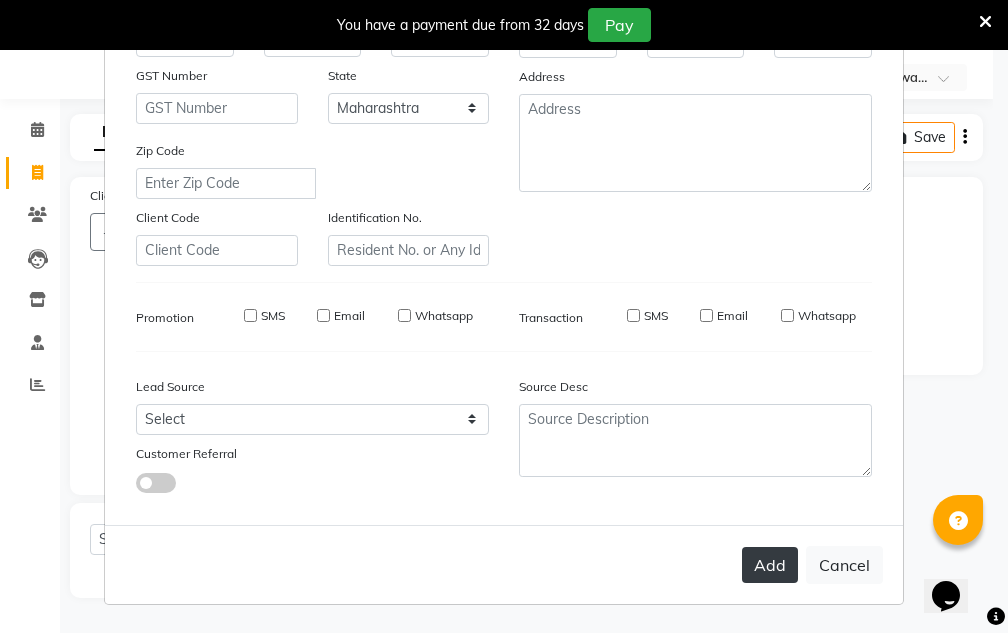 type 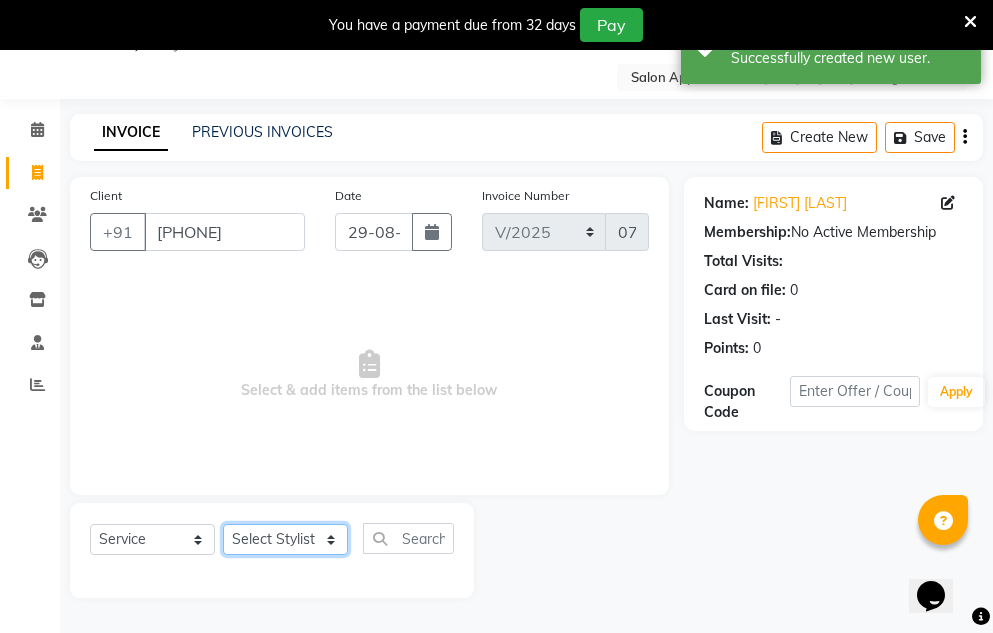 click on "Select Stylist Anita Amol mahske Archana Dhavale komal Madhuri Reception Shri Kale" 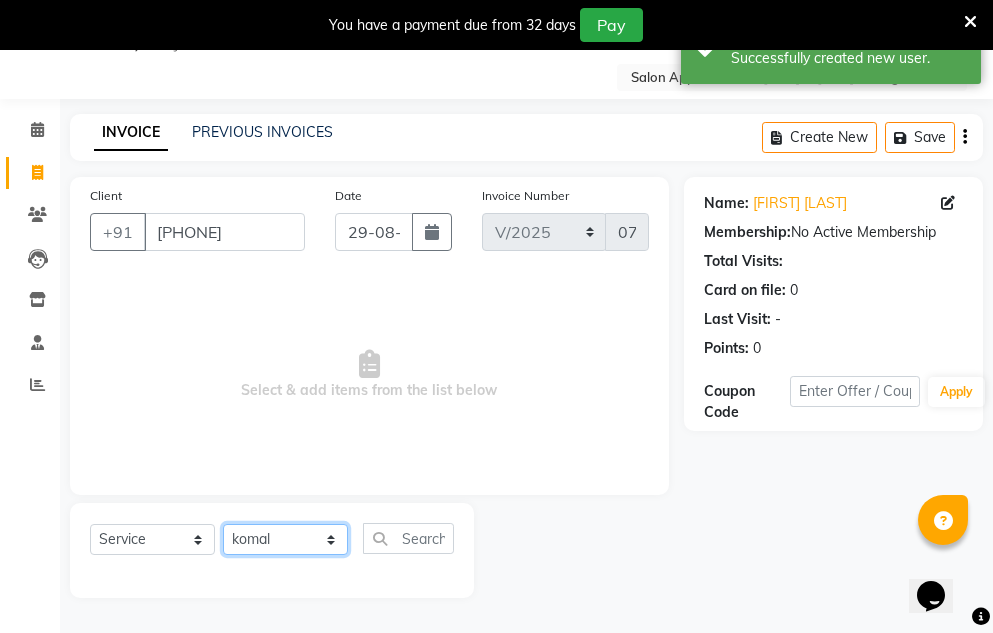 click on "Select Stylist Anita Amol mahske Archana Dhavale komal Madhuri Reception Shri Kale" 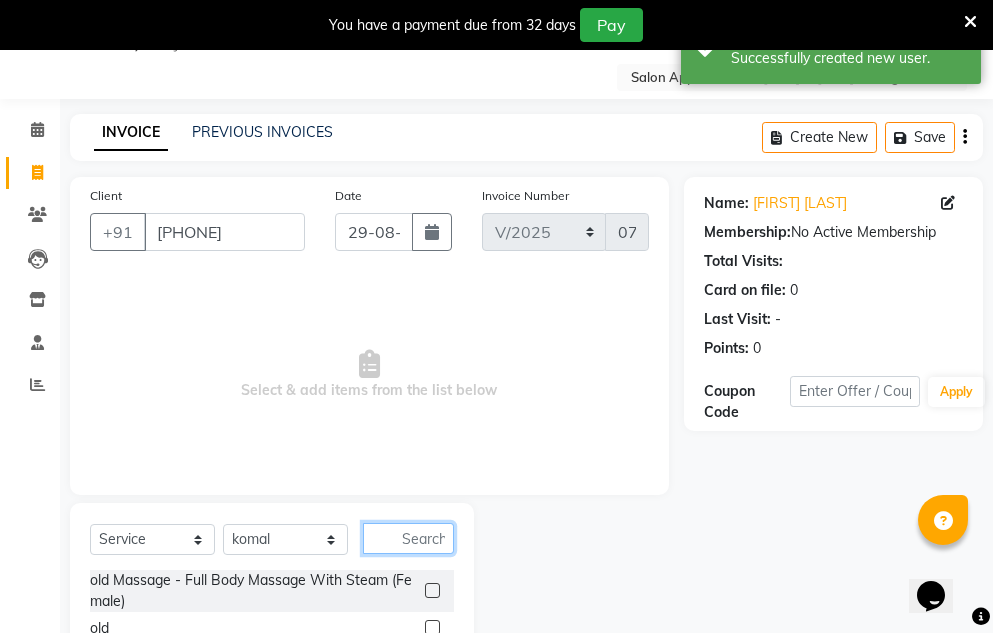 click 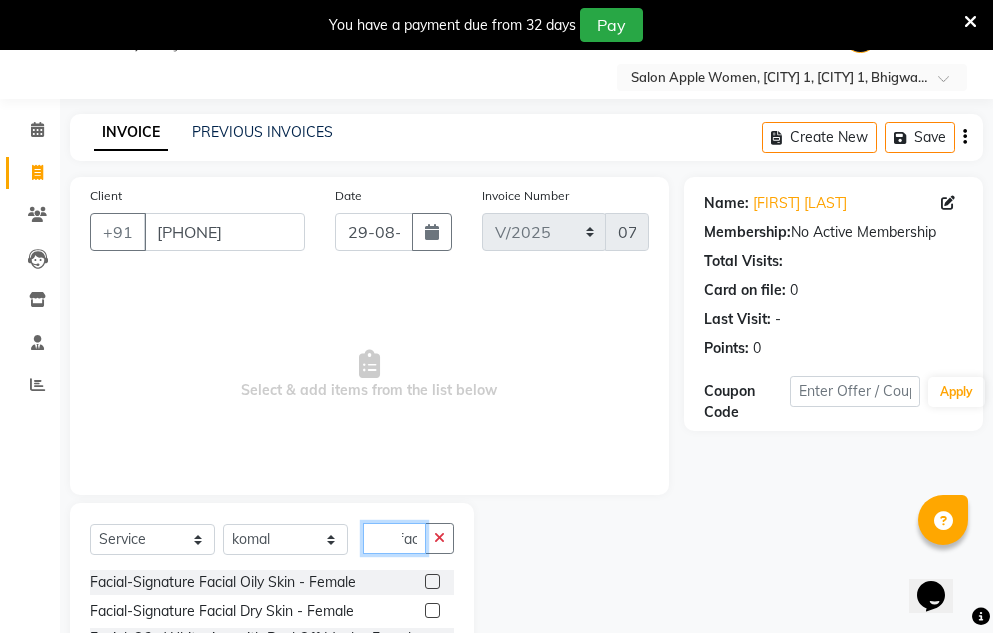 scroll, scrollTop: 0, scrollLeft: 7, axis: horizontal 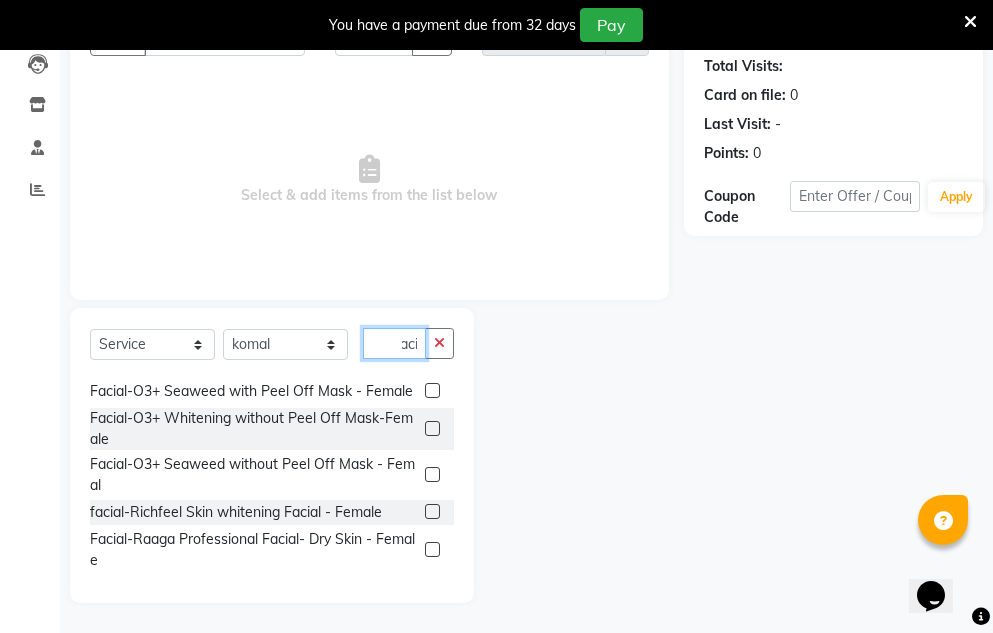 type on "faci" 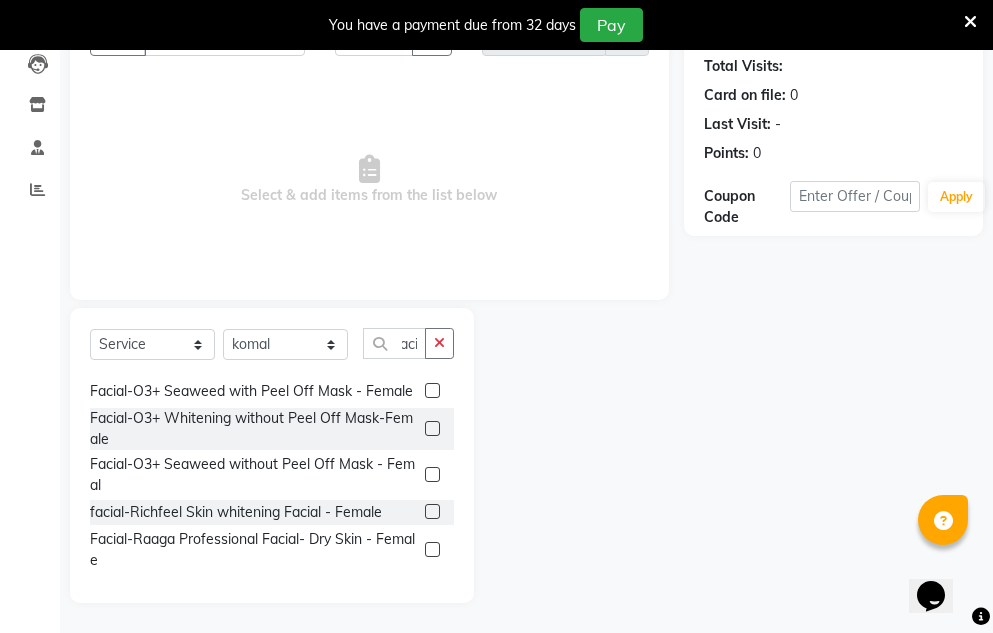 scroll, scrollTop: 0, scrollLeft: 0, axis: both 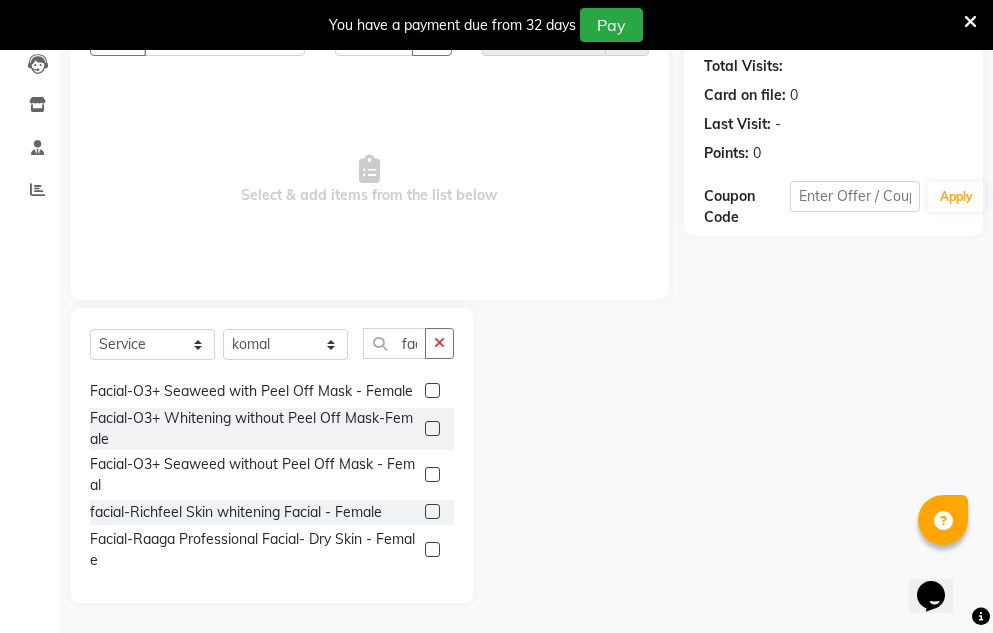 click 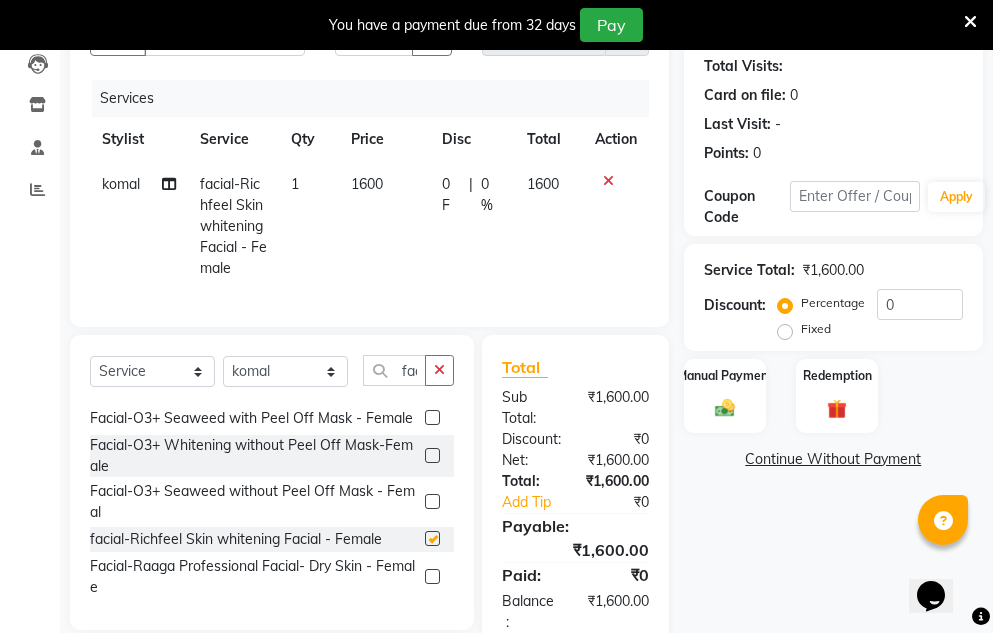 checkbox on "false" 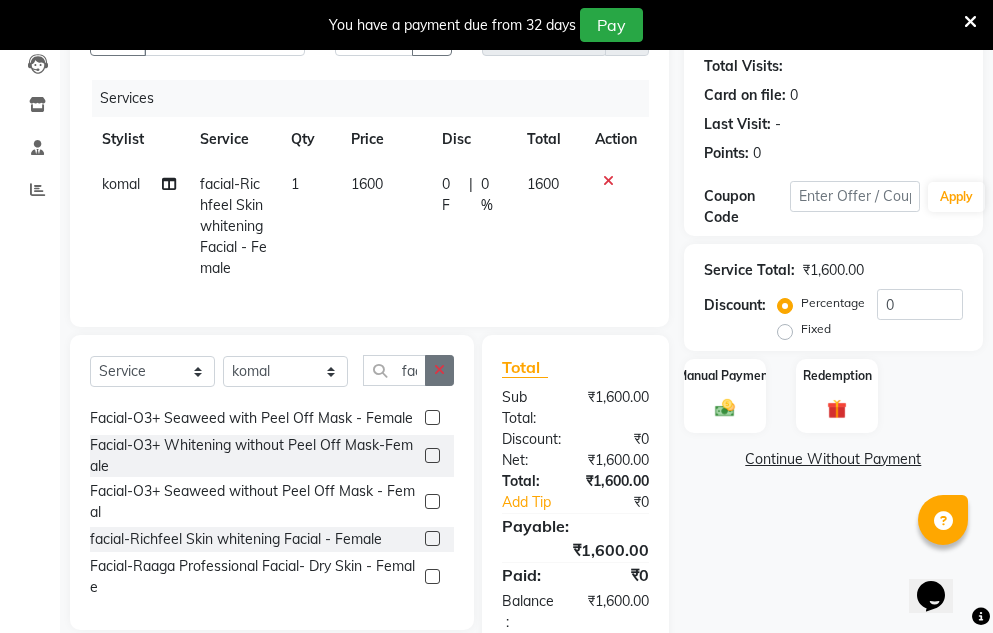 click 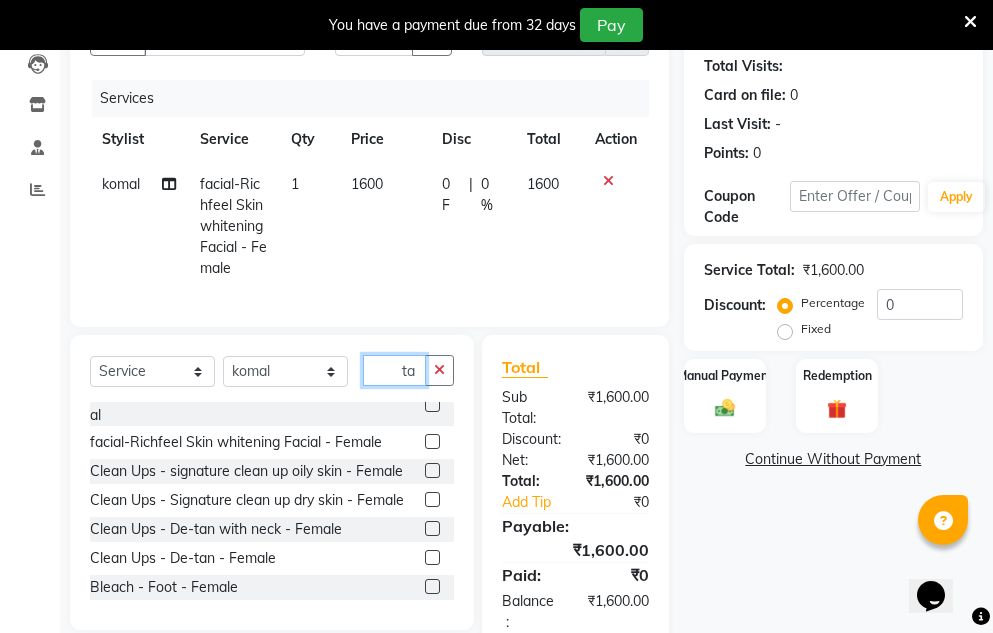 scroll, scrollTop: 0, scrollLeft: 0, axis: both 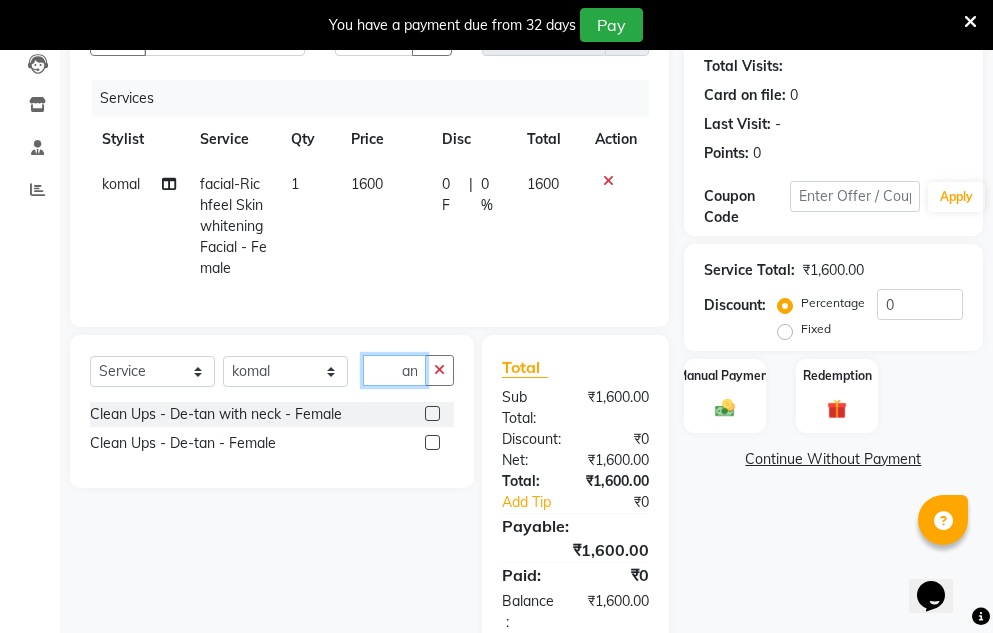 type on "tan" 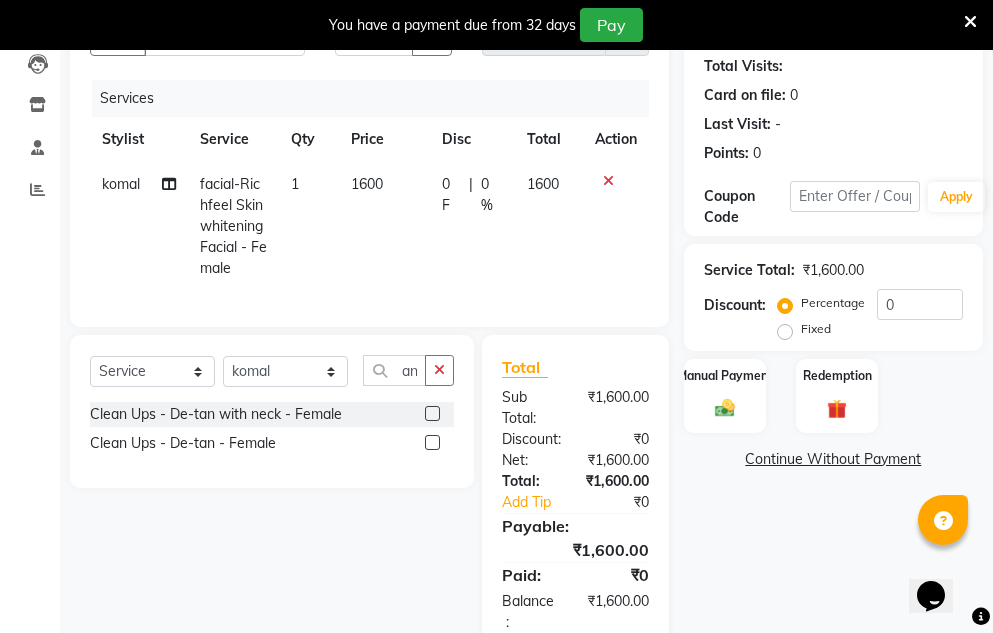scroll, scrollTop: 0, scrollLeft: 0, axis: both 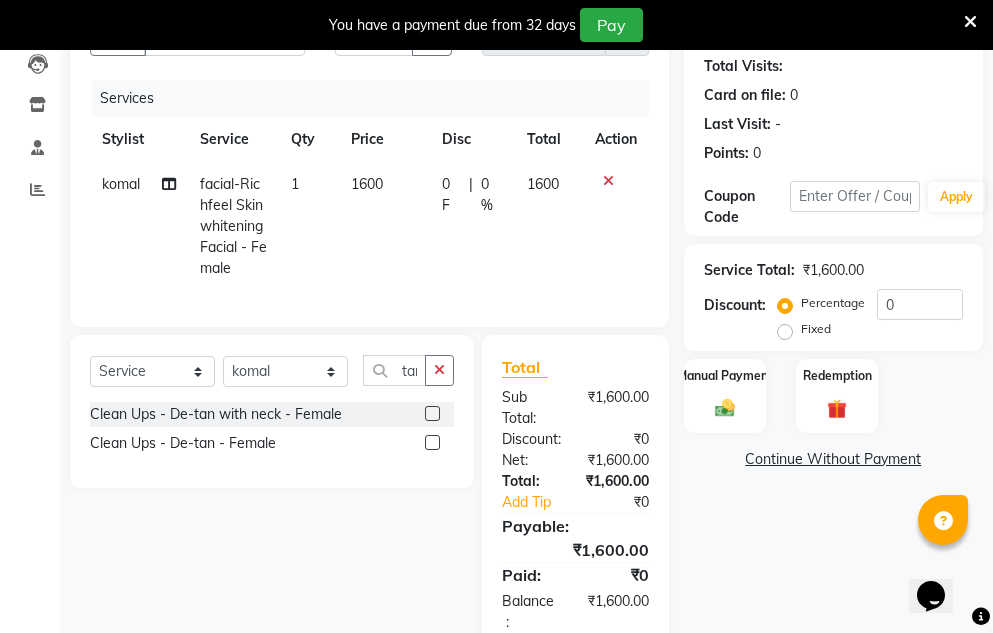 click 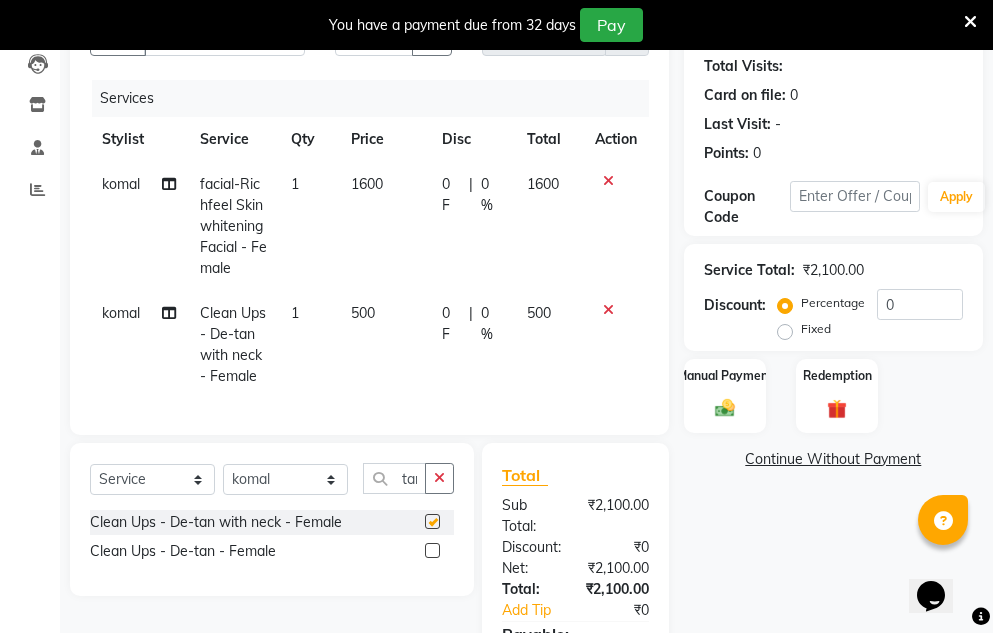 checkbox on "false" 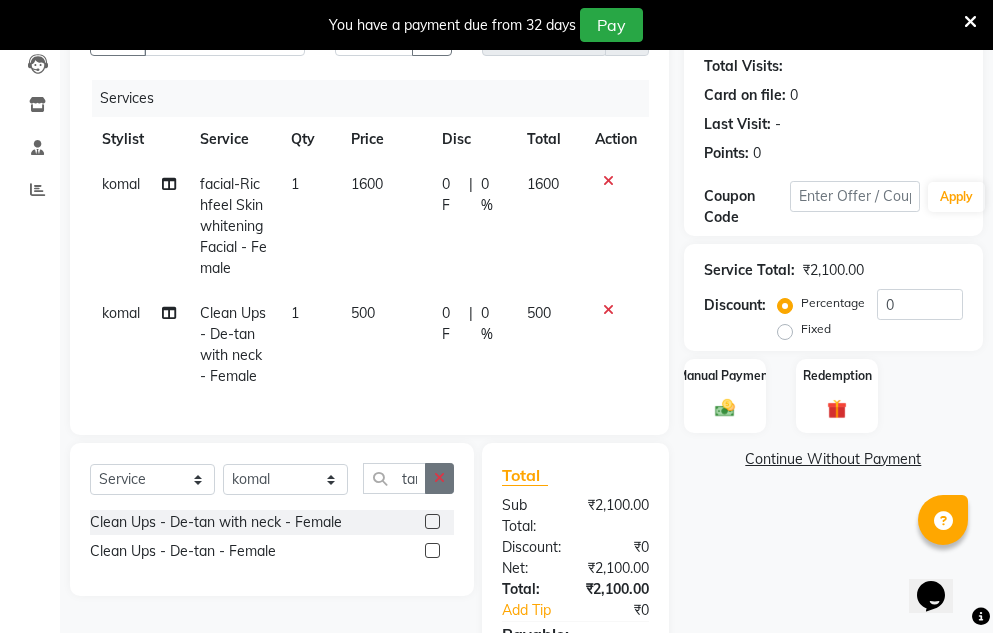 click 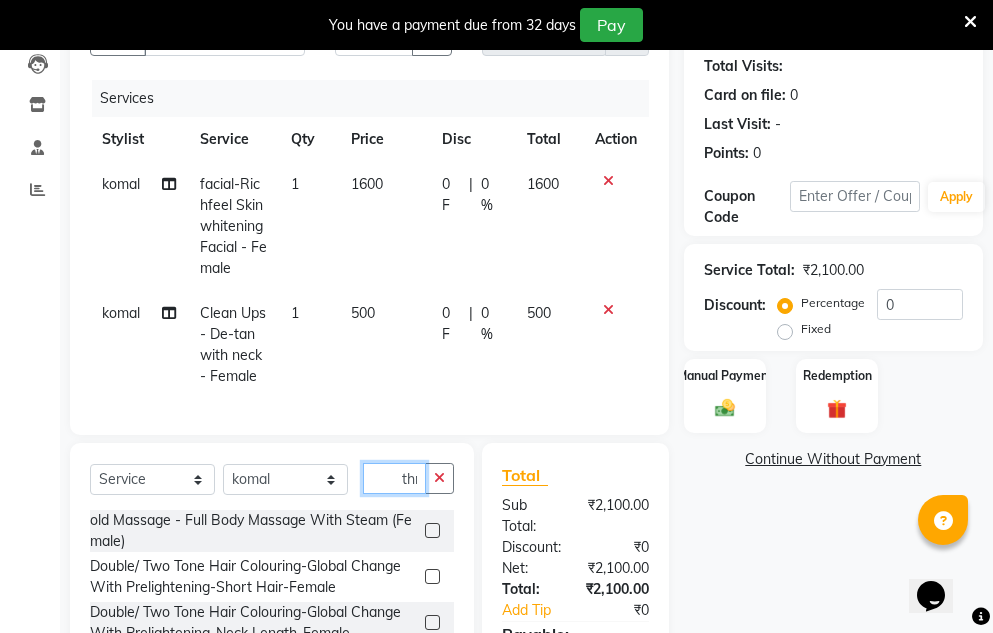 scroll, scrollTop: 0, scrollLeft: 2, axis: horizontal 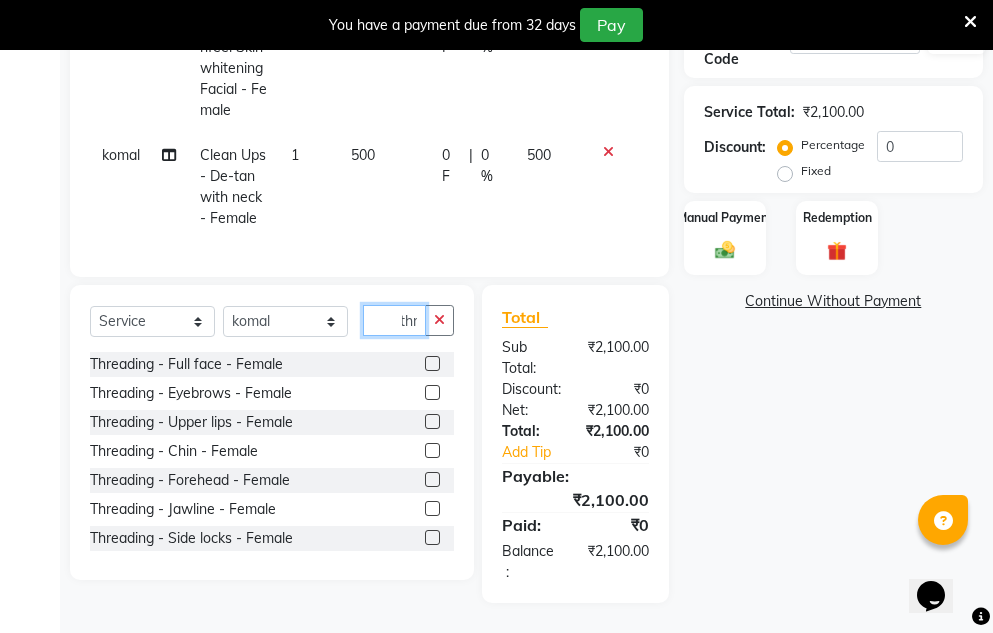 type on "thr" 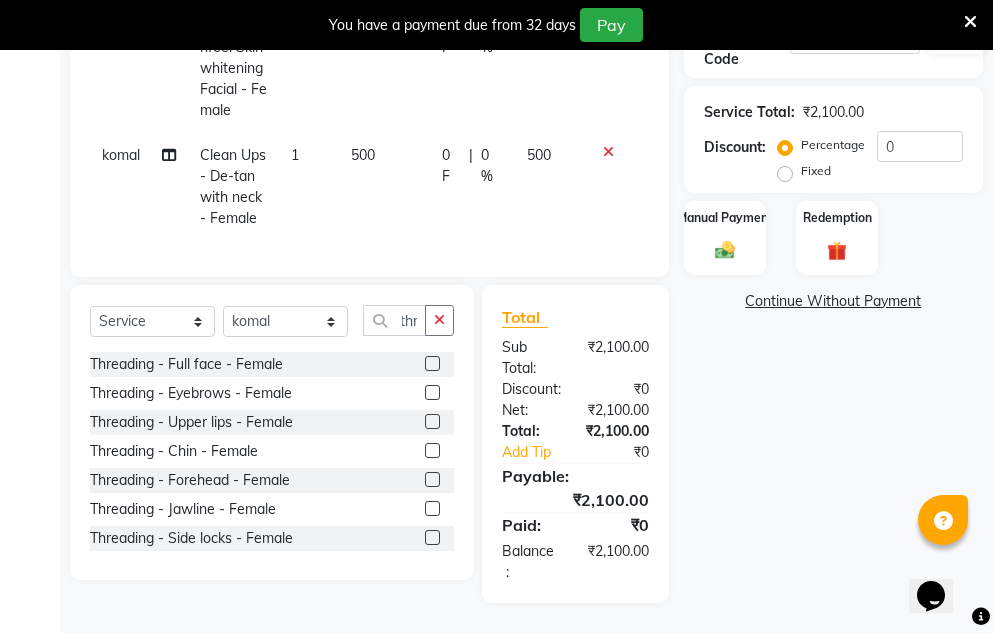 scroll, scrollTop: 0, scrollLeft: 0, axis: both 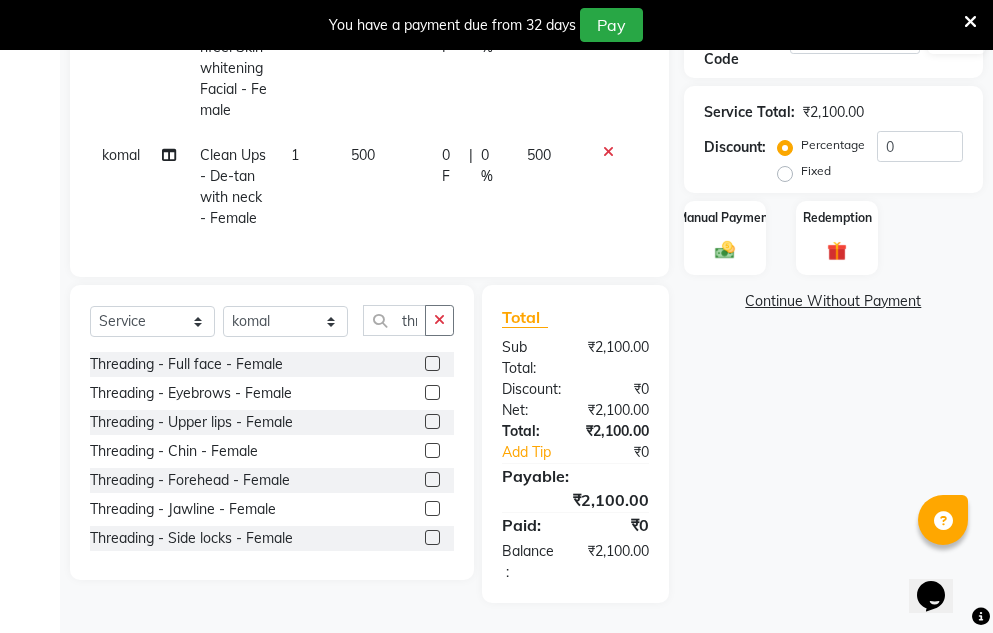 click 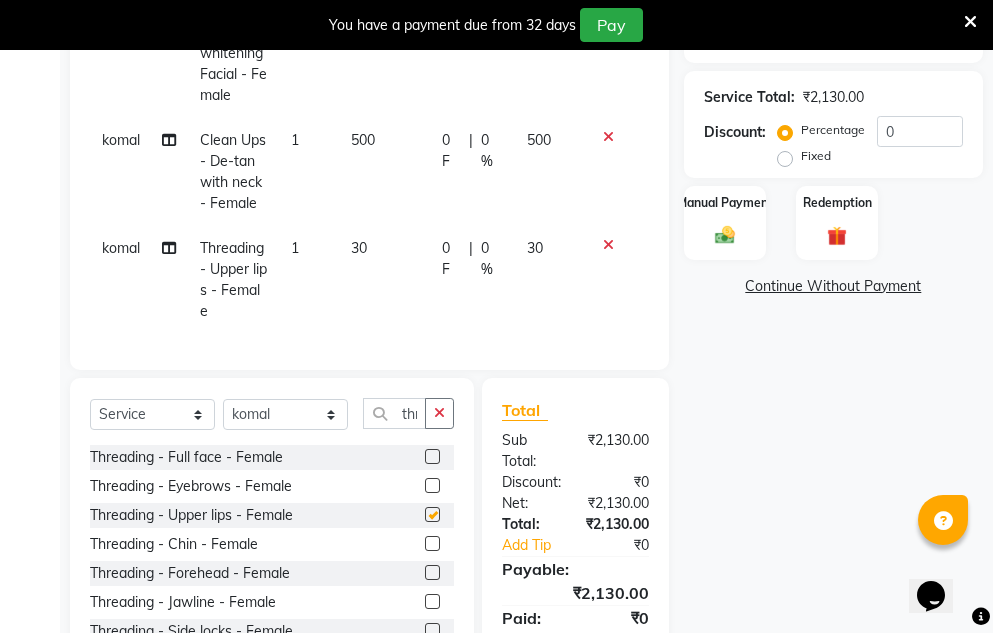 checkbox on "false" 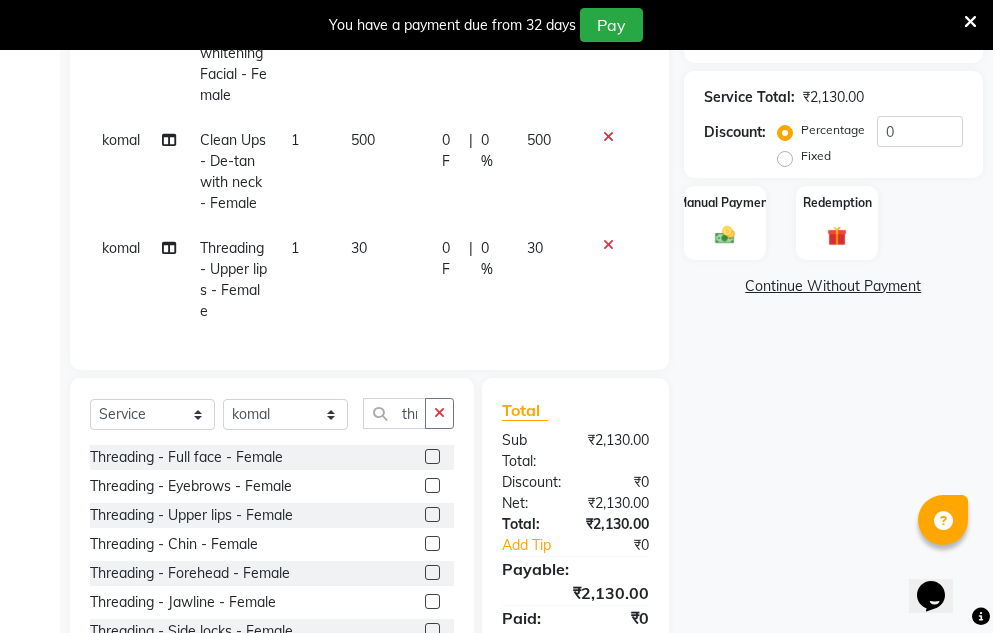 click 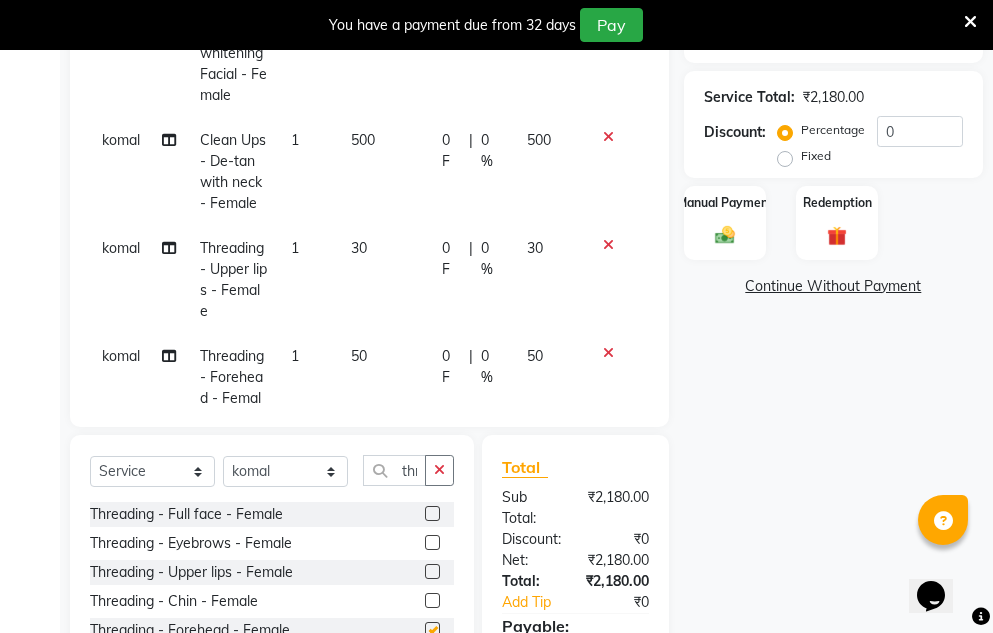 checkbox on "false" 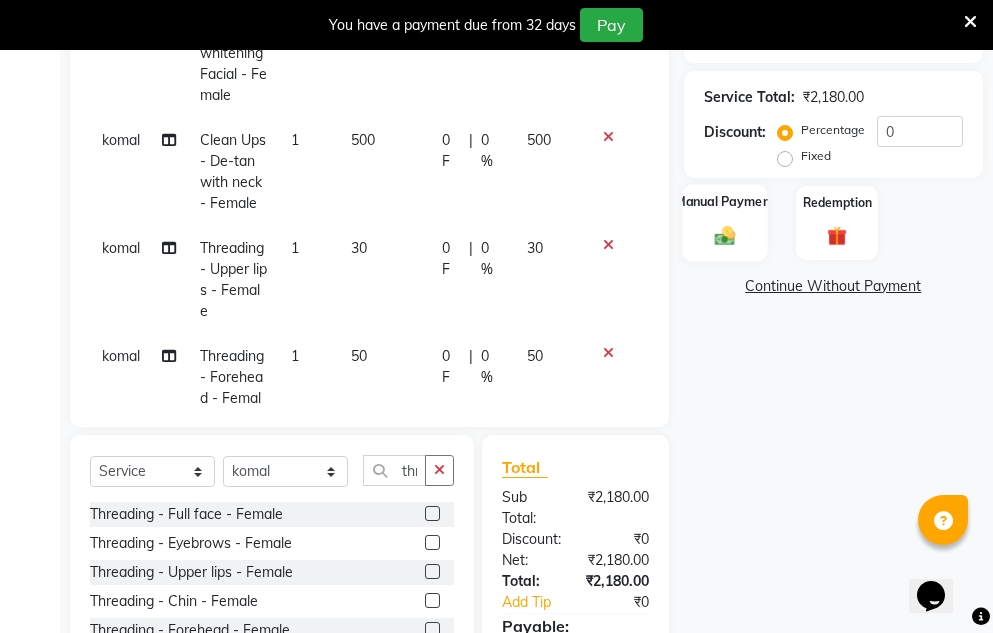 click 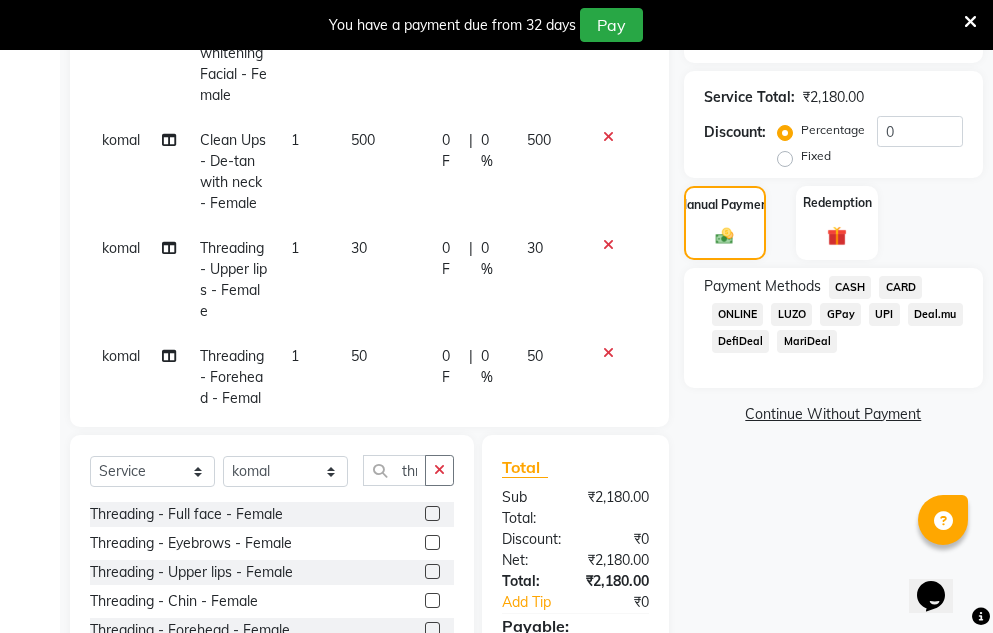 click on "GPay" 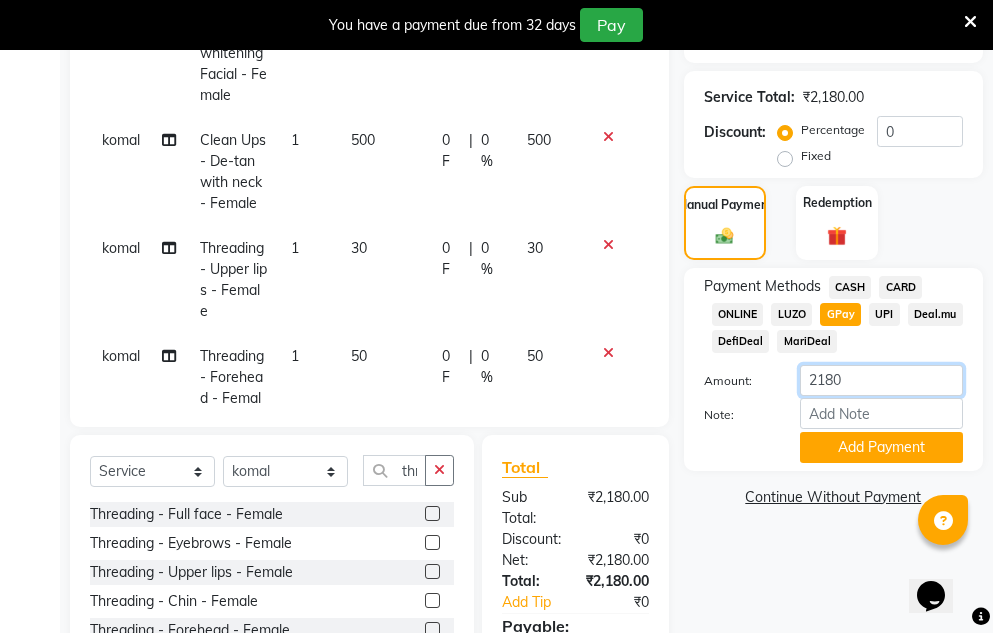 click on "2180" 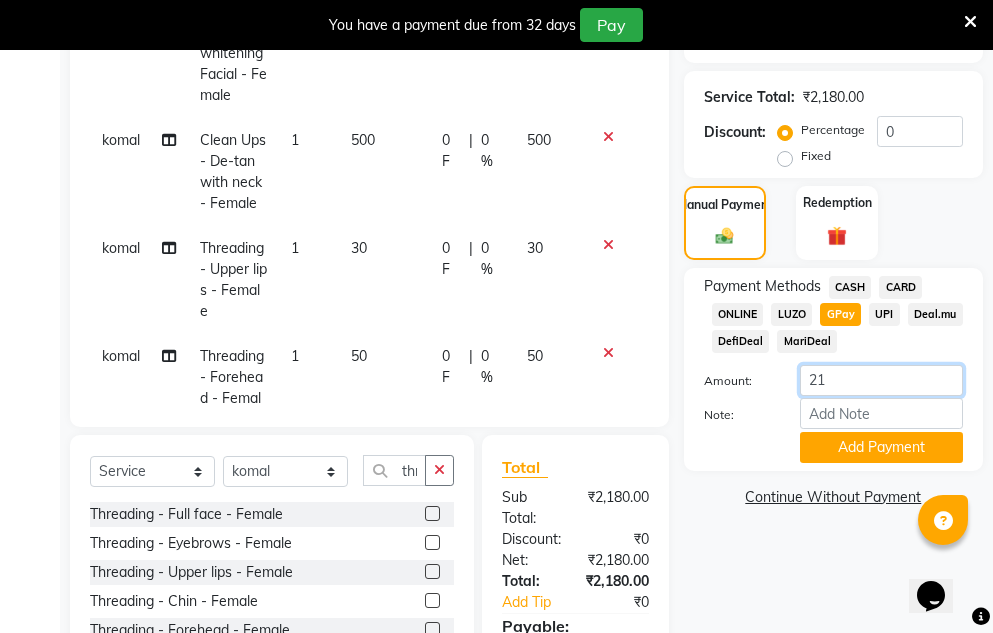 type on "2" 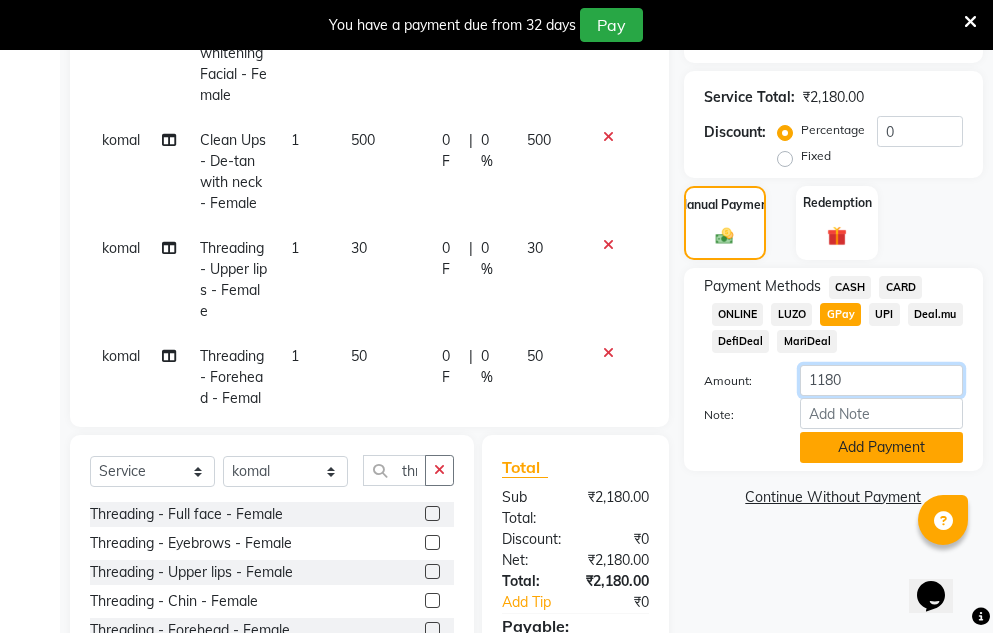 type on "1180" 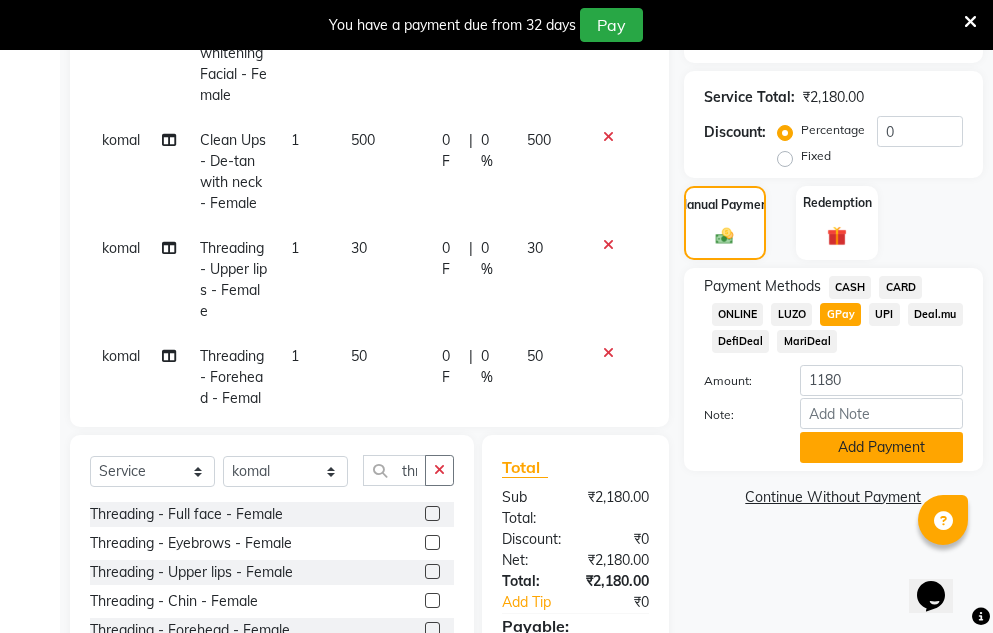 click on "Add Payment" 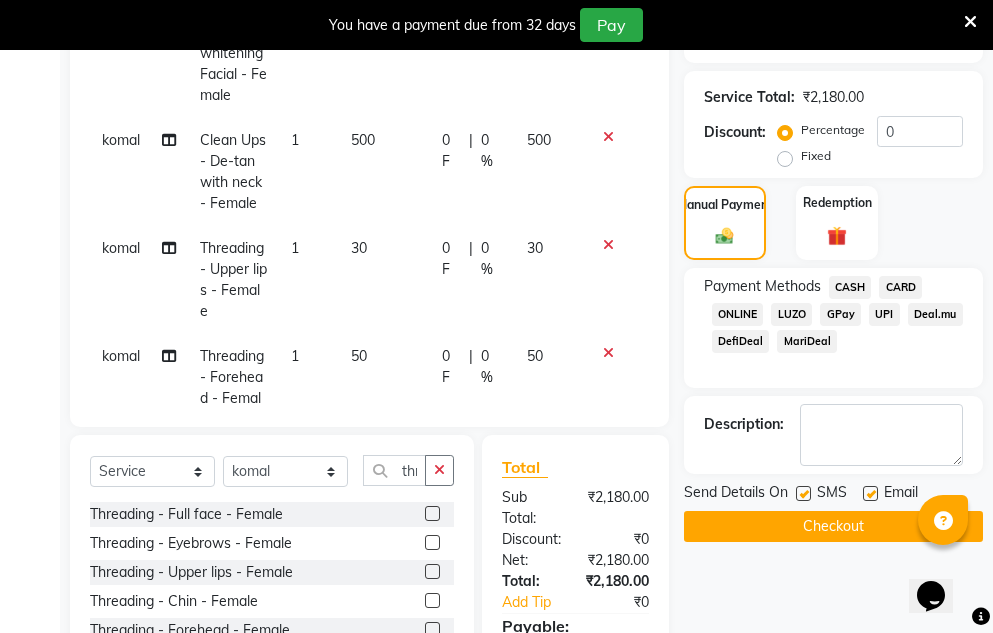 click on "CASH" 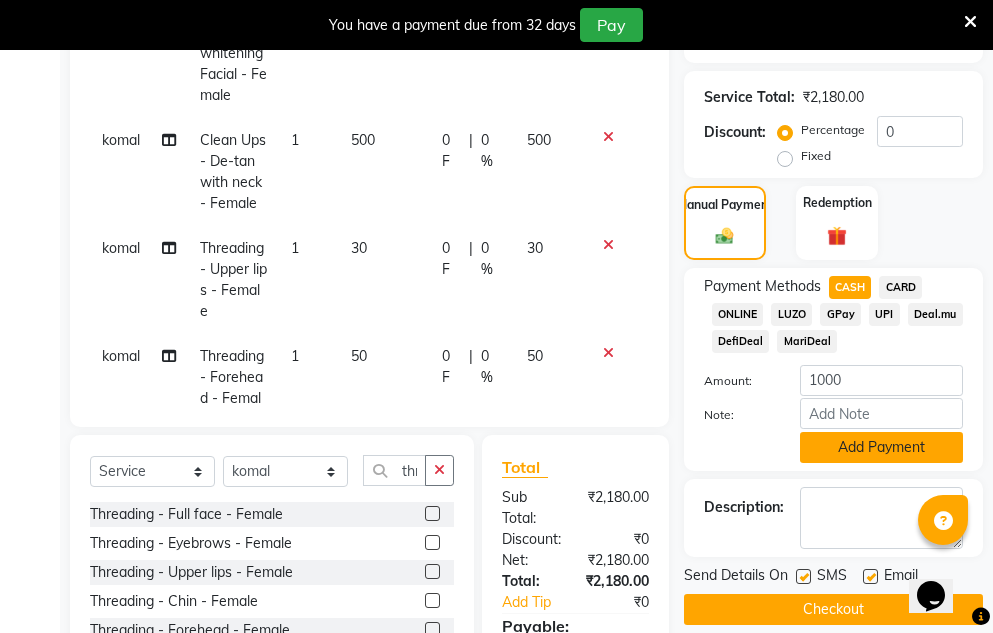 click on "Add Payment" 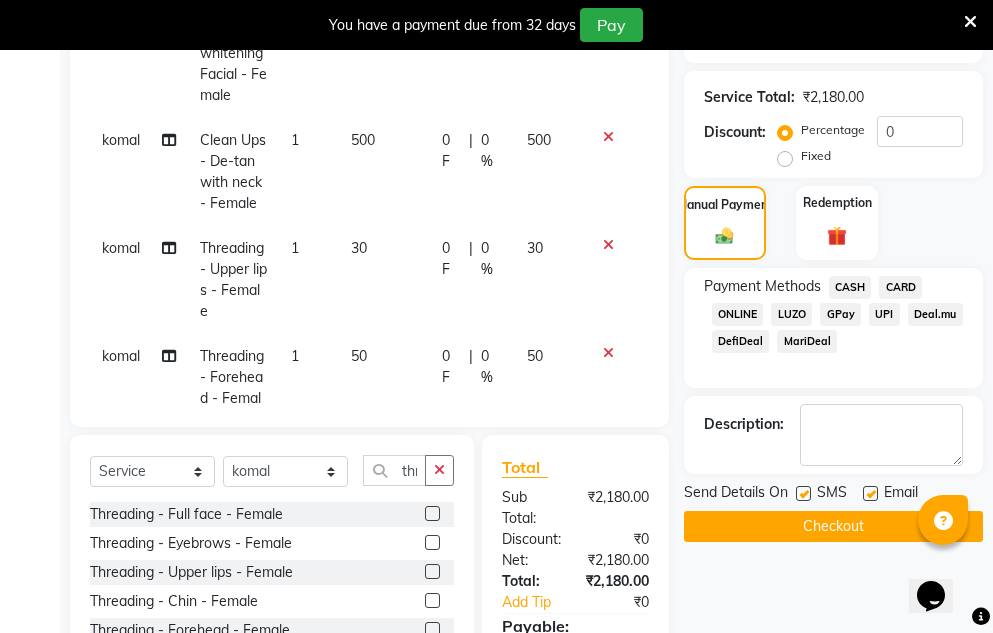 click on "Checkout" 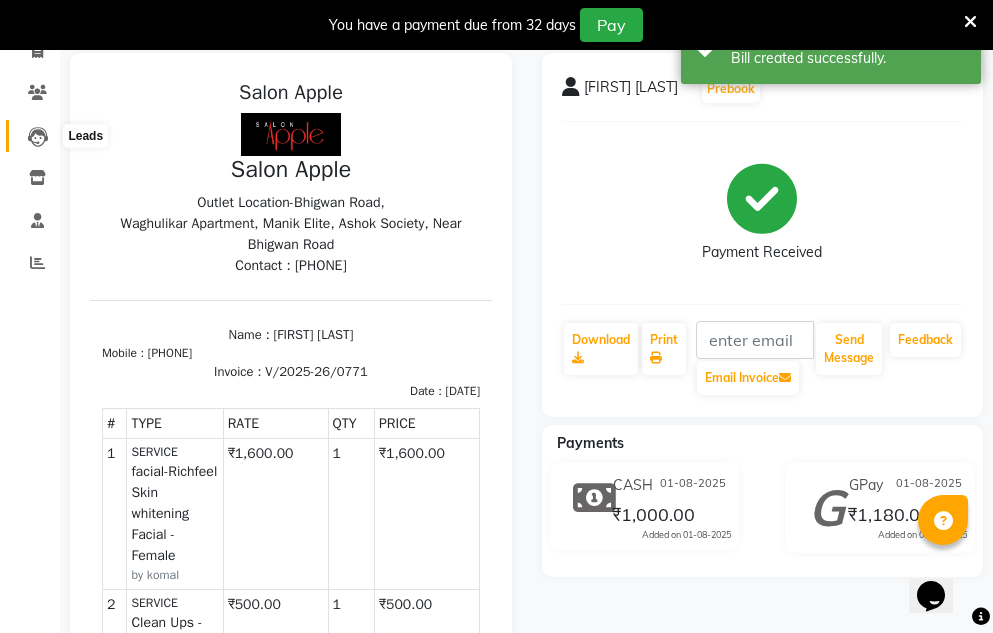 scroll, scrollTop: 0, scrollLeft: 0, axis: both 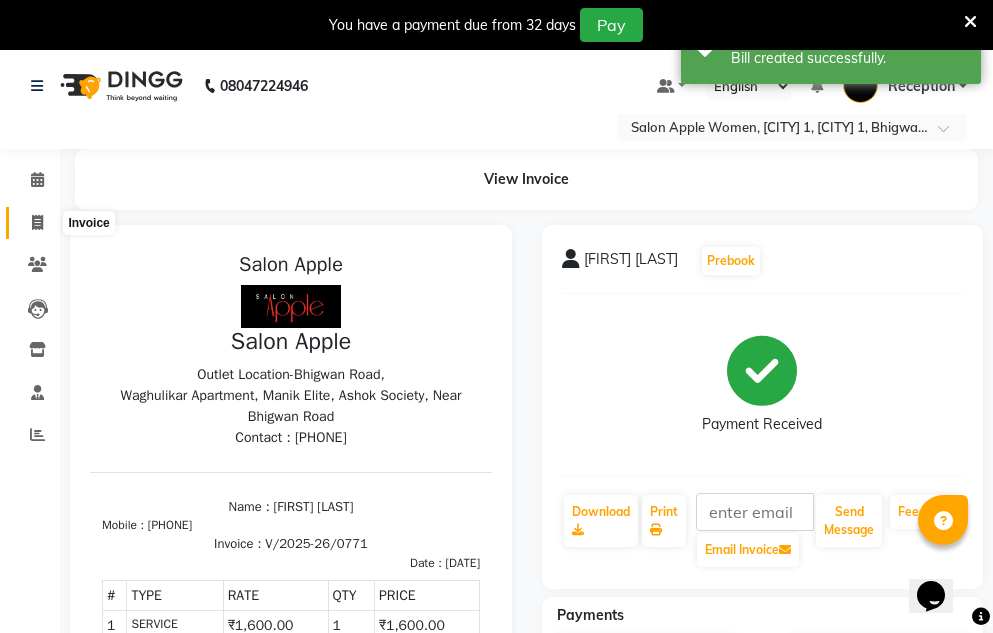 click 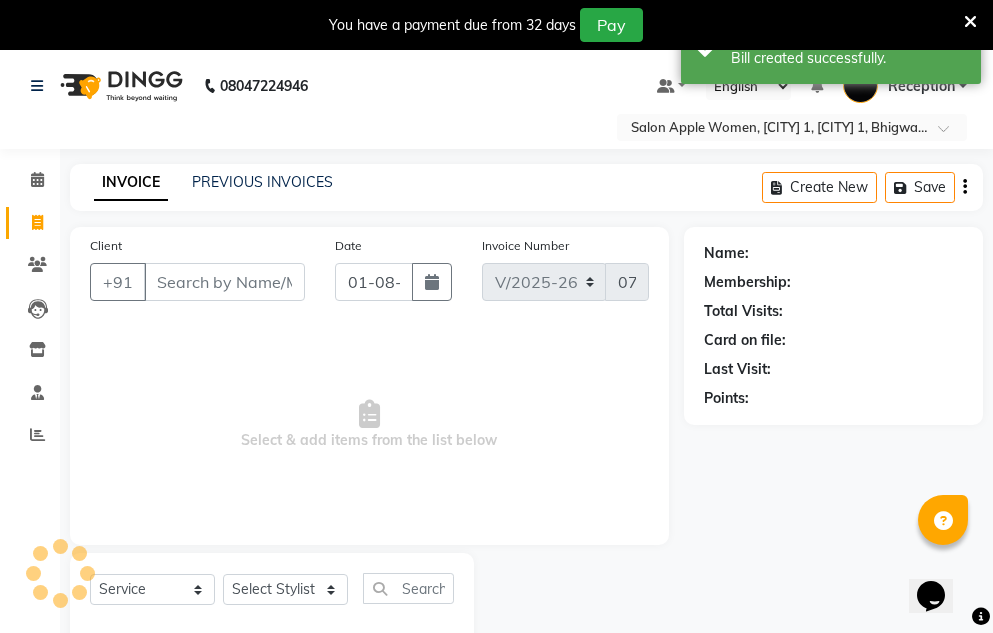 scroll, scrollTop: 50, scrollLeft: 0, axis: vertical 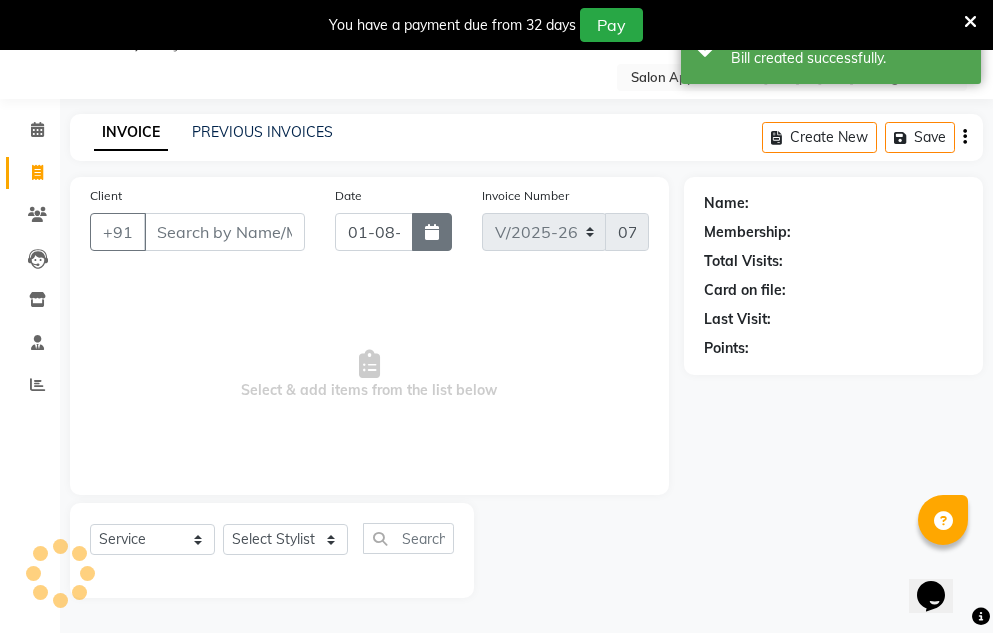 click 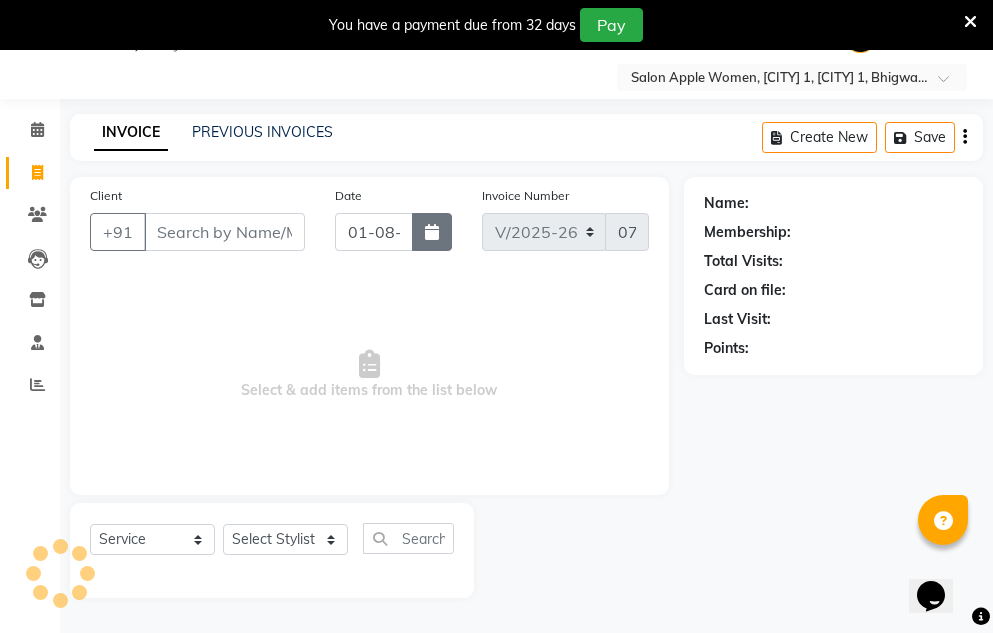 select on "8" 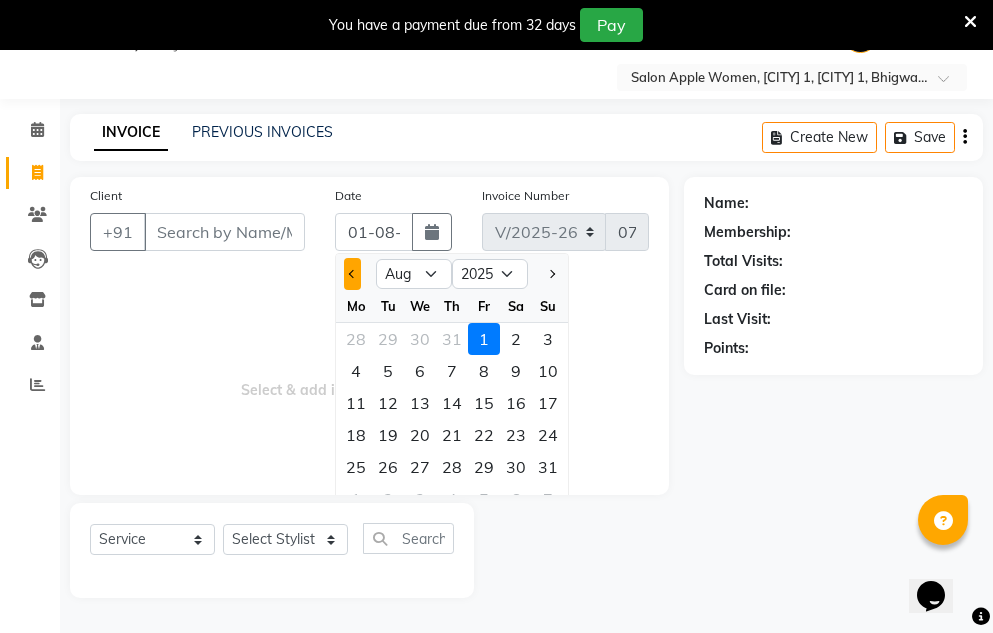 click 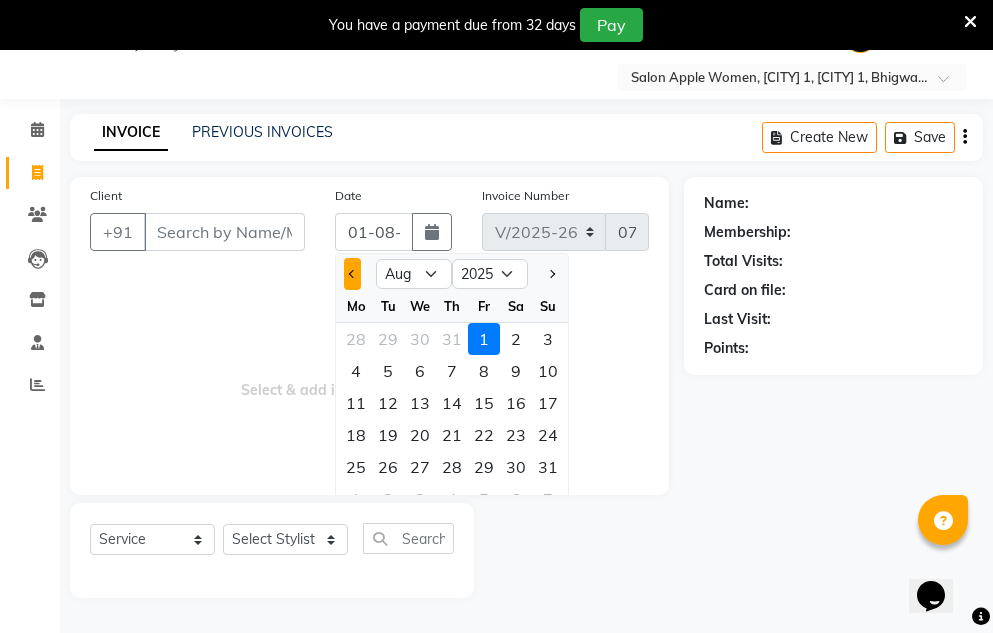 select on "7" 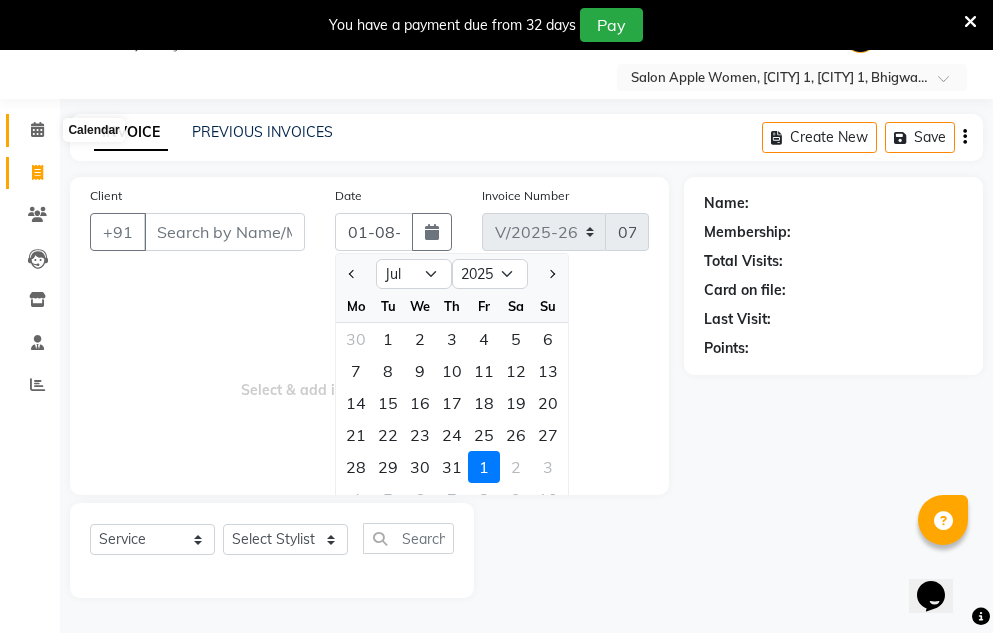 click 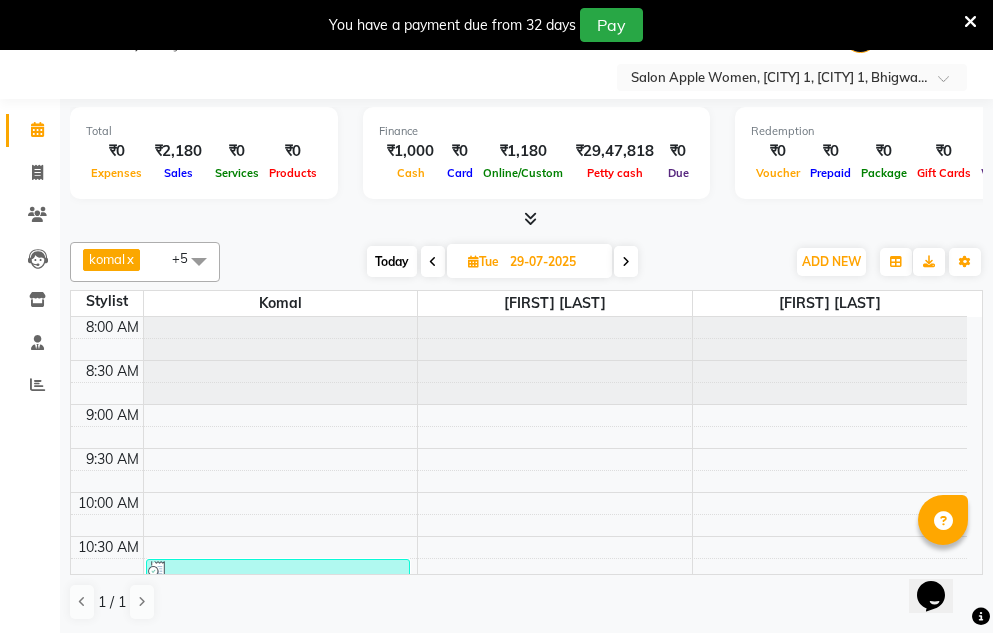 scroll, scrollTop: 51, scrollLeft: 0, axis: vertical 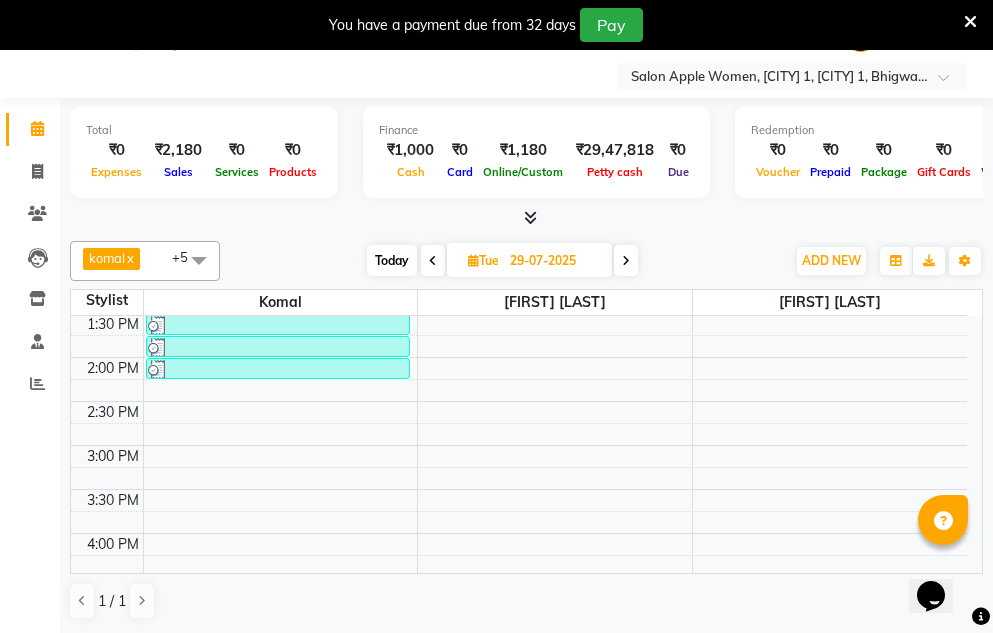 click at bounding box center (626, 261) 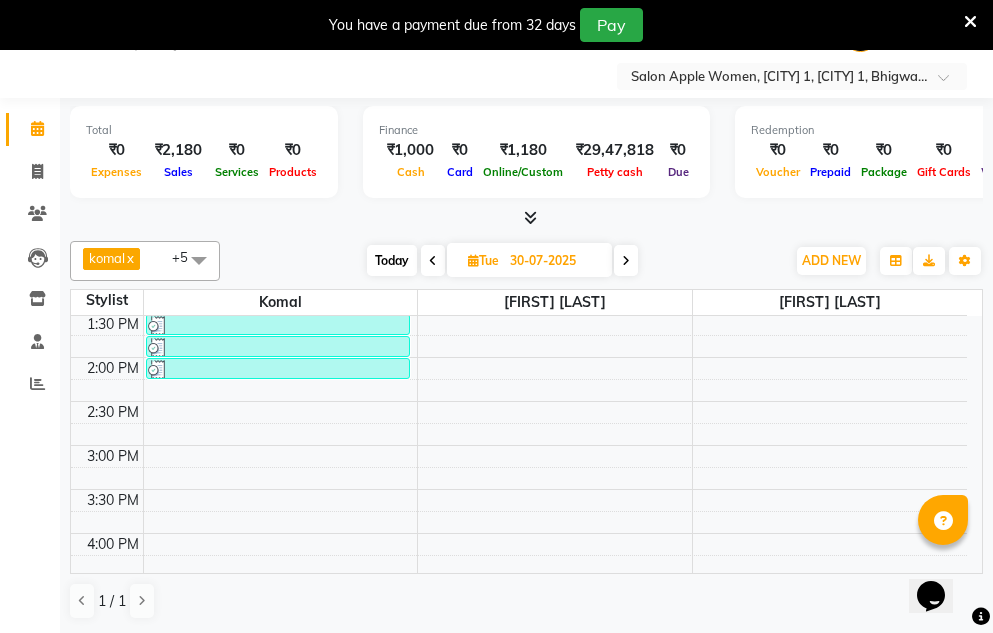 scroll, scrollTop: 0, scrollLeft: 0, axis: both 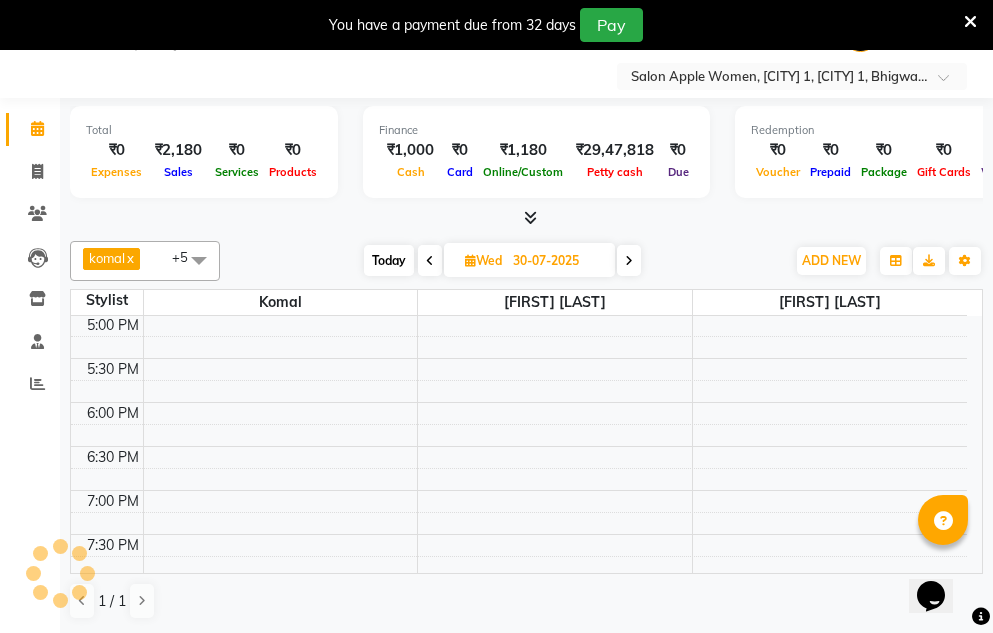 click at bounding box center [629, 260] 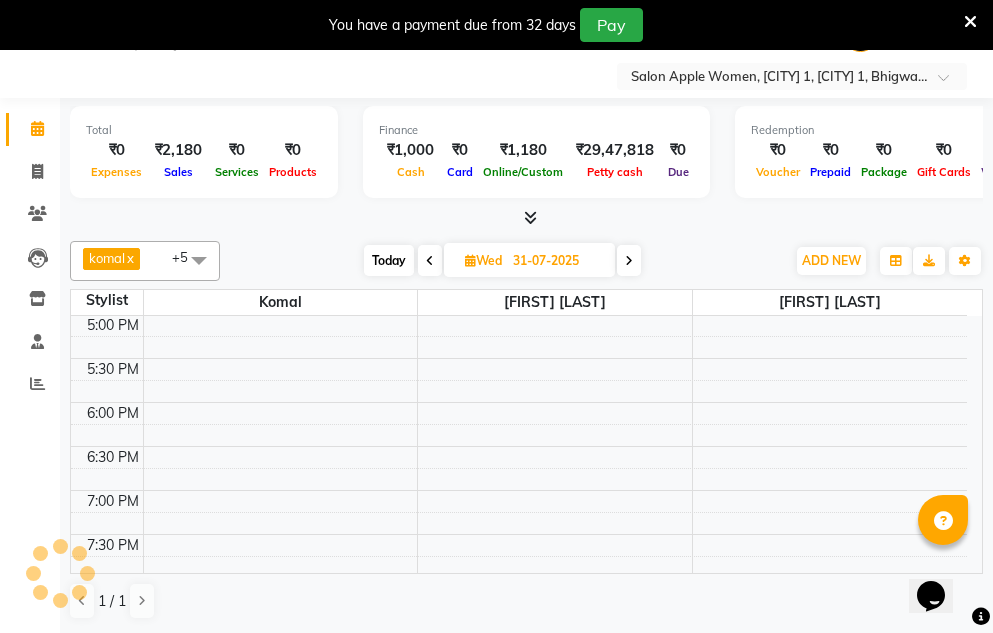 scroll, scrollTop: 793, scrollLeft: 0, axis: vertical 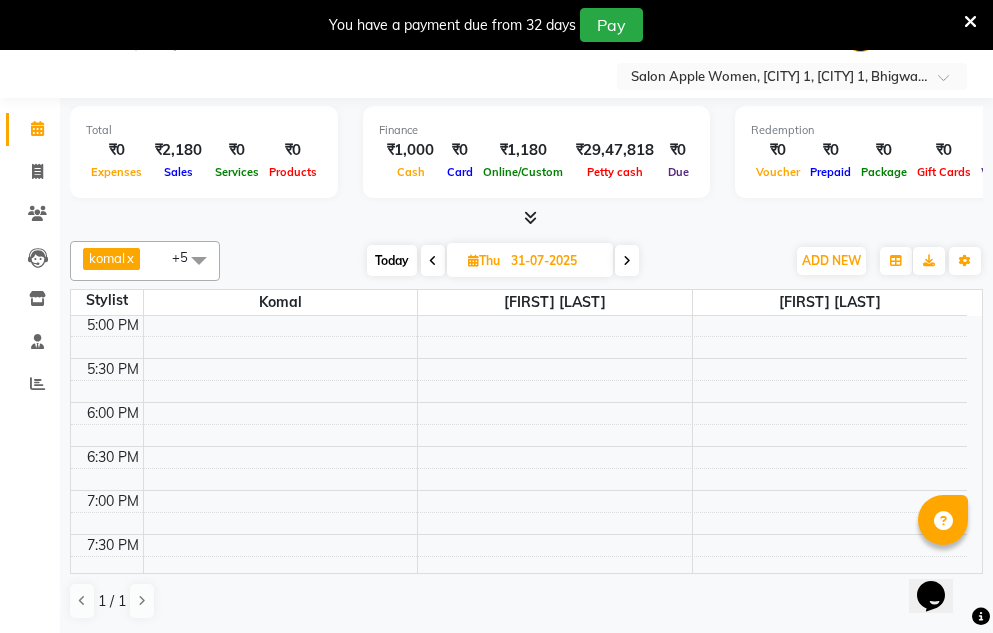 click at bounding box center [627, 260] 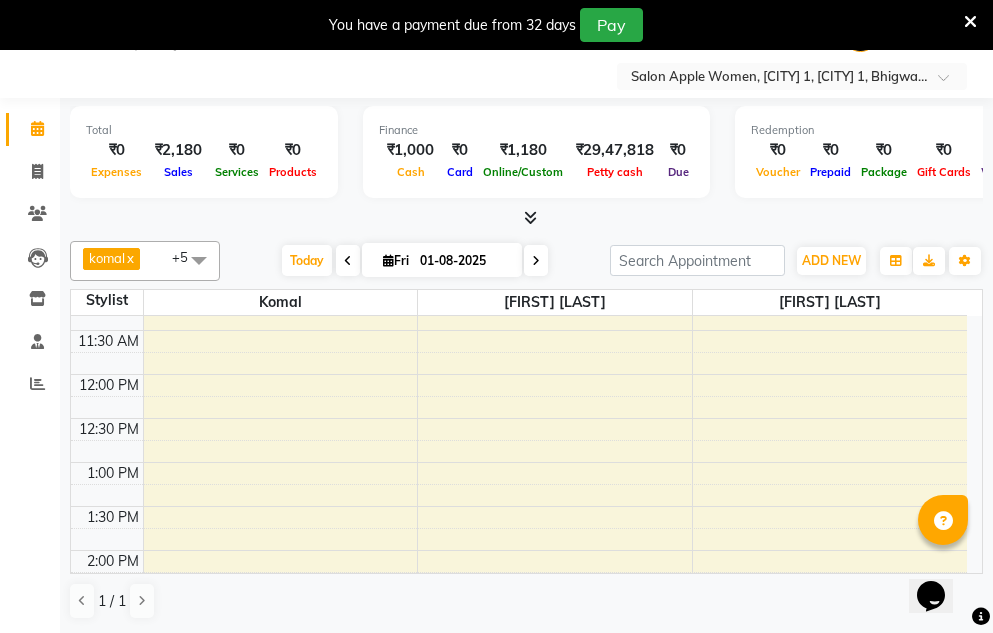 scroll, scrollTop: 0, scrollLeft: 0, axis: both 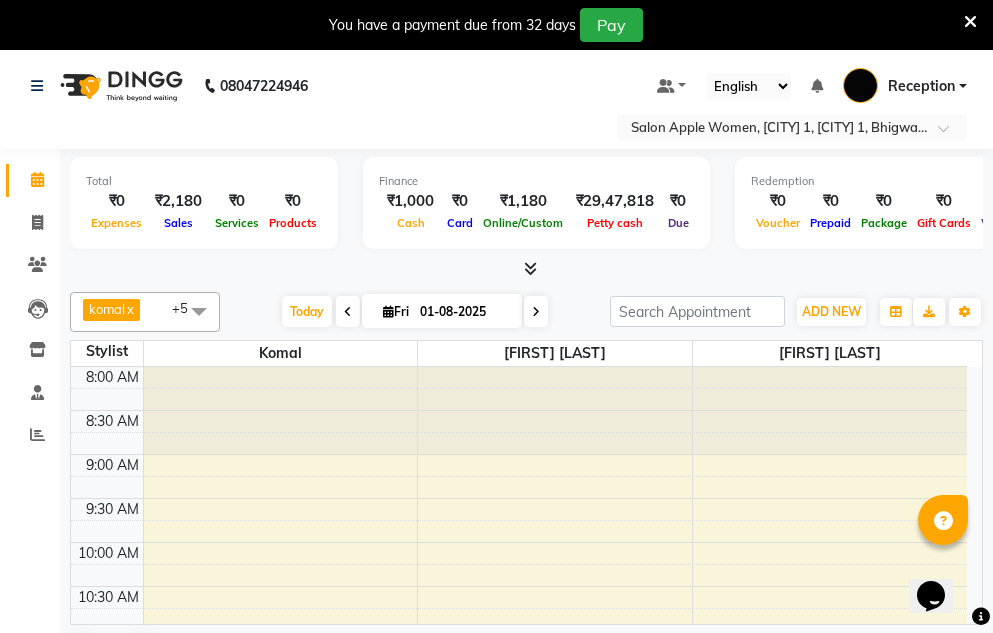 click at bounding box center (536, 312) 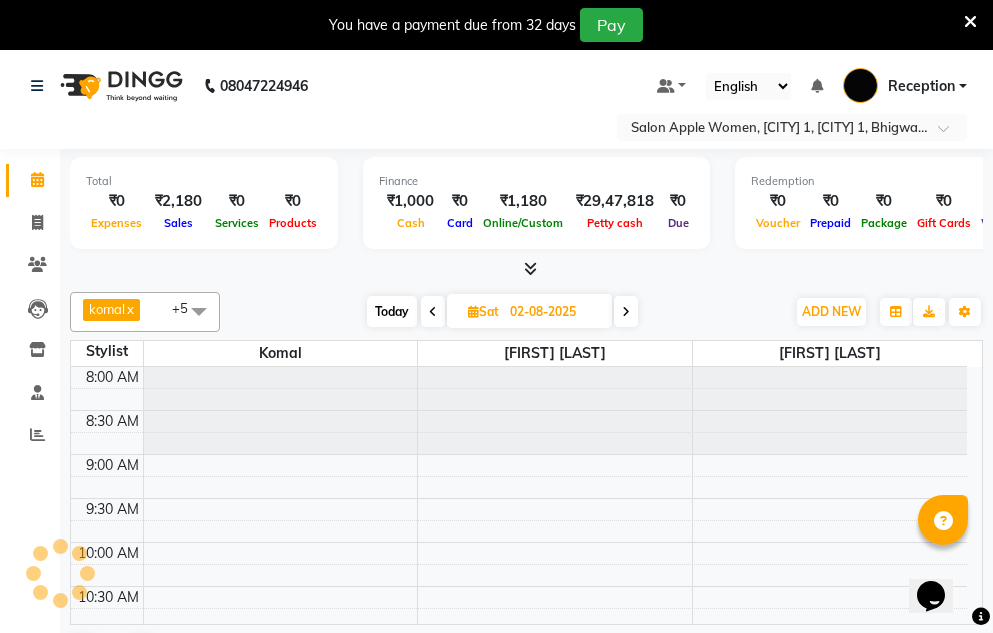 scroll, scrollTop: 793, scrollLeft: 0, axis: vertical 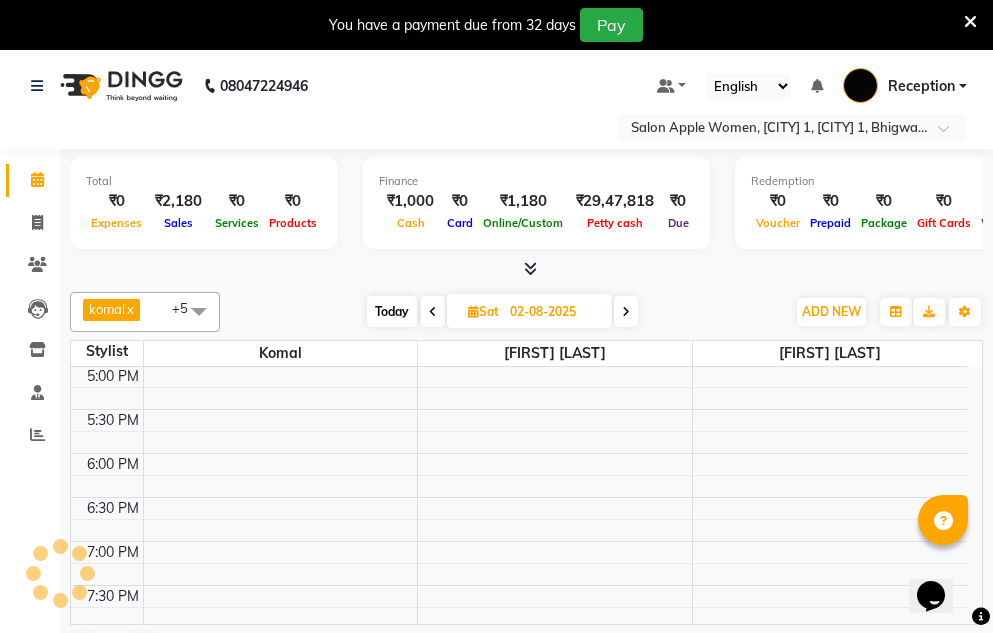 click on "02-08-2025" at bounding box center (554, 312) 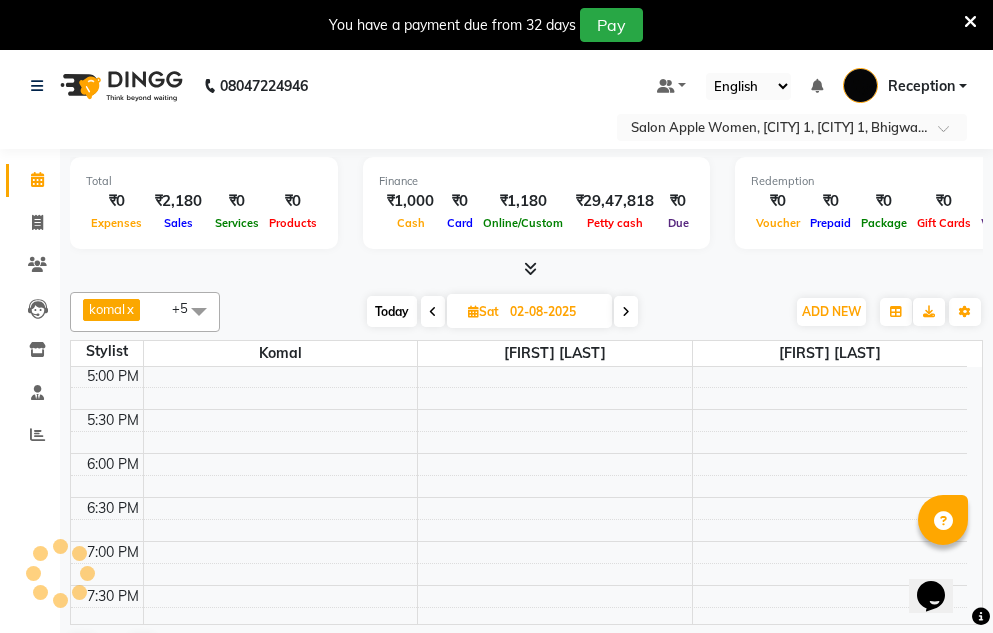 select on "8" 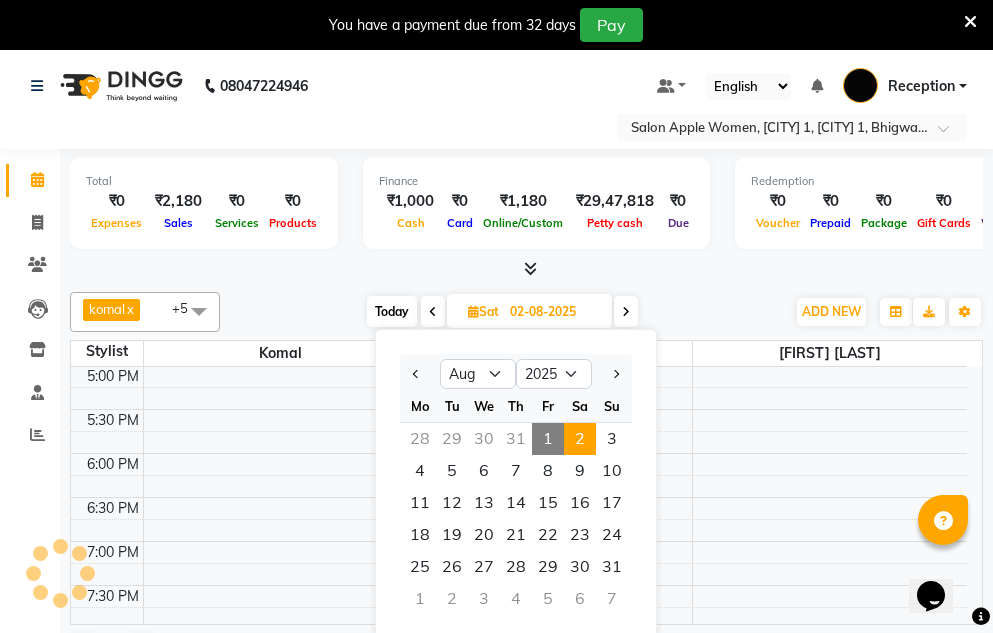 click at bounding box center [626, 311] 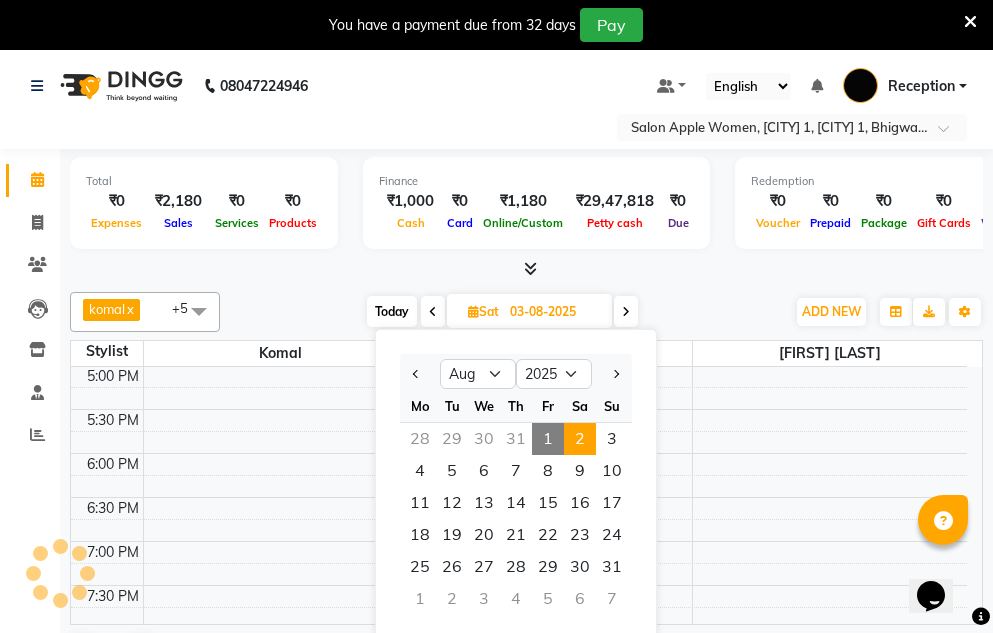 scroll, scrollTop: 793, scrollLeft: 0, axis: vertical 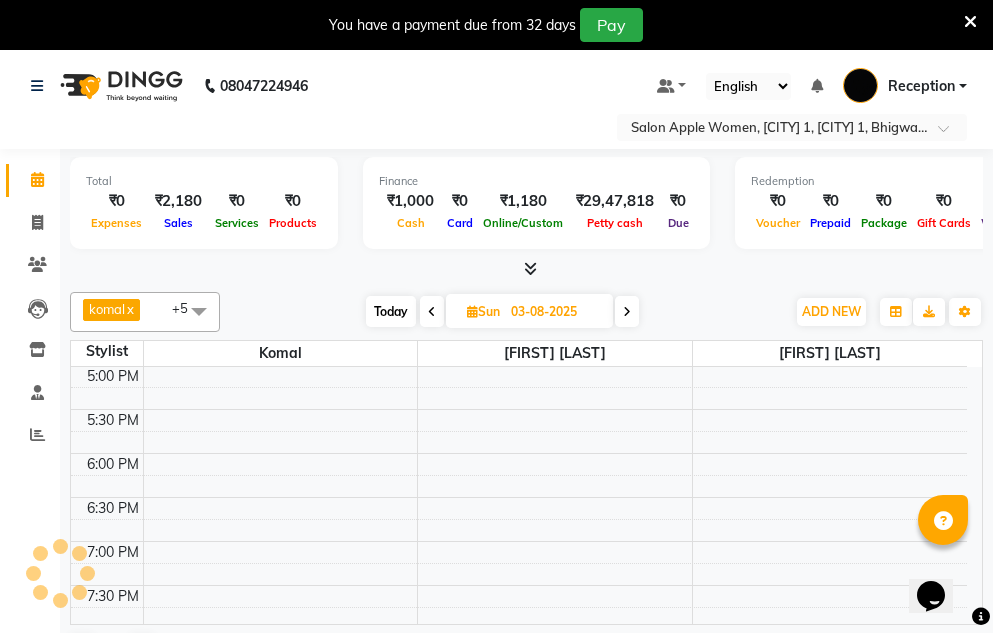 click at bounding box center [627, 312] 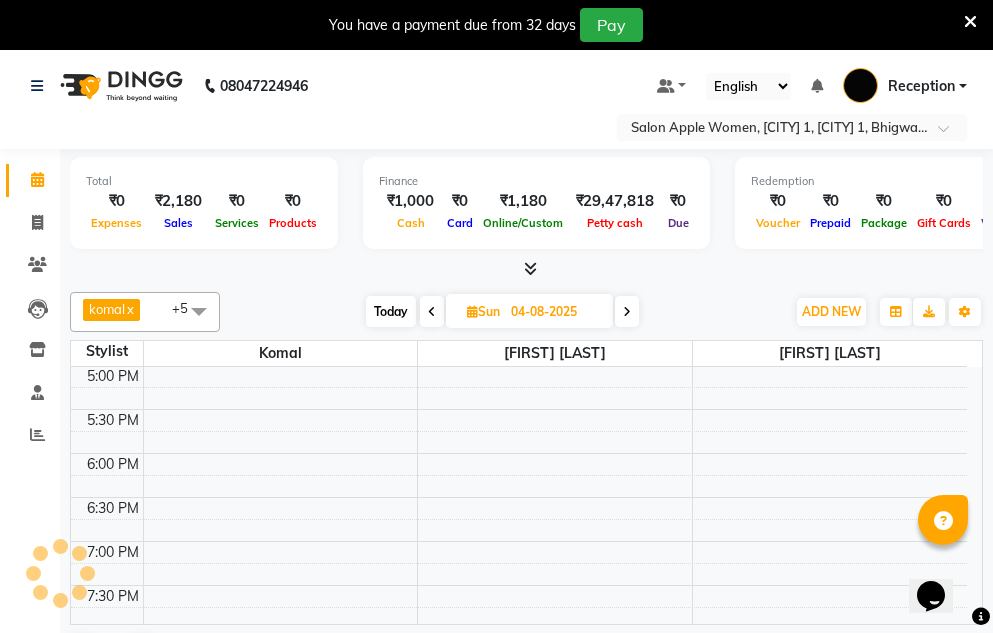 scroll, scrollTop: 793, scrollLeft: 0, axis: vertical 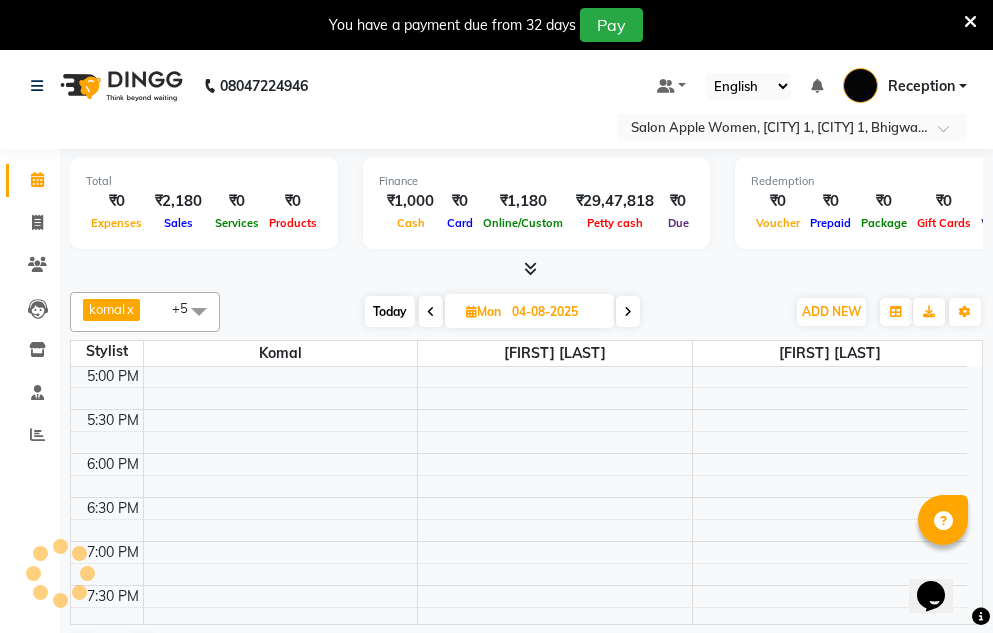 click at bounding box center [628, 311] 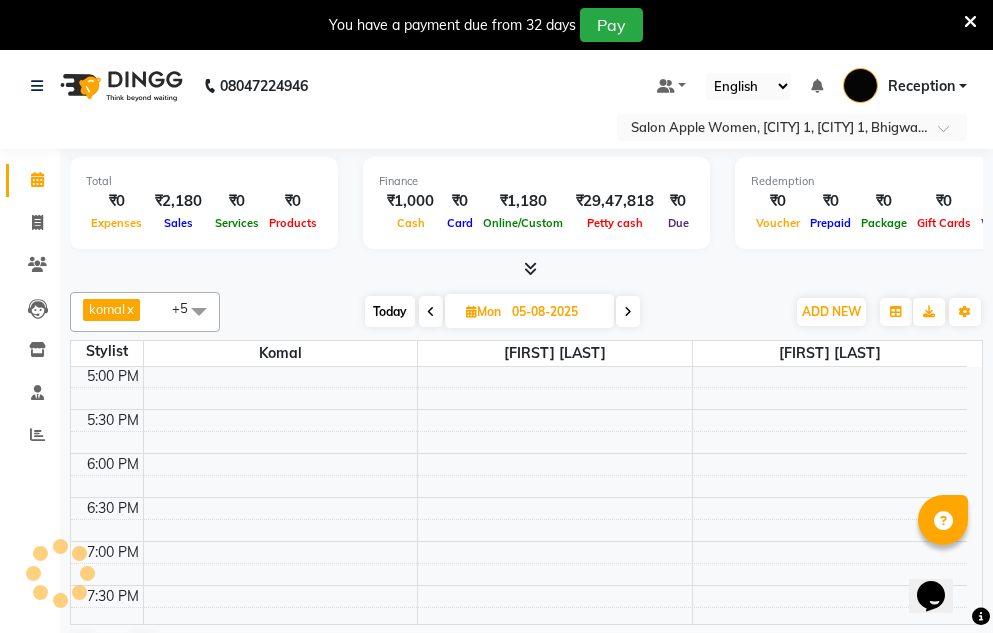 scroll, scrollTop: 0, scrollLeft: 0, axis: both 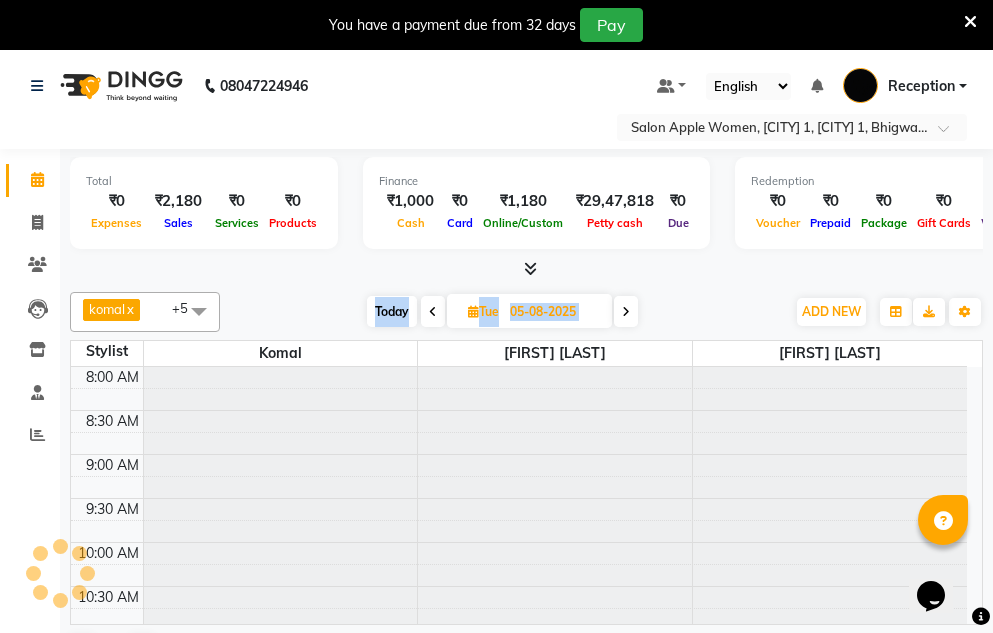 click at bounding box center (626, 312) 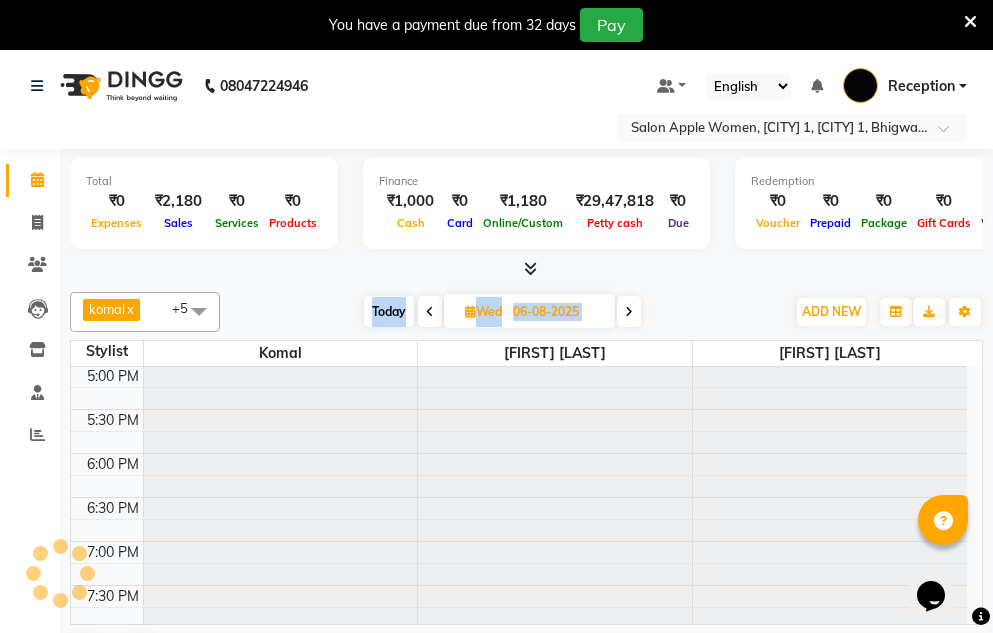 click at bounding box center (629, 311) 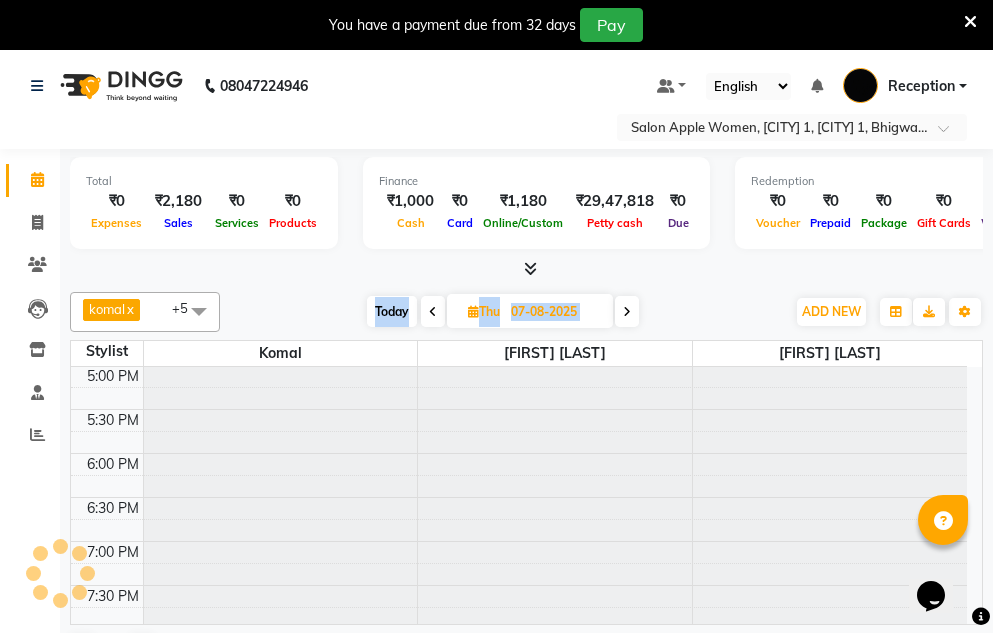 scroll, scrollTop: 793, scrollLeft: 0, axis: vertical 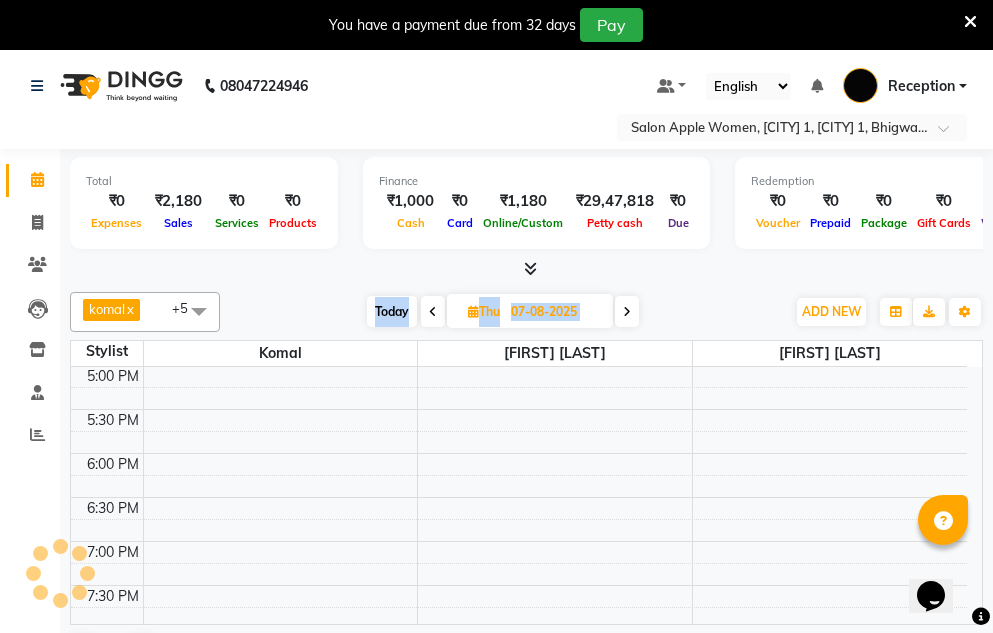 click at bounding box center [627, 312] 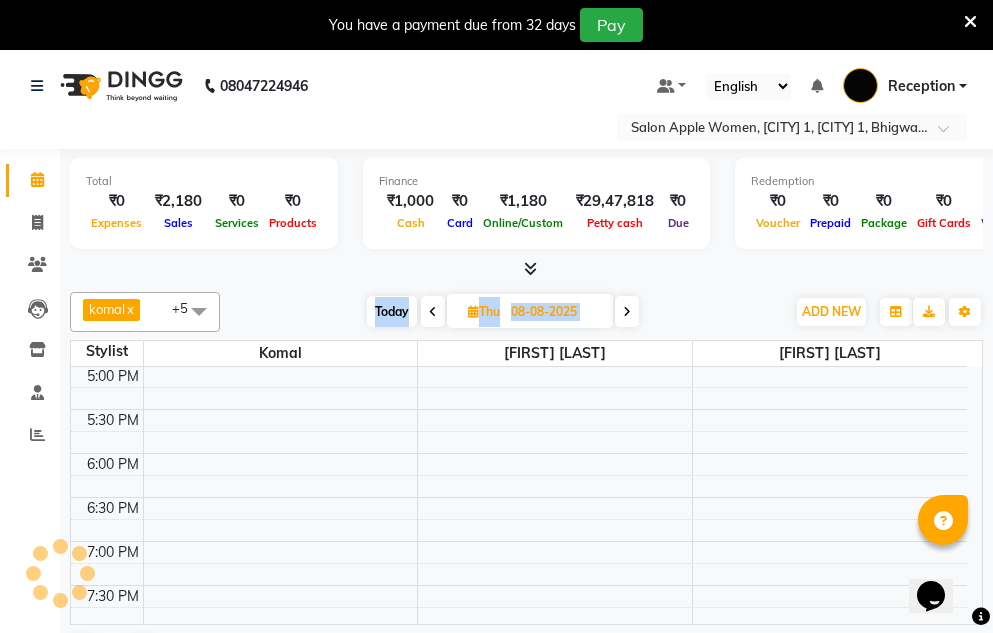 scroll, scrollTop: 0, scrollLeft: 0, axis: both 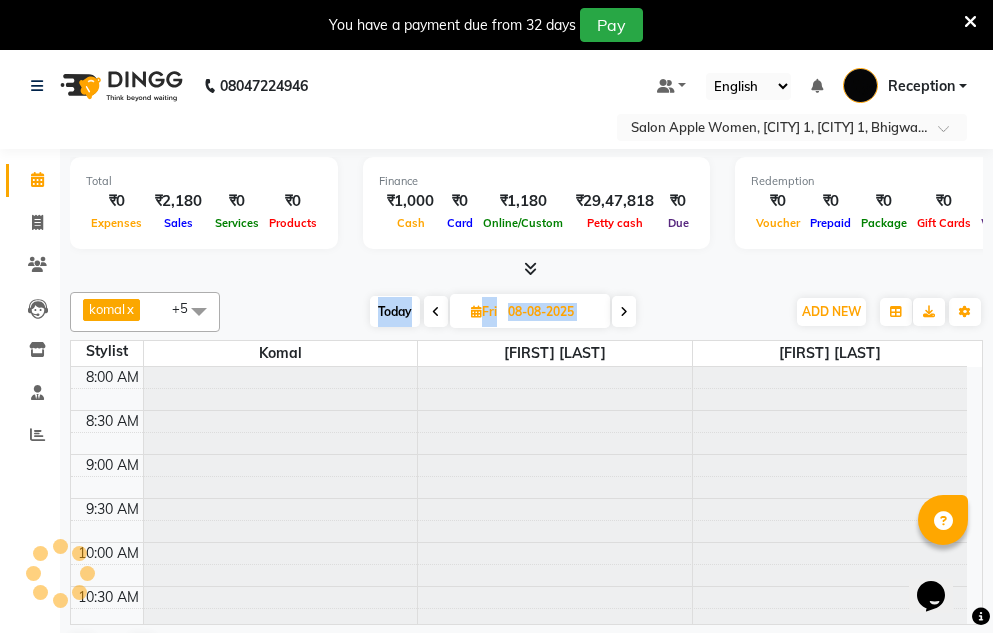 click at bounding box center (624, 312) 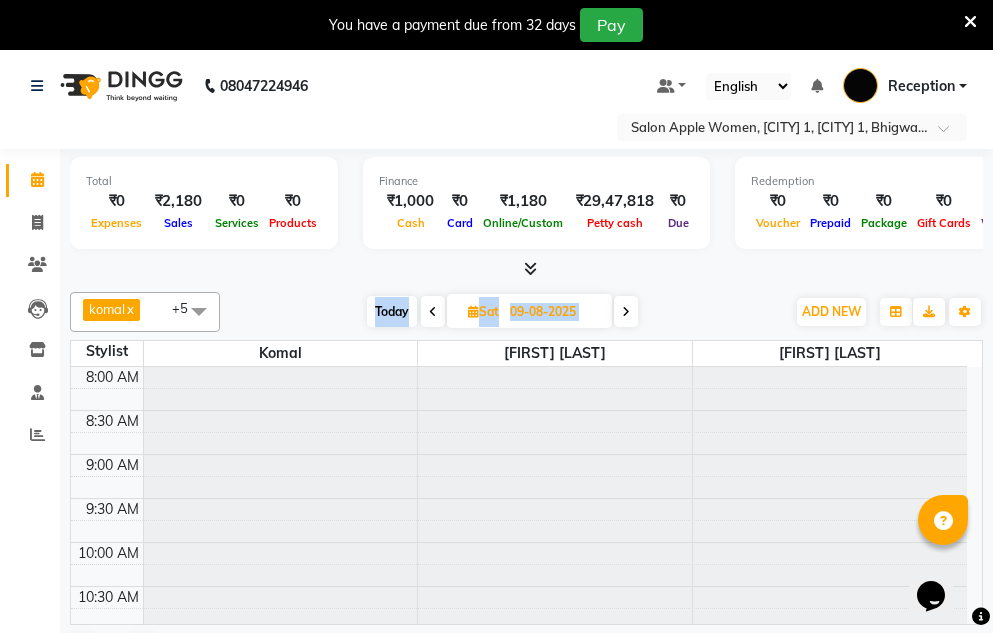 scroll, scrollTop: 793, scrollLeft: 0, axis: vertical 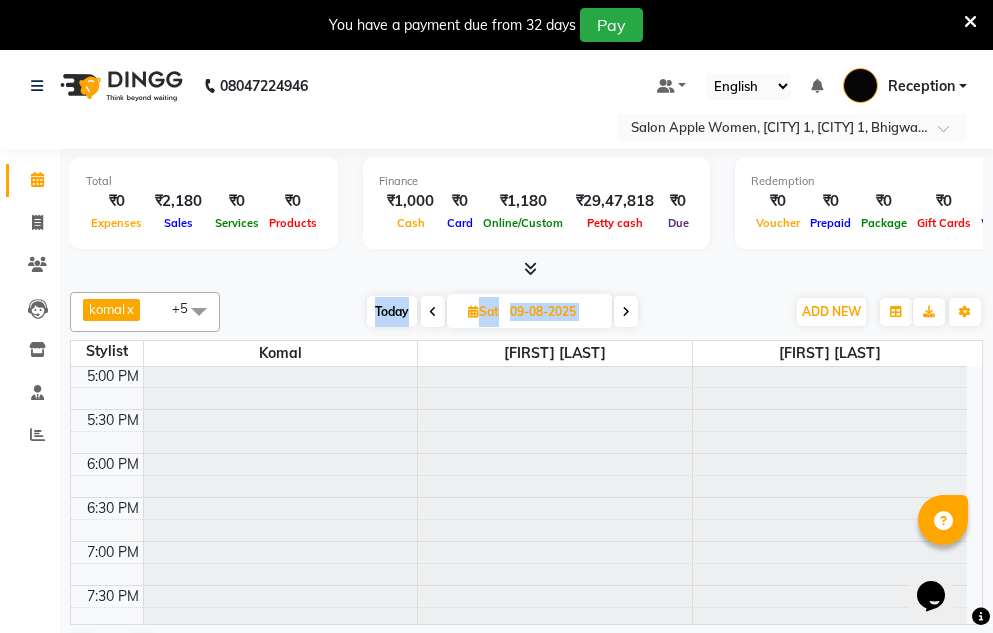click at bounding box center (626, 312) 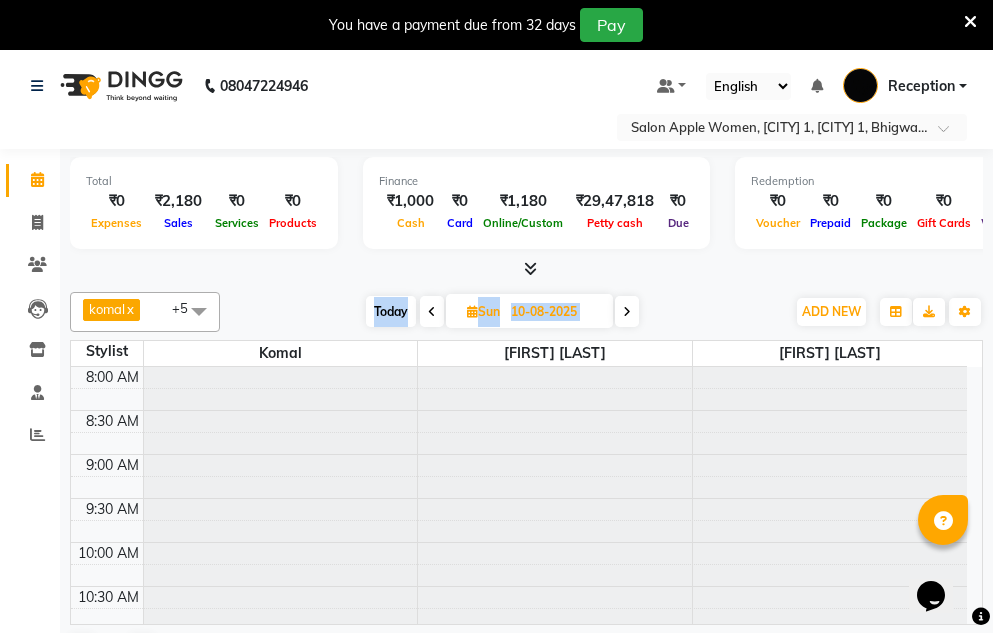 click at bounding box center [627, 312] 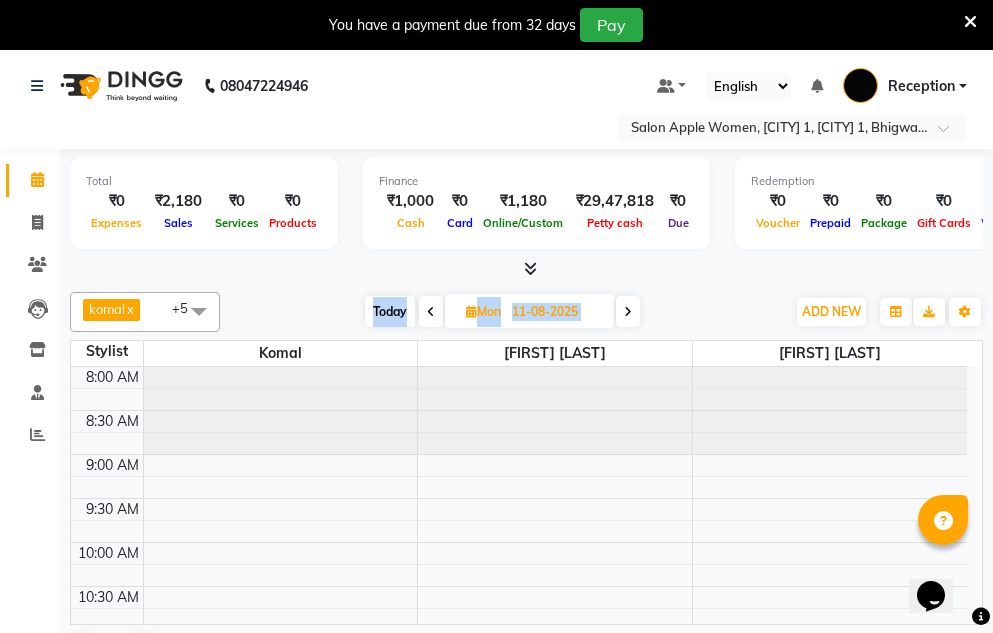 click at bounding box center (628, 311) 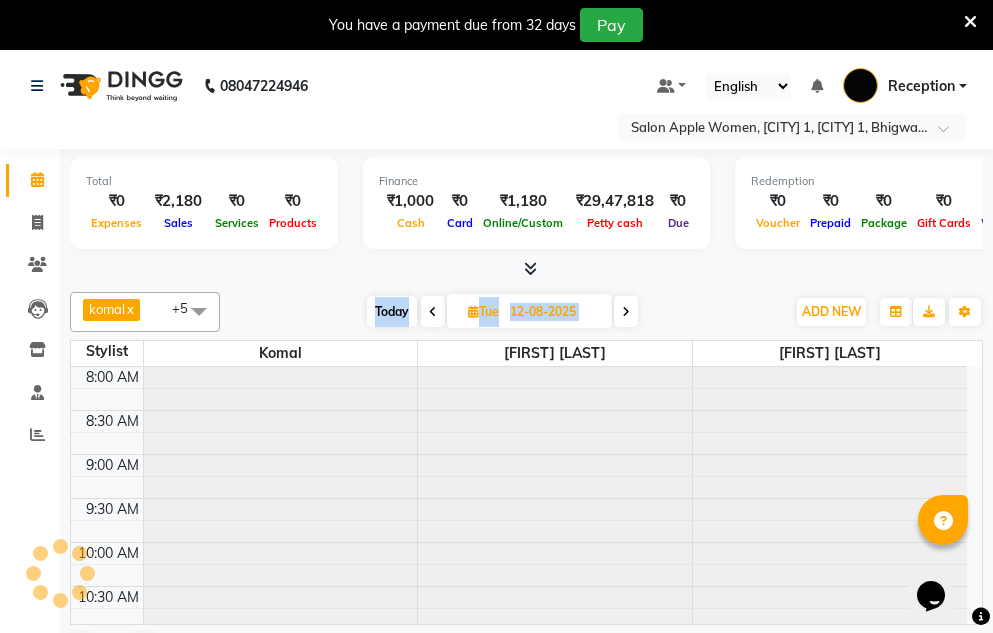 click at bounding box center (626, 312) 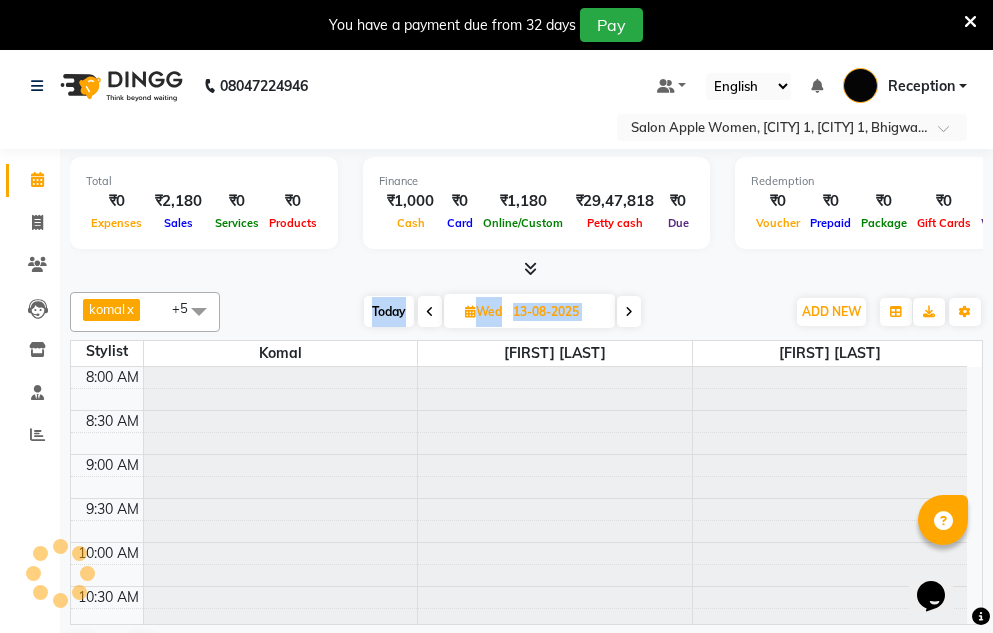 click at bounding box center [629, 311] 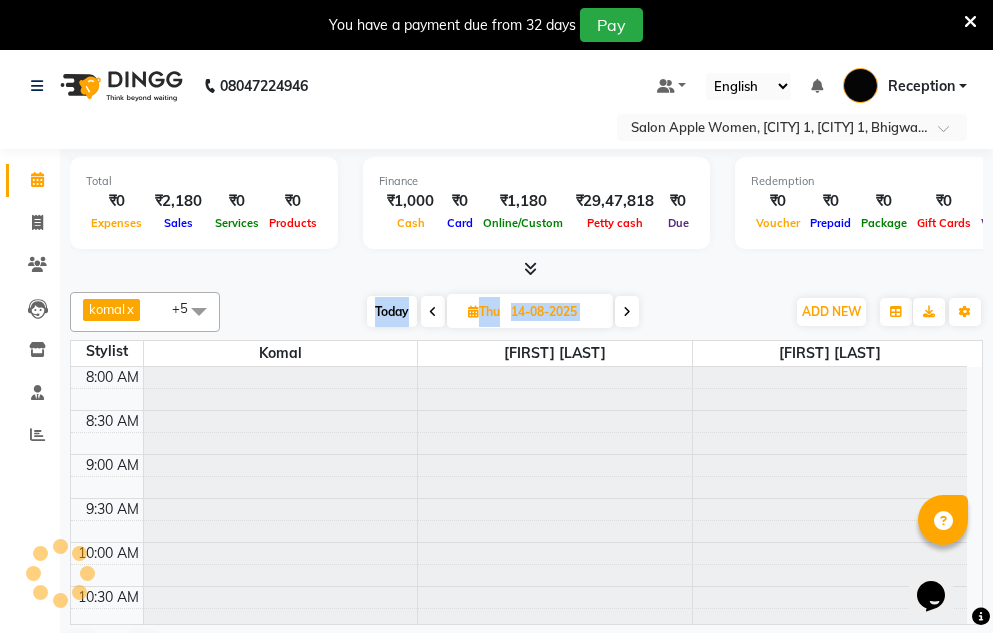 click at bounding box center [627, 312] 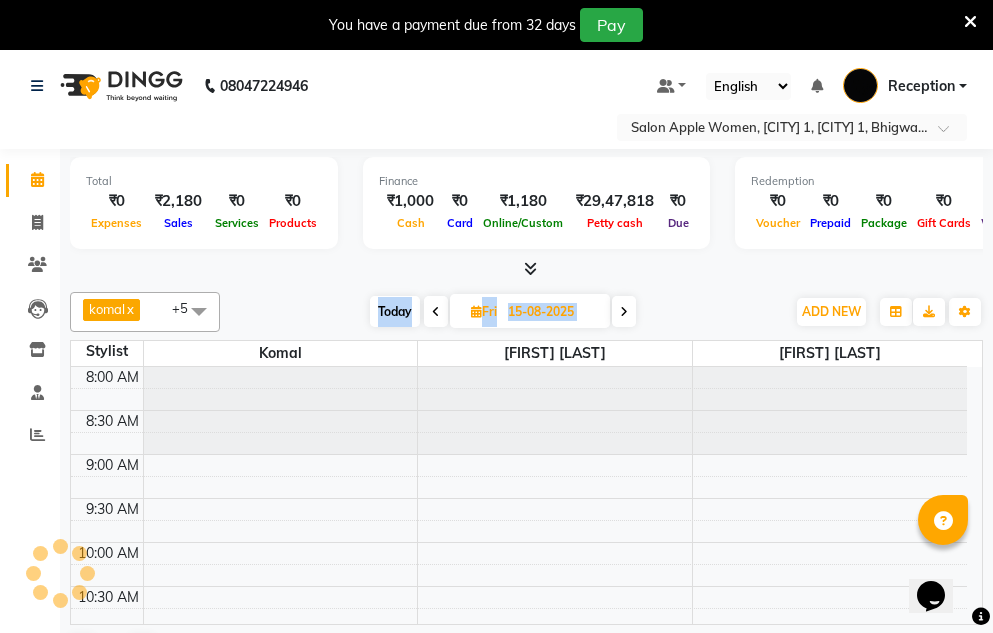 scroll, scrollTop: 793, scrollLeft: 0, axis: vertical 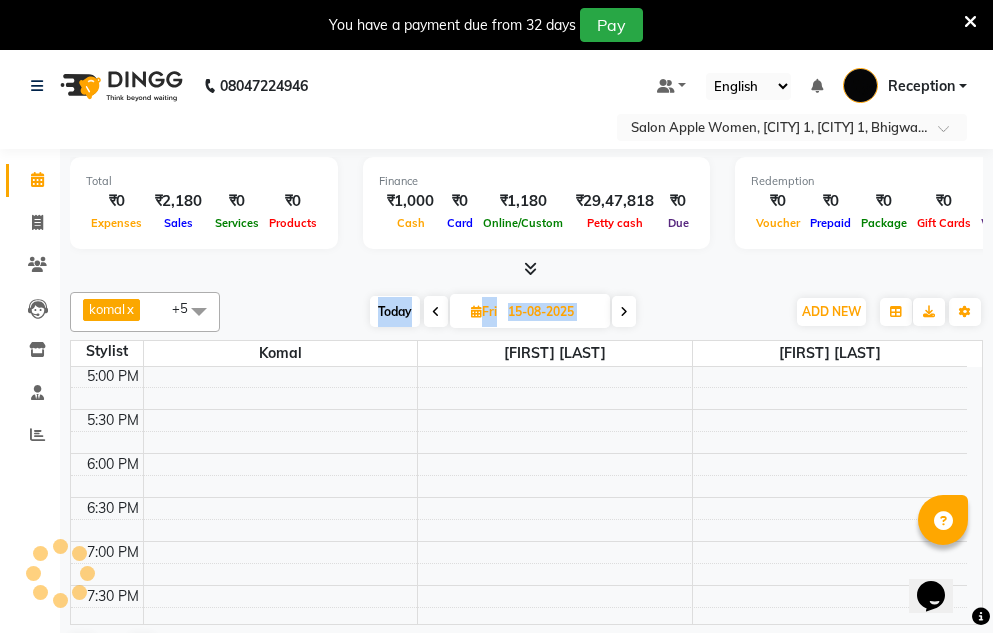 click at bounding box center [624, 312] 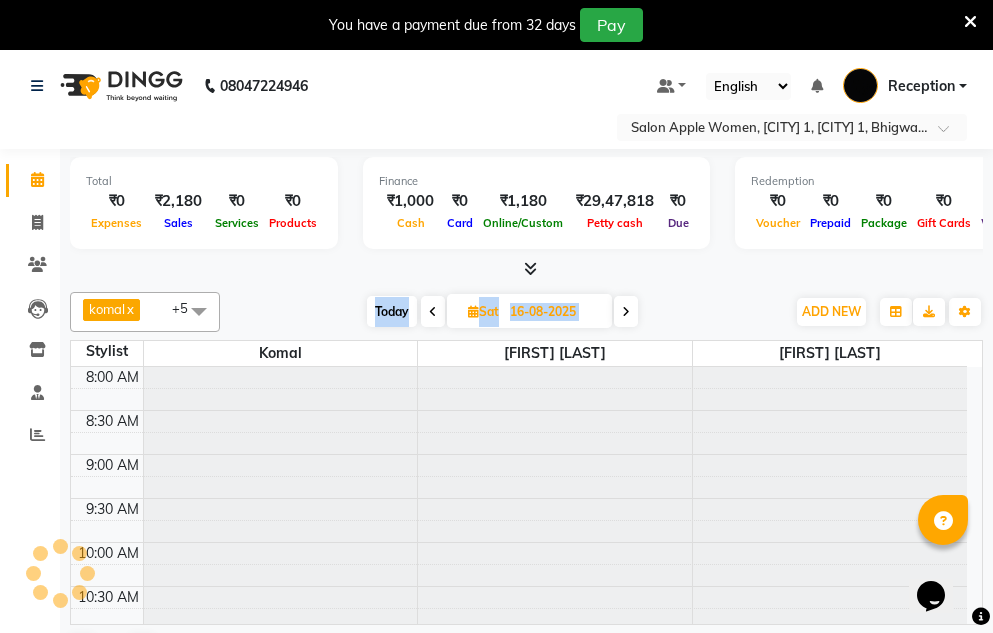 click at bounding box center (626, 312) 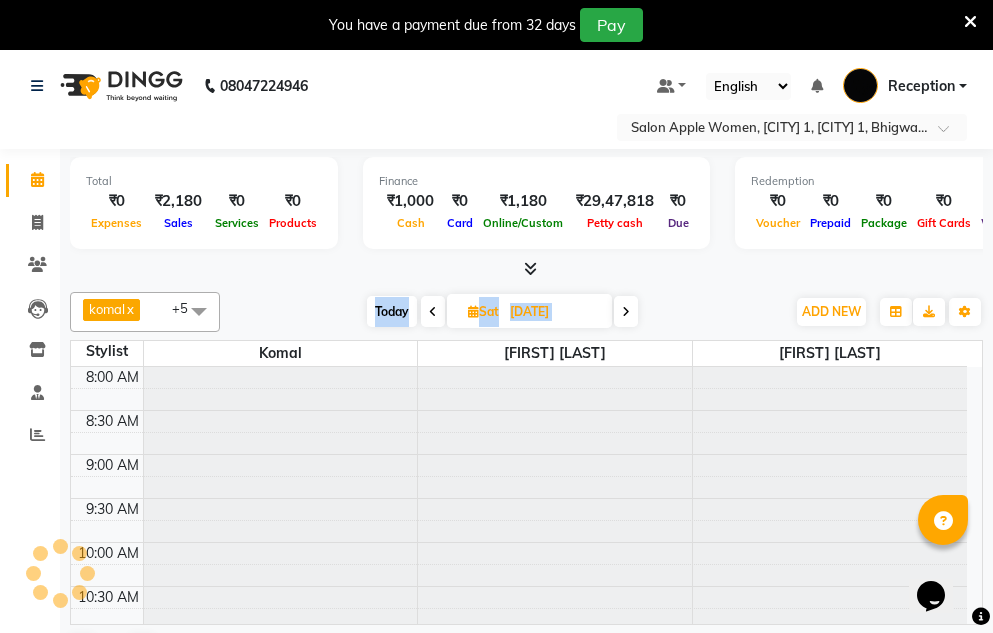 scroll, scrollTop: 0, scrollLeft: 0, axis: both 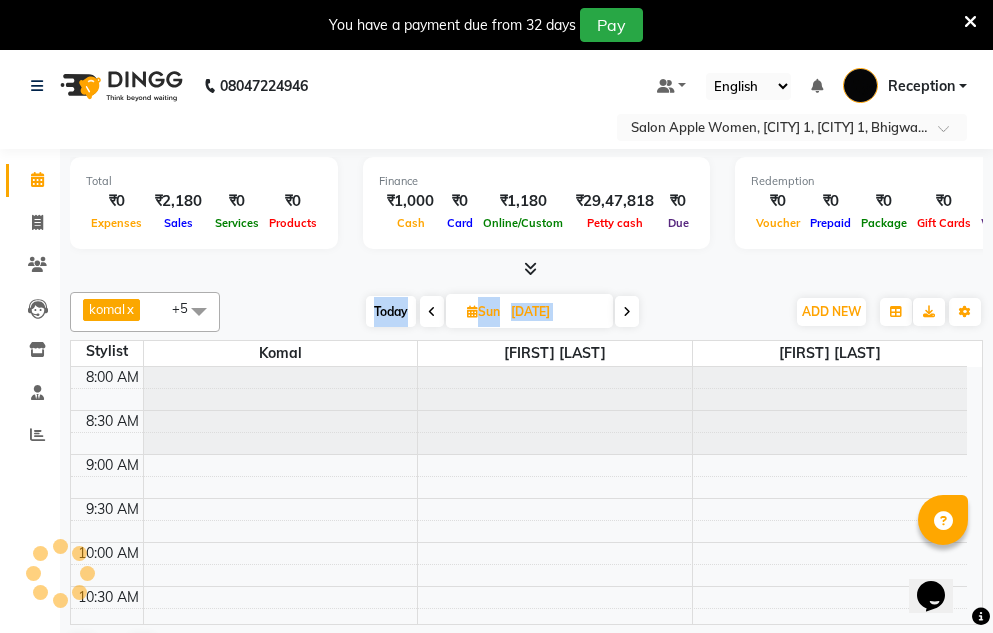 click at bounding box center (627, 312) 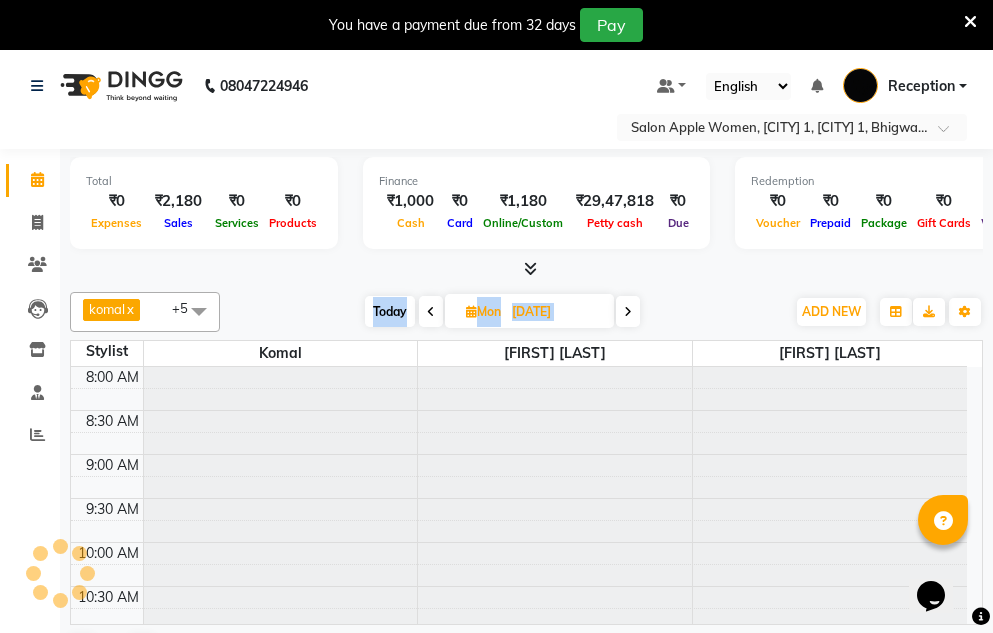 scroll, scrollTop: 793, scrollLeft: 0, axis: vertical 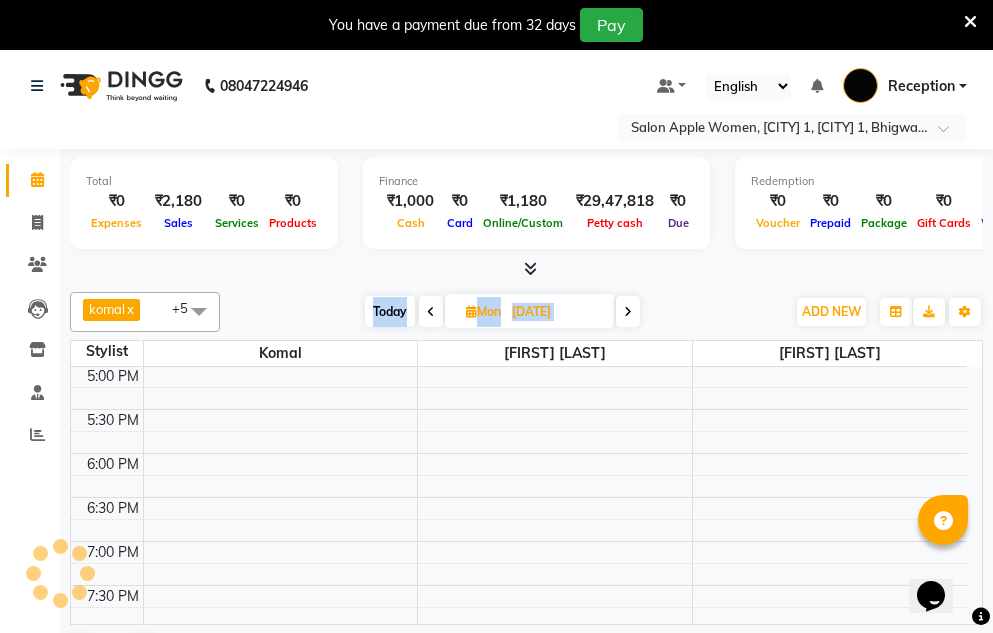 click at bounding box center [628, 311] 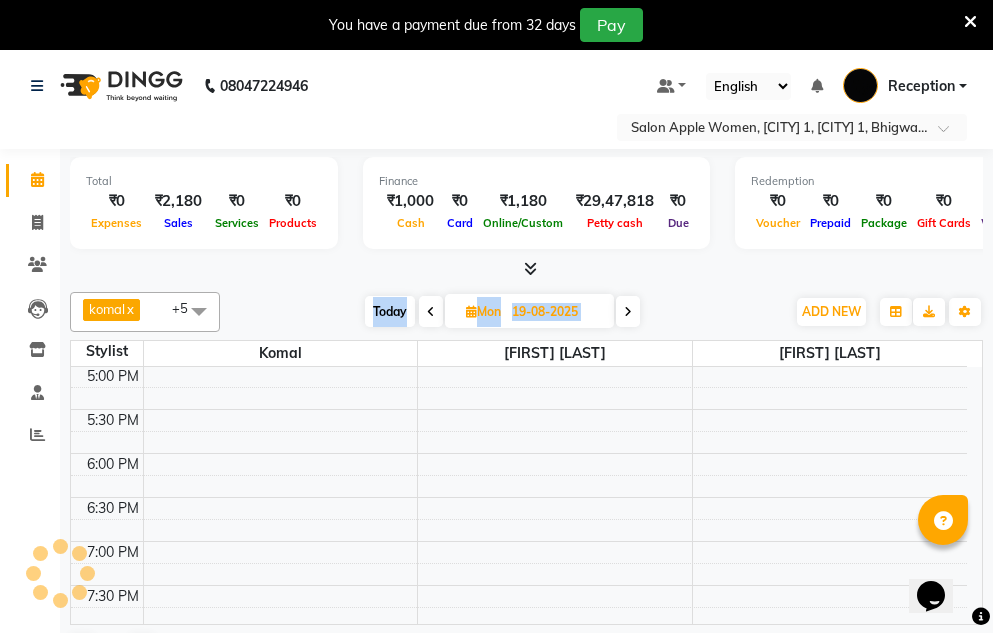 scroll, scrollTop: 0, scrollLeft: 0, axis: both 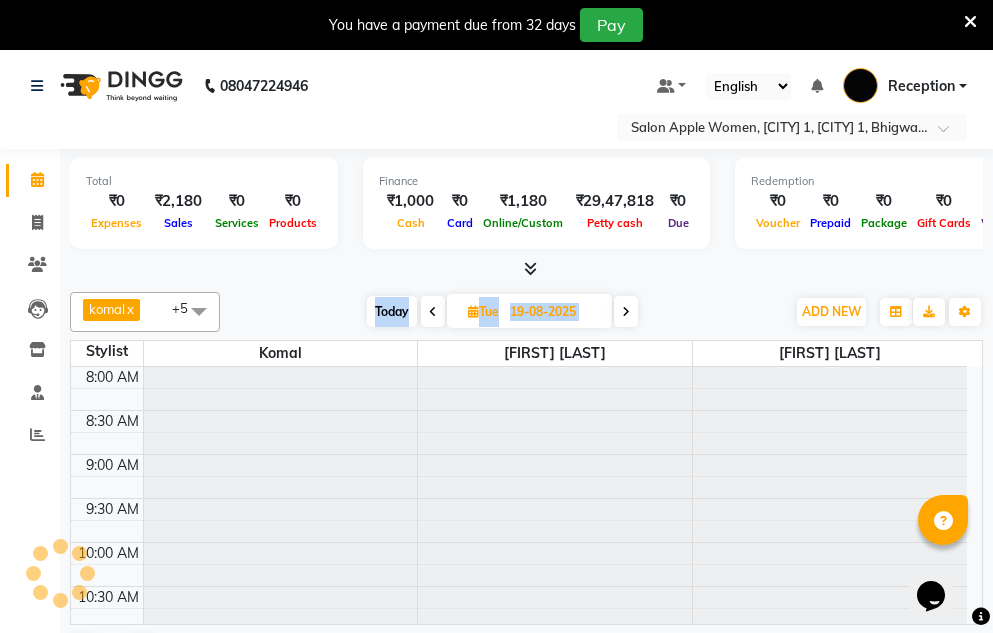 click at bounding box center [626, 312] 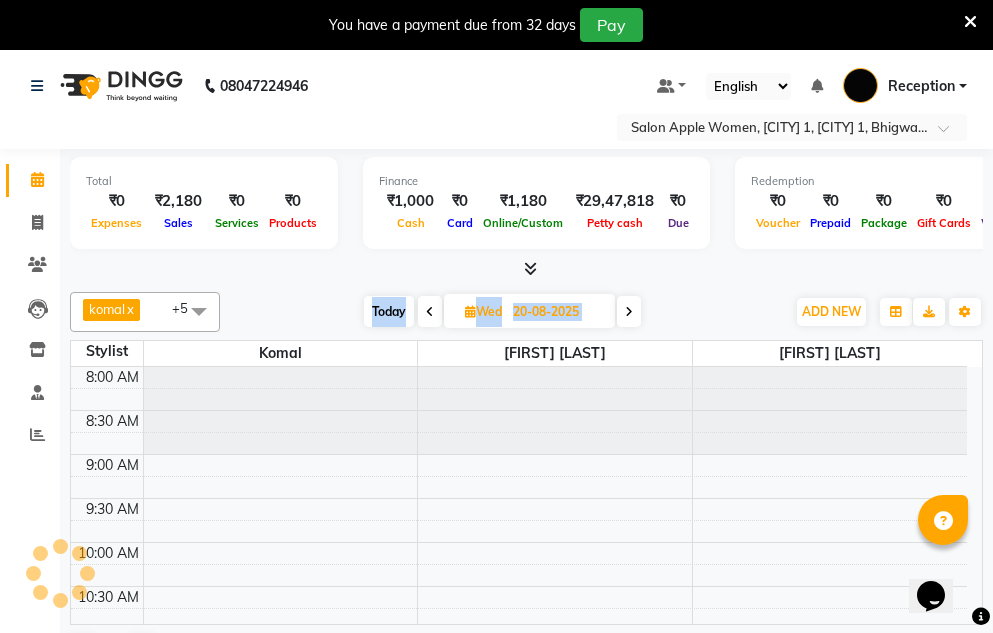 scroll, scrollTop: 793, scrollLeft: 0, axis: vertical 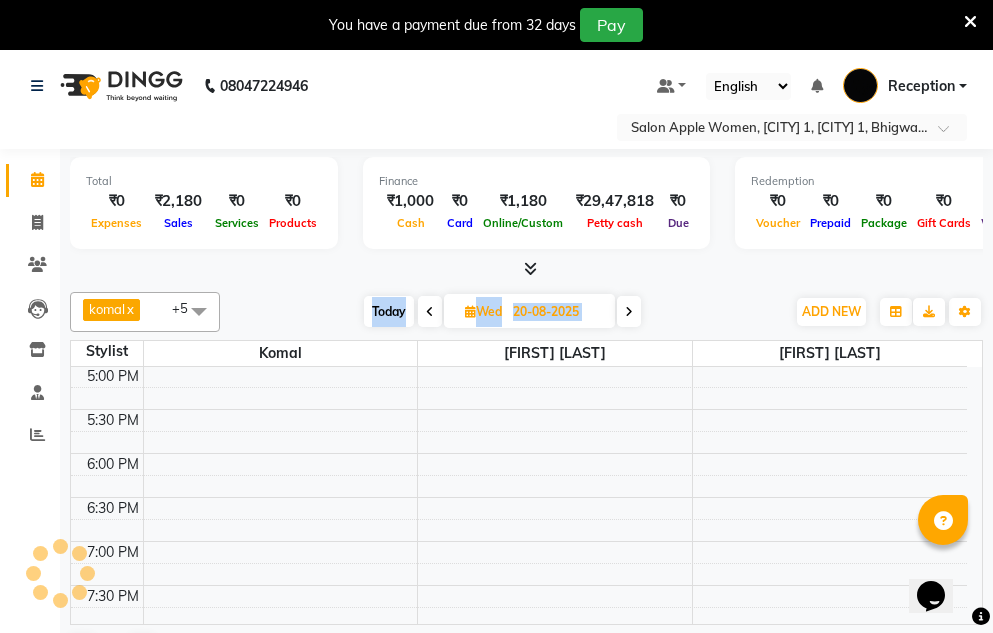 click at bounding box center [629, 311] 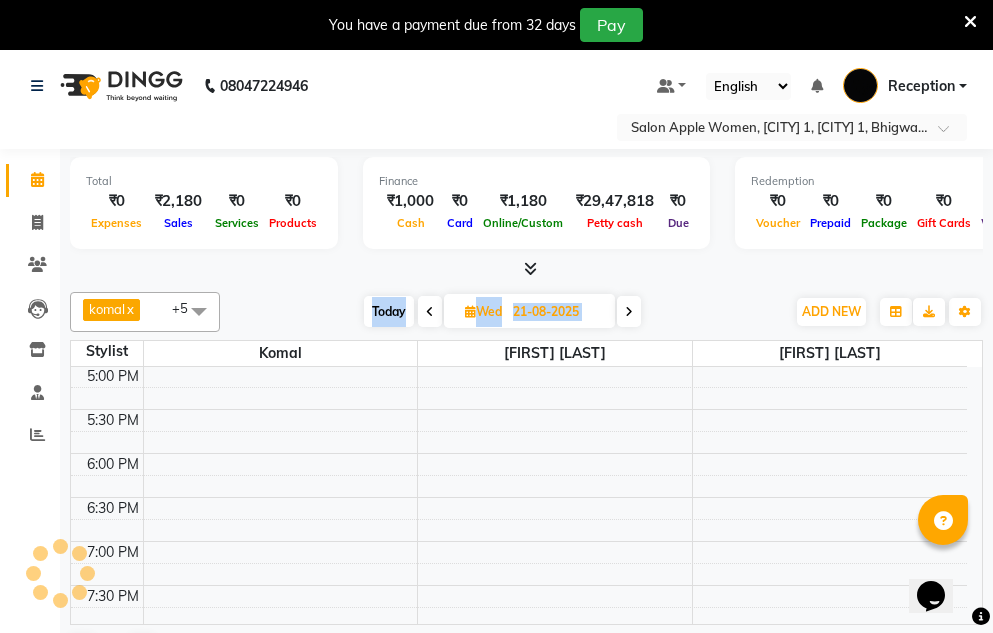 scroll, scrollTop: 0, scrollLeft: 0, axis: both 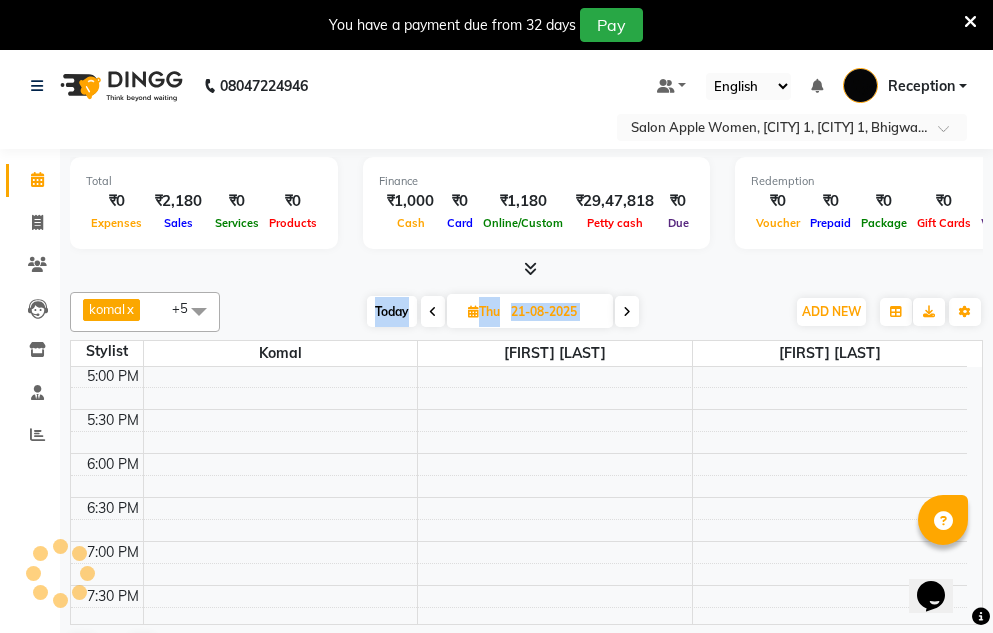 click at bounding box center [627, 312] 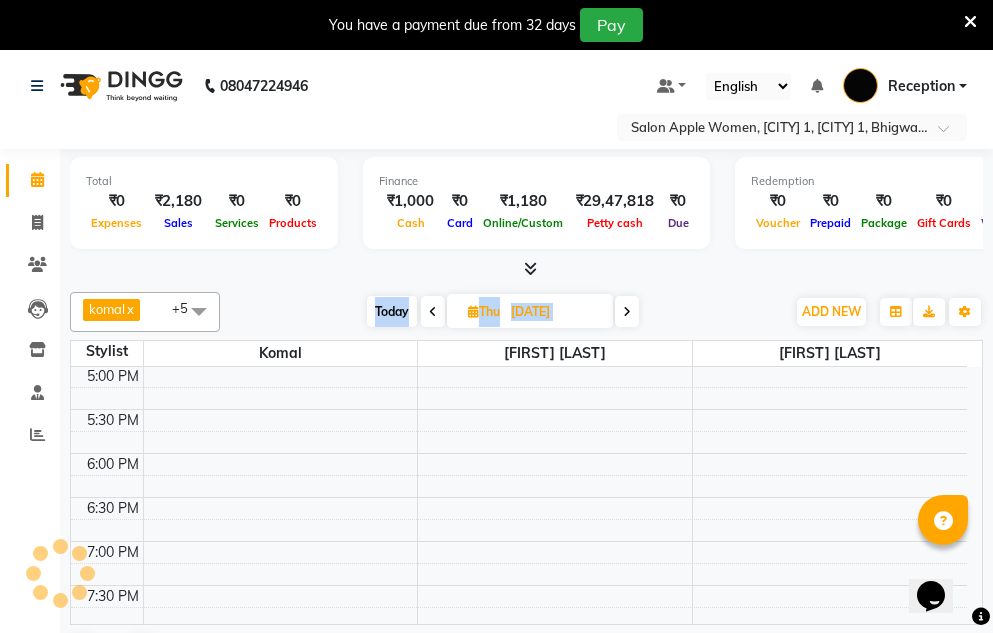 scroll 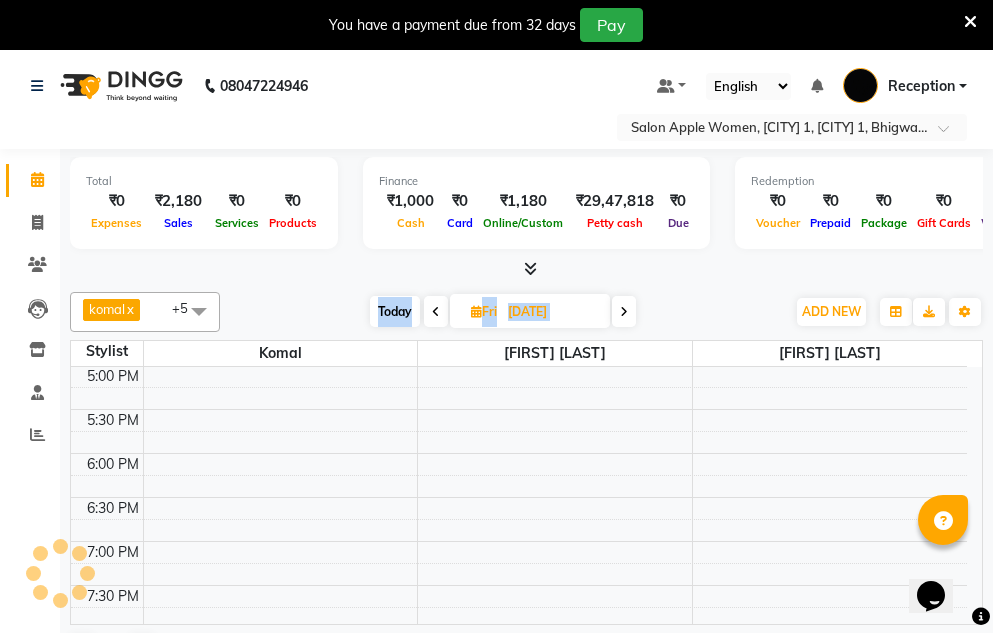 click at bounding box center [624, 312] 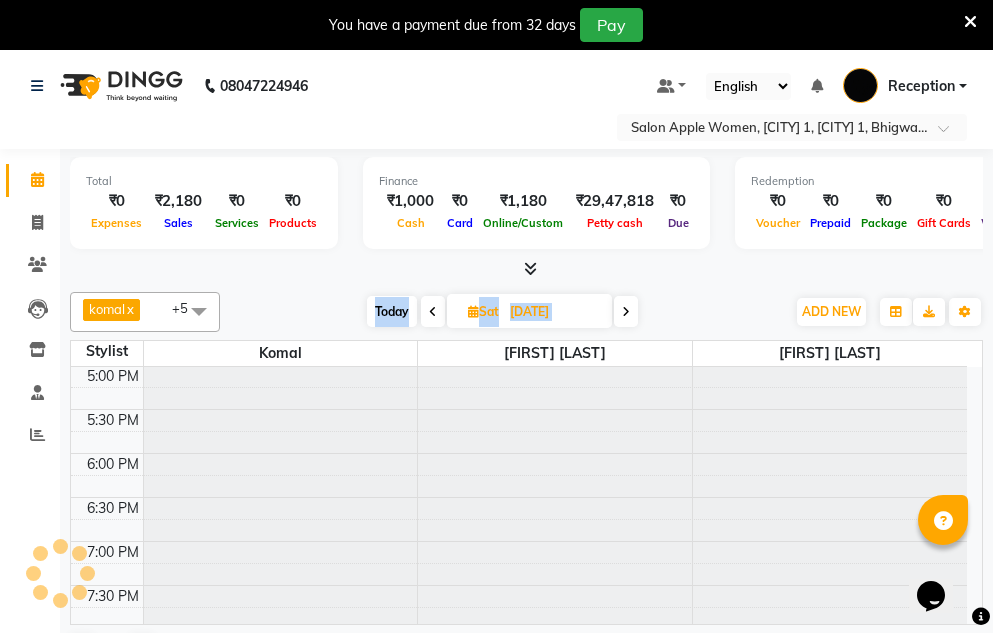click at bounding box center (626, 312) 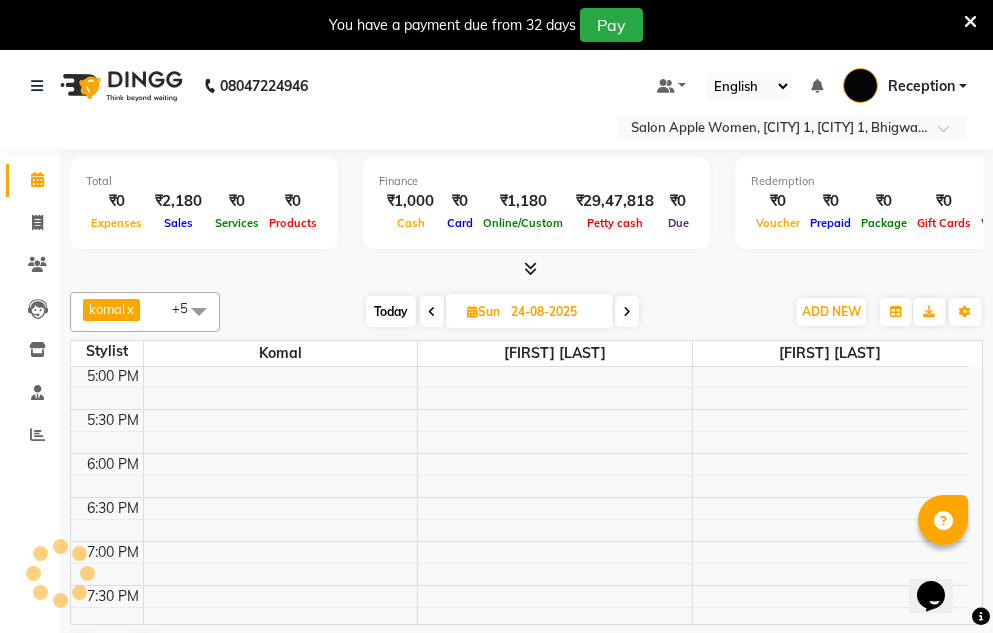 click at bounding box center (627, 312) 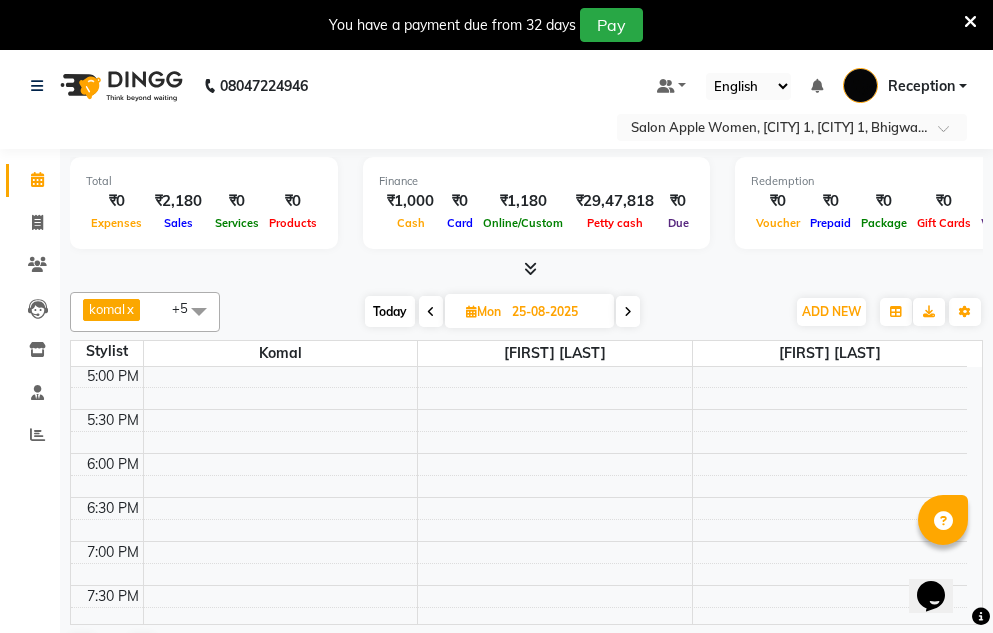 click at bounding box center [628, 311] 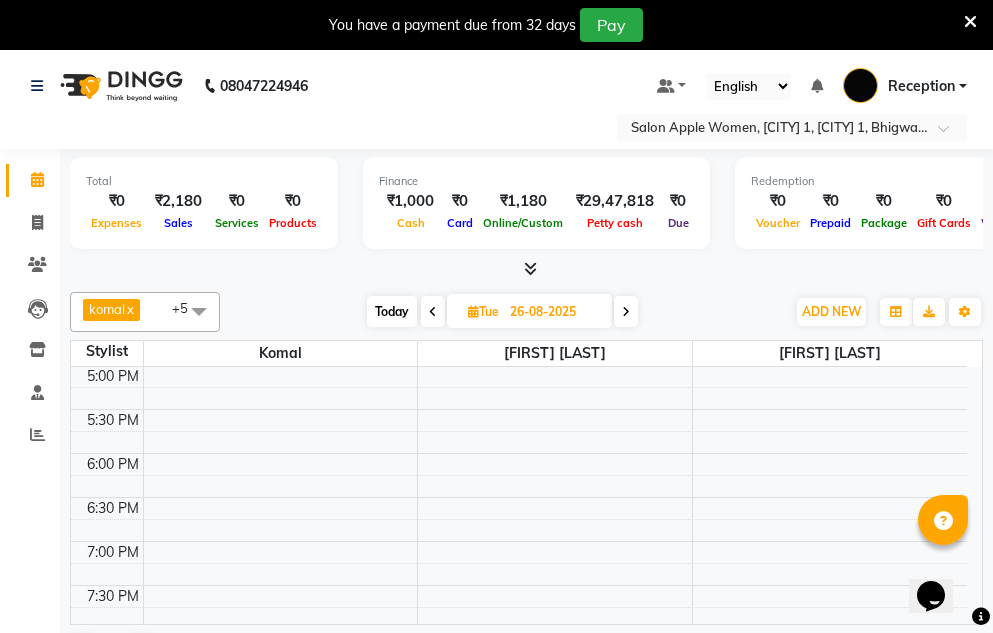click at bounding box center (626, 312) 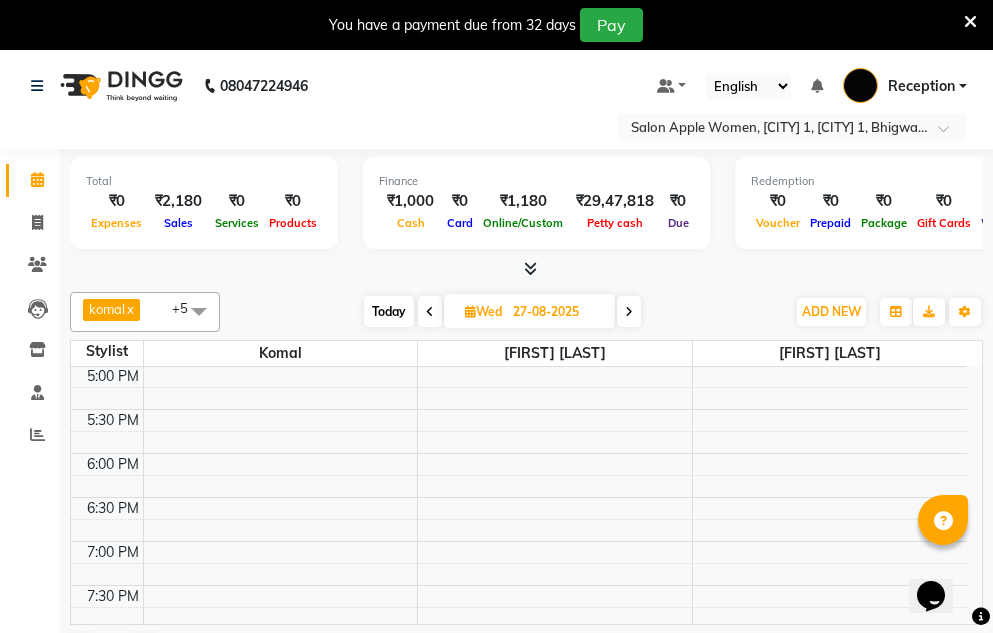 click at bounding box center (629, 311) 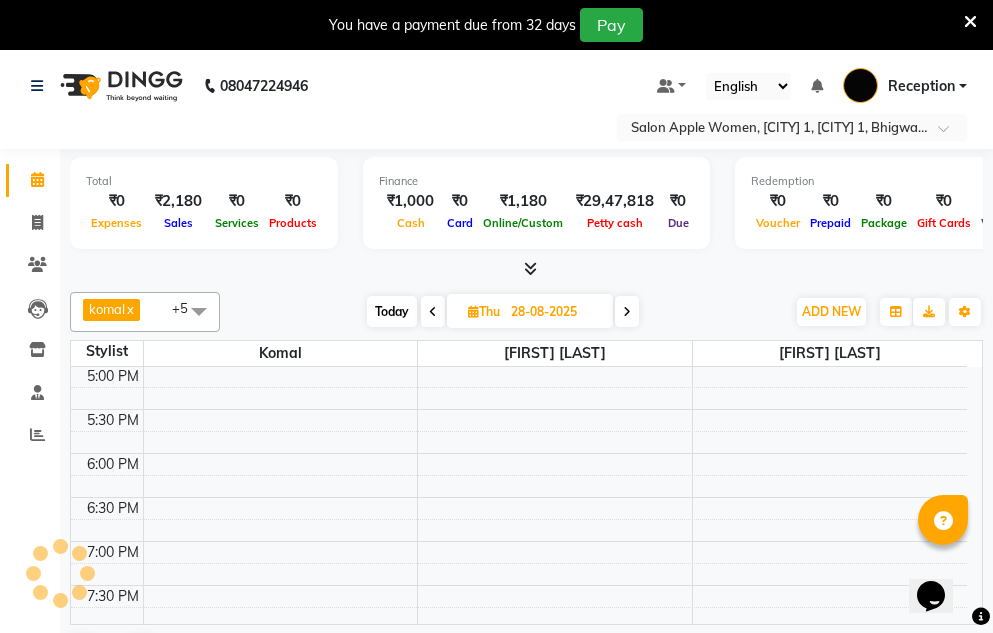 click at bounding box center (627, 312) 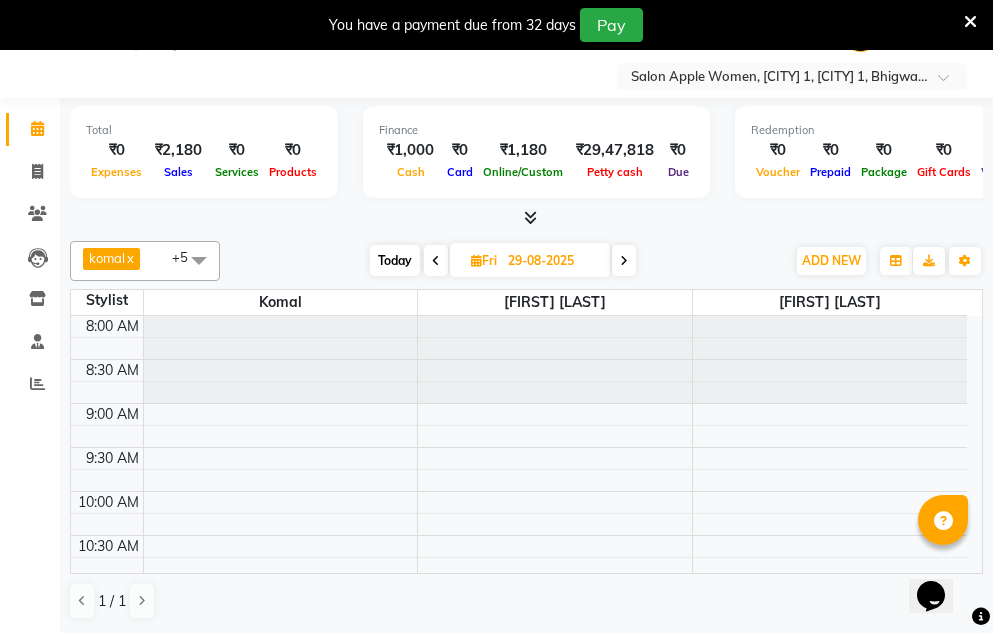 click at bounding box center (624, 261) 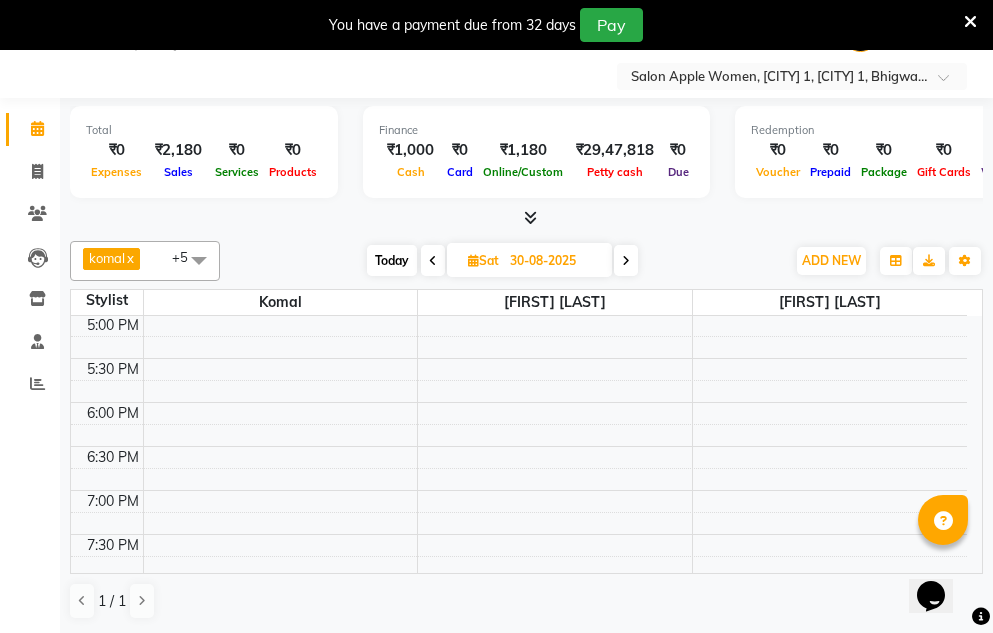click at bounding box center (433, 260) 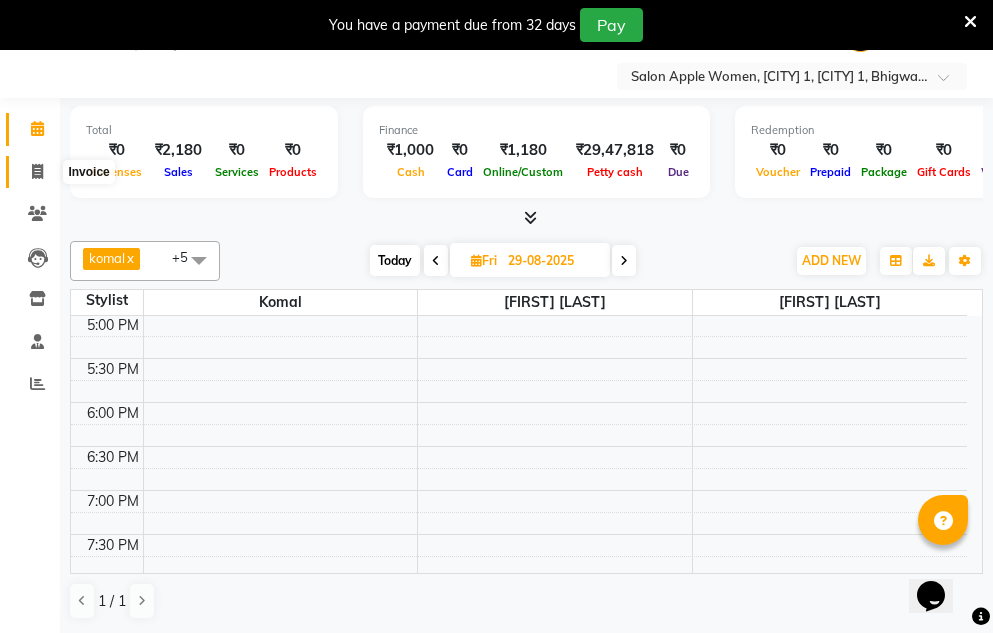 click 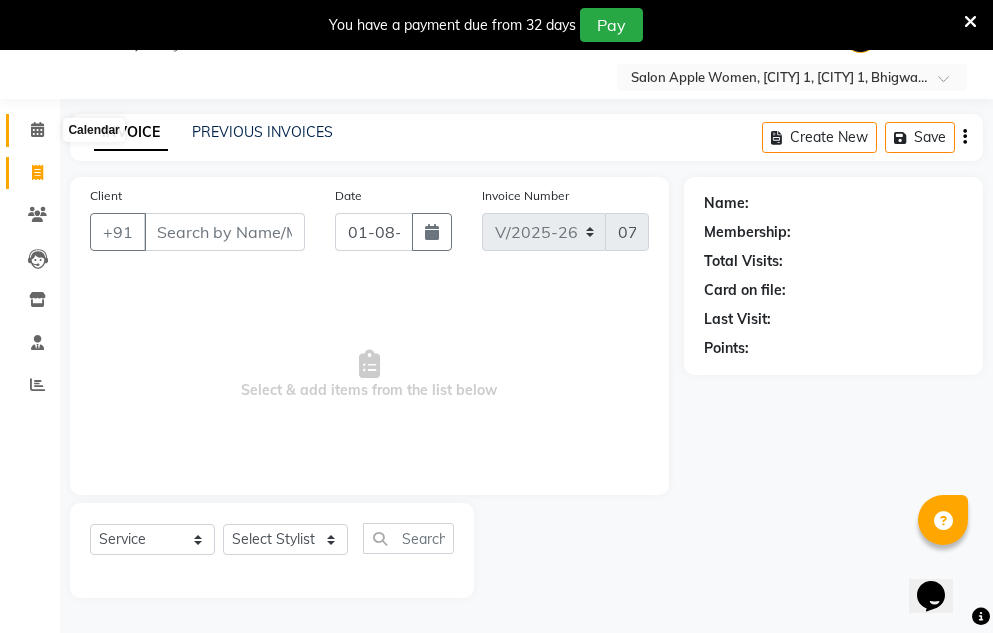 click 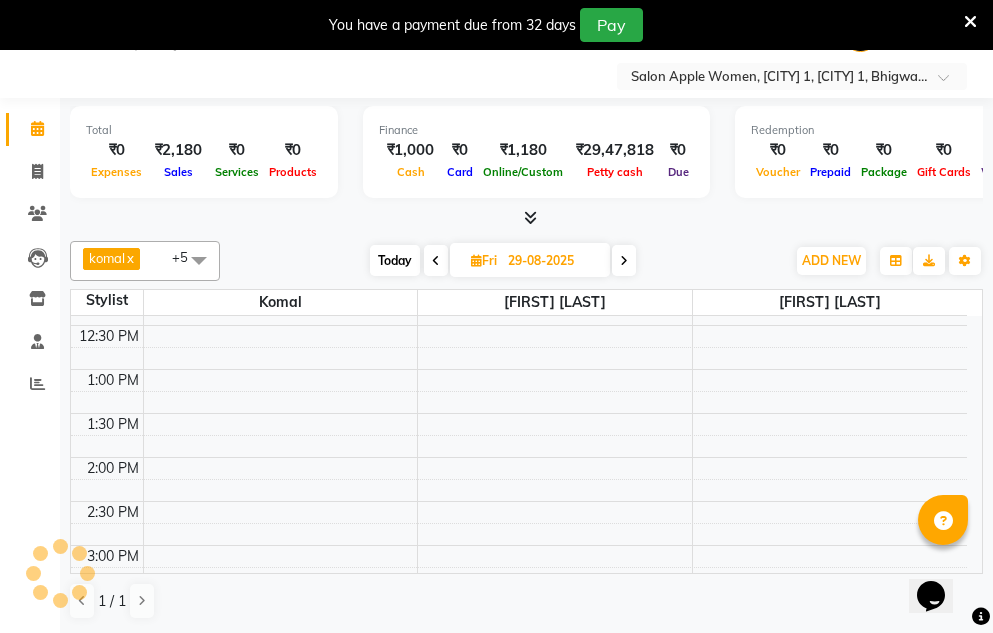 click at bounding box center (436, 260) 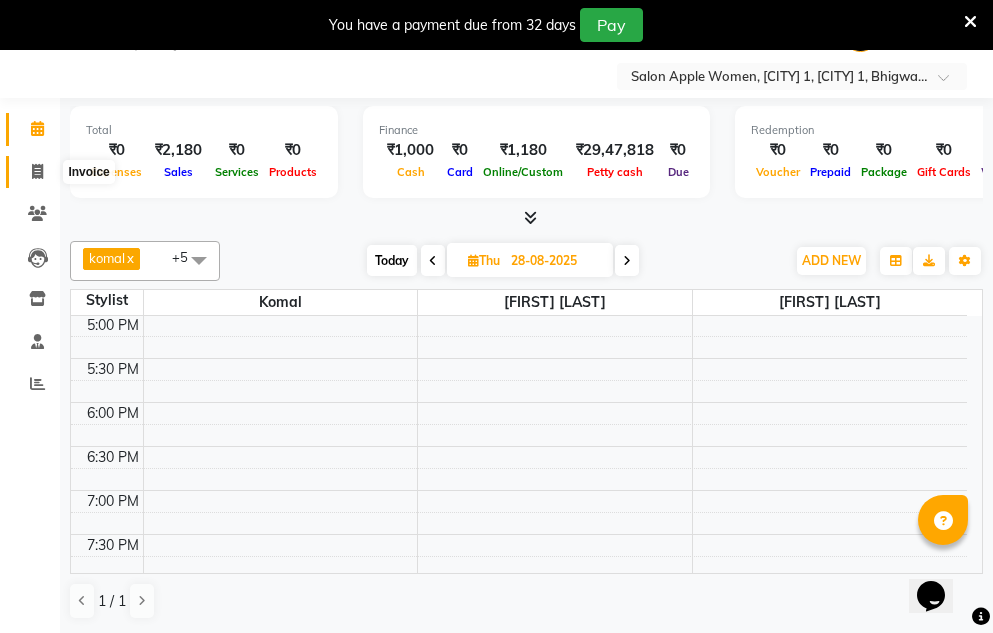 click 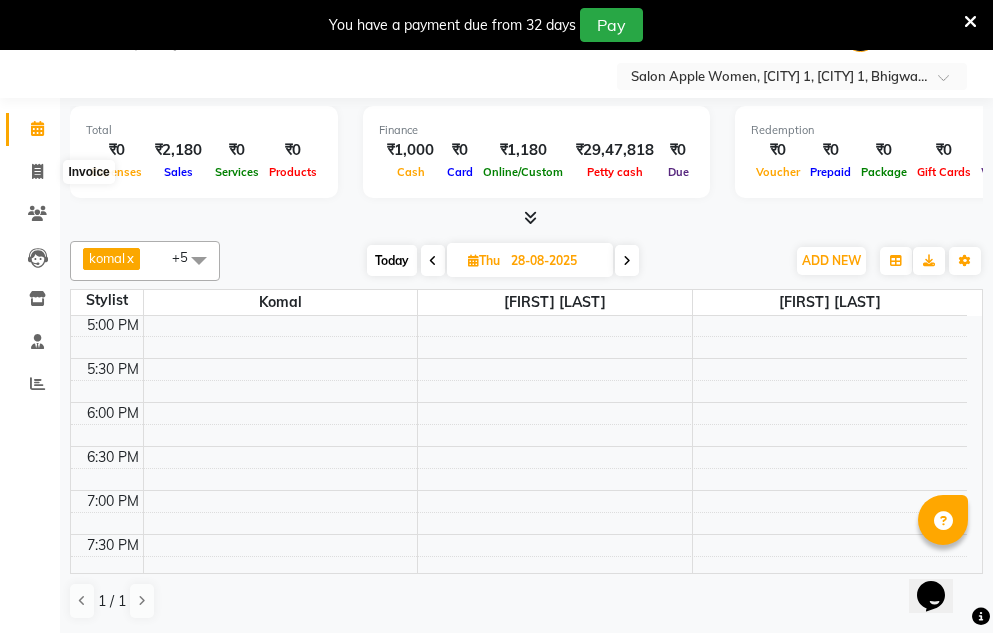 select on "586" 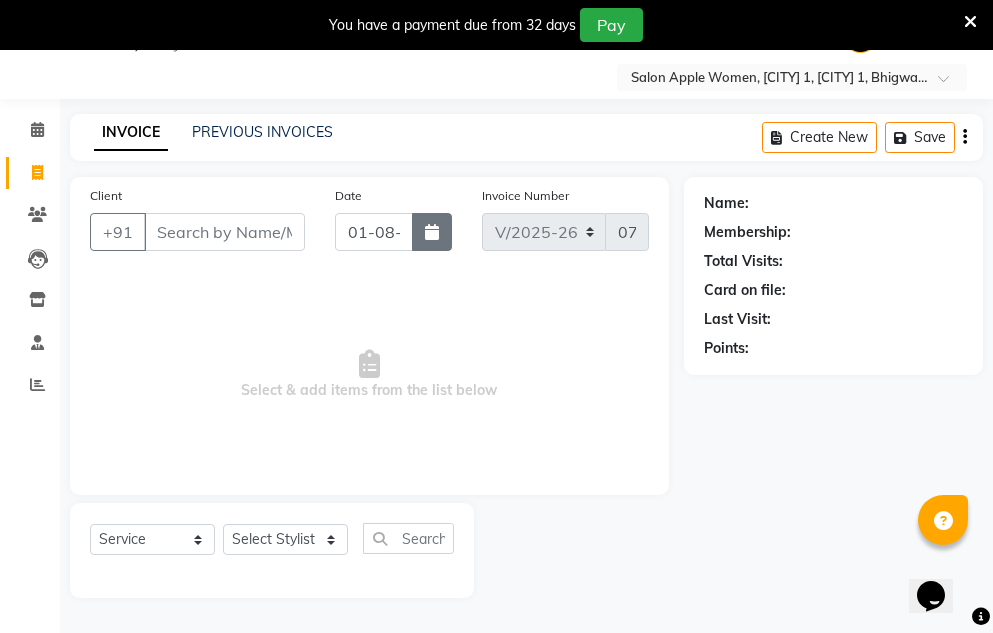 click 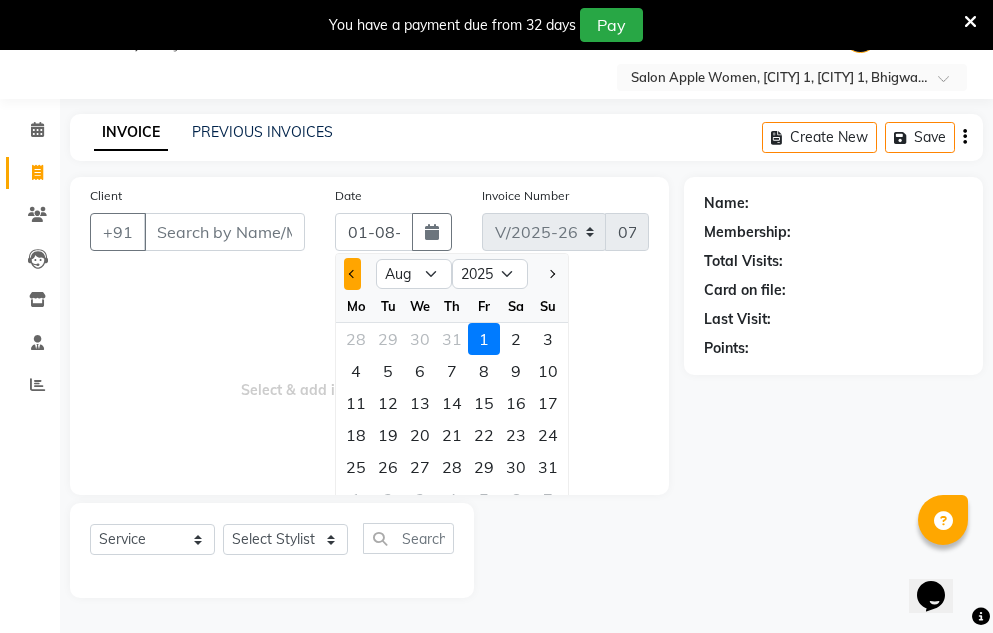 click 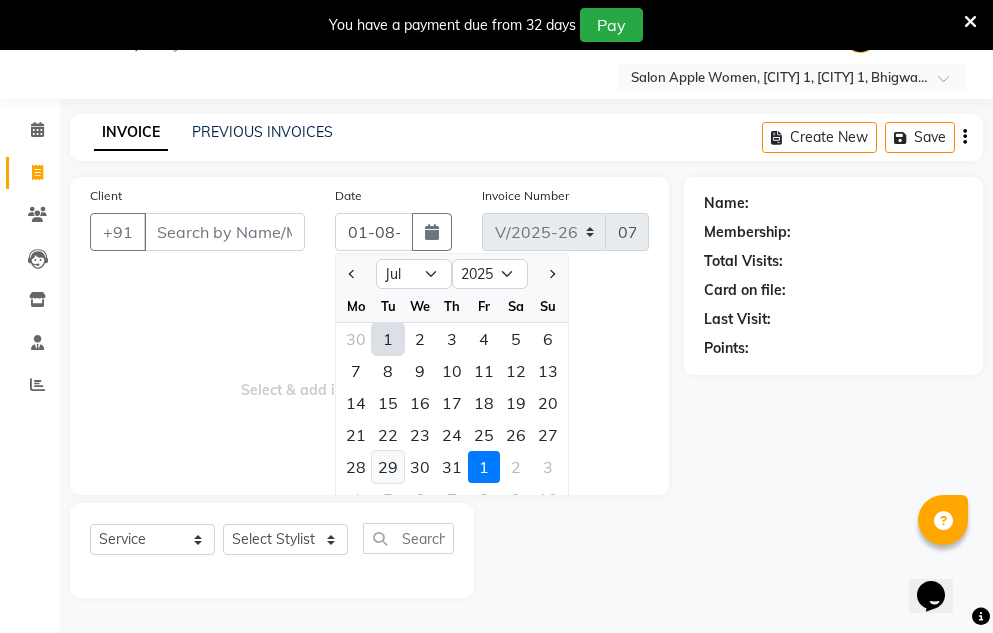click on "29" 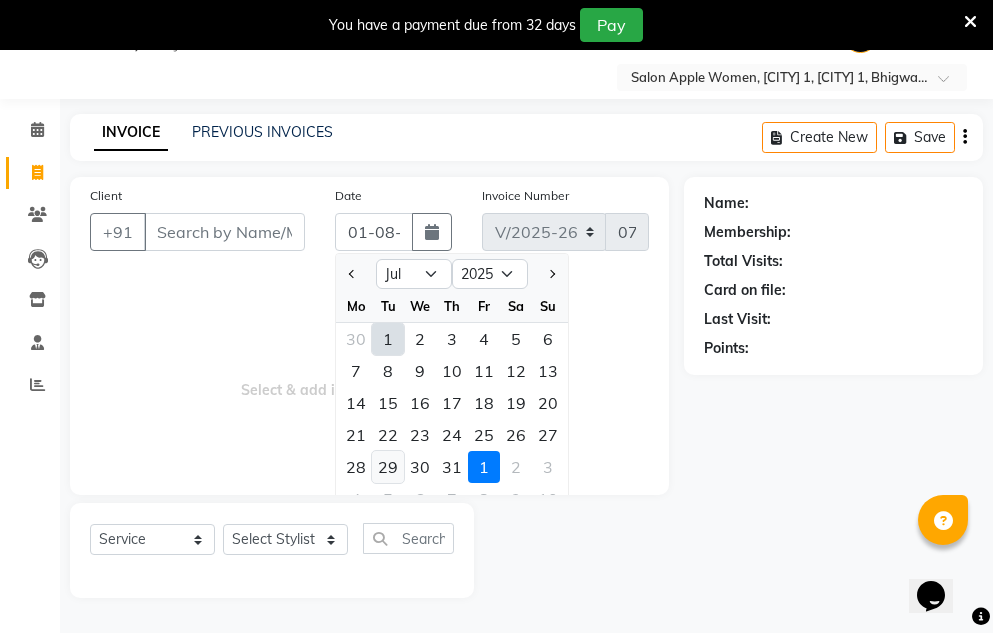type on "29-07-2025" 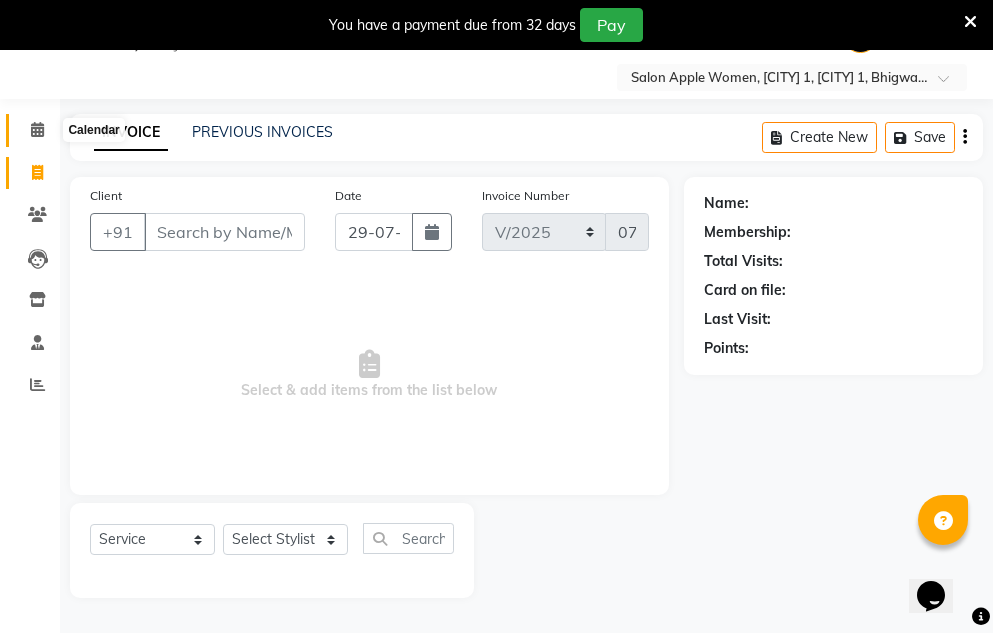 click 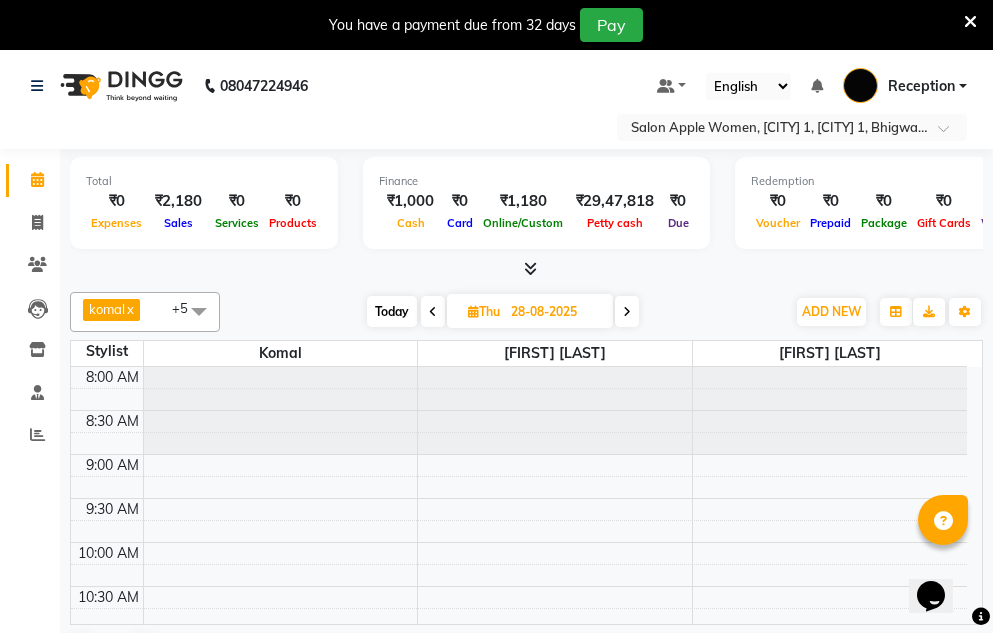 click at bounding box center [433, 311] 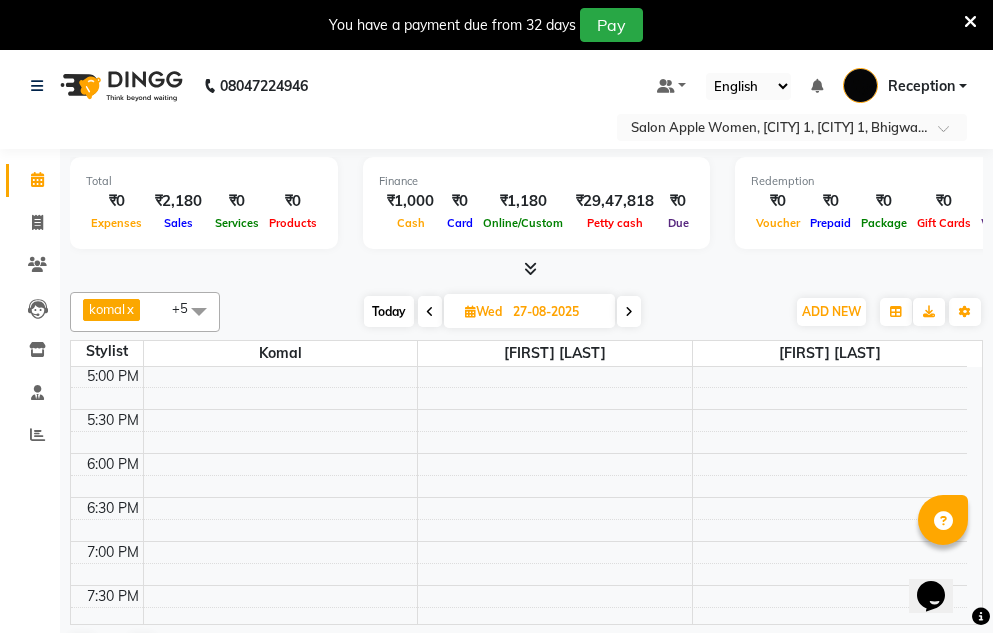 click at bounding box center [430, 311] 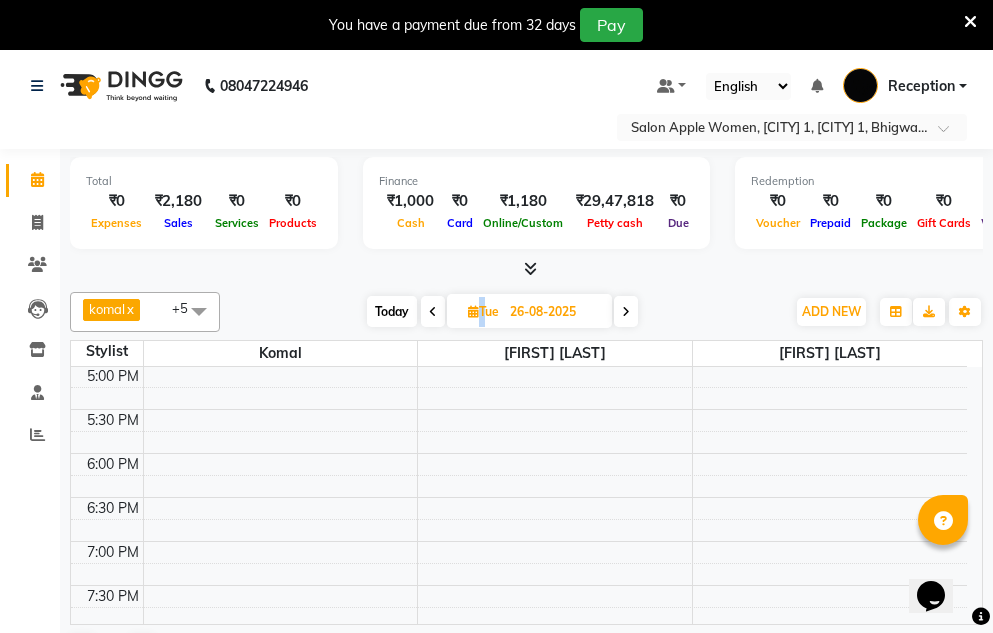click at bounding box center (433, 311) 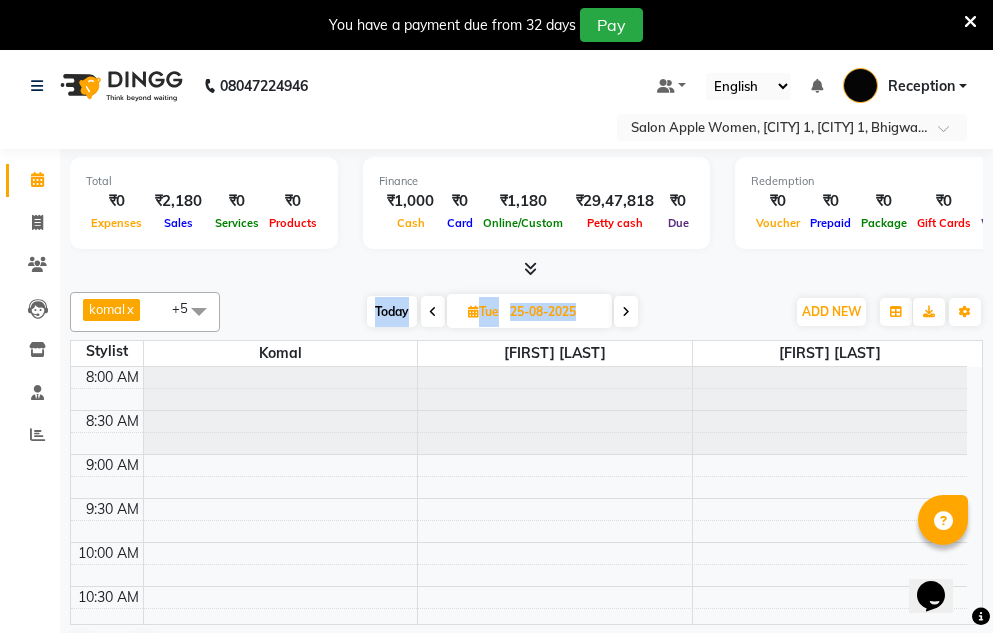 click at bounding box center [433, 311] 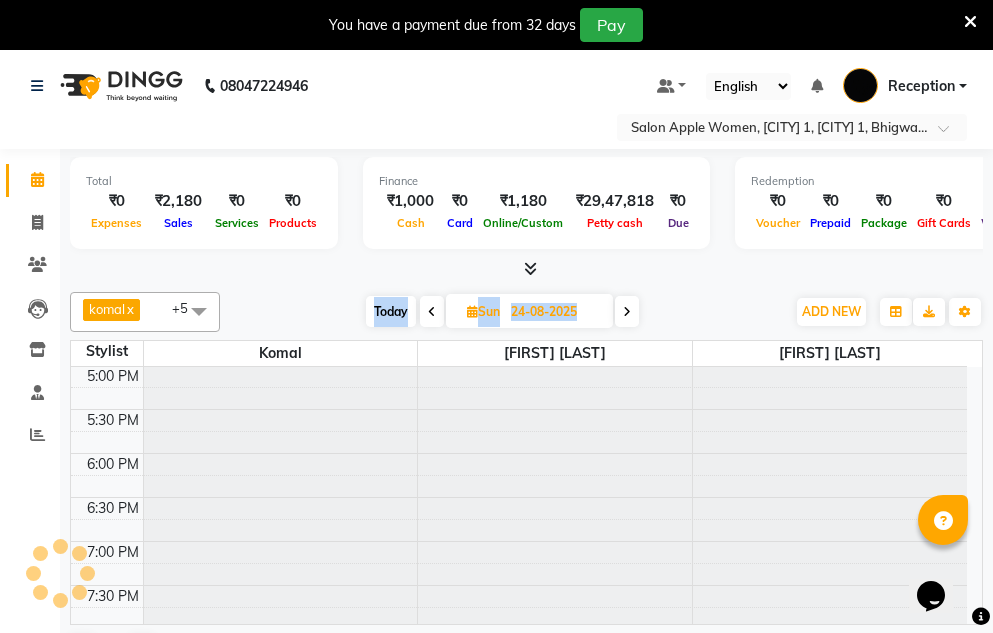 click at bounding box center [432, 311] 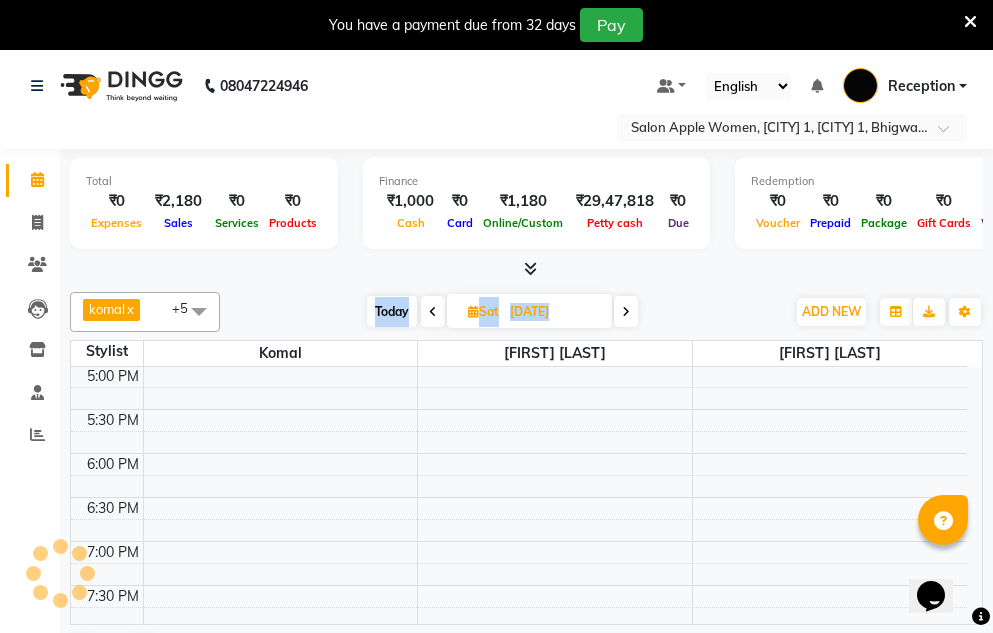 click at bounding box center [433, 311] 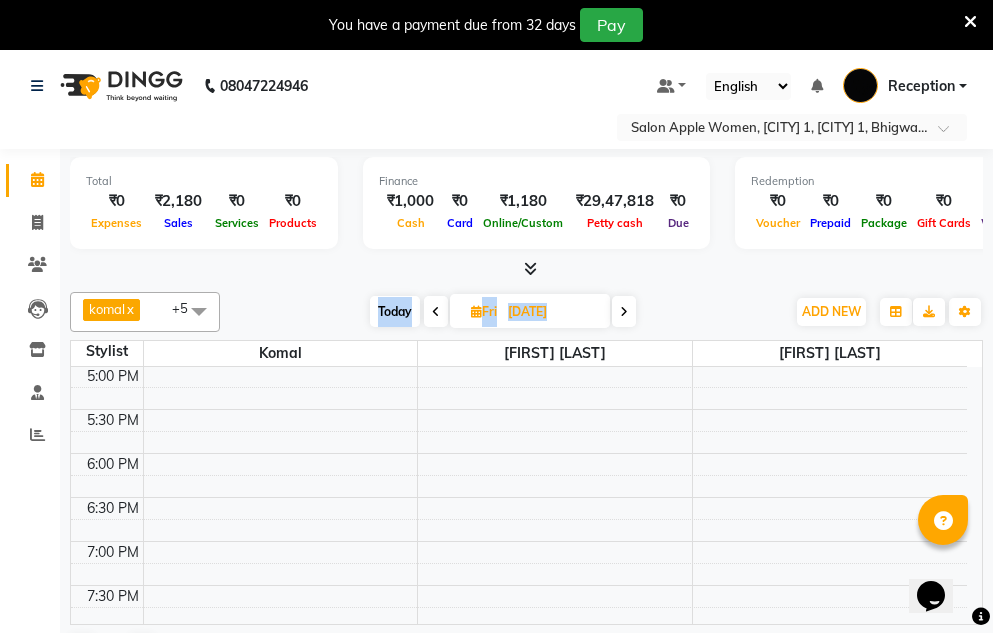 click at bounding box center (436, 311) 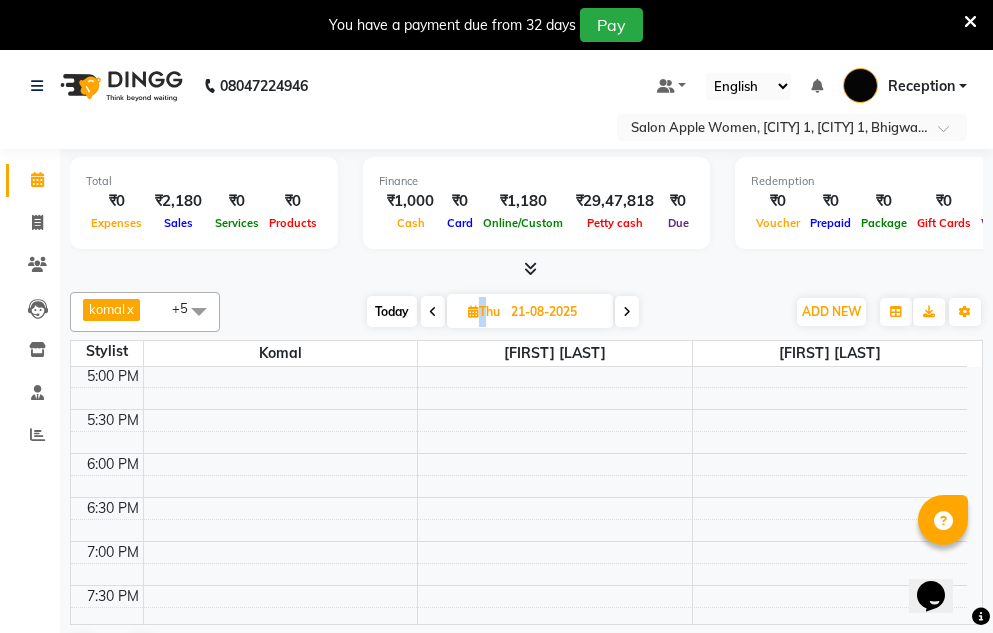 click at bounding box center [433, 312] 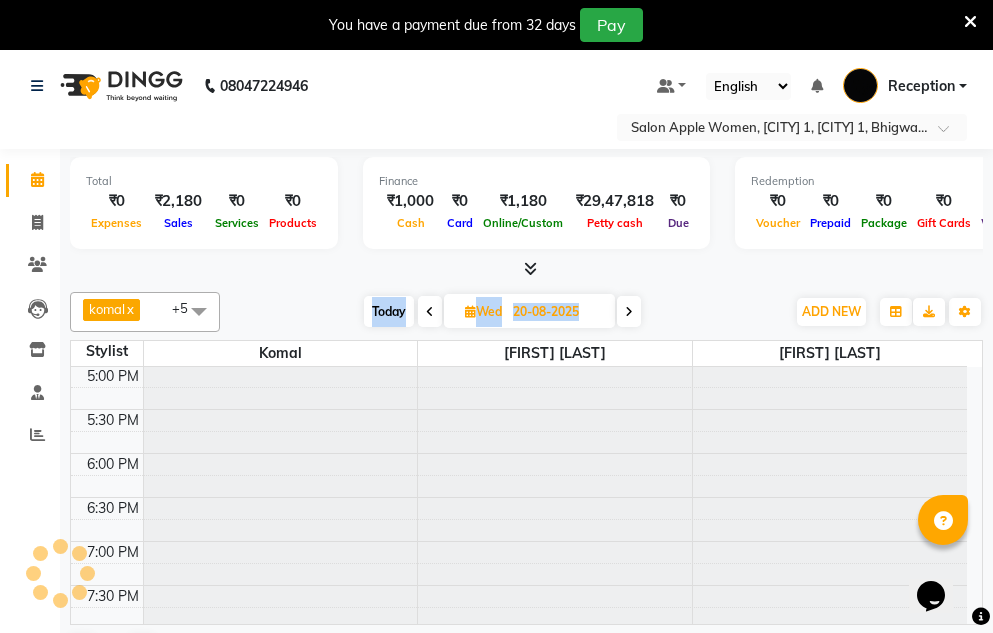 click at bounding box center [430, 312] 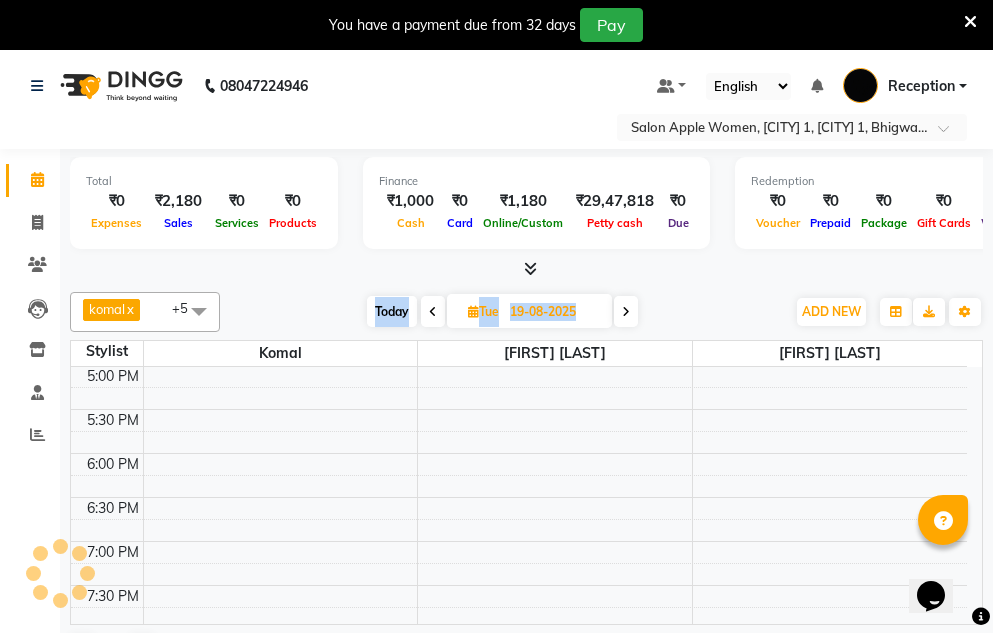 click at bounding box center (433, 311) 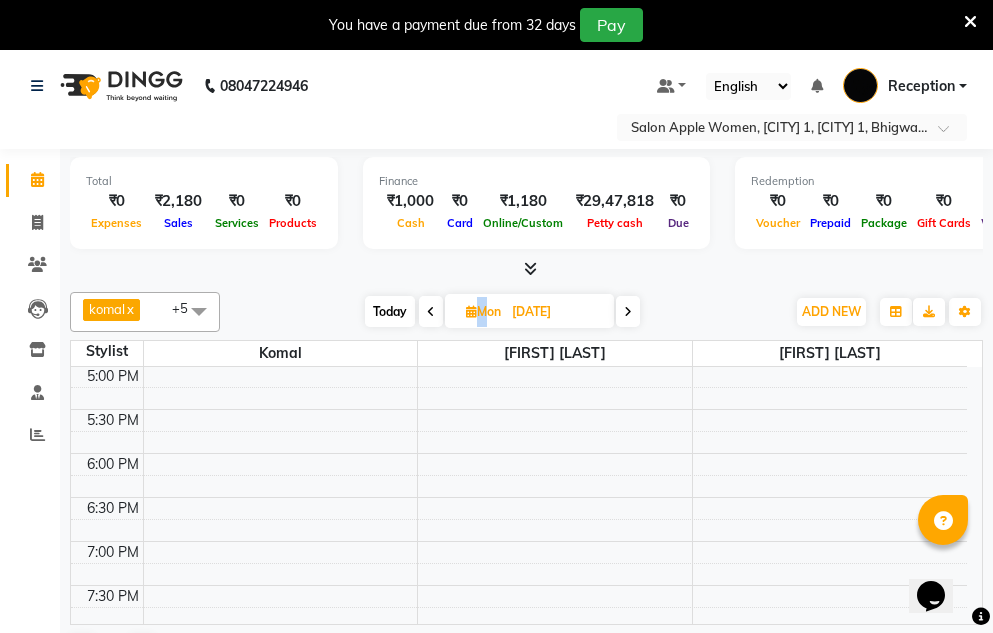 click at bounding box center [431, 311] 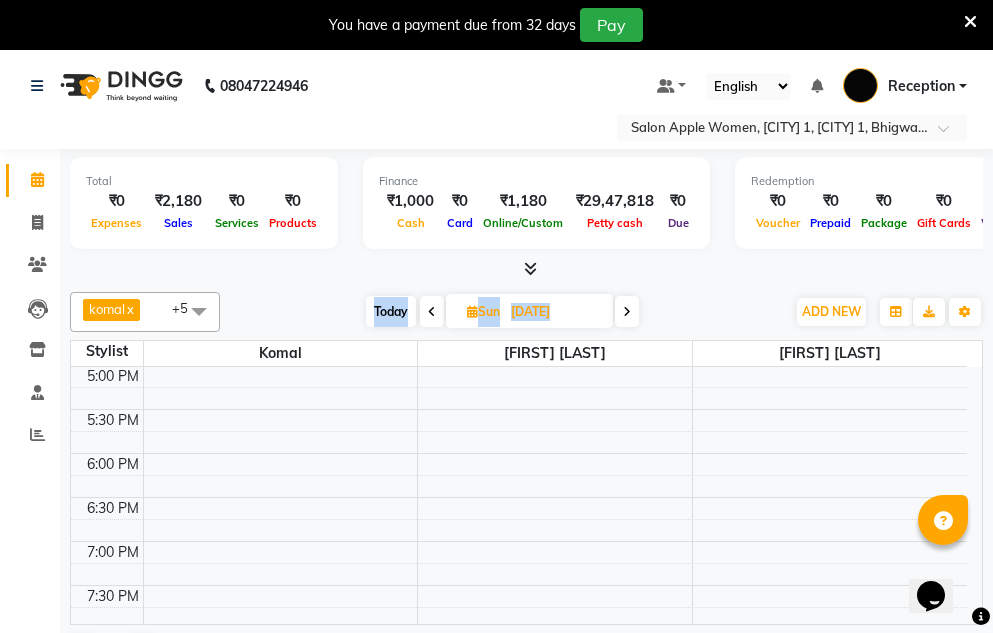 click at bounding box center (432, 311) 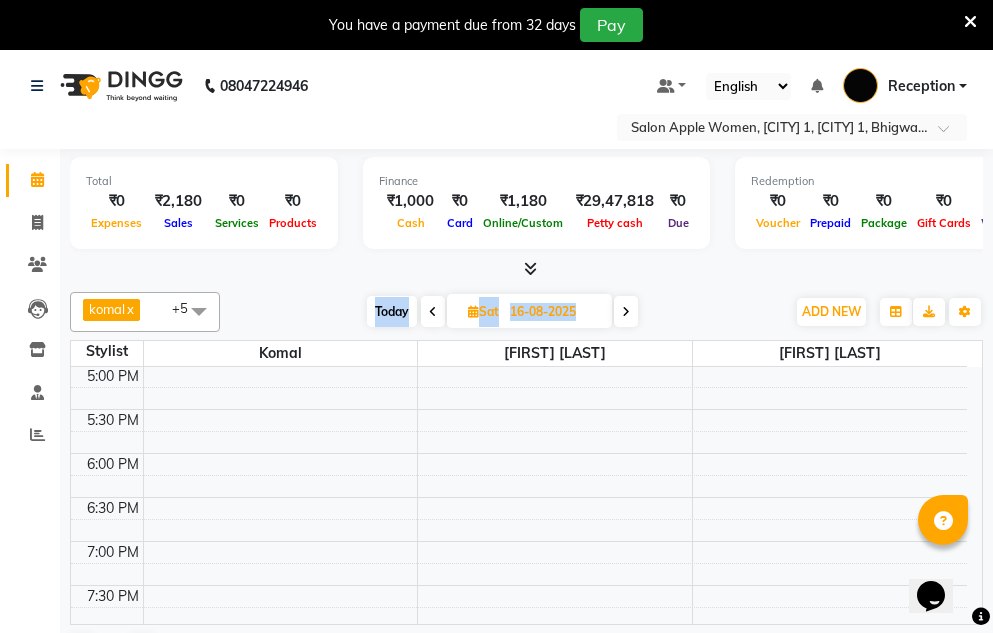 click at bounding box center (433, 311) 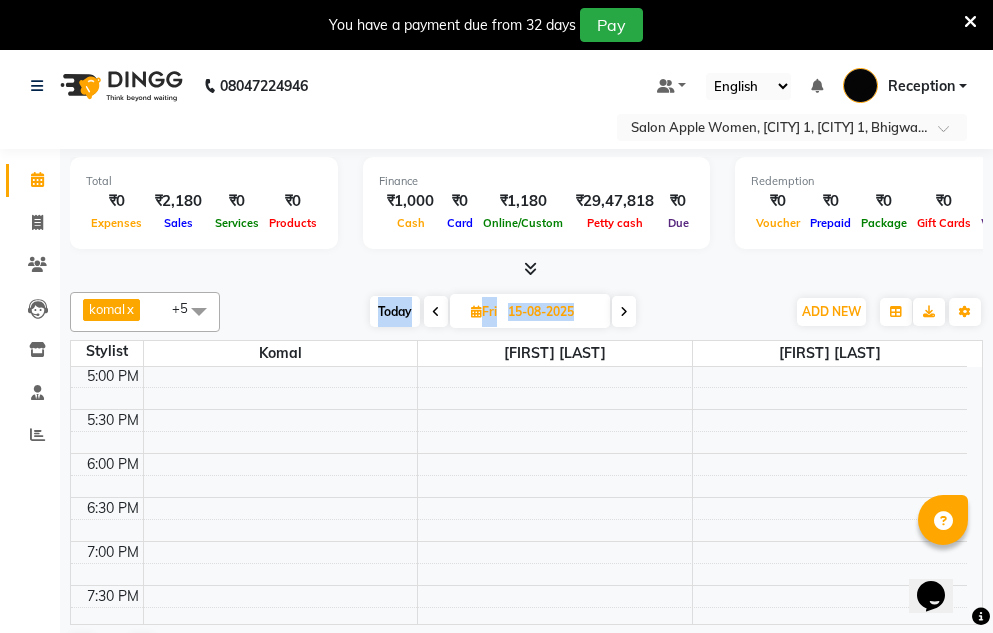 click at bounding box center [436, 311] 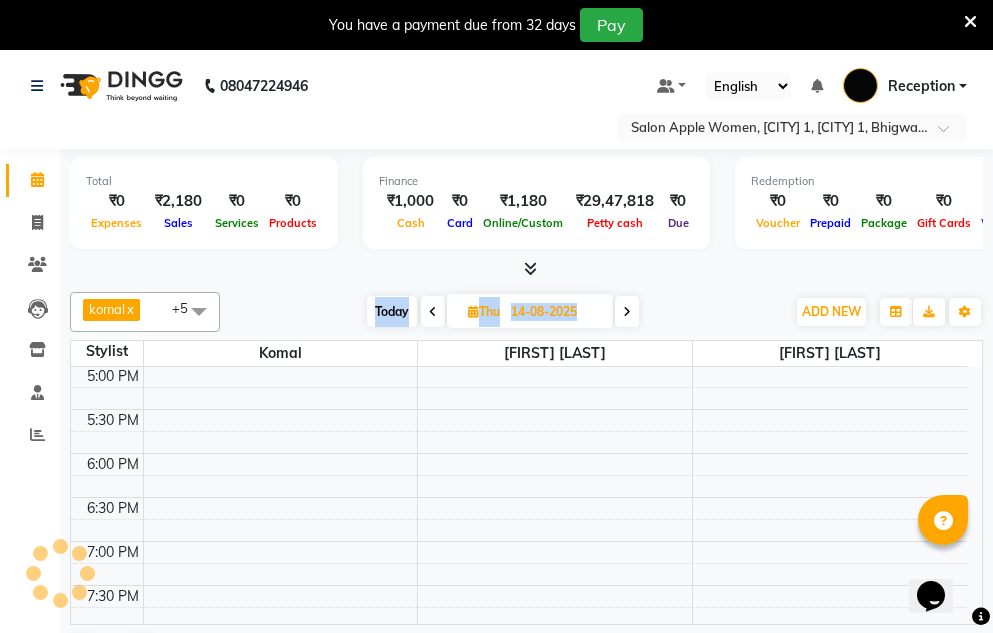 click at bounding box center [433, 311] 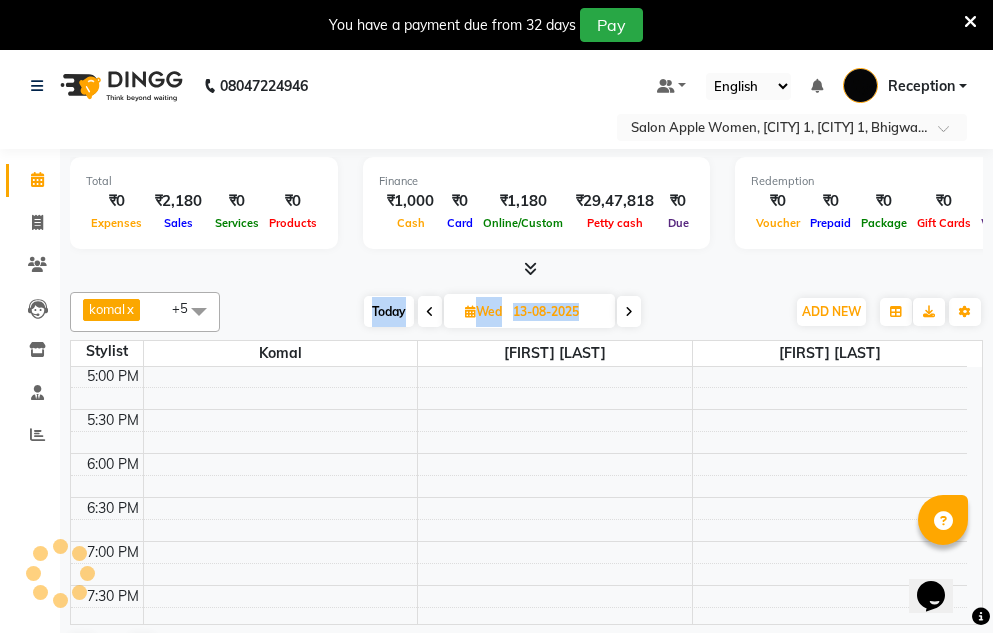 click at bounding box center [430, 311] 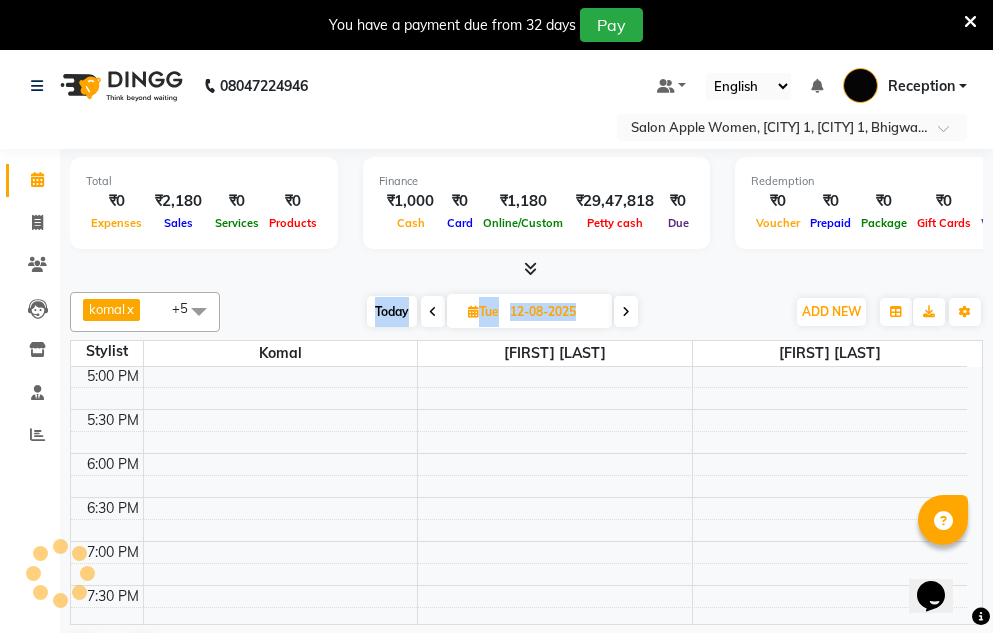 click at bounding box center (433, 311) 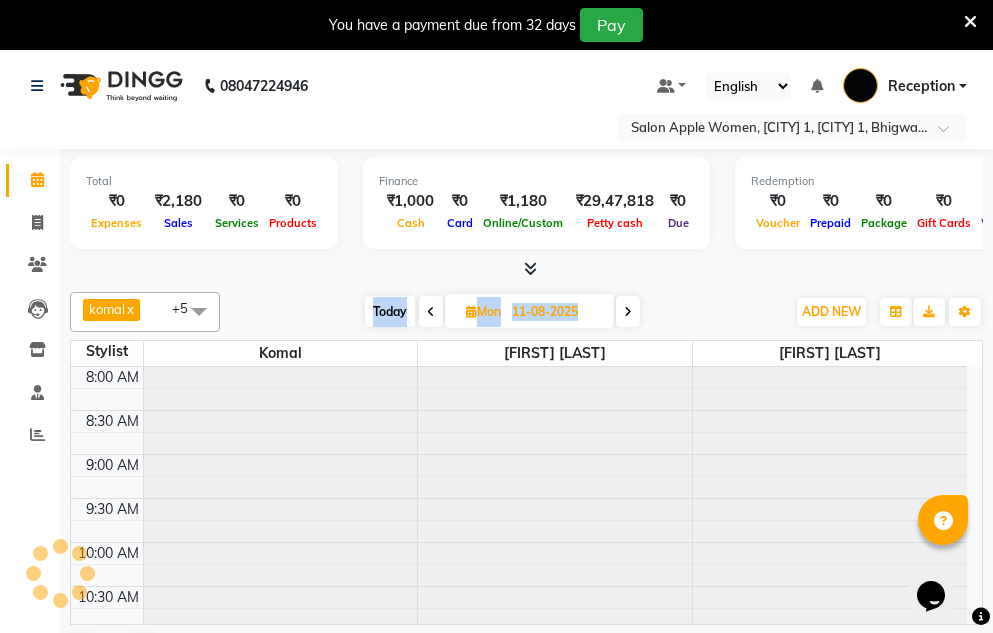 click at bounding box center (431, 311) 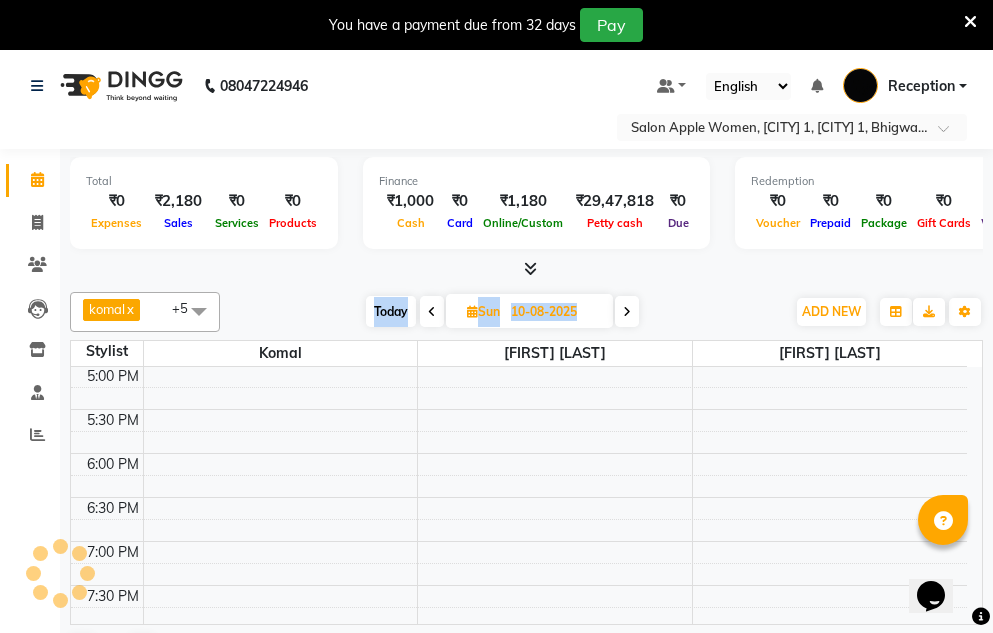 click at bounding box center [432, 311] 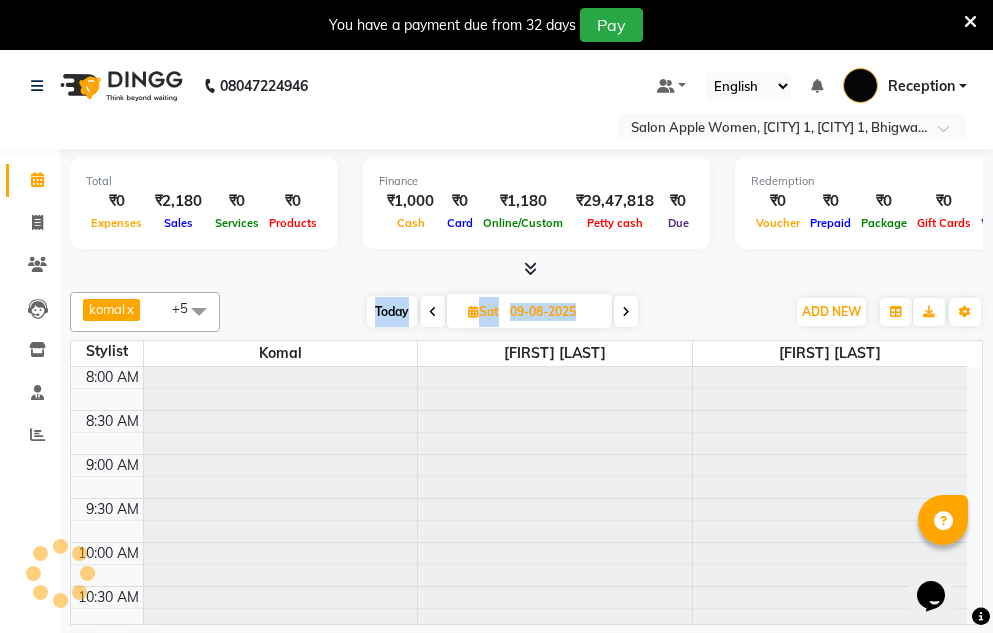 click at bounding box center (433, 311) 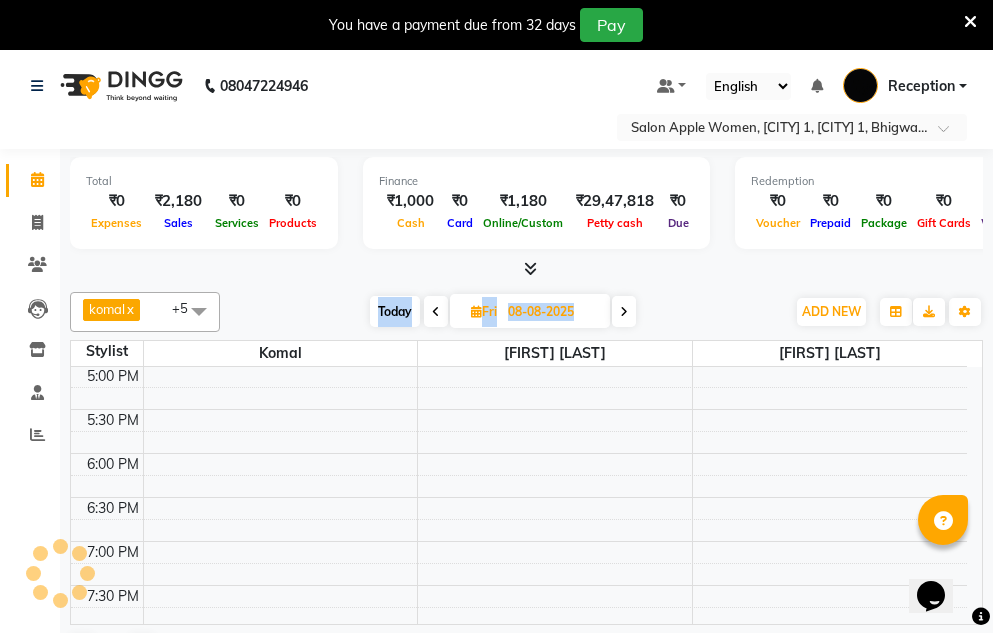 click at bounding box center [436, 311] 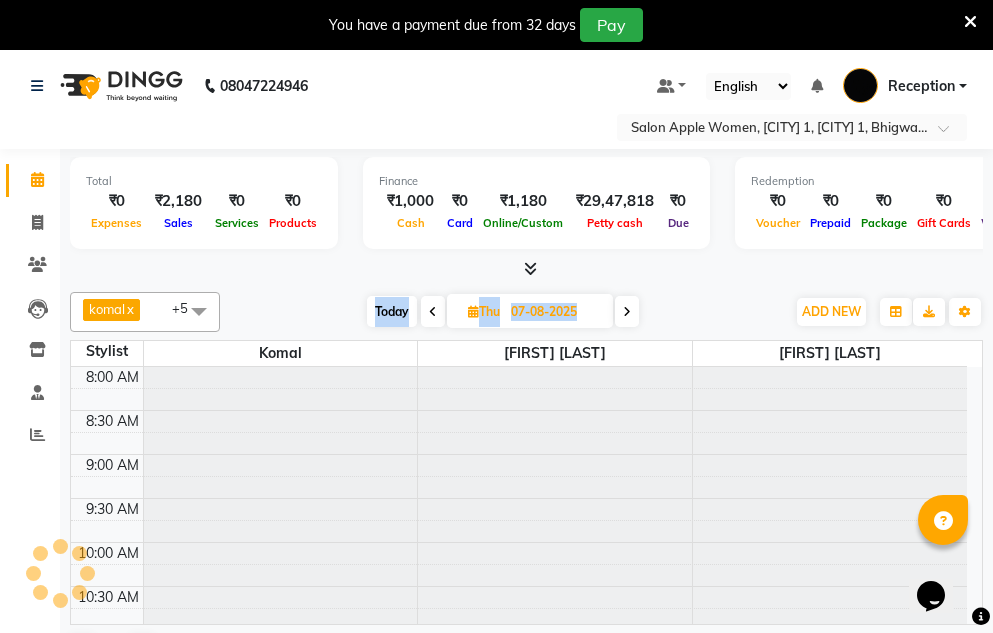 click at bounding box center [433, 311] 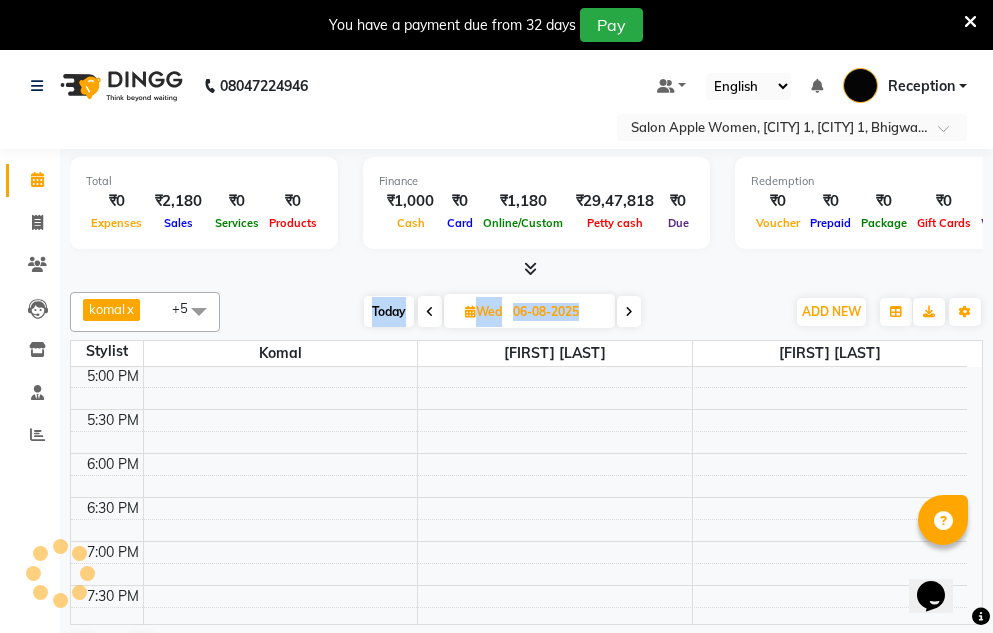 click at bounding box center [430, 311] 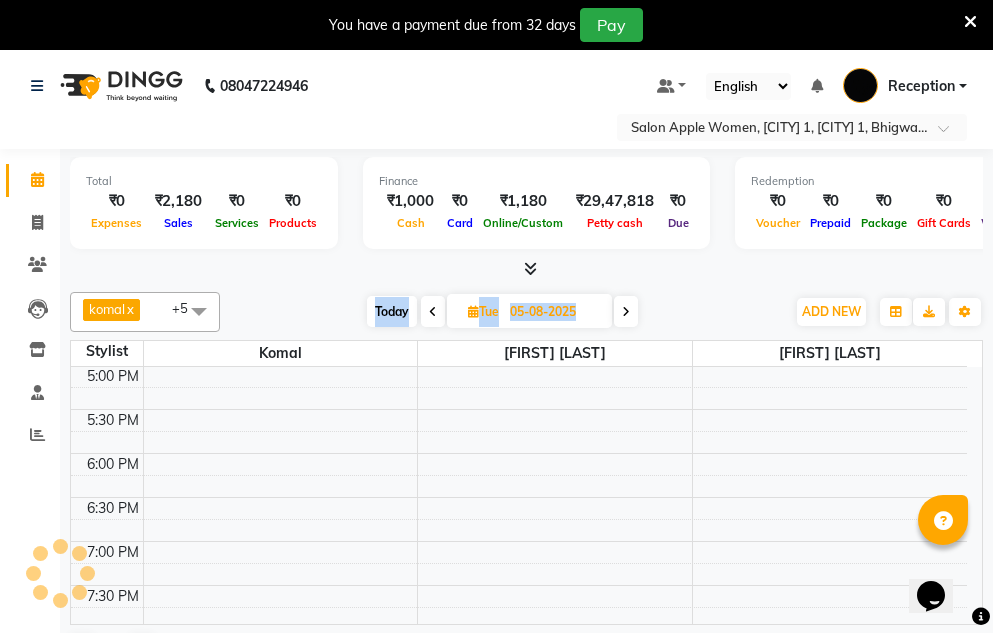 click at bounding box center (433, 311) 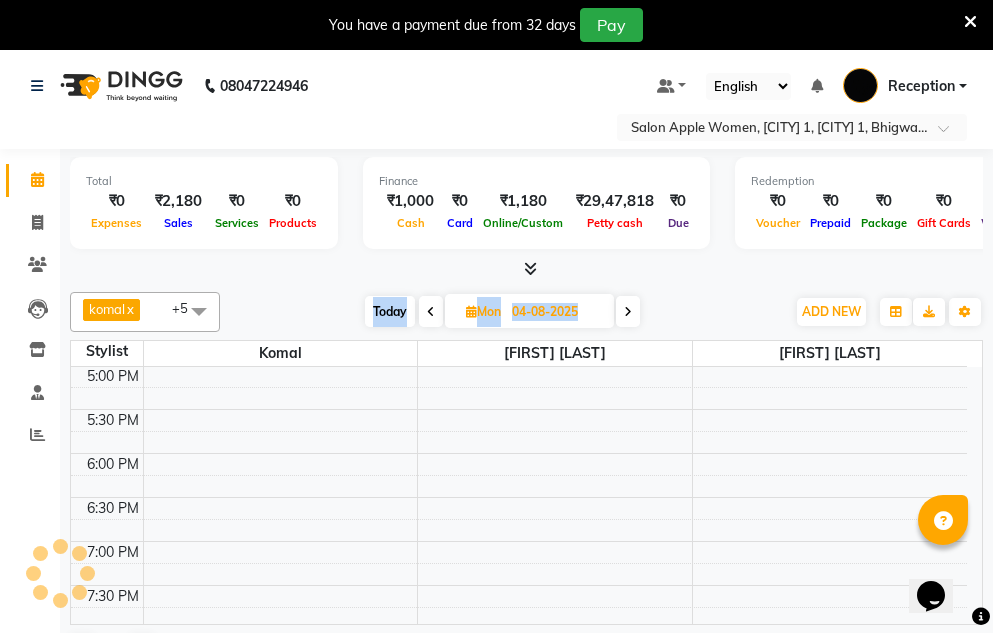 click at bounding box center (431, 311) 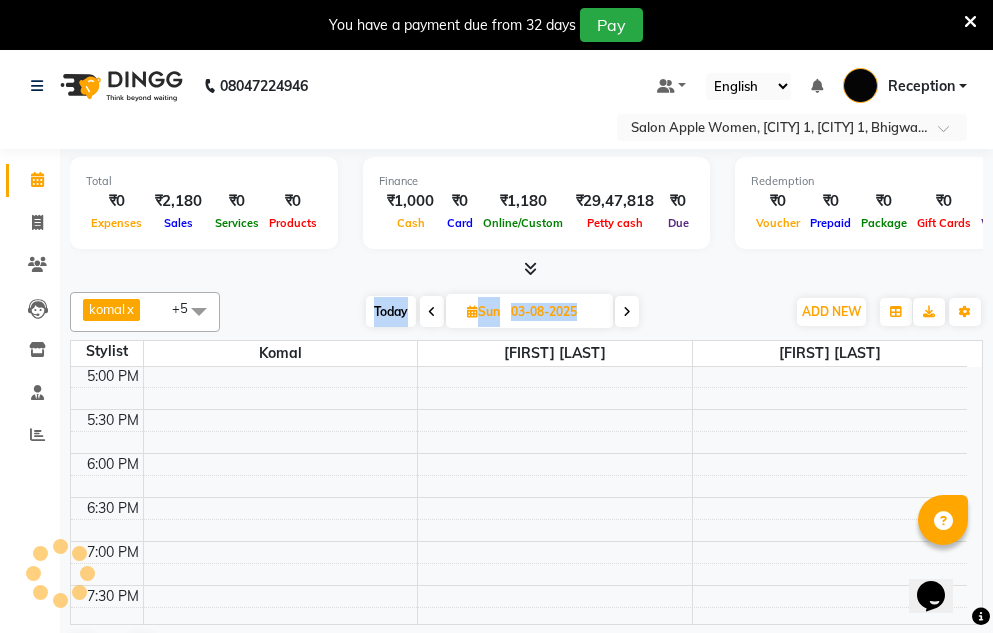 click at bounding box center [432, 311] 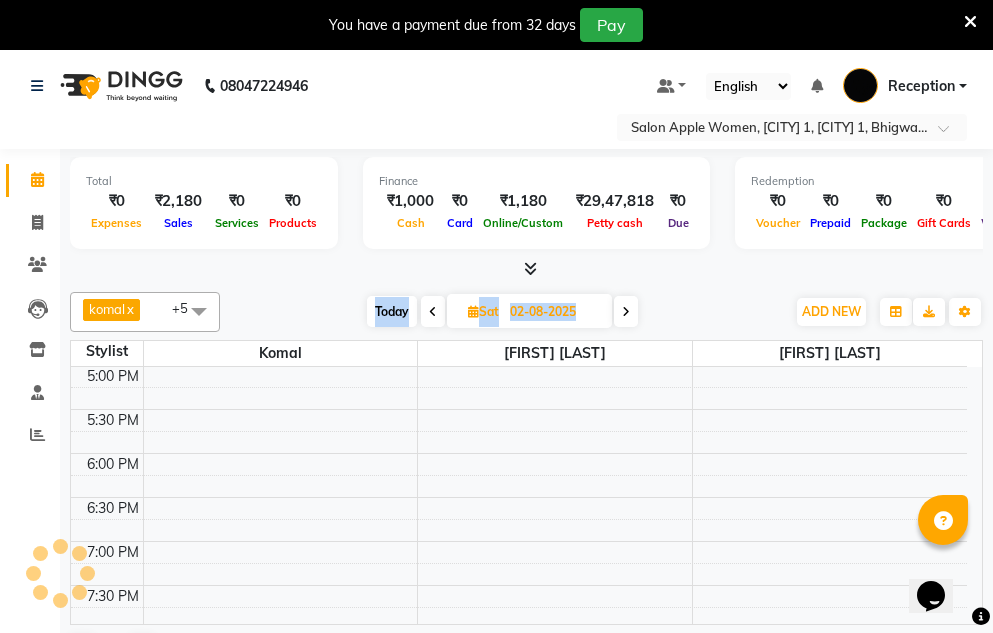 click at bounding box center (433, 311) 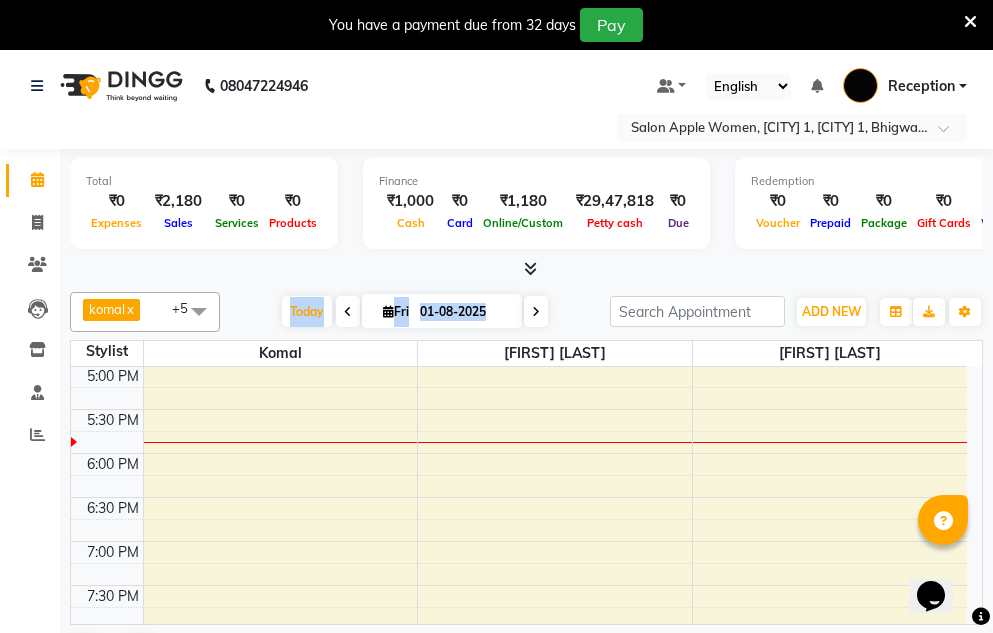 click at bounding box center [348, 312] 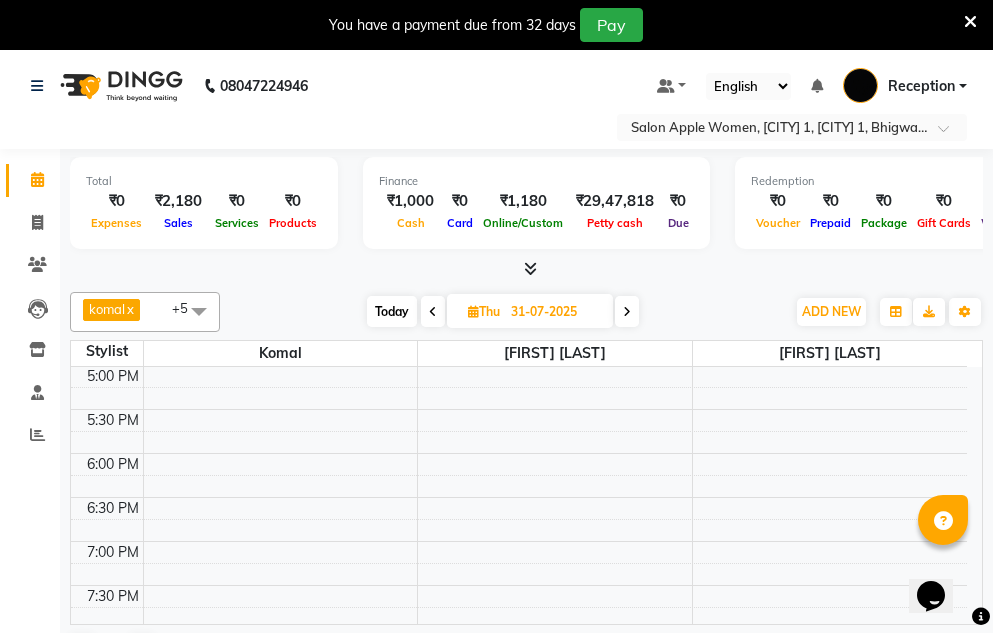 click at bounding box center (433, 311) 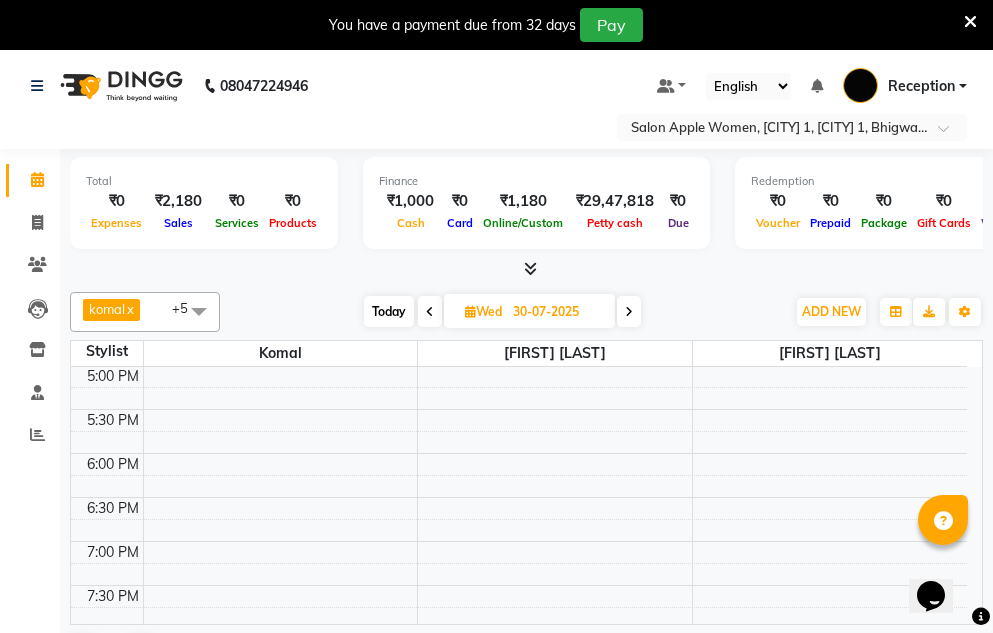 click at bounding box center (430, 311) 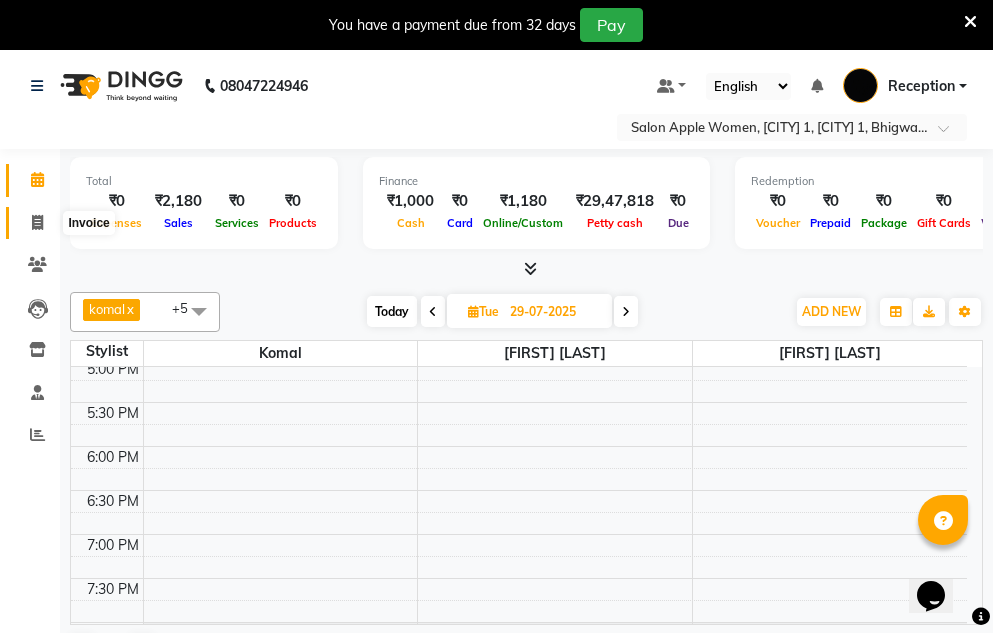 click 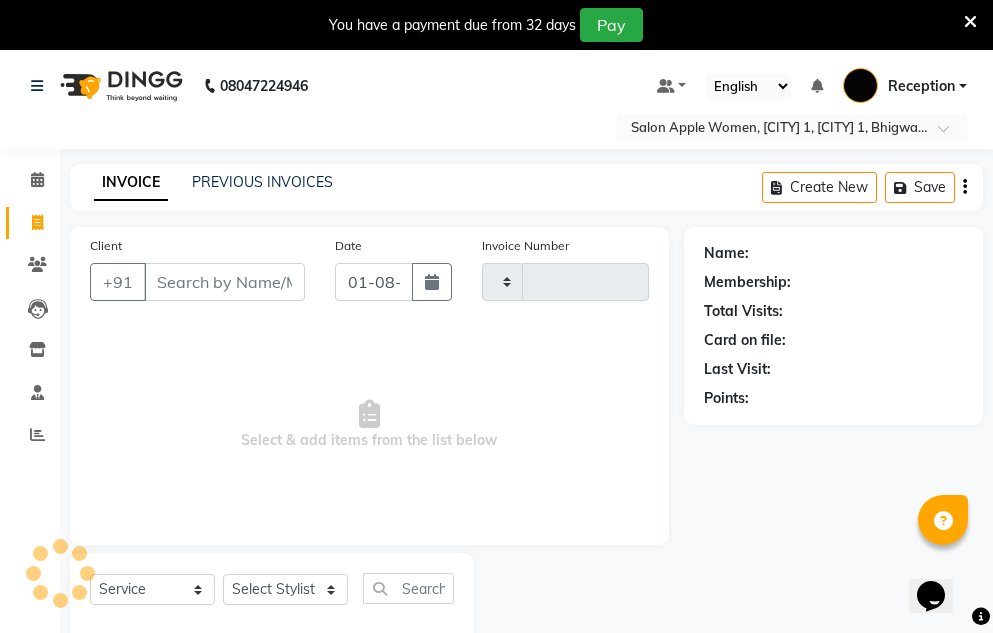 type on "0772" 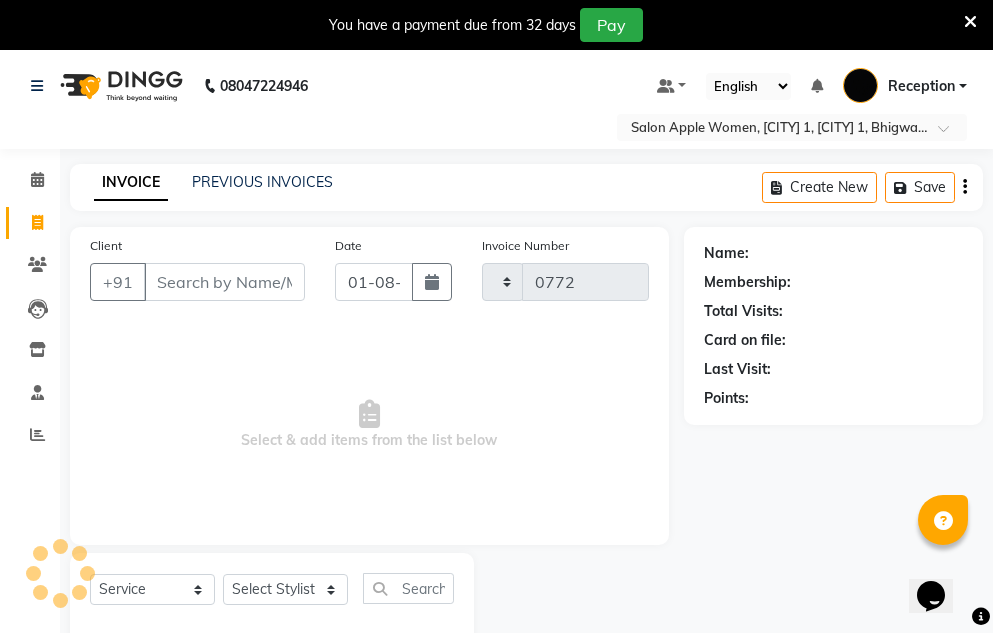 select on "586" 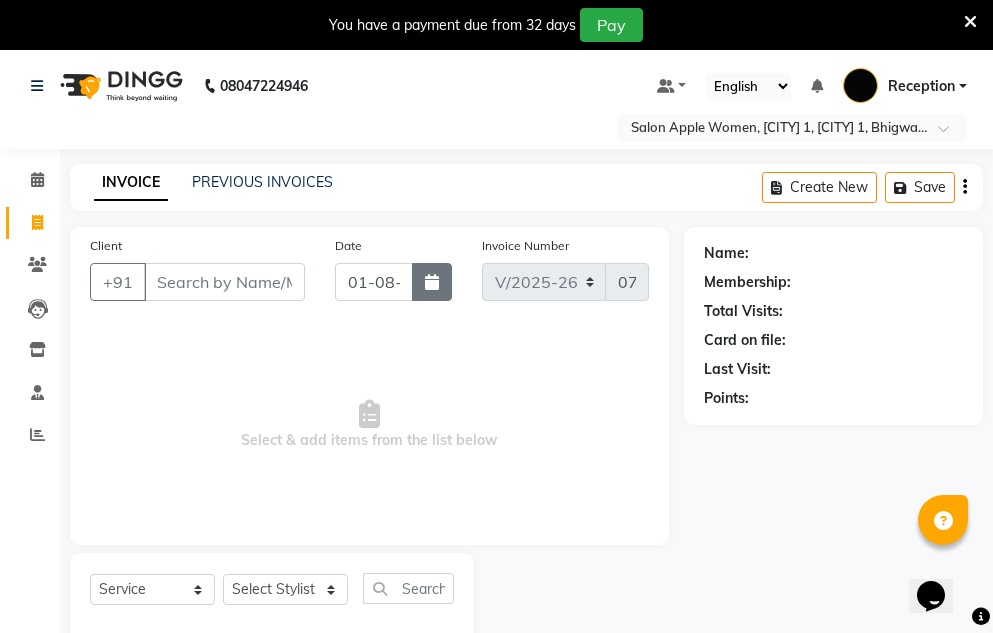 click 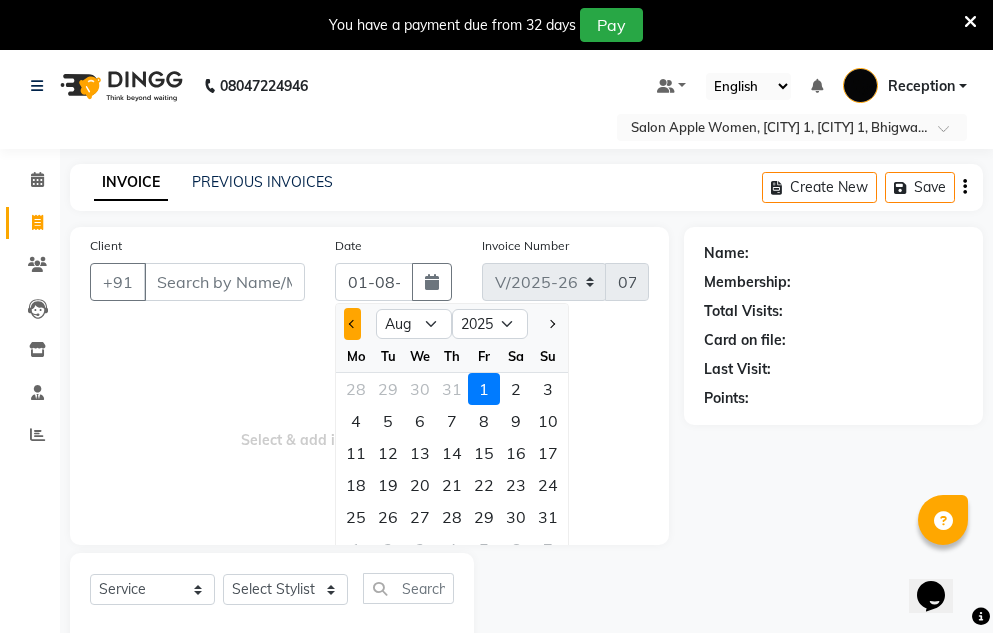 drag, startPoint x: 354, startPoint y: 320, endPoint x: 382, endPoint y: 370, distance: 57.306194 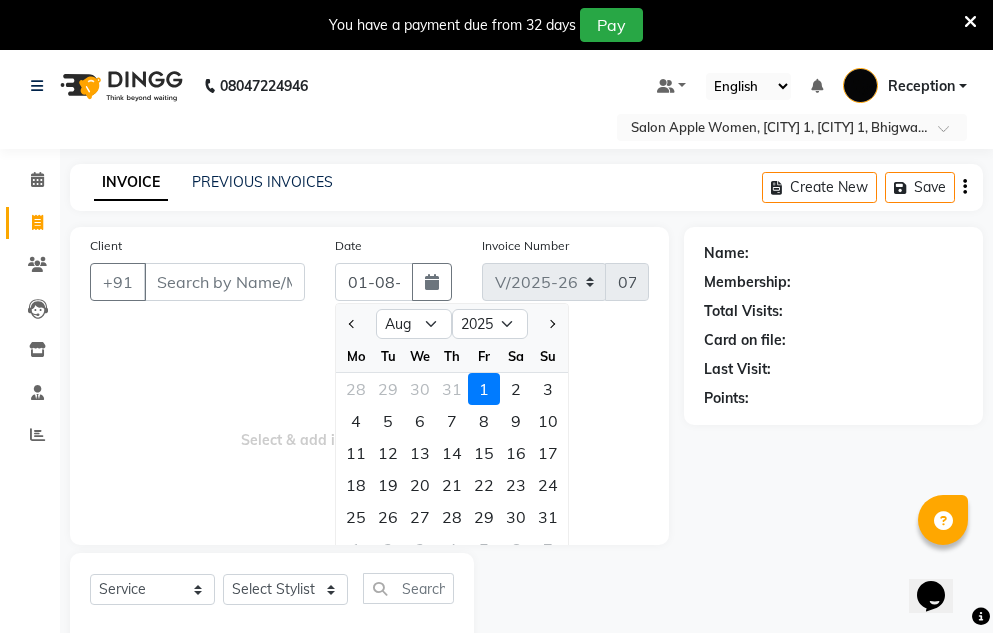 click 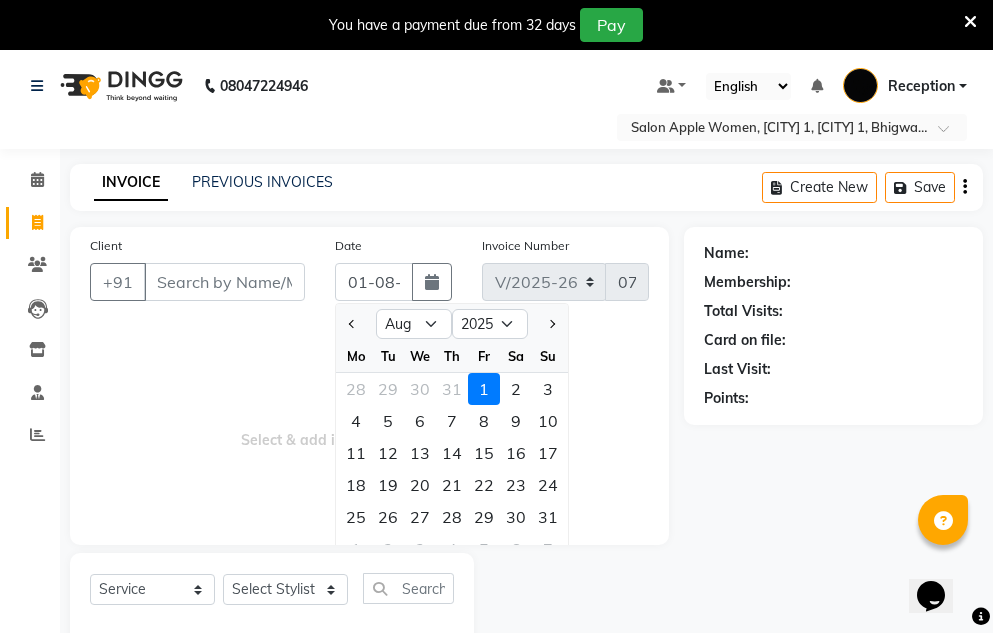 select on "7" 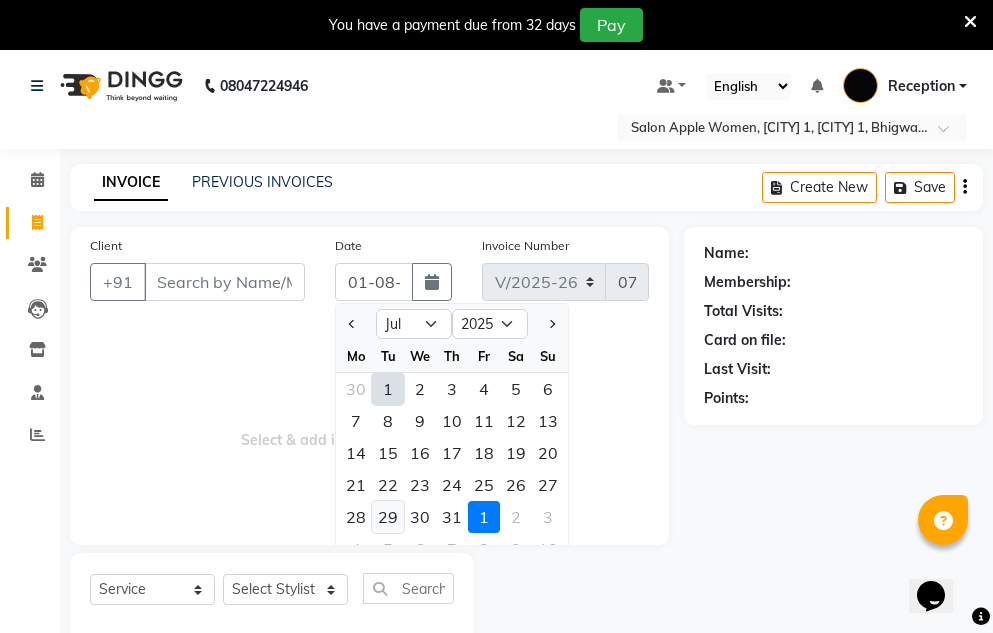 click on "29" 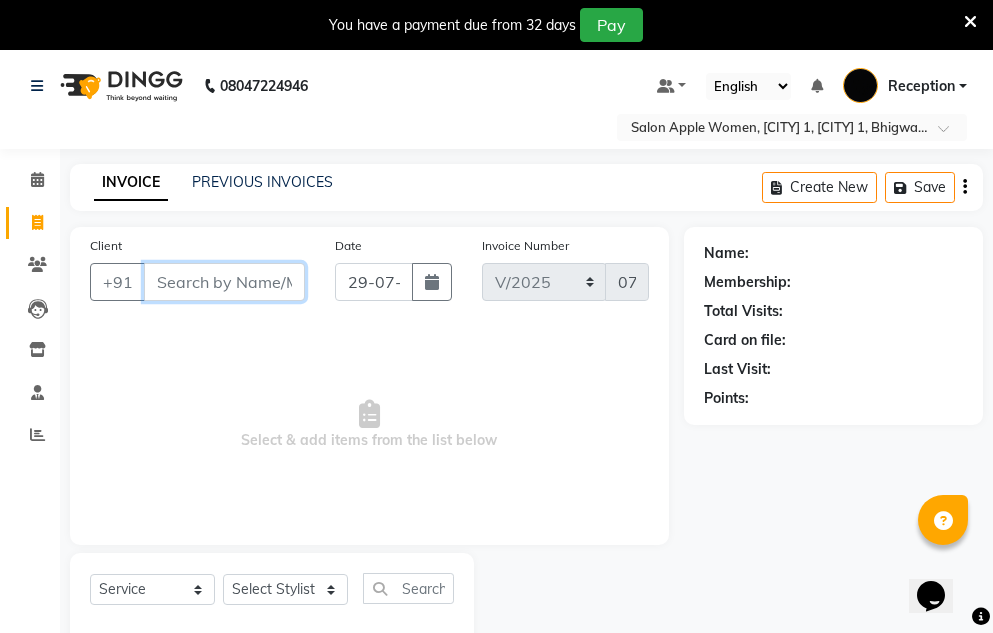 click on "Client" at bounding box center (224, 282) 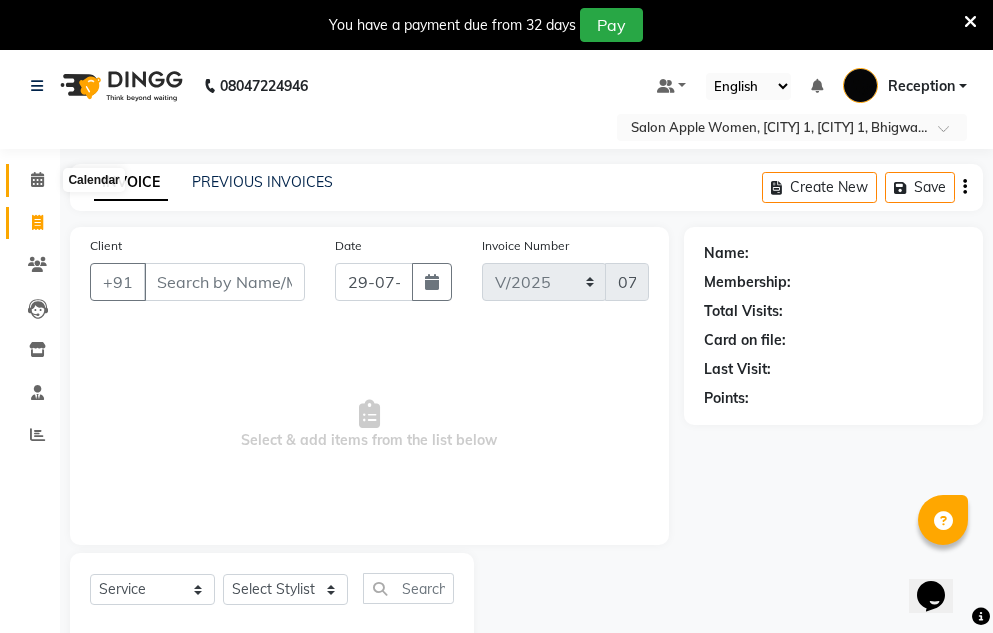 click 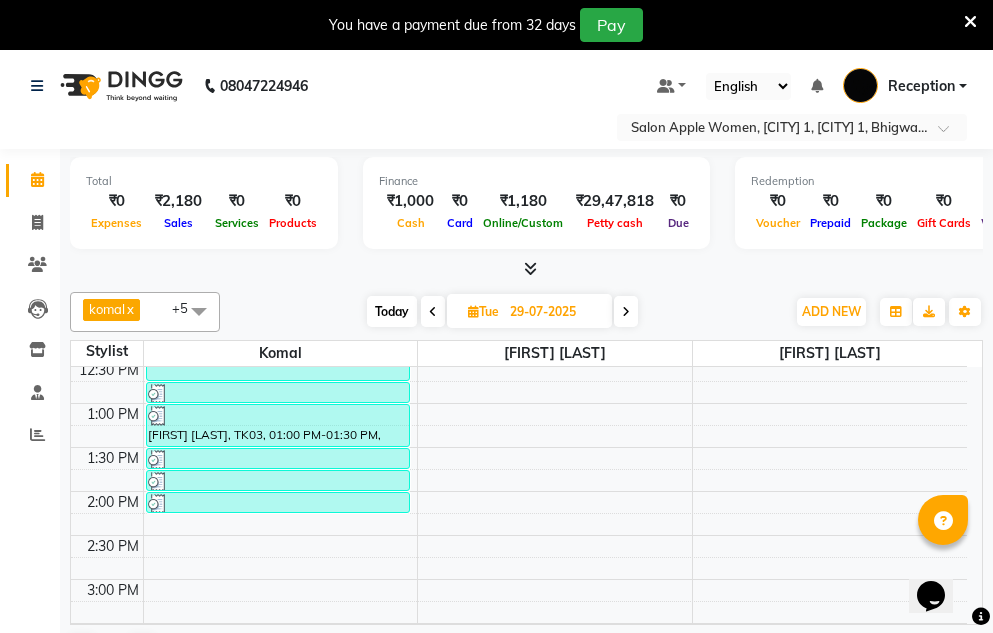 scroll, scrollTop: 400, scrollLeft: 0, axis: vertical 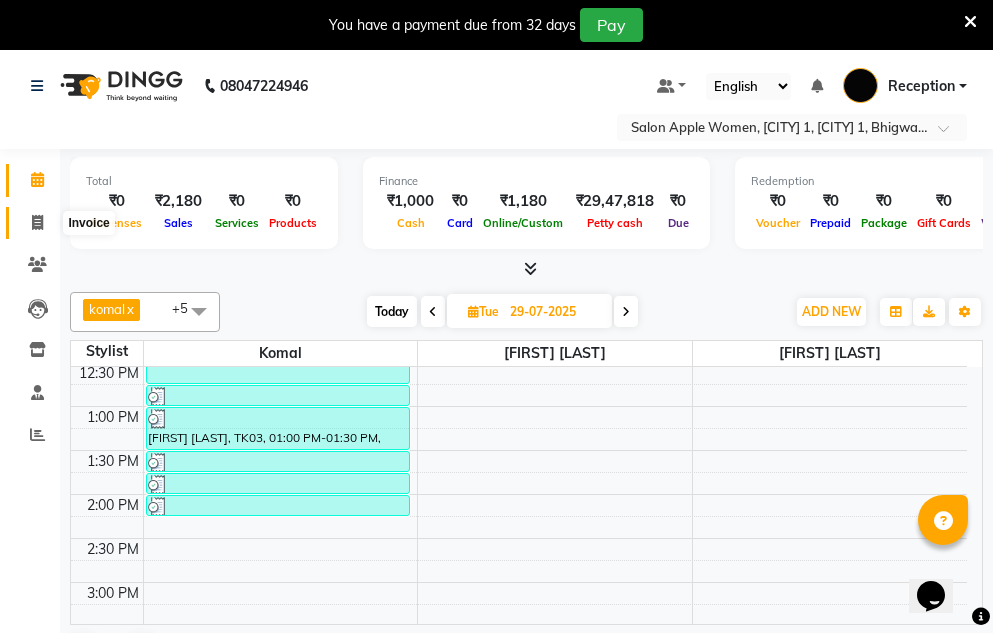 click 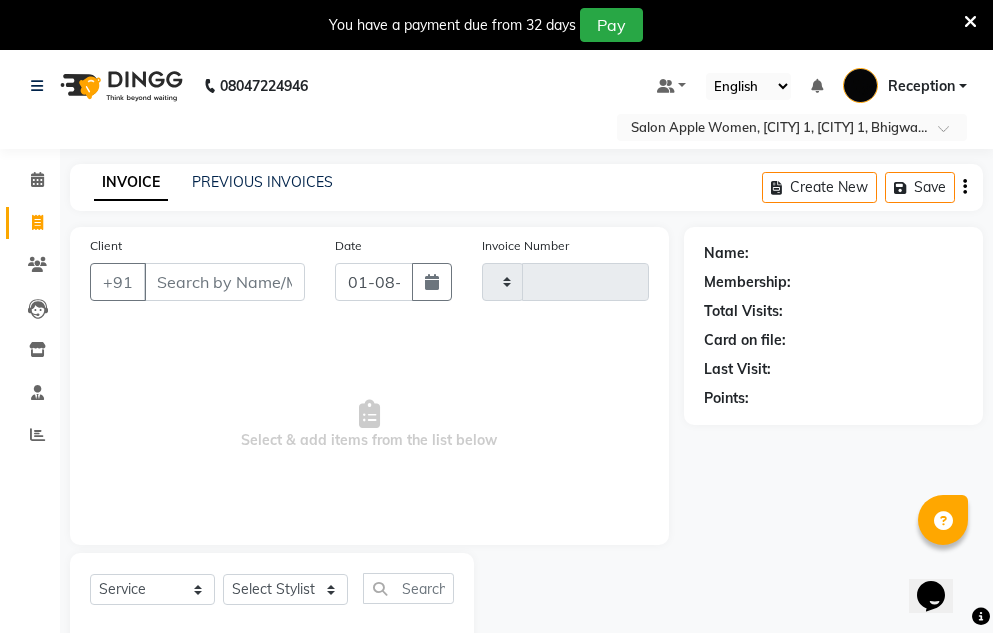type on "0772" 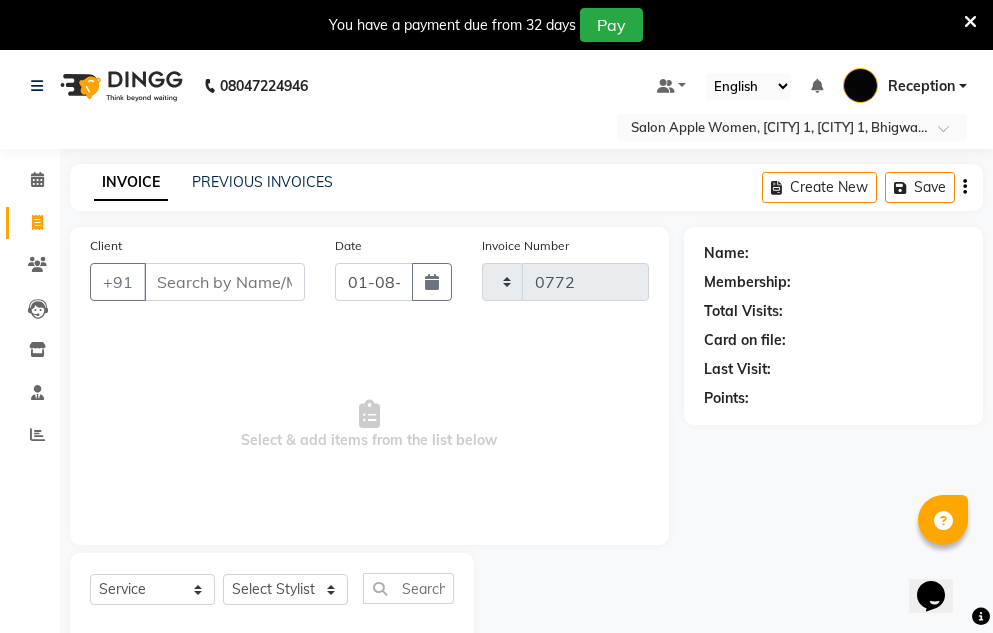 select on "586" 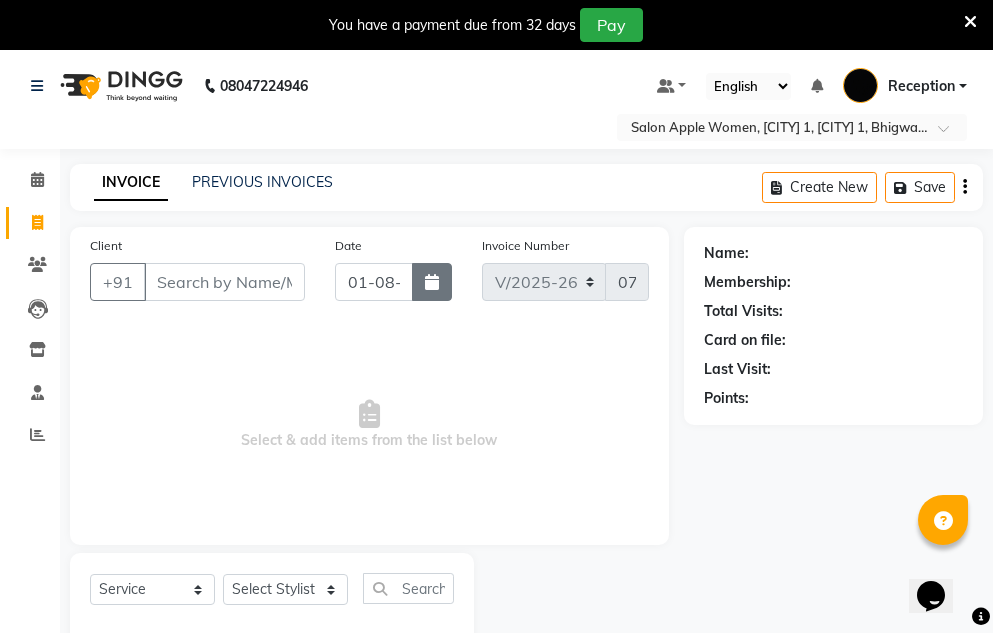 click 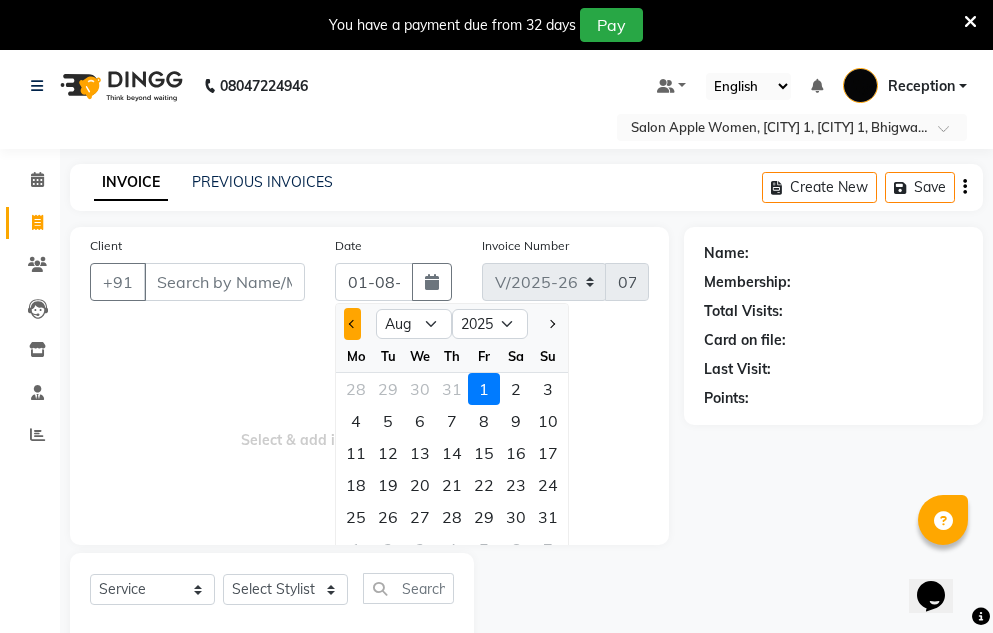 click 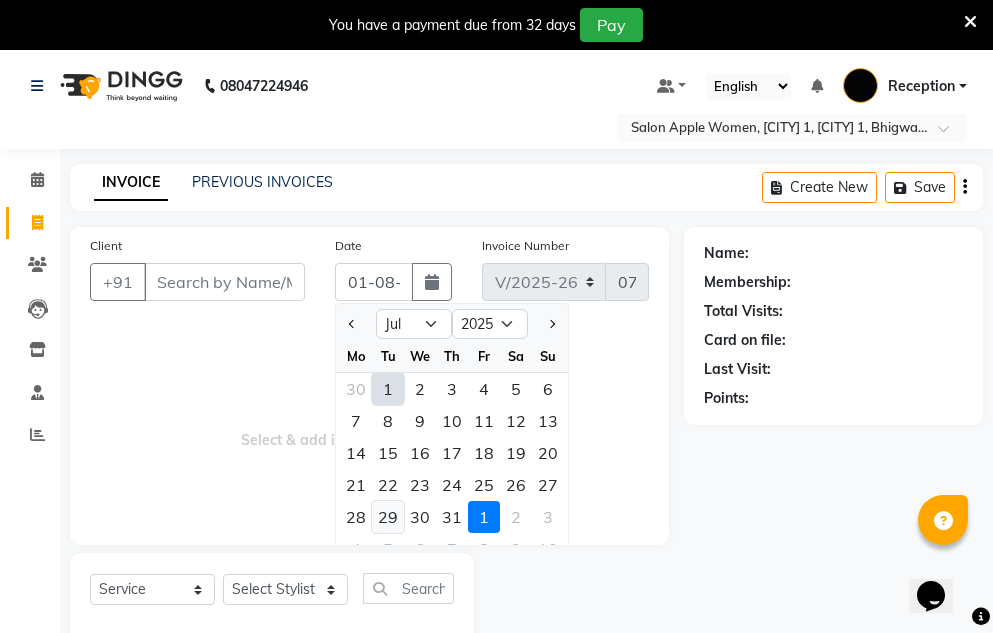 click on "29" 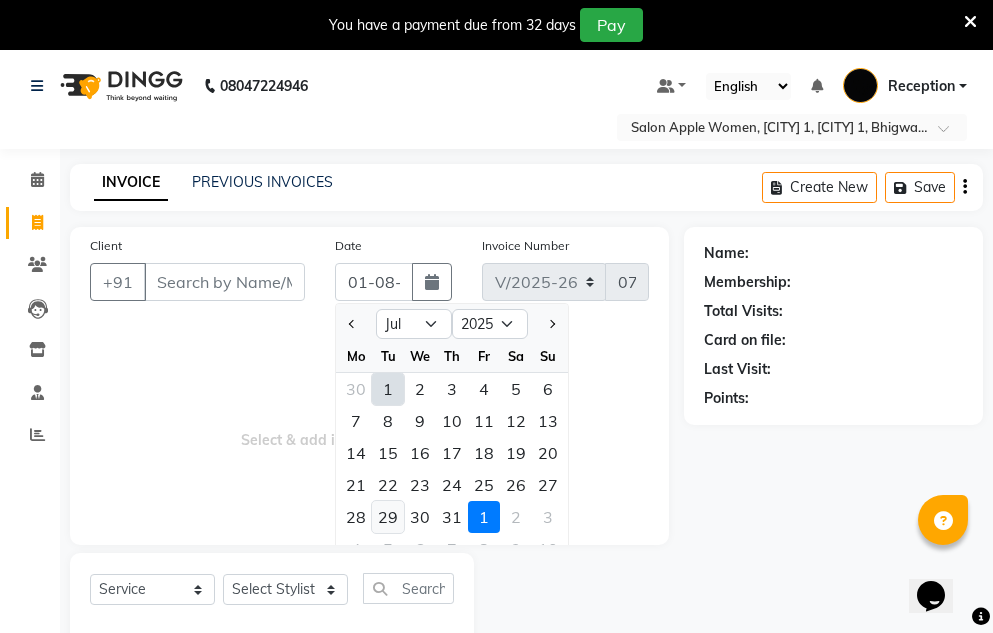 type on "29-07-2025" 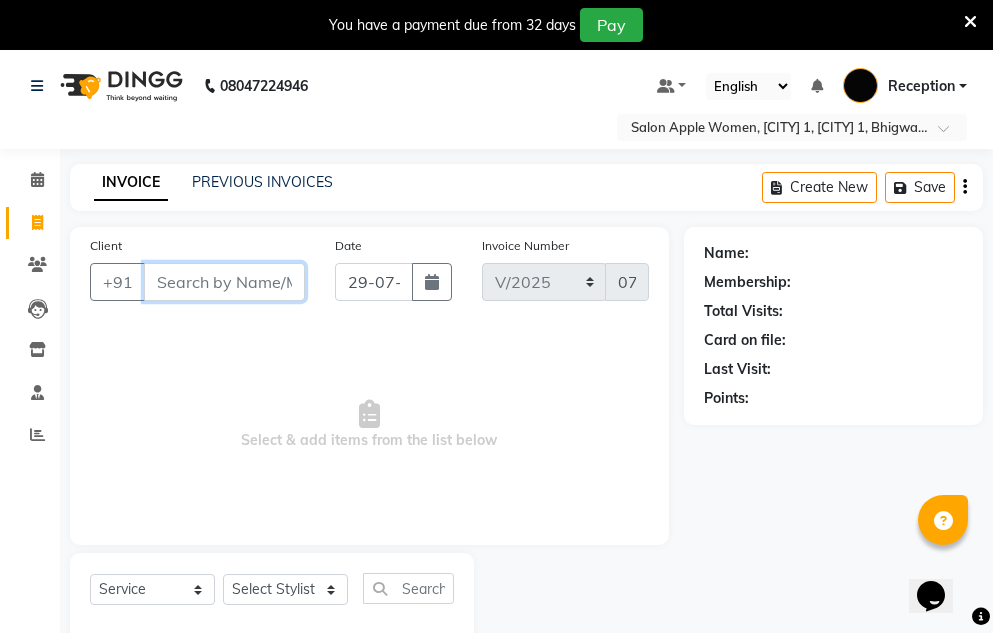 drag, startPoint x: 184, startPoint y: 289, endPoint x: 212, endPoint y: 276, distance: 30.870699 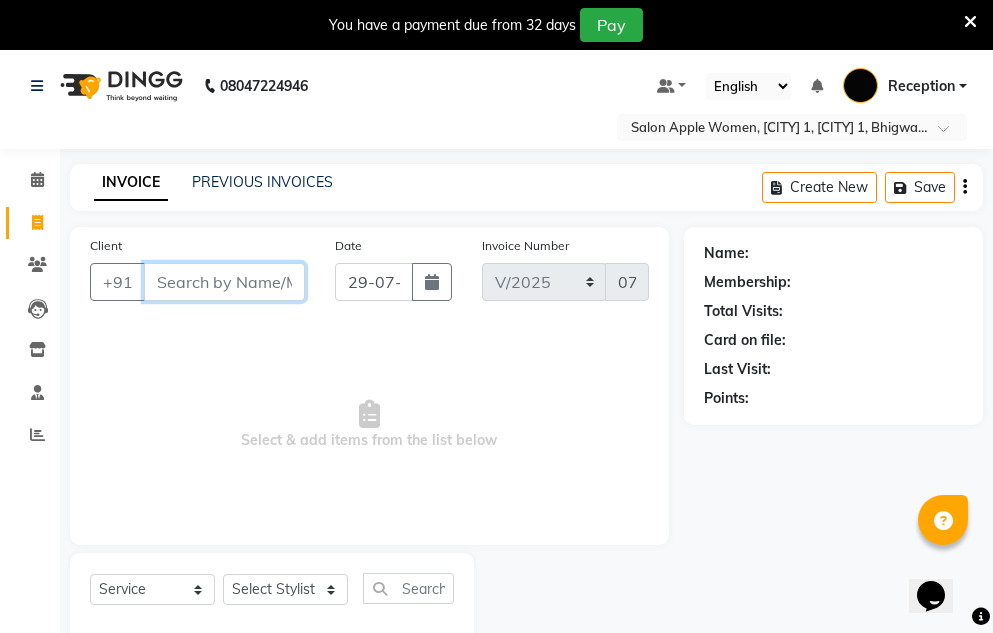 click on "Client" at bounding box center (224, 282) 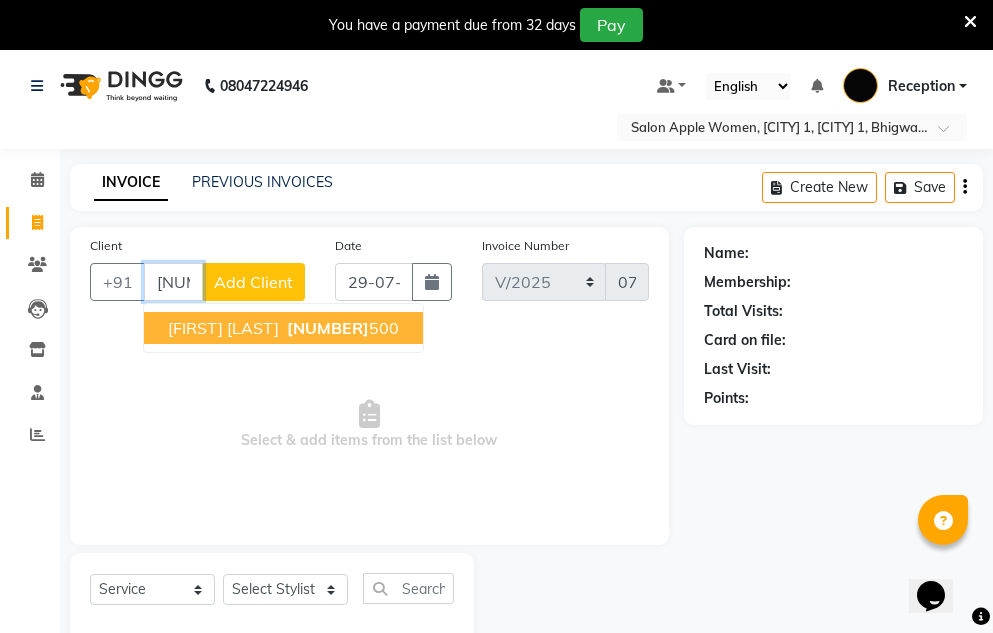 click on "[NUMBER]" at bounding box center (328, 328) 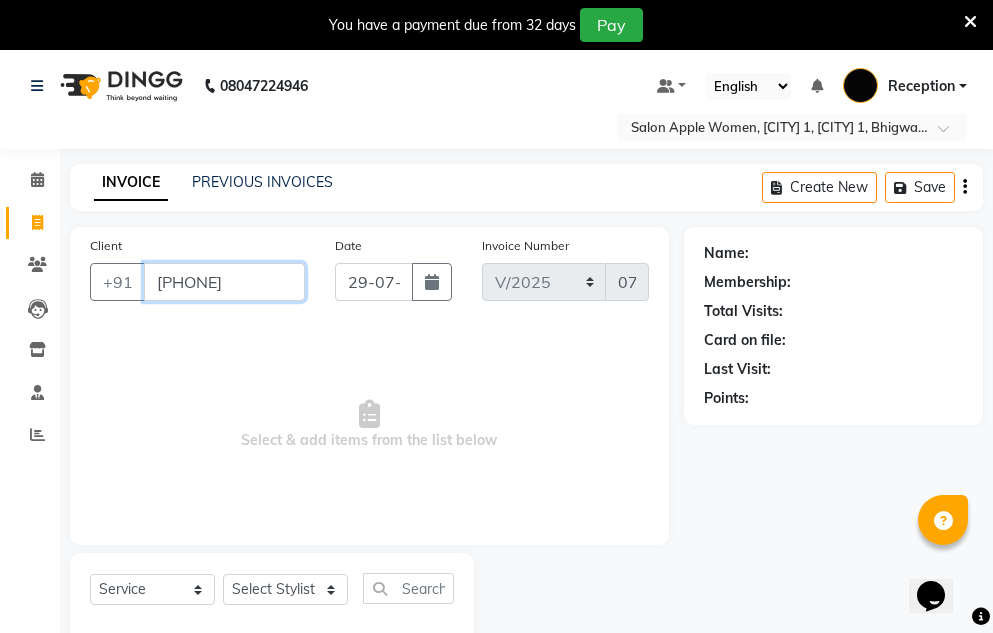 type on "[PHONE]" 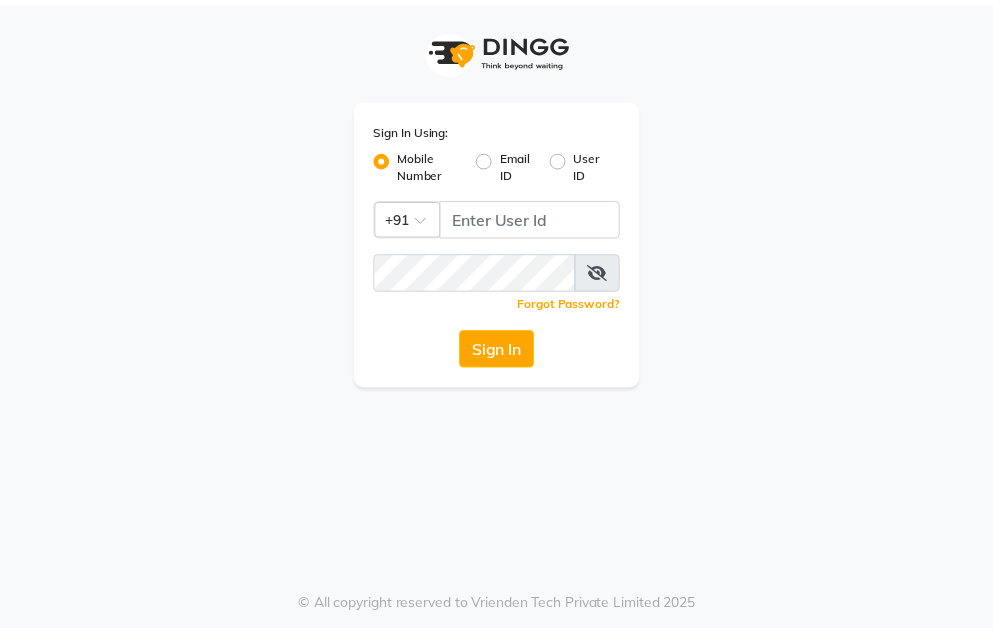 scroll, scrollTop: 0, scrollLeft: 0, axis: both 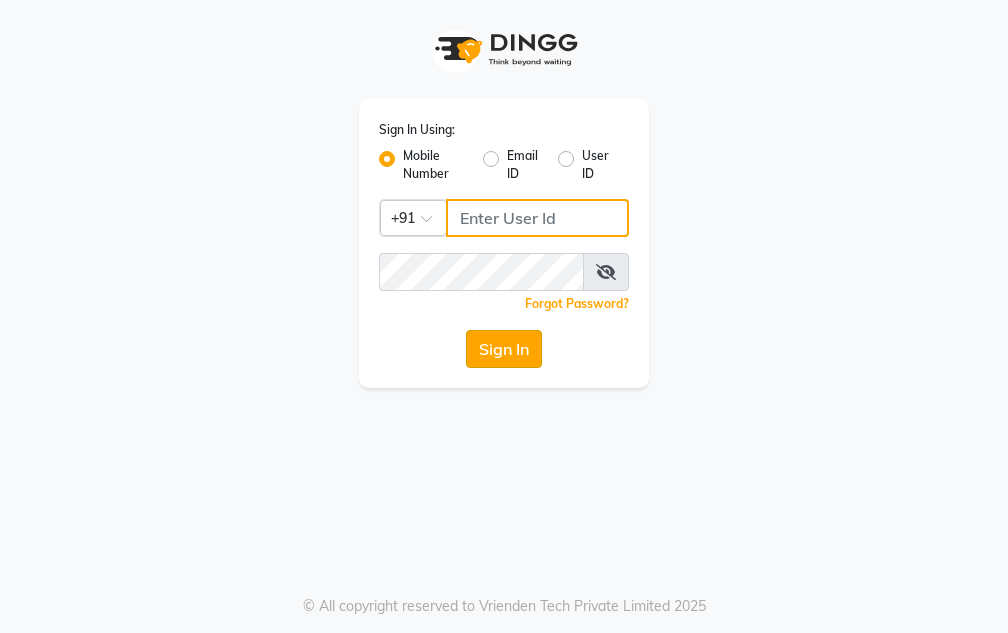 type on "[PHONE]" 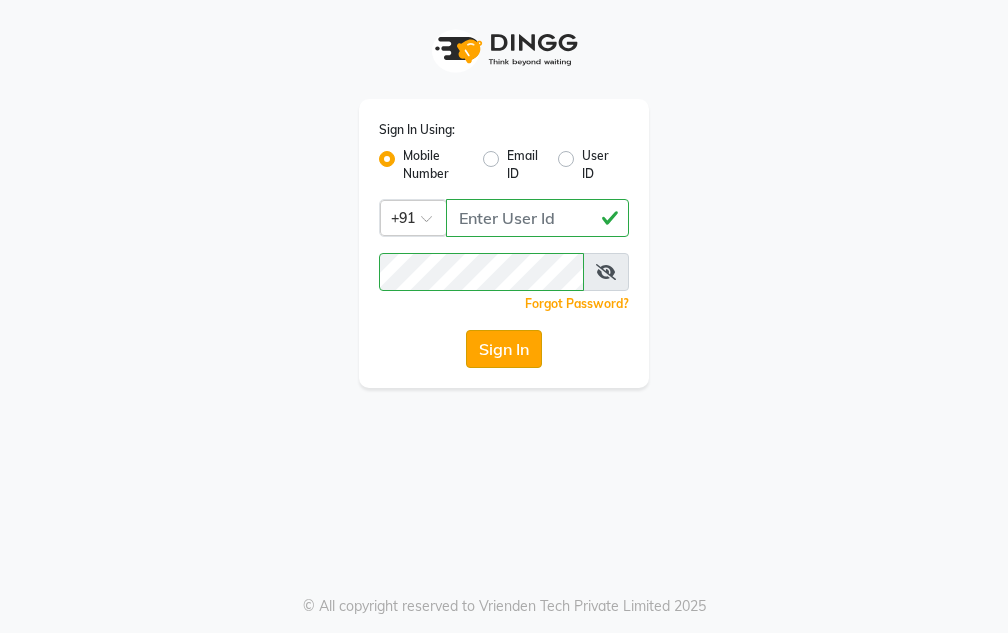 click on "Sign In" 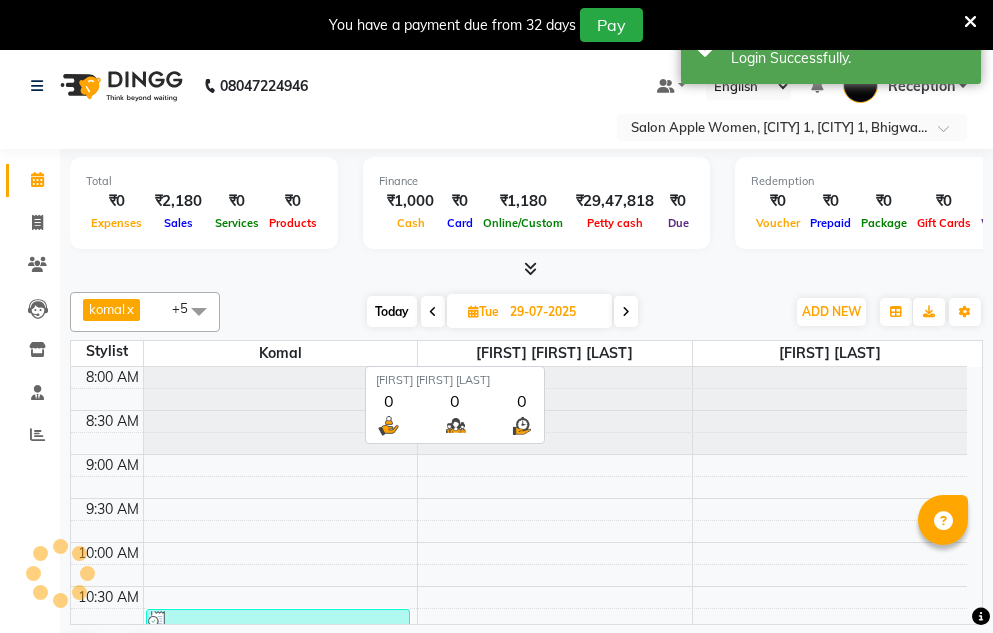 scroll, scrollTop: 0, scrollLeft: 0, axis: both 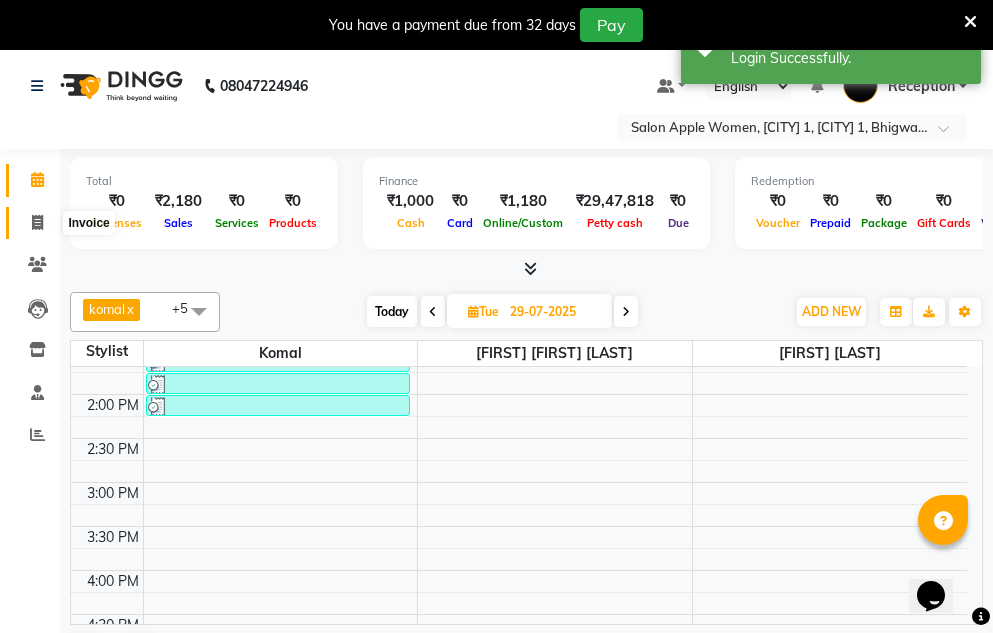 click 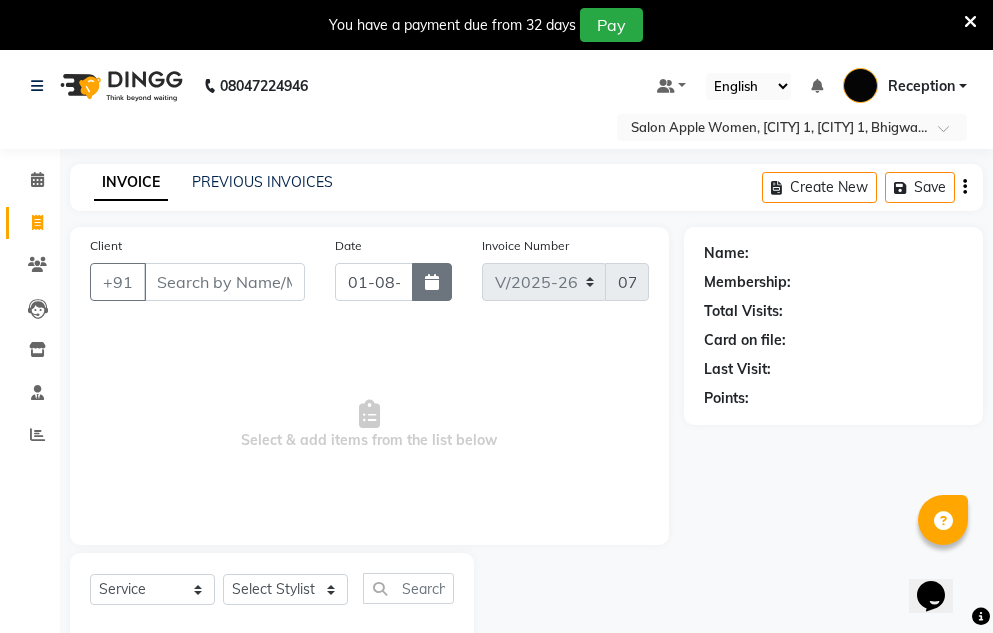 click 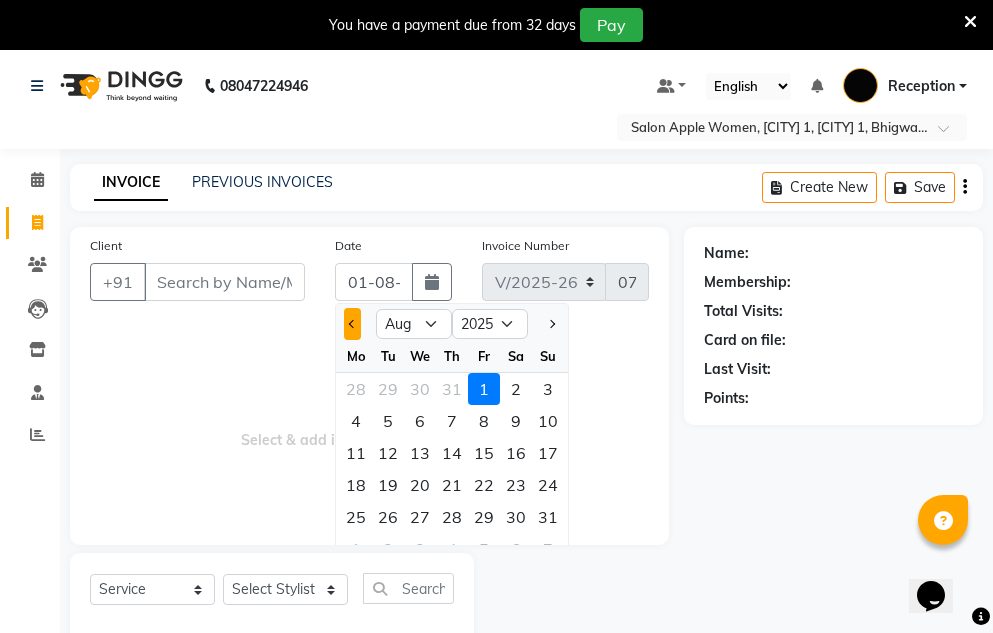click 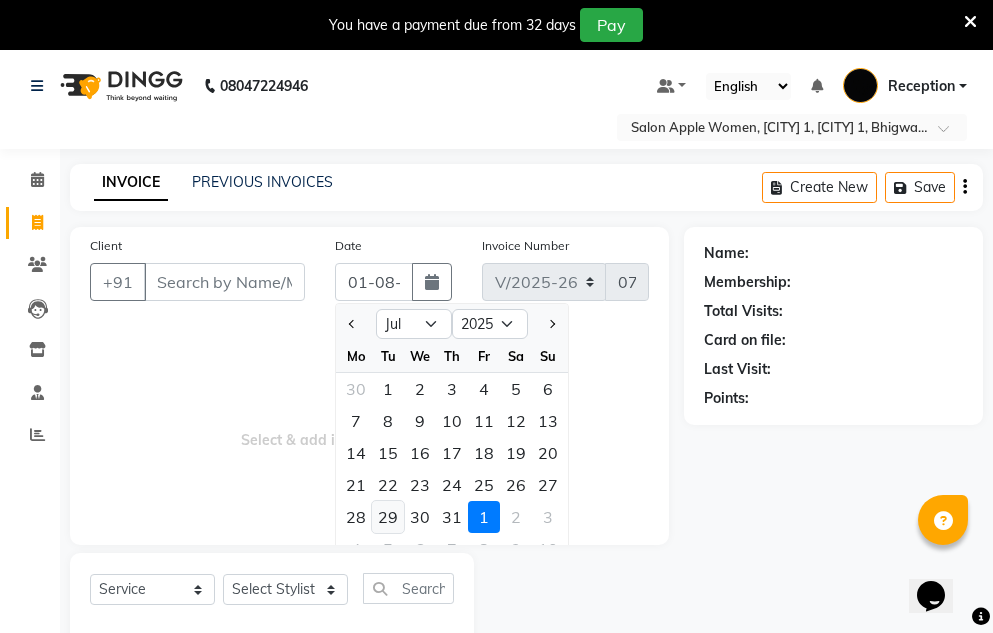 click on "29" 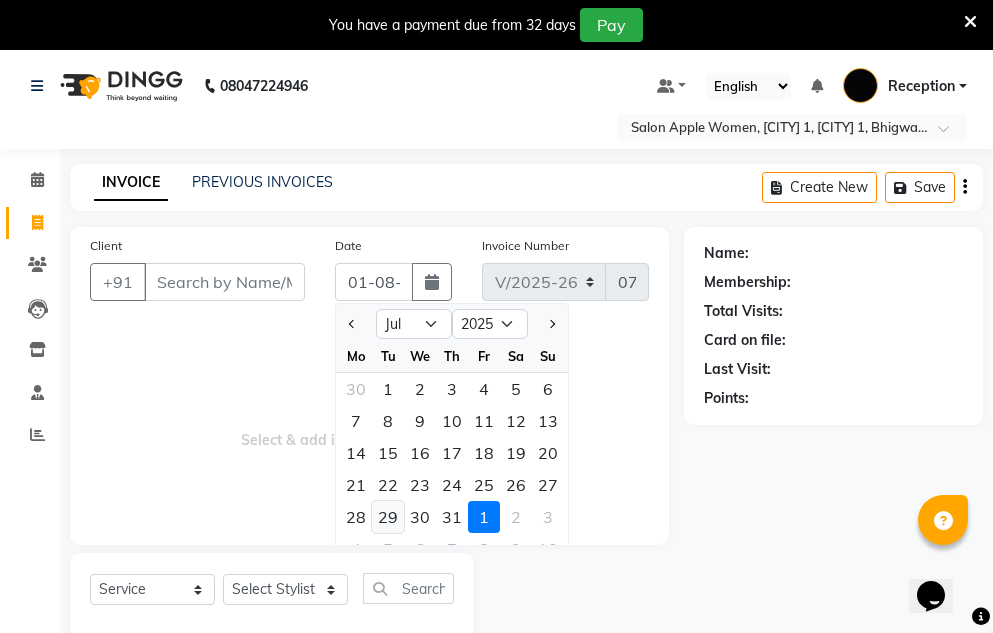type on "29-07-2025" 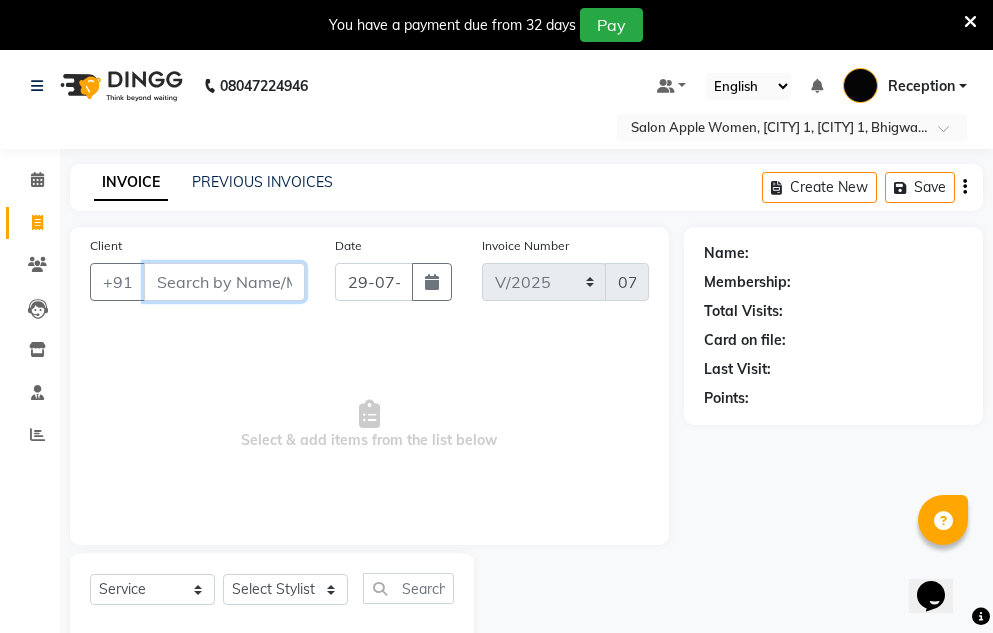 click on "Client" at bounding box center [224, 282] 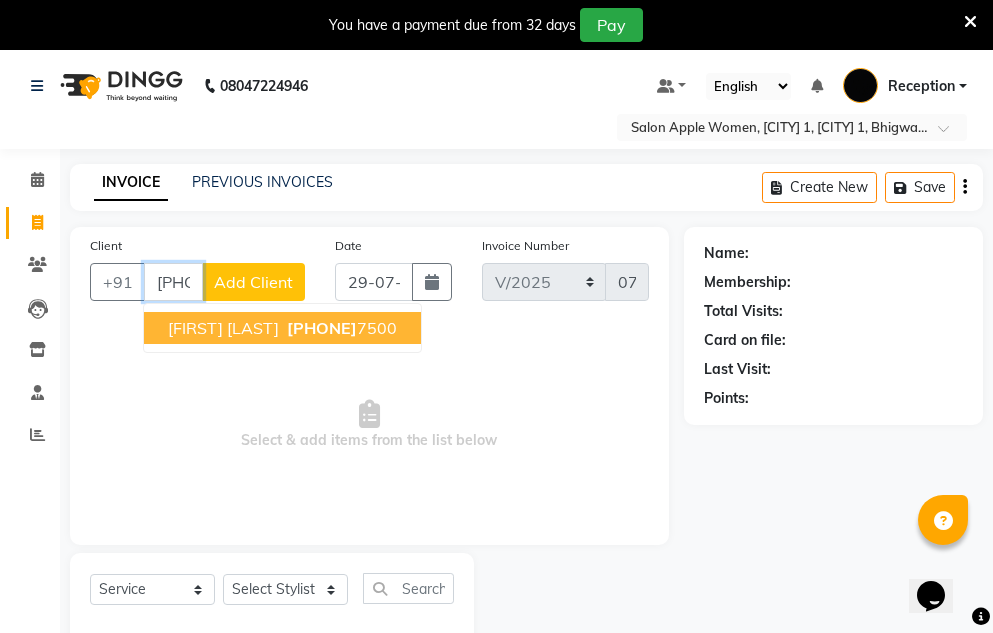 click on "899945 7500" at bounding box center (340, 328) 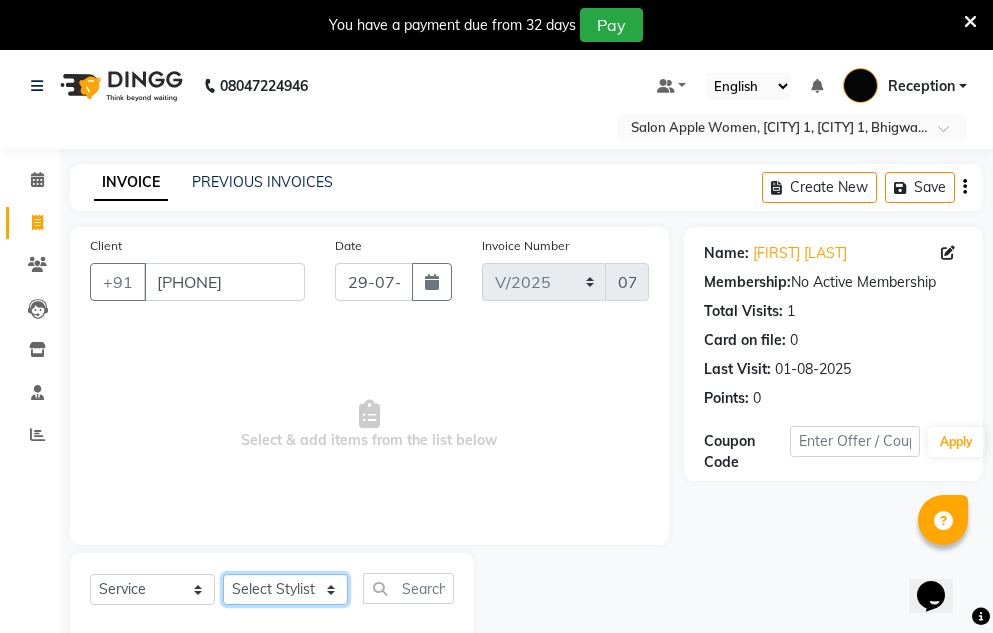 click on "Select Stylist Anita Amol mahske Archana Dhavale komal Madhuri Reception Shri Kale" 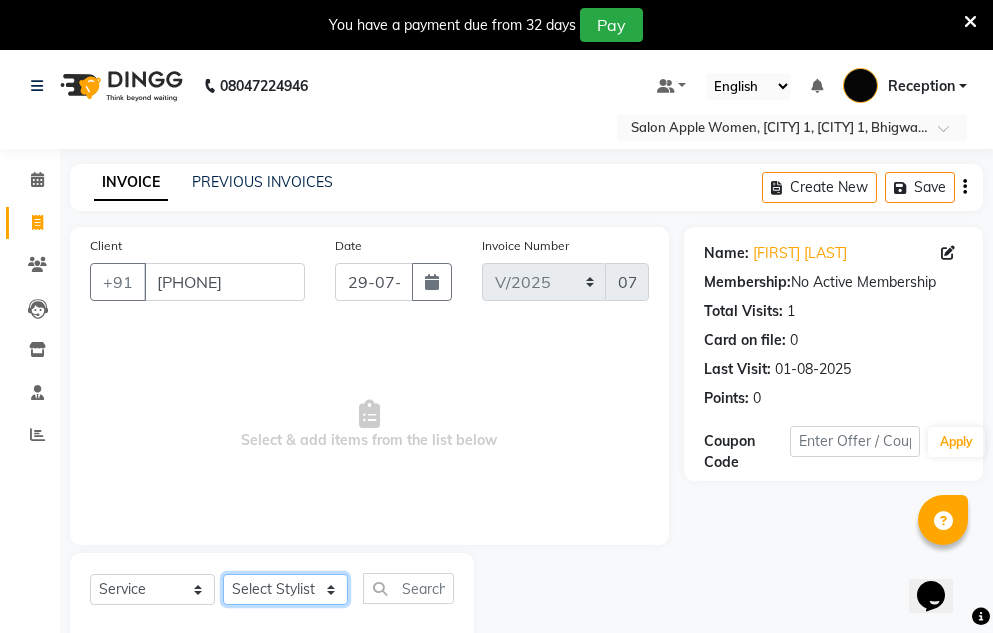 select on "35055" 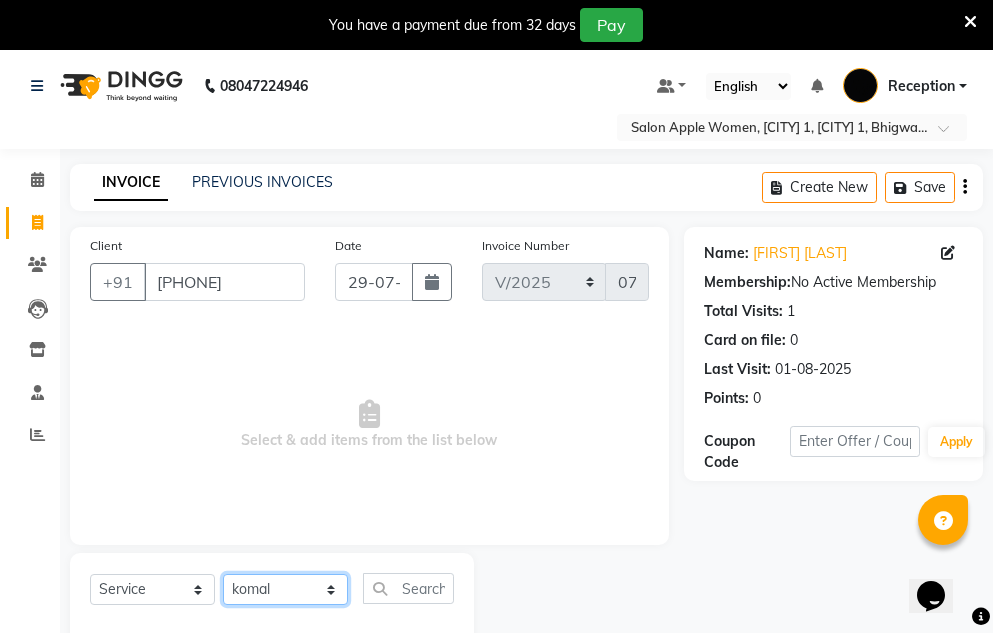click on "Select Stylist Anita Amol mahske Archana Dhavale komal Madhuri Reception Shri Kale" 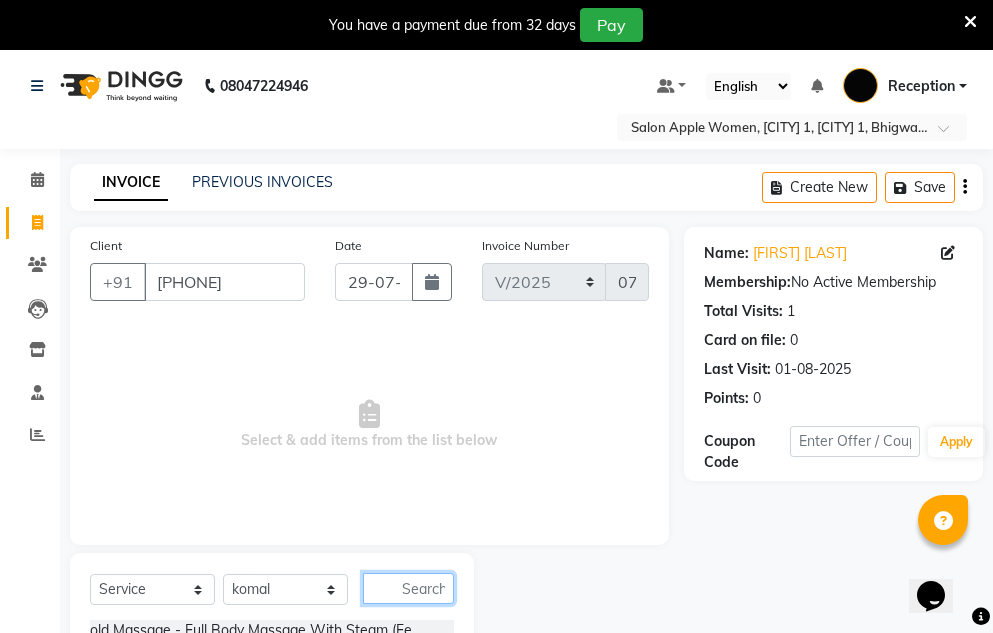 click 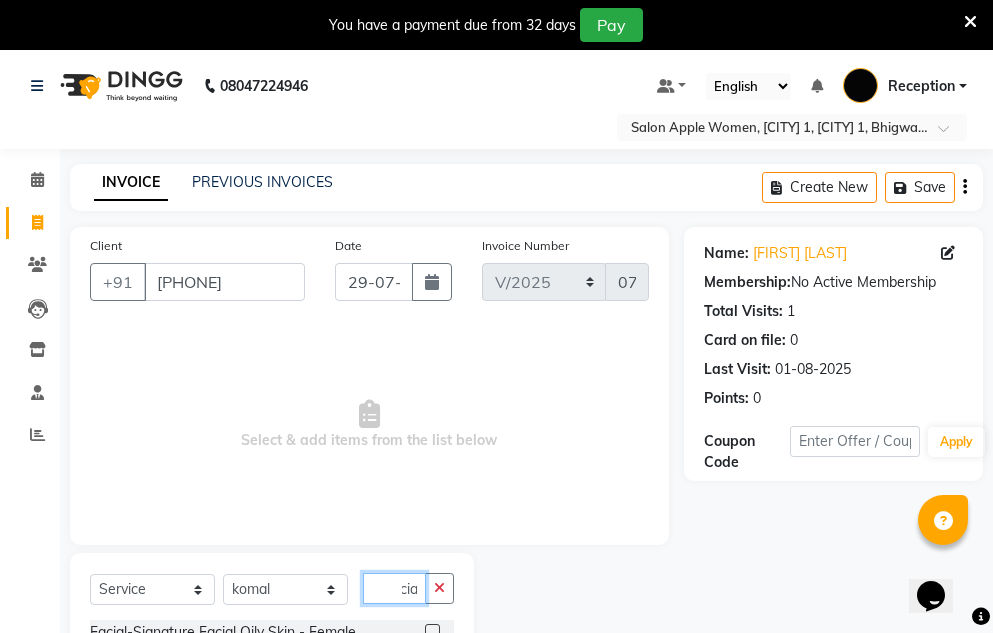 scroll, scrollTop: 0, scrollLeft: 19, axis: horizontal 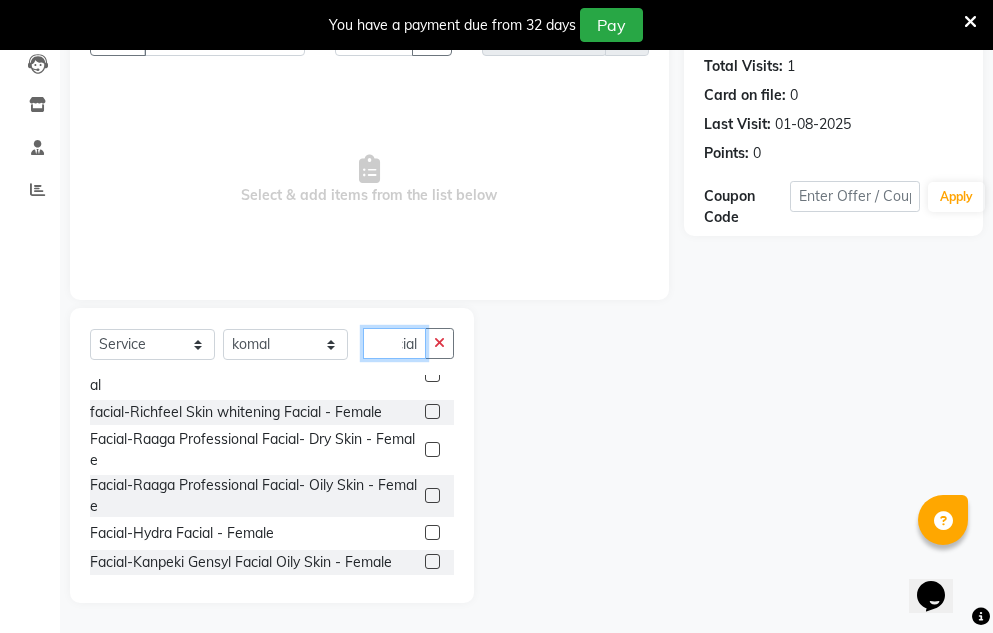 type on "facial" 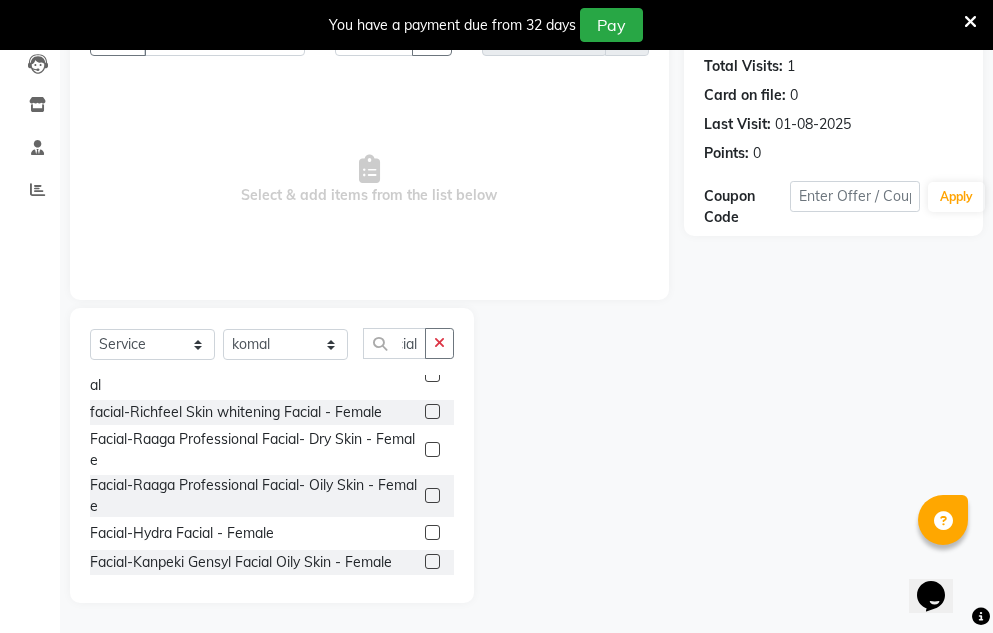 scroll, scrollTop: 0, scrollLeft: 0, axis: both 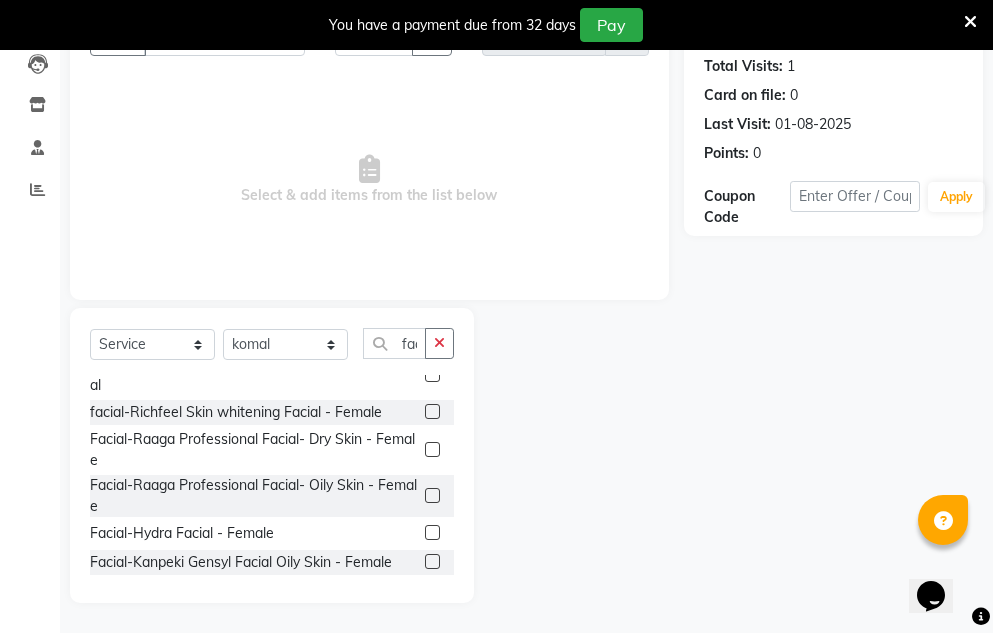 click 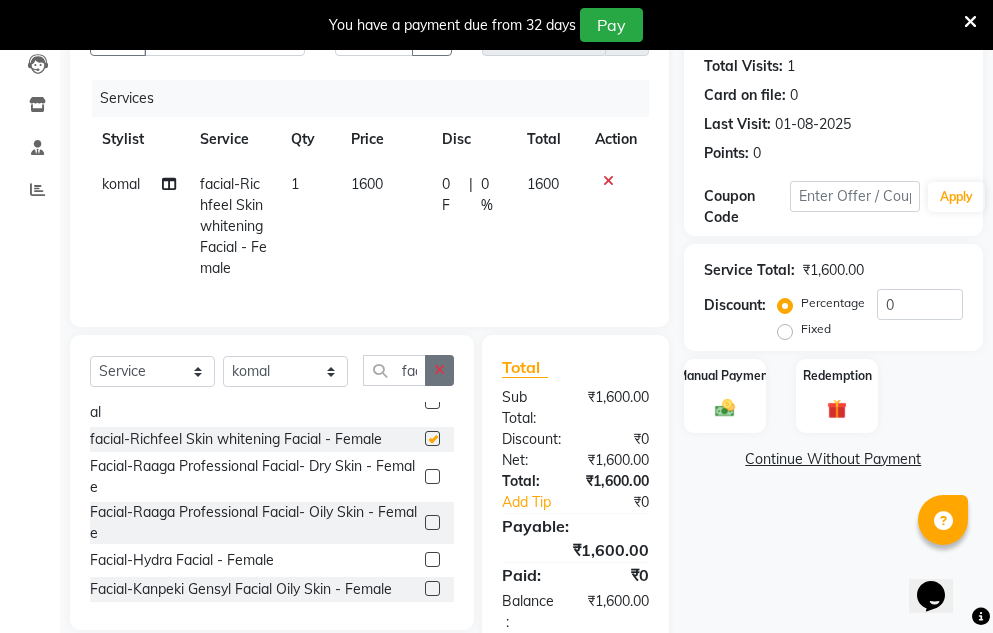 checkbox on "false" 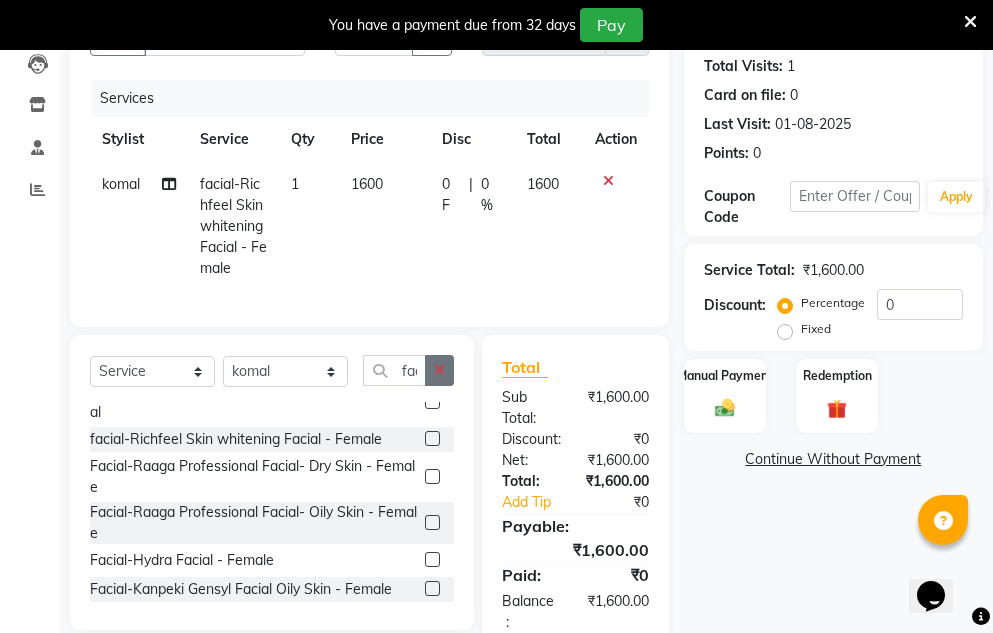 click 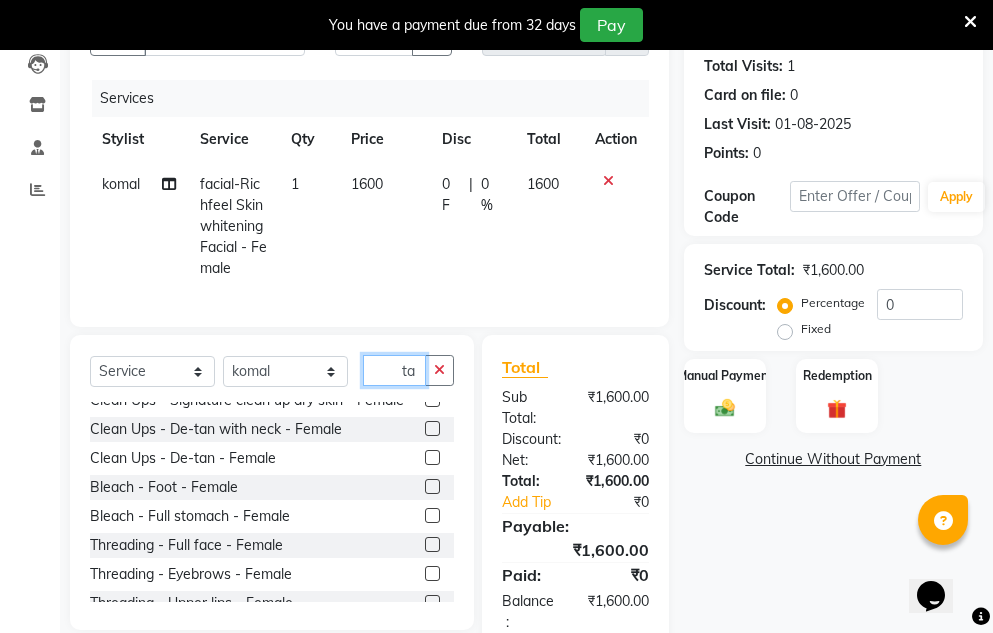 scroll, scrollTop: 0, scrollLeft: 0, axis: both 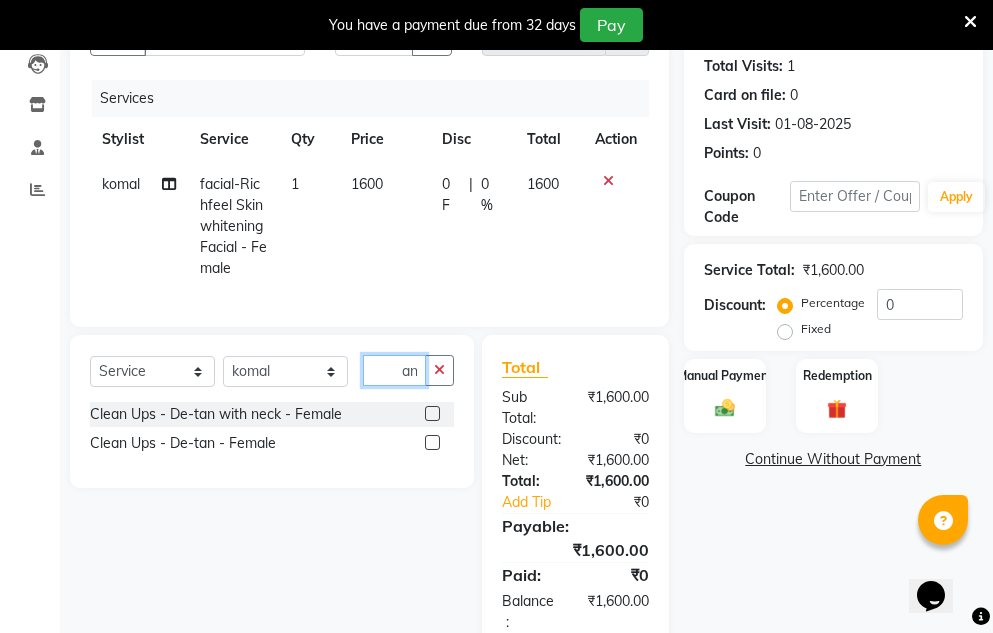 type on "tan" 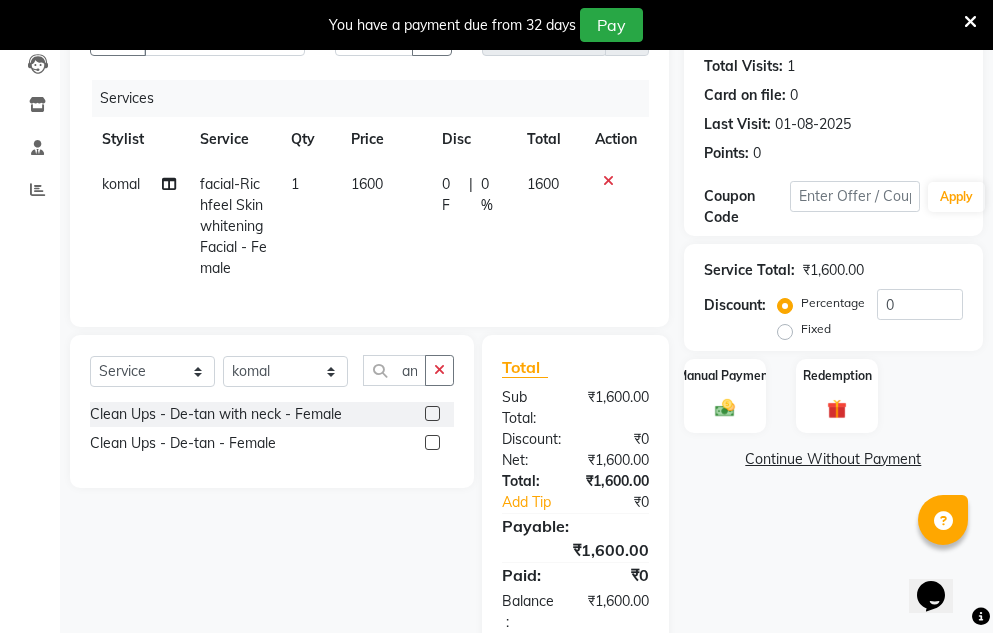 scroll, scrollTop: 0, scrollLeft: 0, axis: both 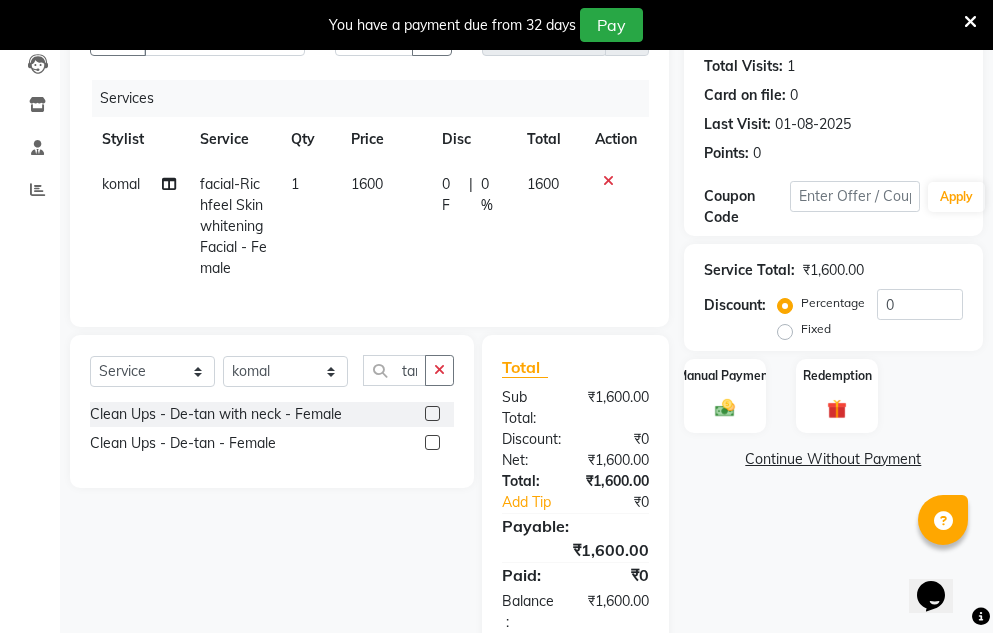 click 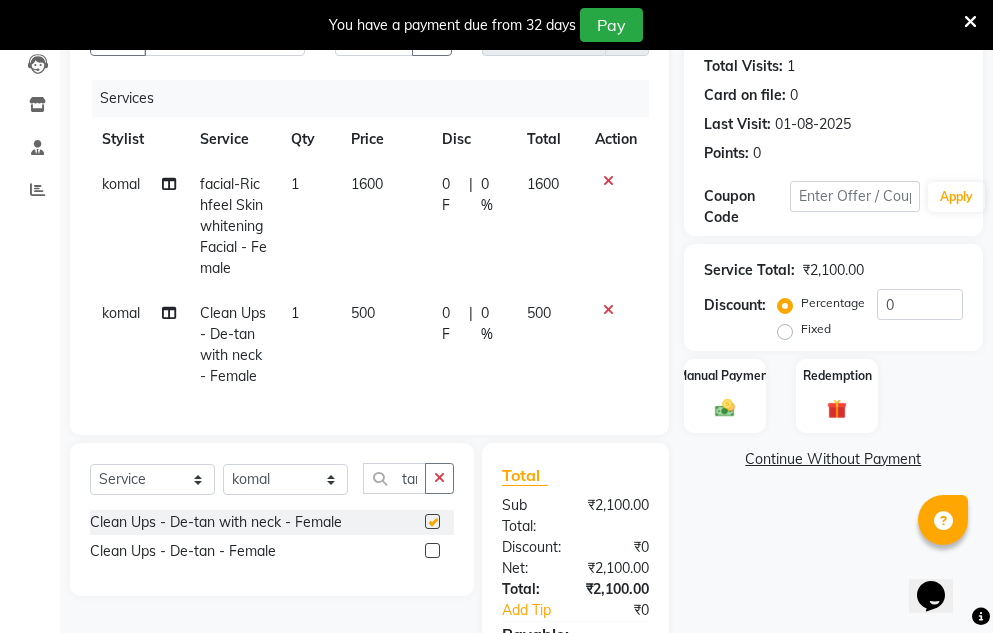 checkbox on "false" 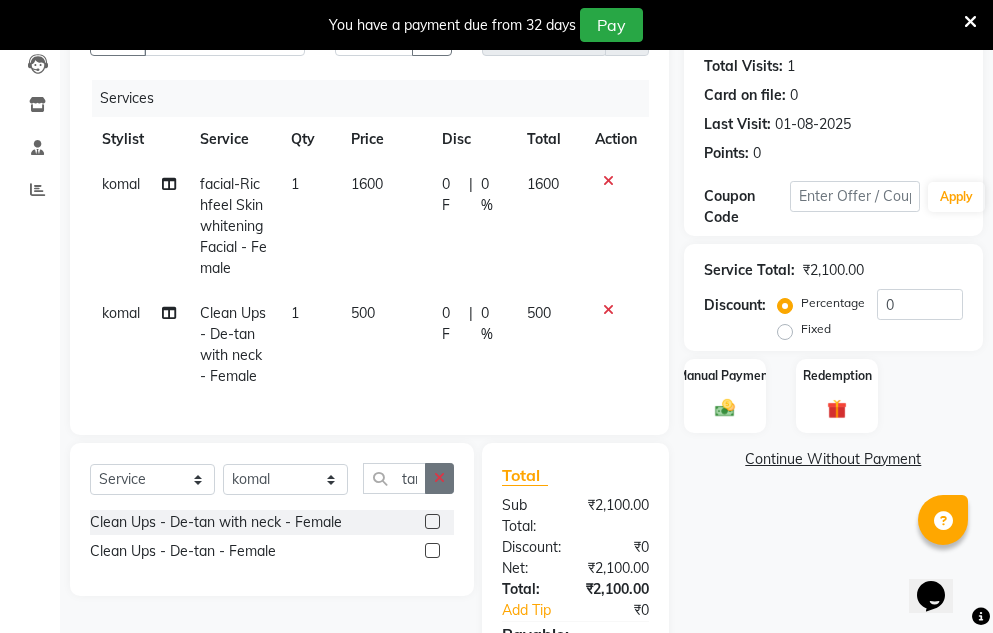 click 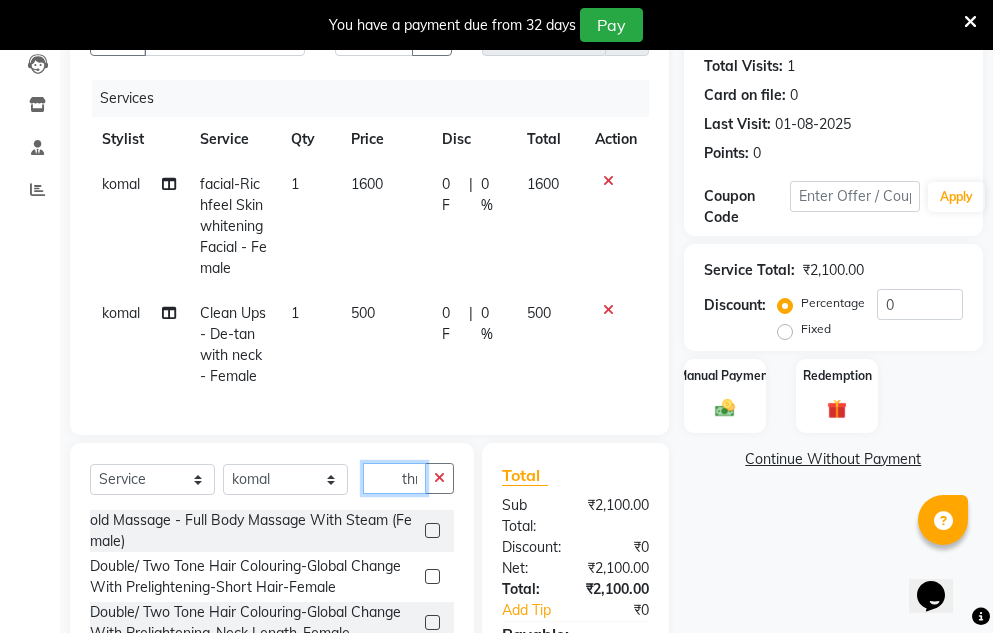 scroll, scrollTop: 0, scrollLeft: 2, axis: horizontal 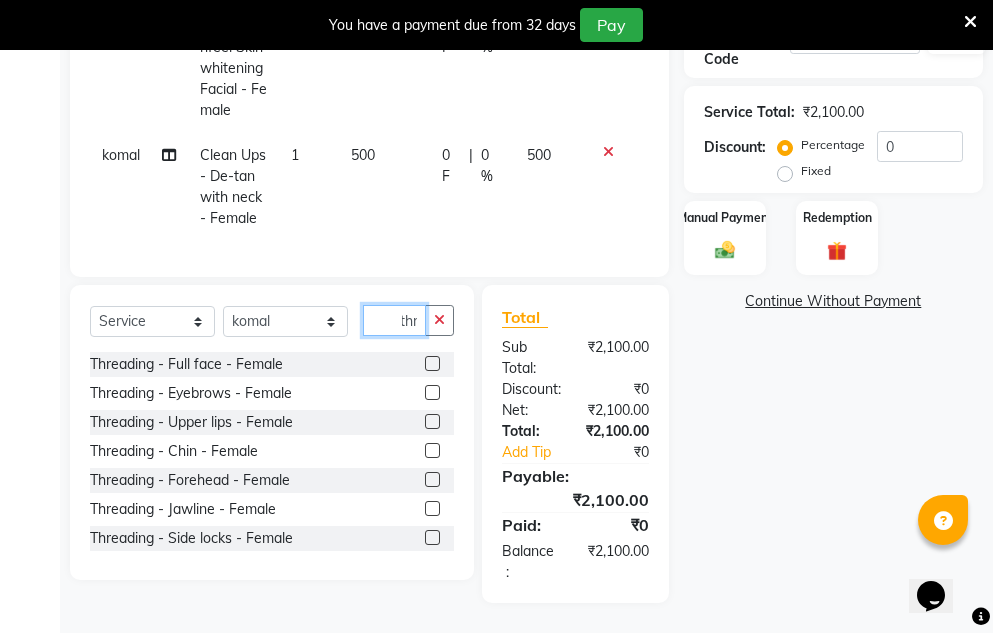 type on "thr" 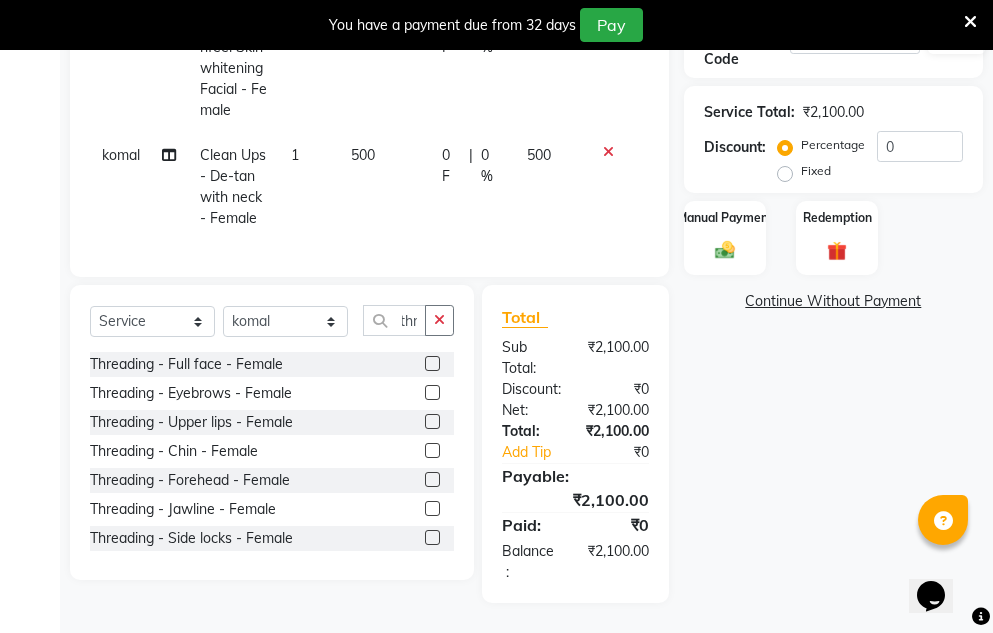 scroll, scrollTop: 0, scrollLeft: 0, axis: both 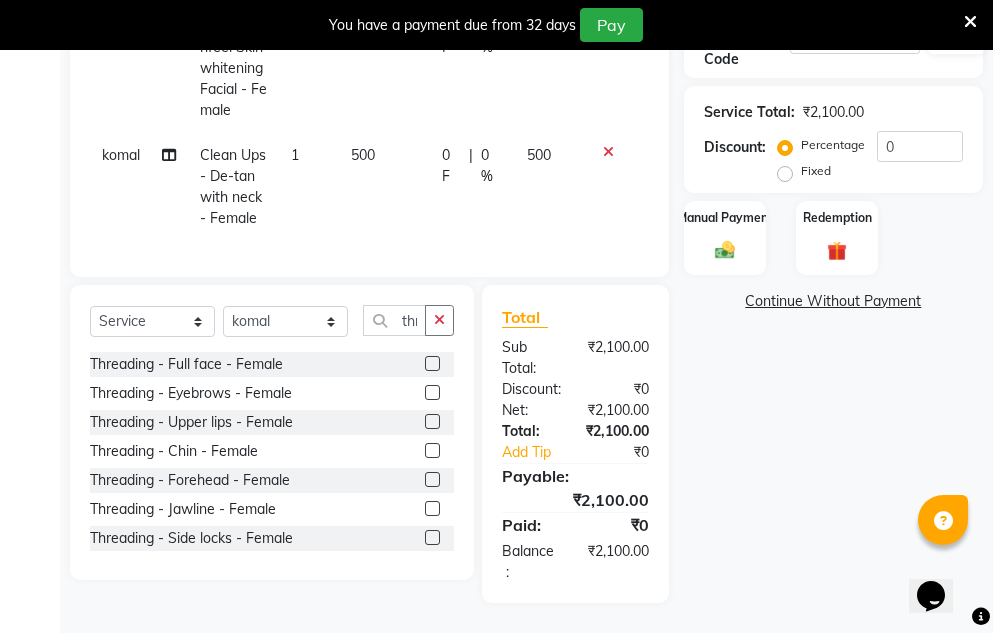 click 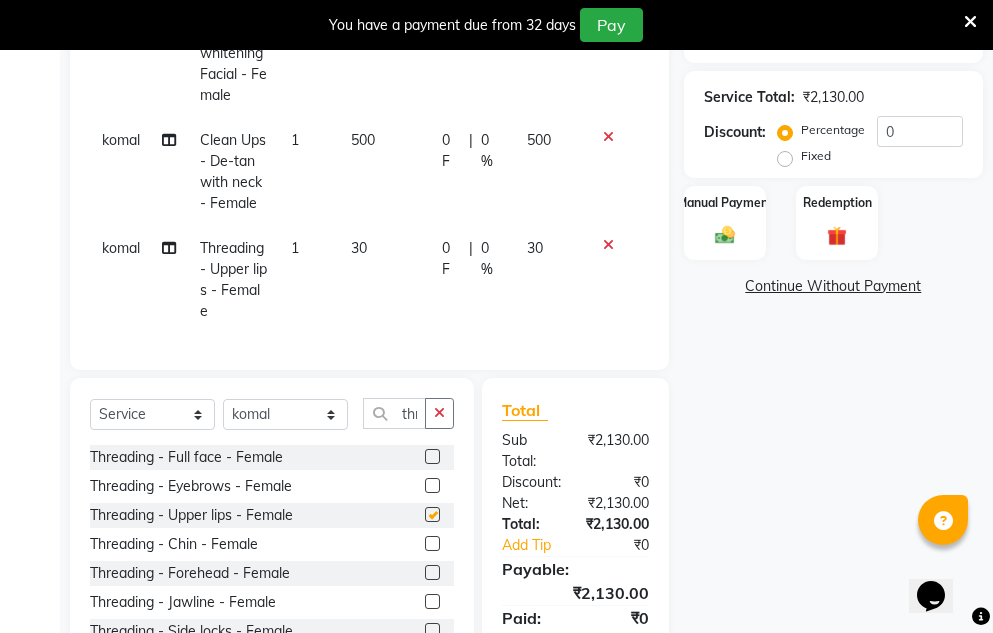 checkbox on "false" 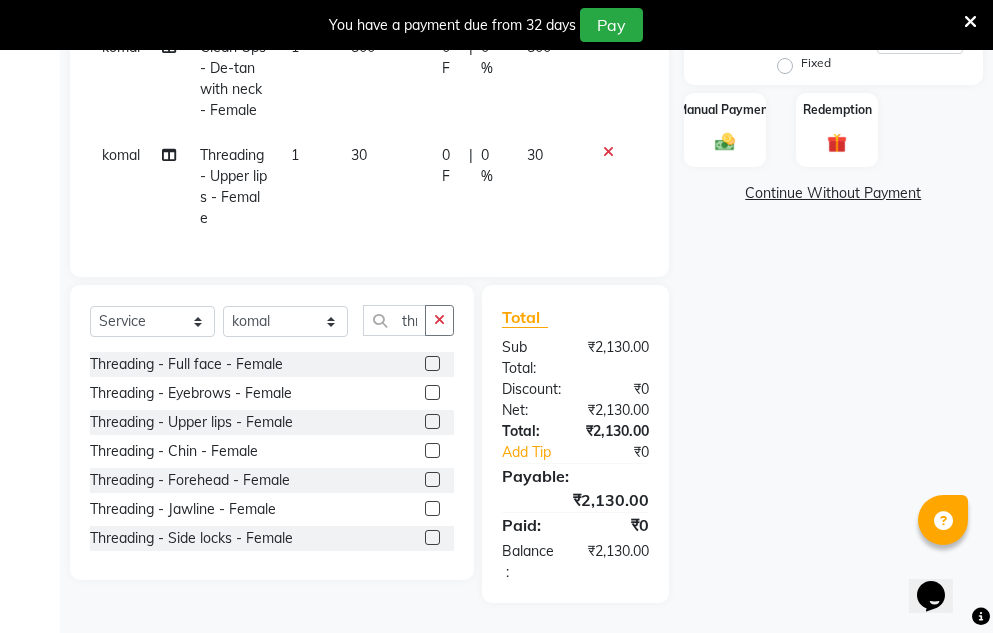 scroll, scrollTop: 526, scrollLeft: 0, axis: vertical 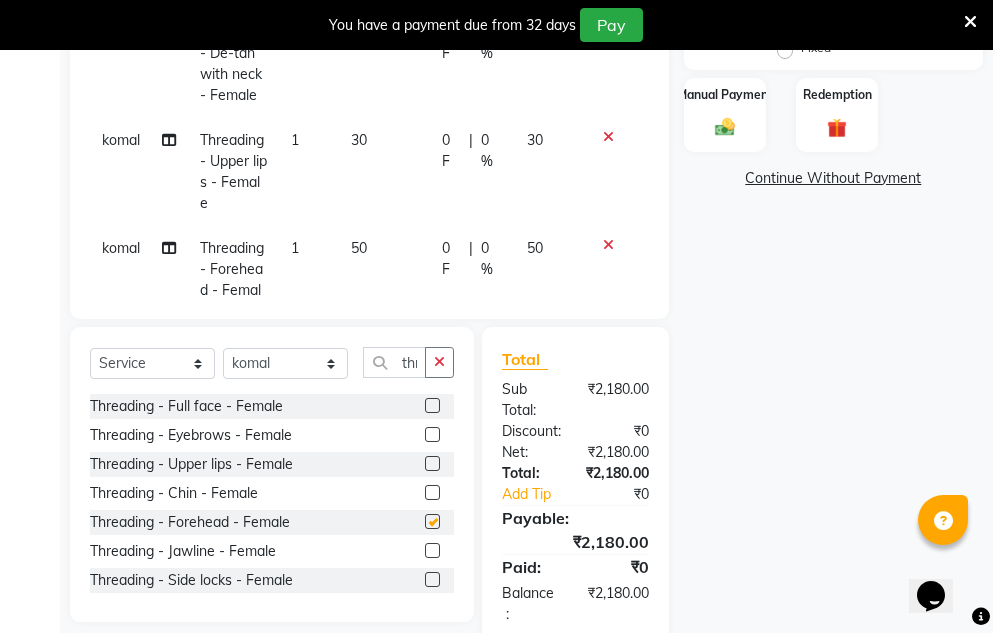 checkbox on "false" 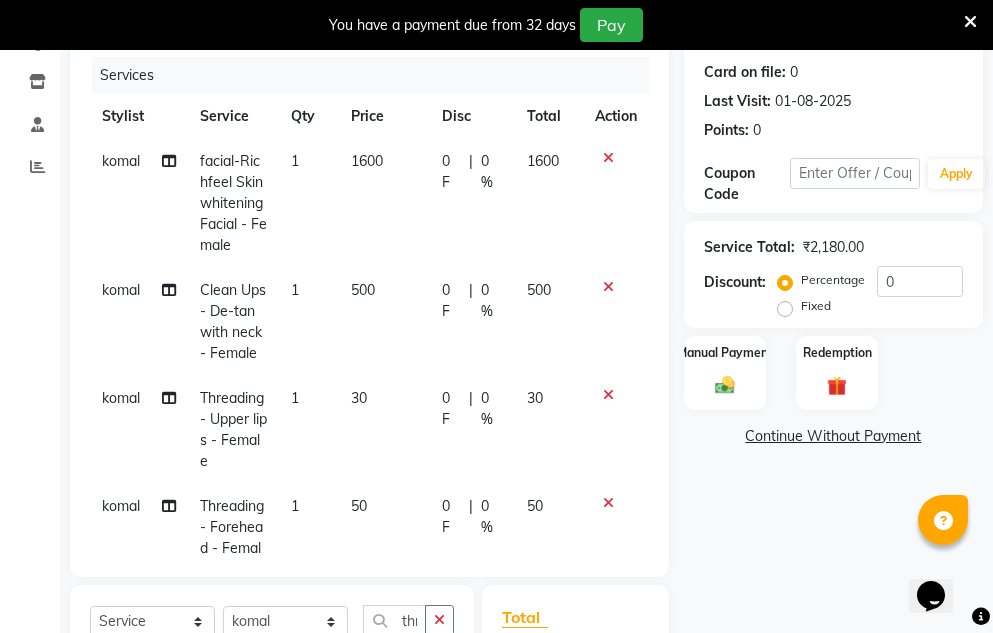scroll, scrollTop: 226, scrollLeft: 0, axis: vertical 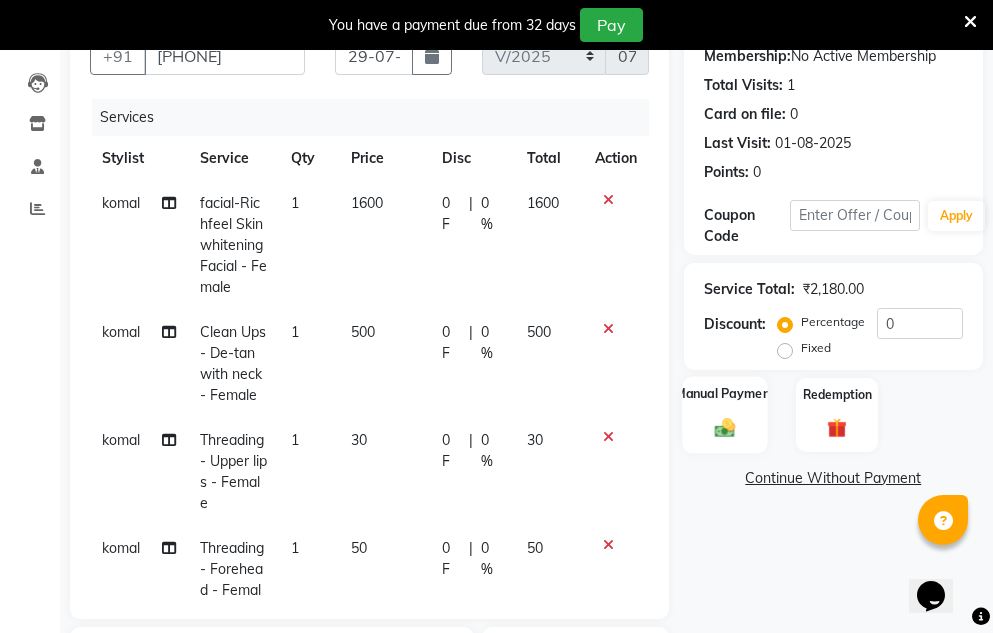 click 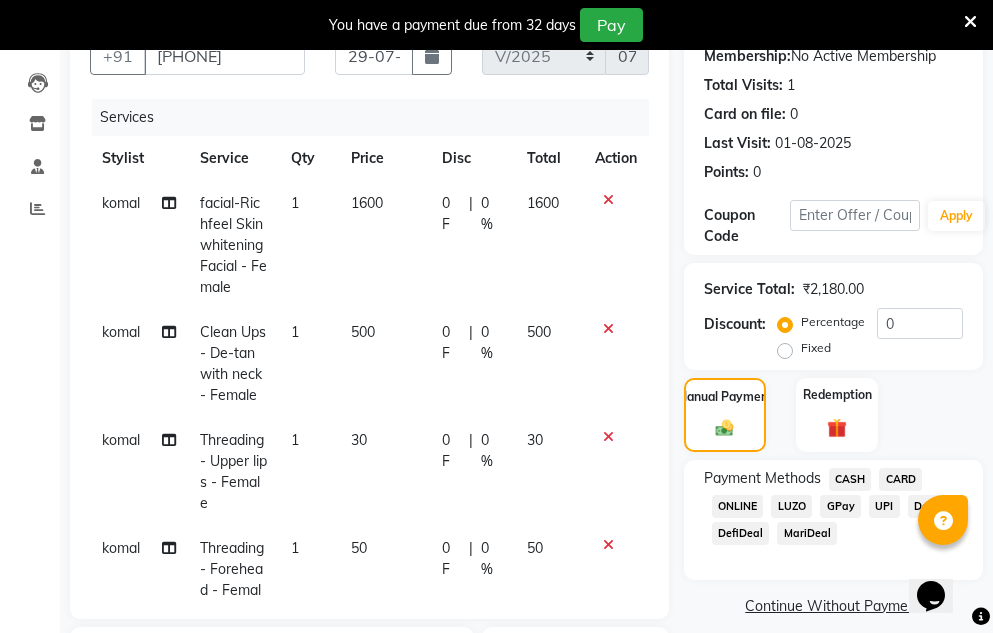 click on "CASH" 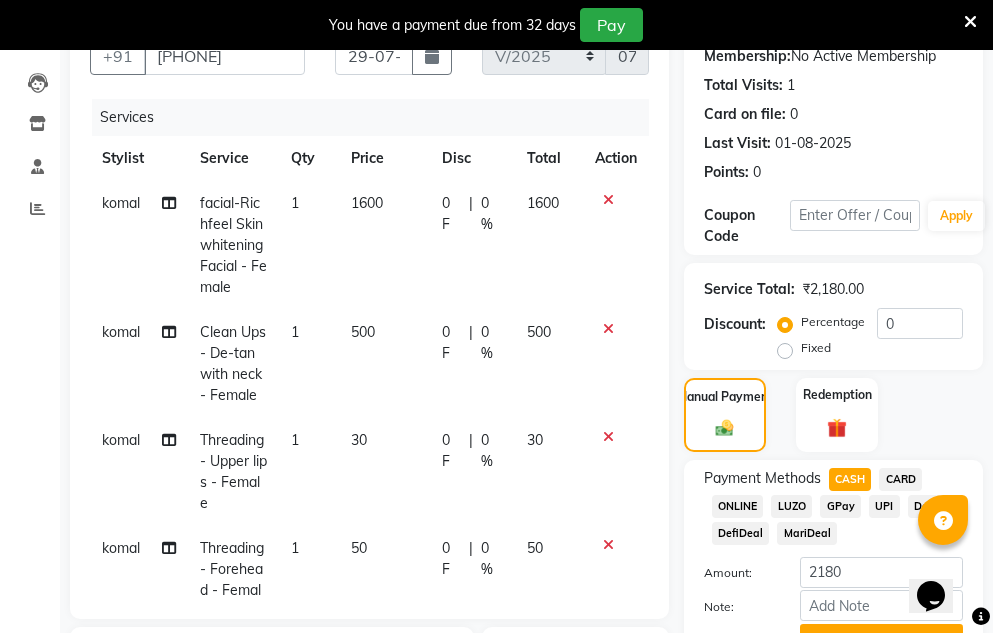 scroll, scrollTop: 426, scrollLeft: 0, axis: vertical 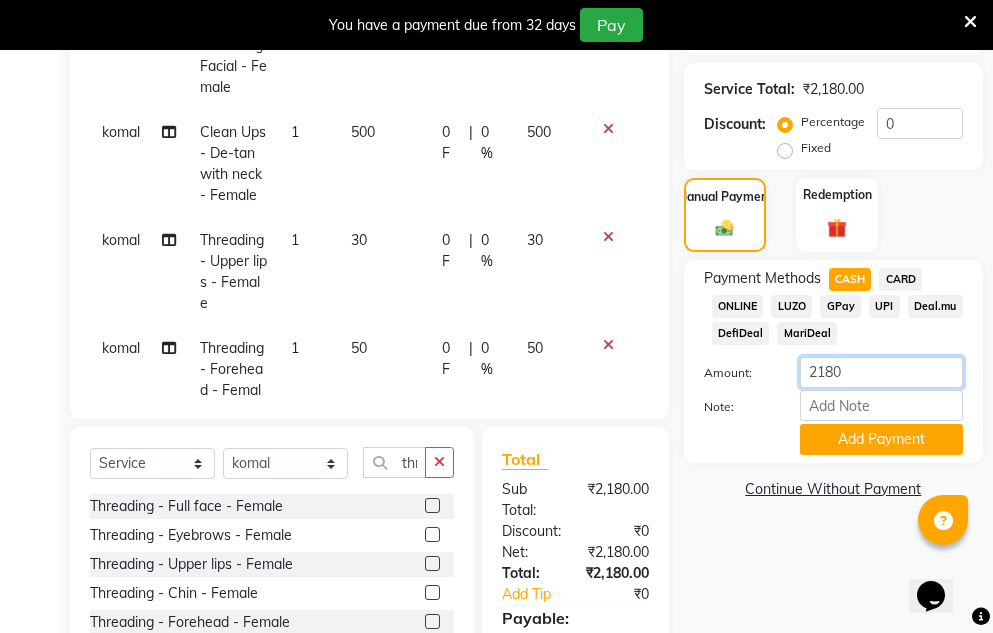 click on "2180" 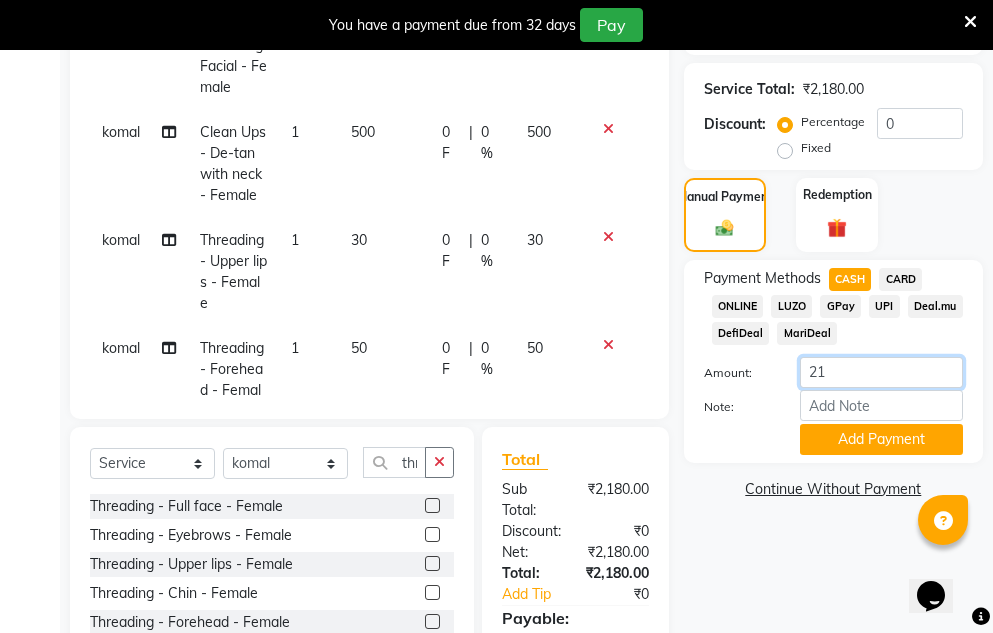 type on "2" 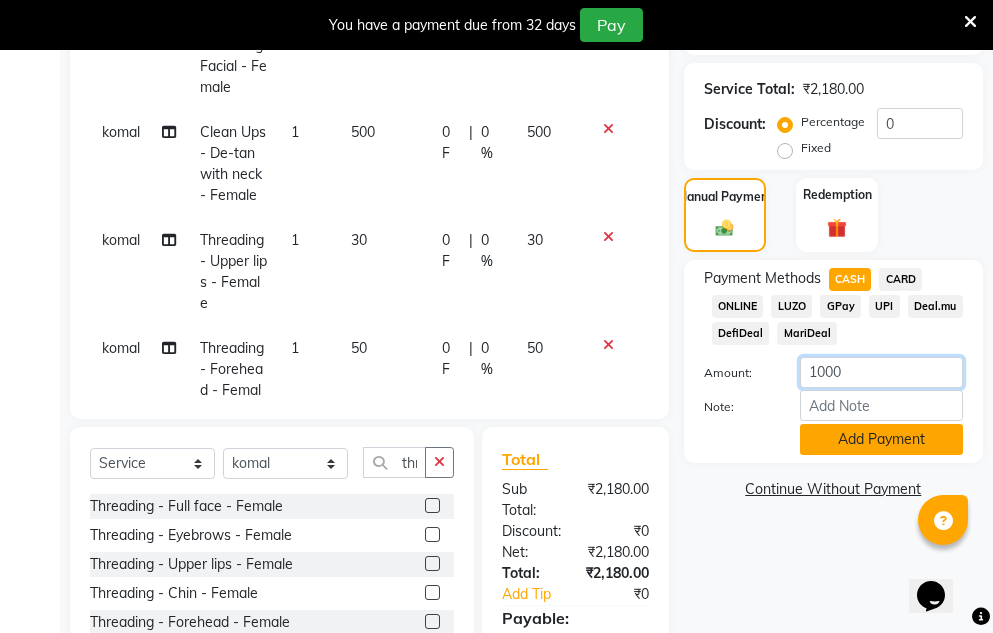 type on "1000" 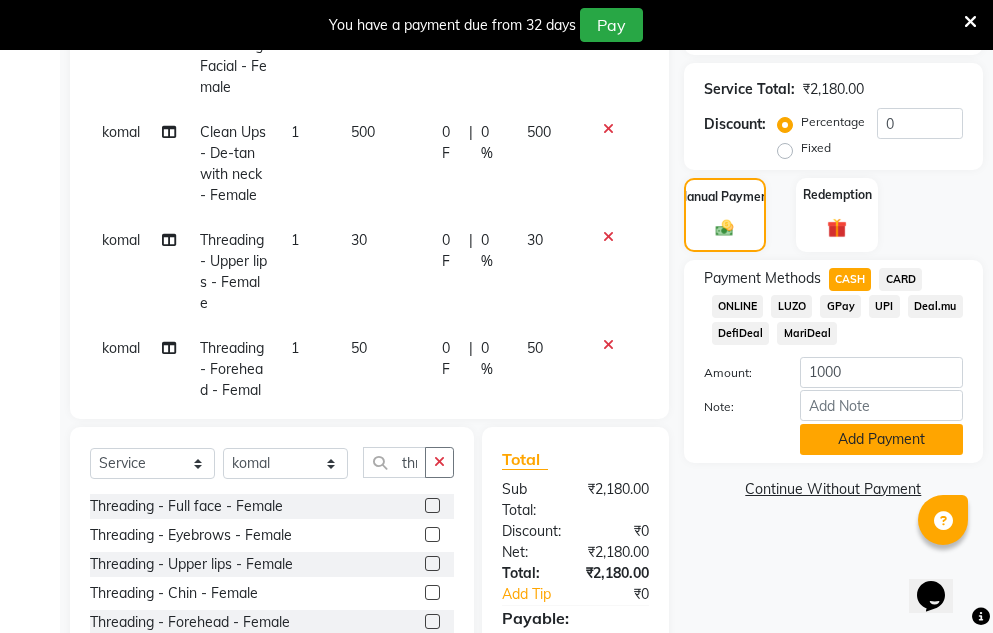 click on "Add Payment" 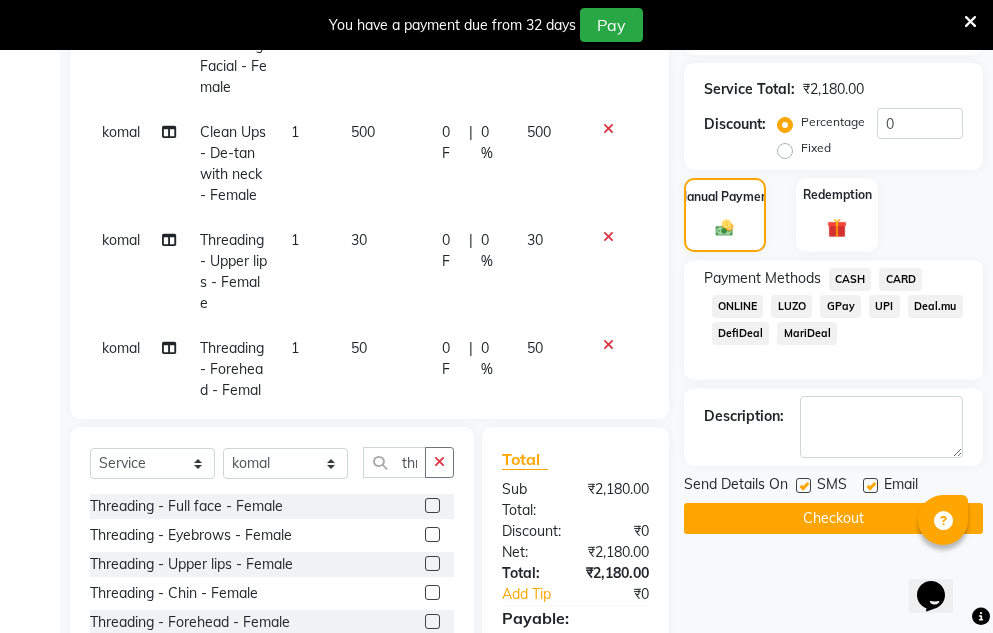 click on "GPay" 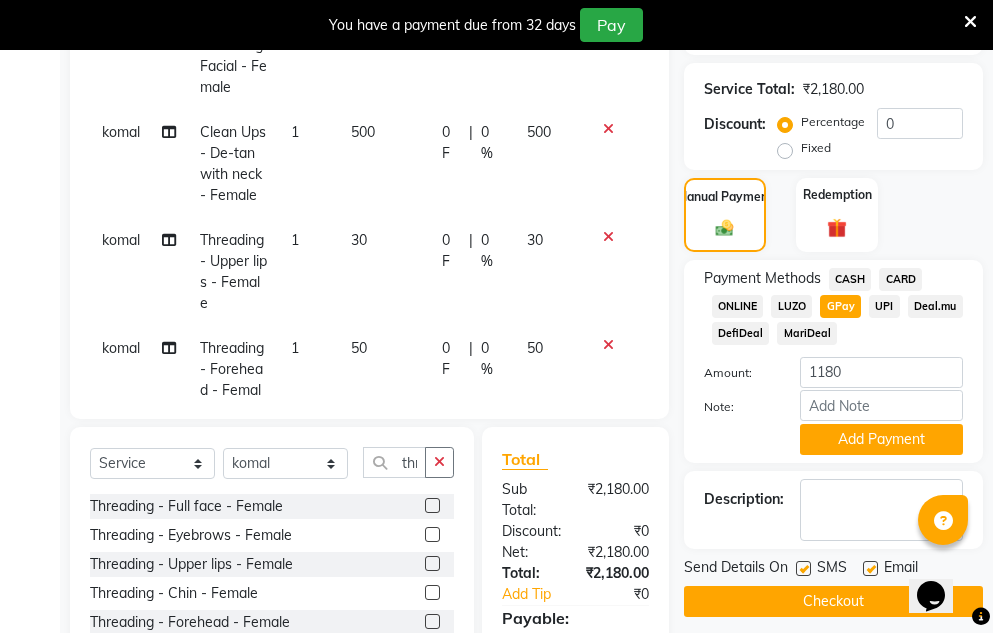 click on "Checkout" 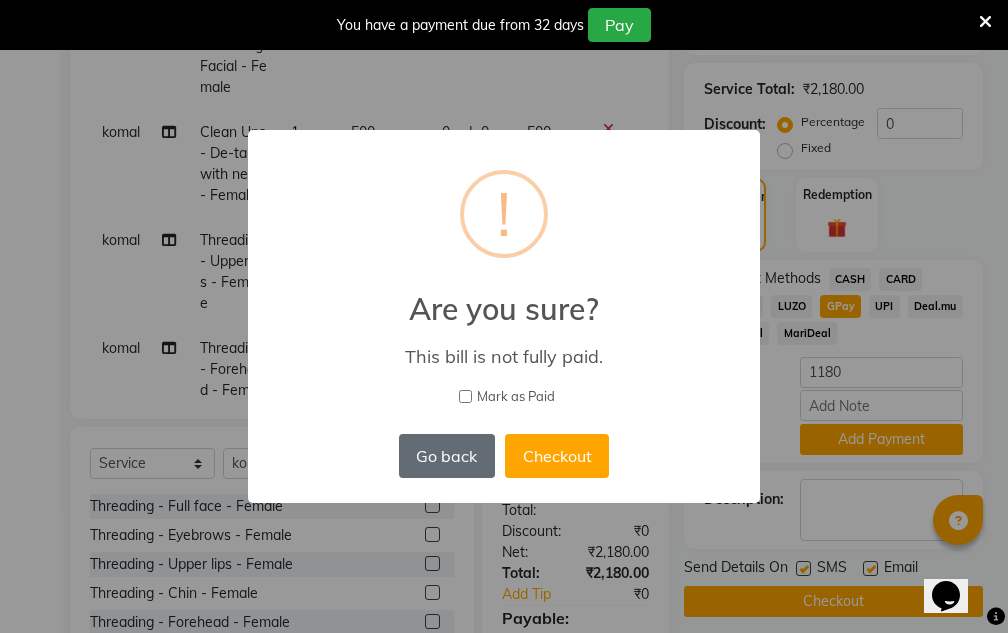 click on "Go back" at bounding box center (447, 456) 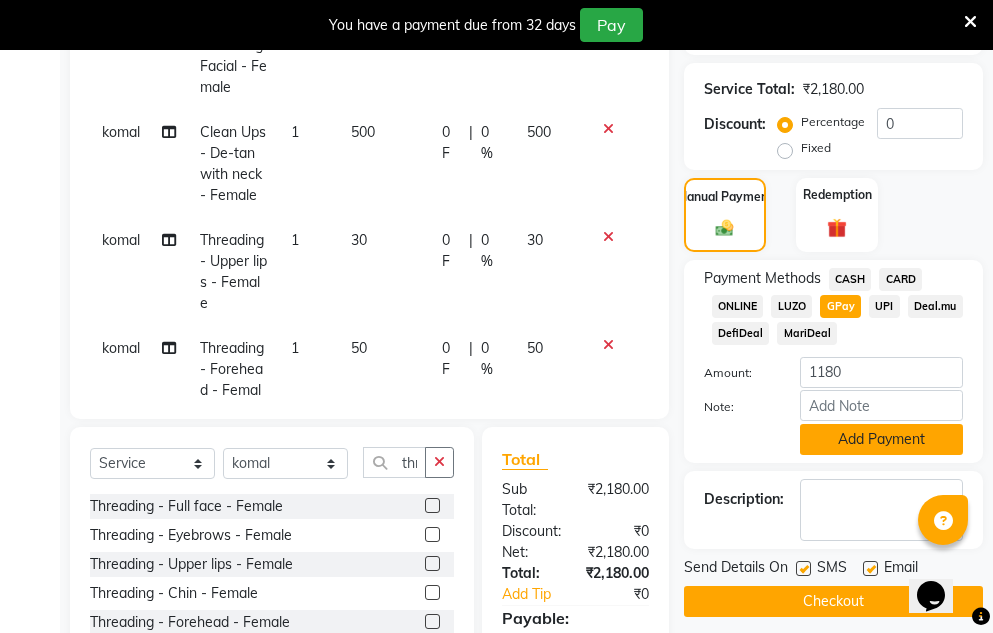 click on "Add Payment" 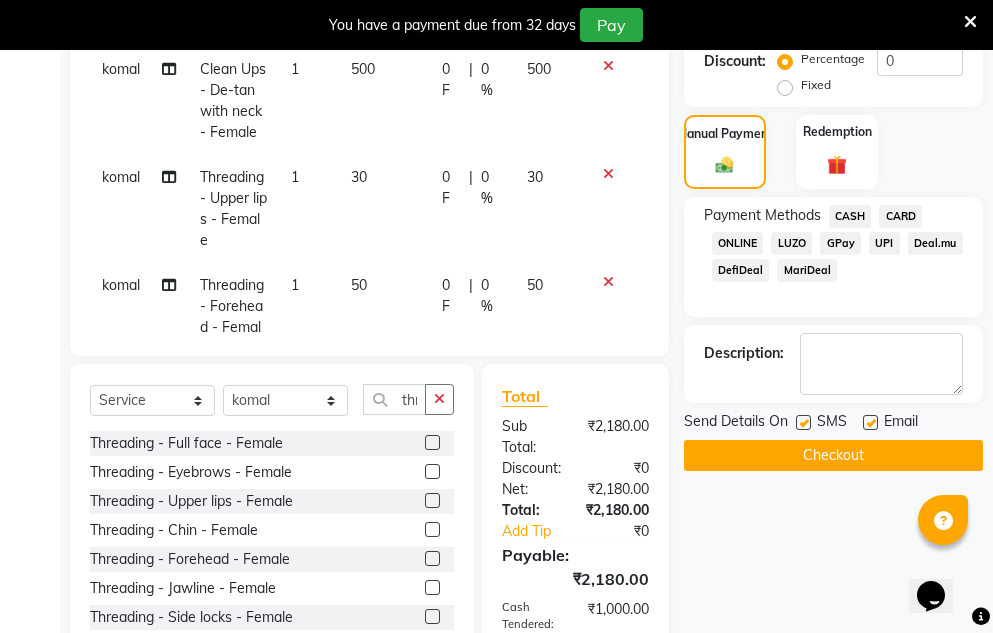 scroll, scrollTop: 626, scrollLeft: 0, axis: vertical 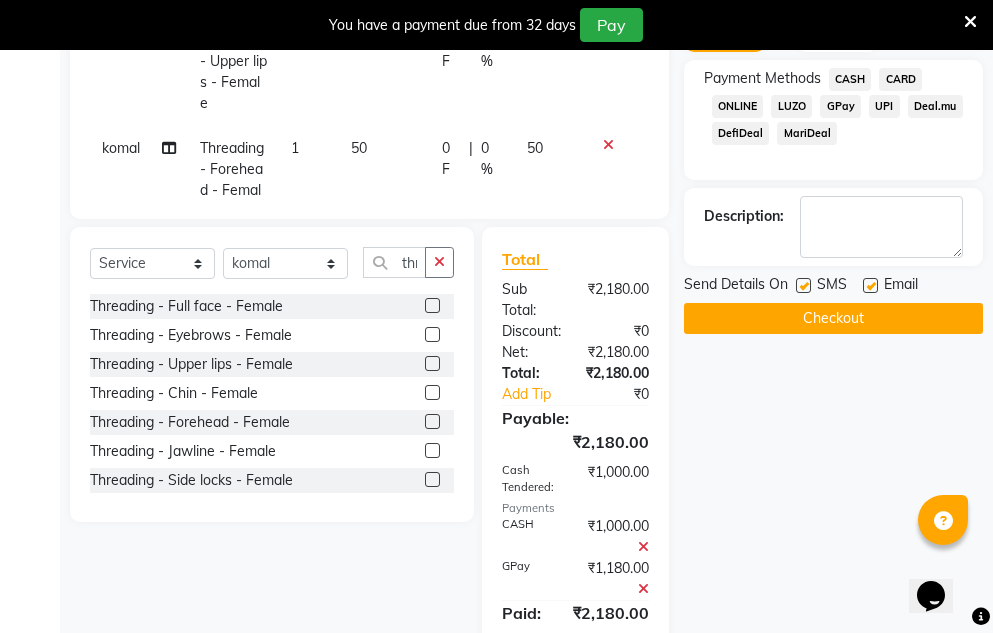 click on "Checkout" 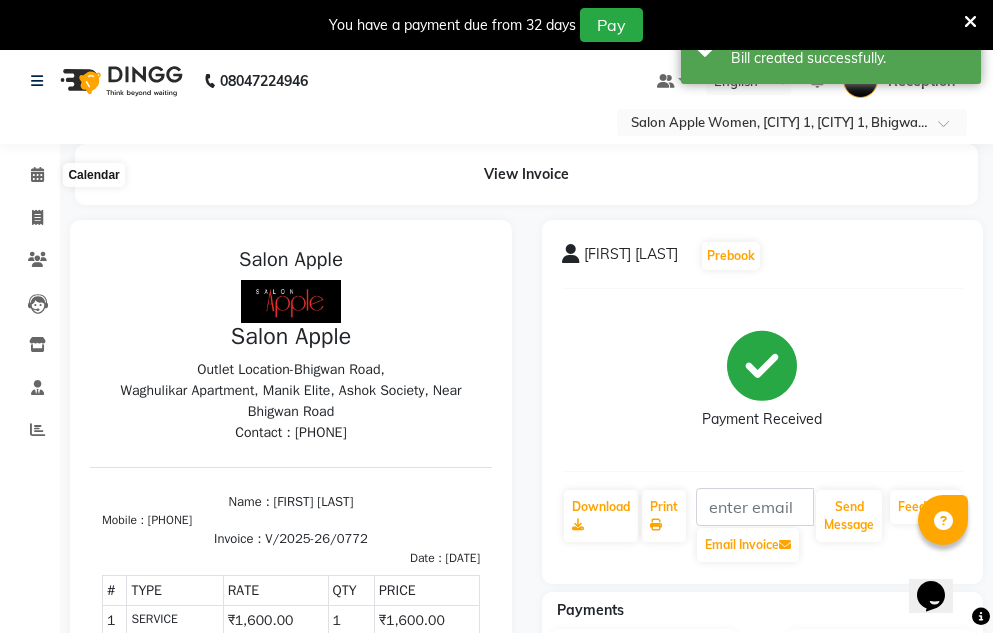 scroll, scrollTop: 0, scrollLeft: 0, axis: both 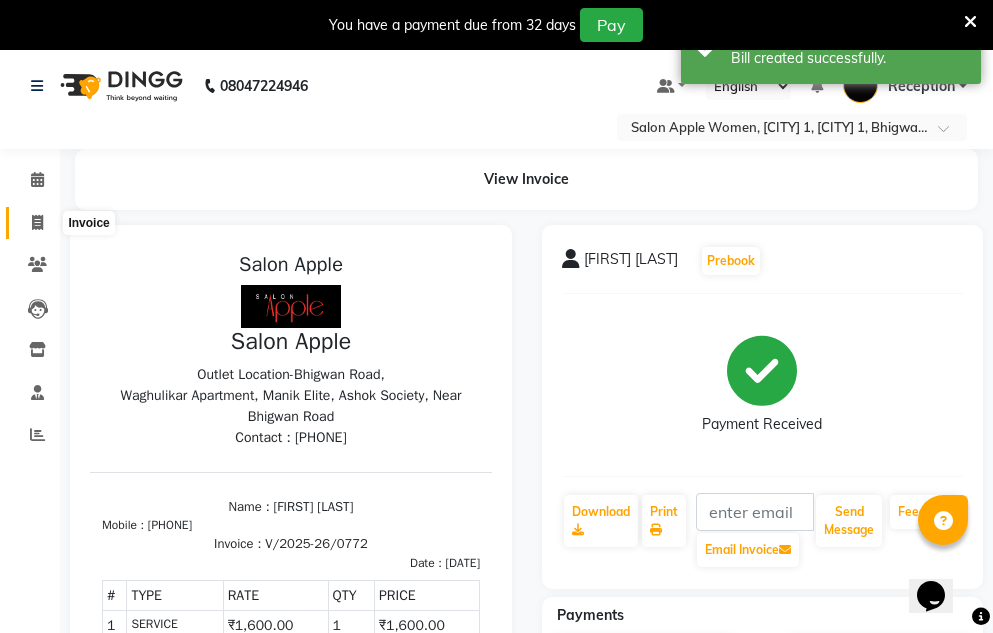 click 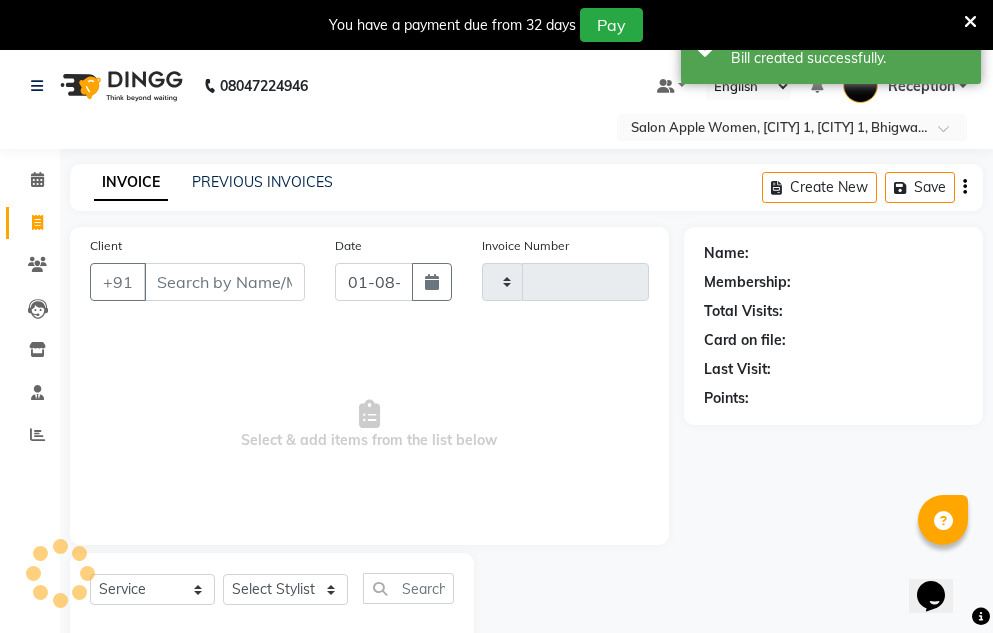 type on "0773" 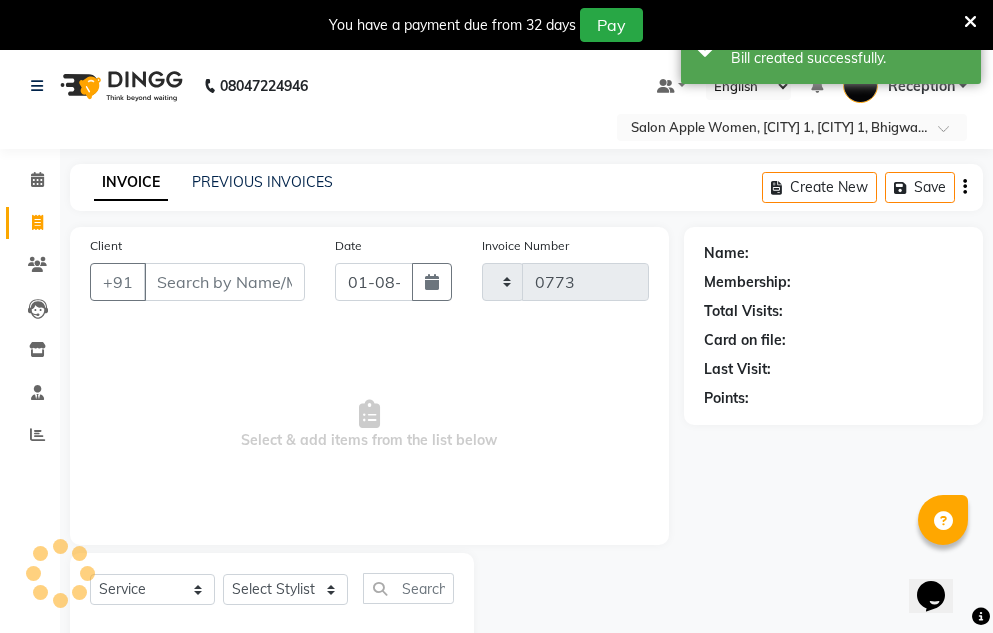 scroll, scrollTop: 50, scrollLeft: 0, axis: vertical 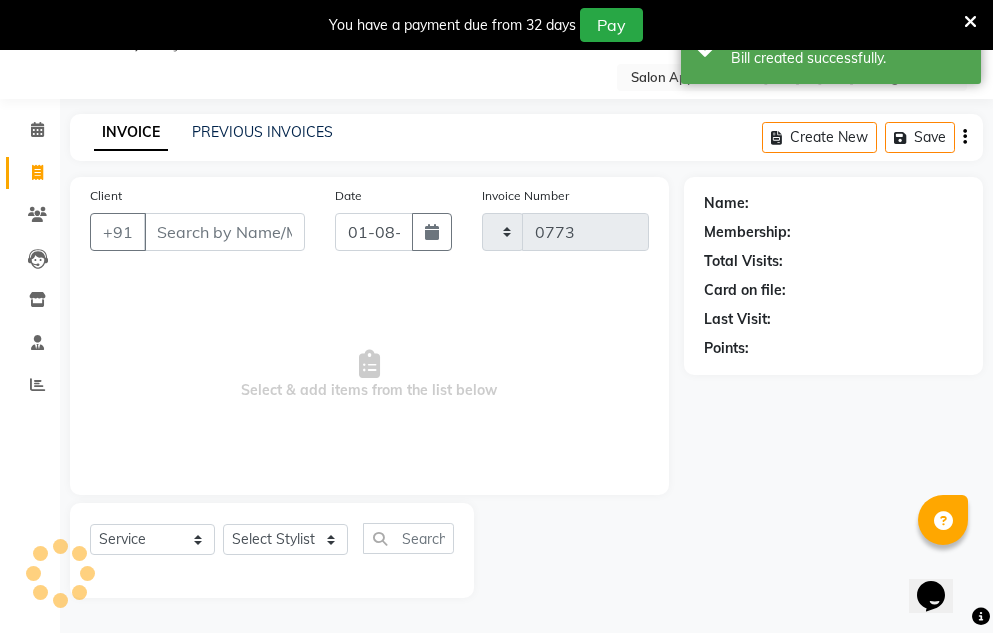 select on "586" 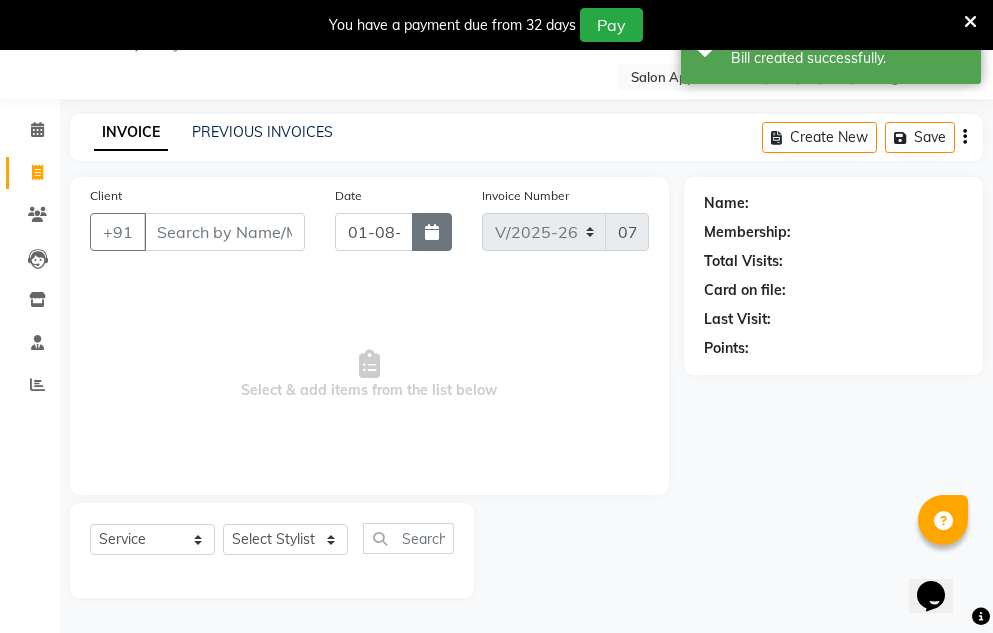 click 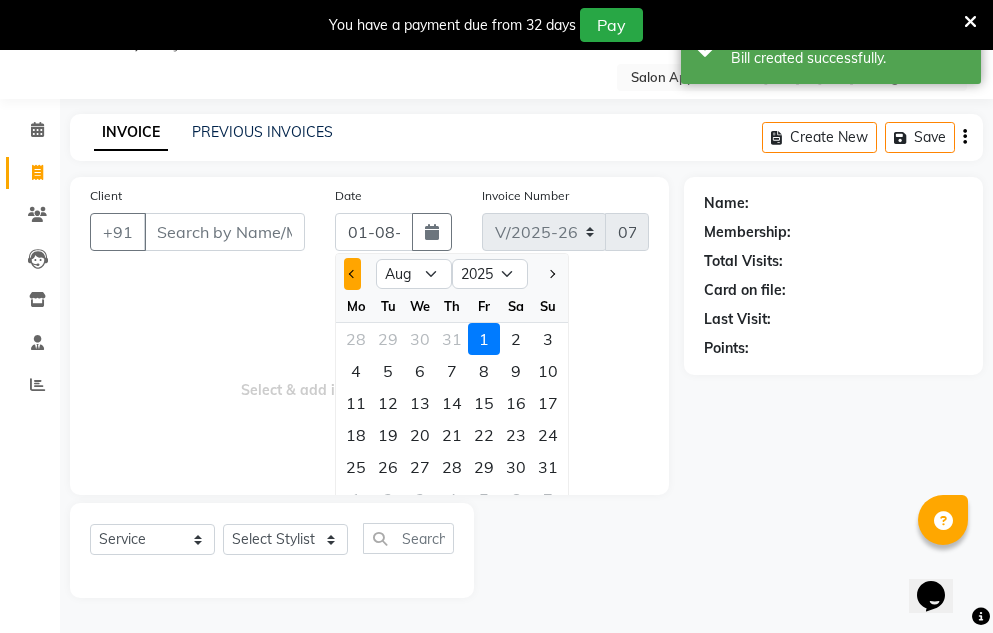 click 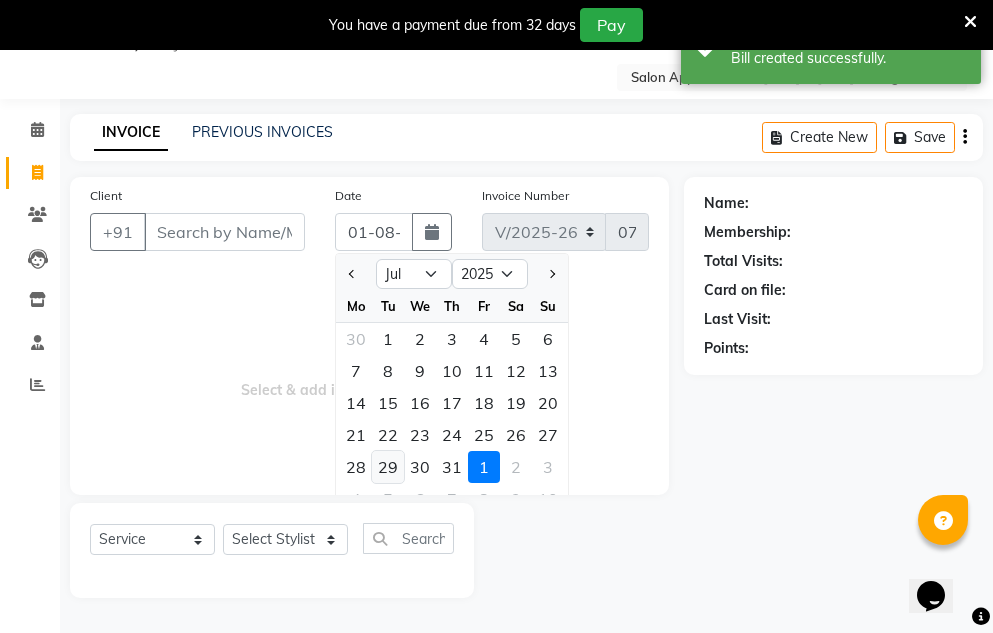 click on "29" 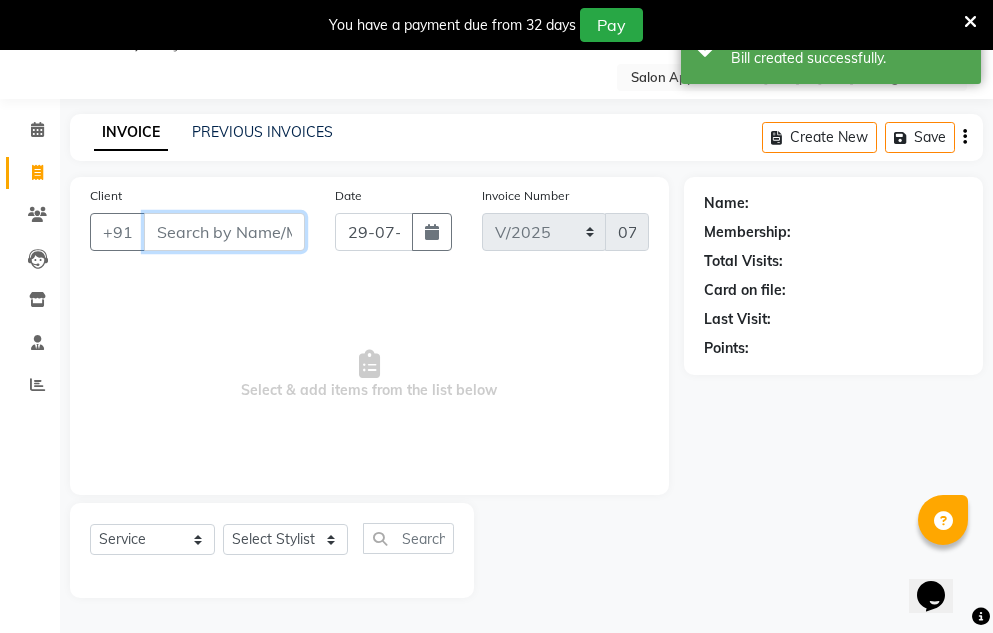 click on "Client" at bounding box center (224, 232) 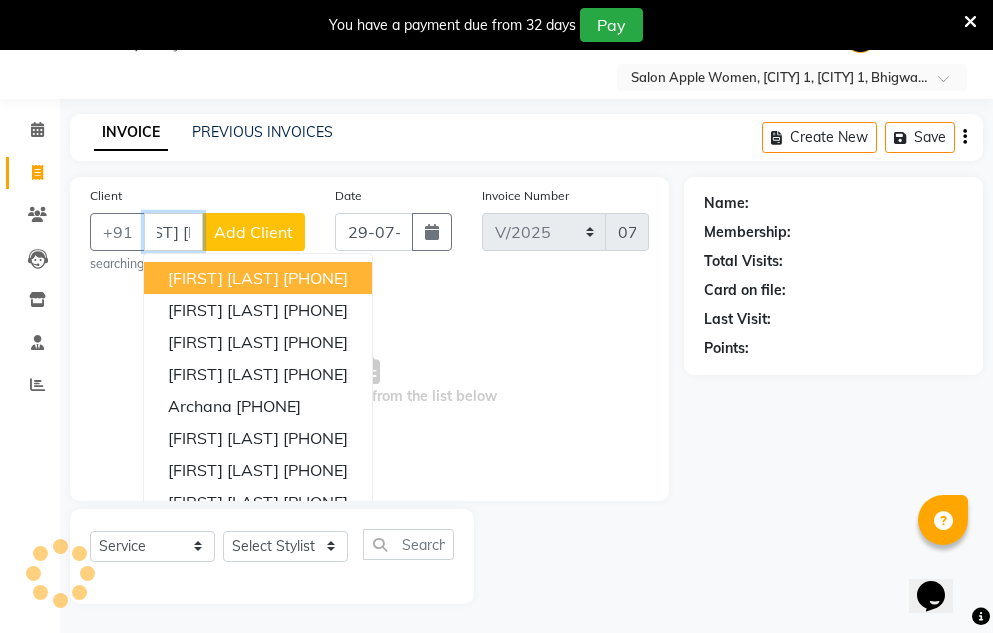 scroll, scrollTop: 0, scrollLeft: 42, axis: horizontal 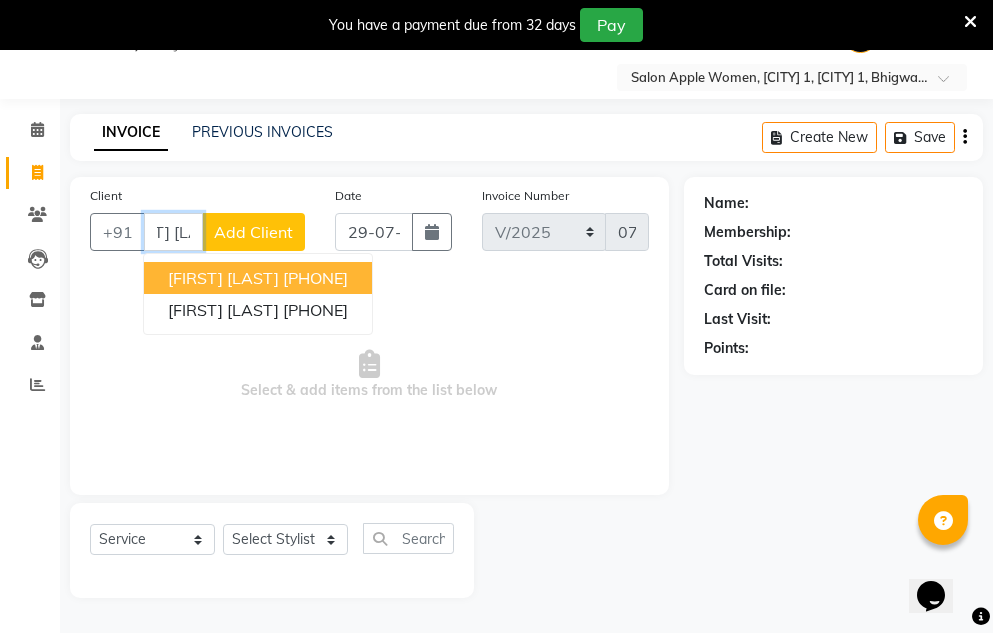 click on "9970780057" at bounding box center (315, 278) 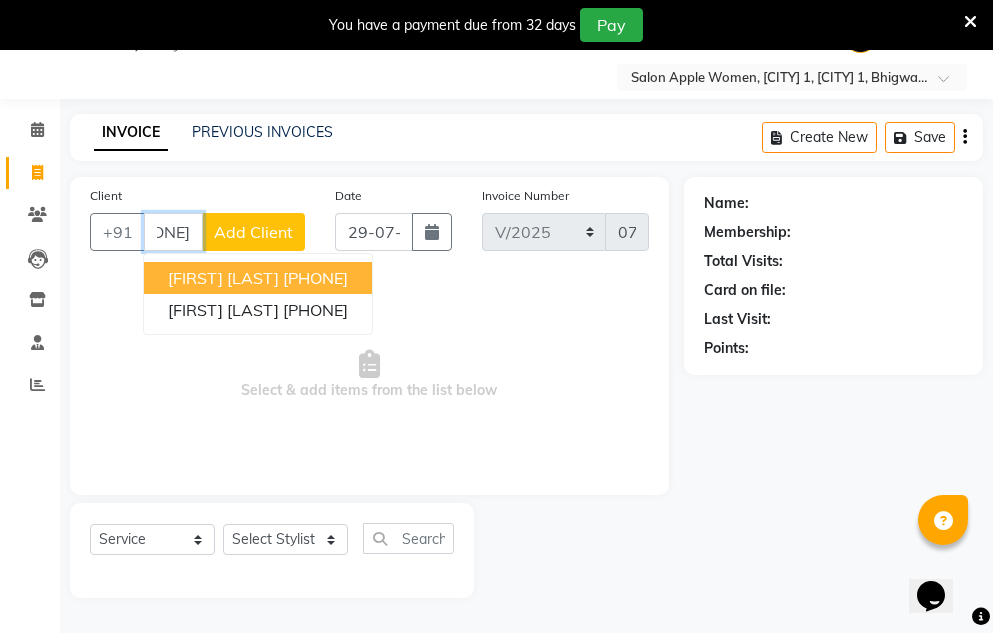 type on "9970780057" 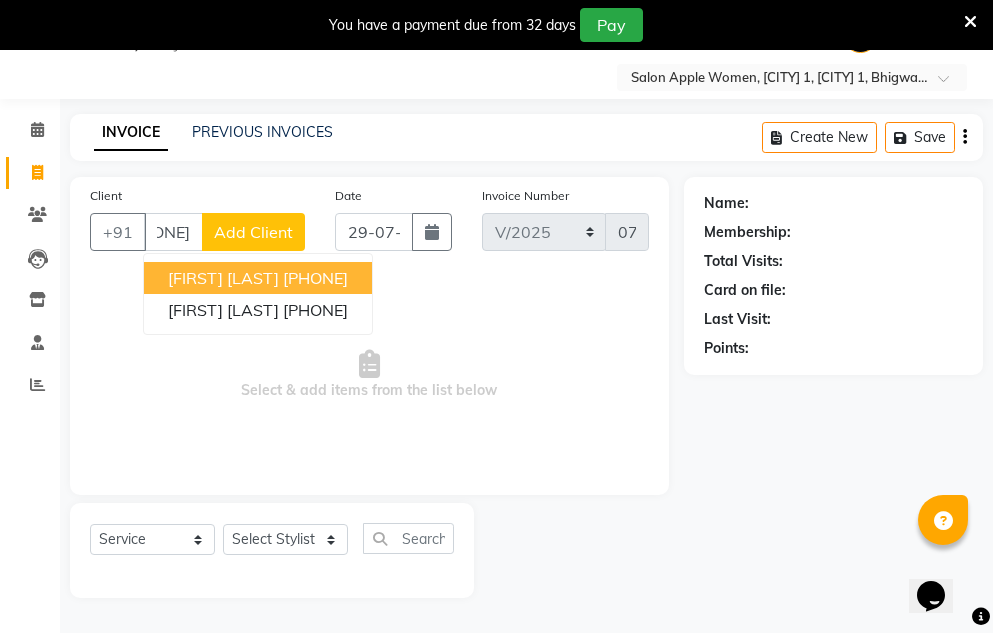 scroll, scrollTop: 0, scrollLeft: 0, axis: both 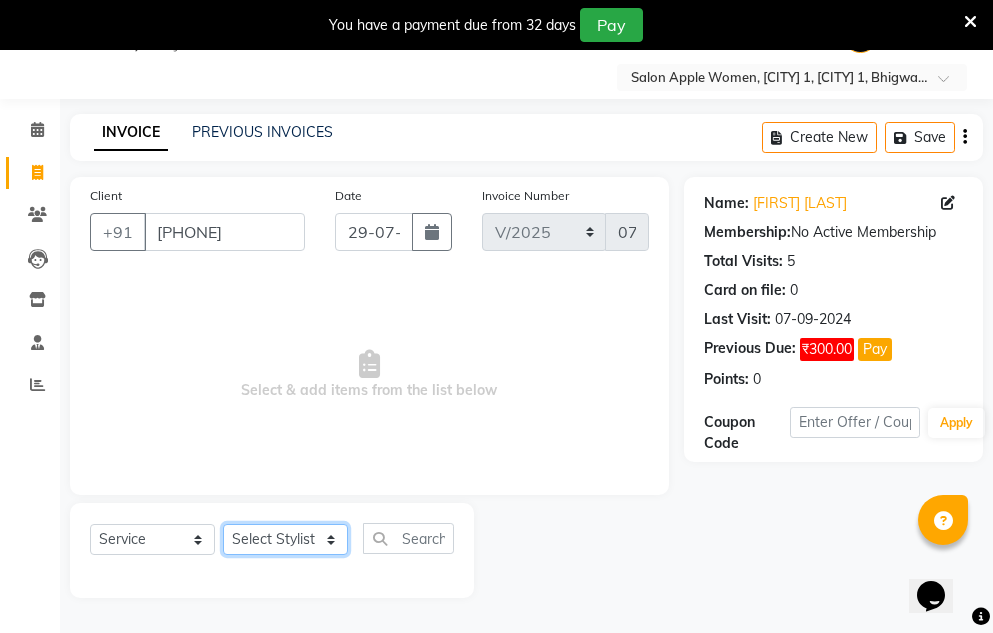 click on "Select Stylist Anita Amol mahske Archana Dhavale komal Madhuri Reception Shri Kale" 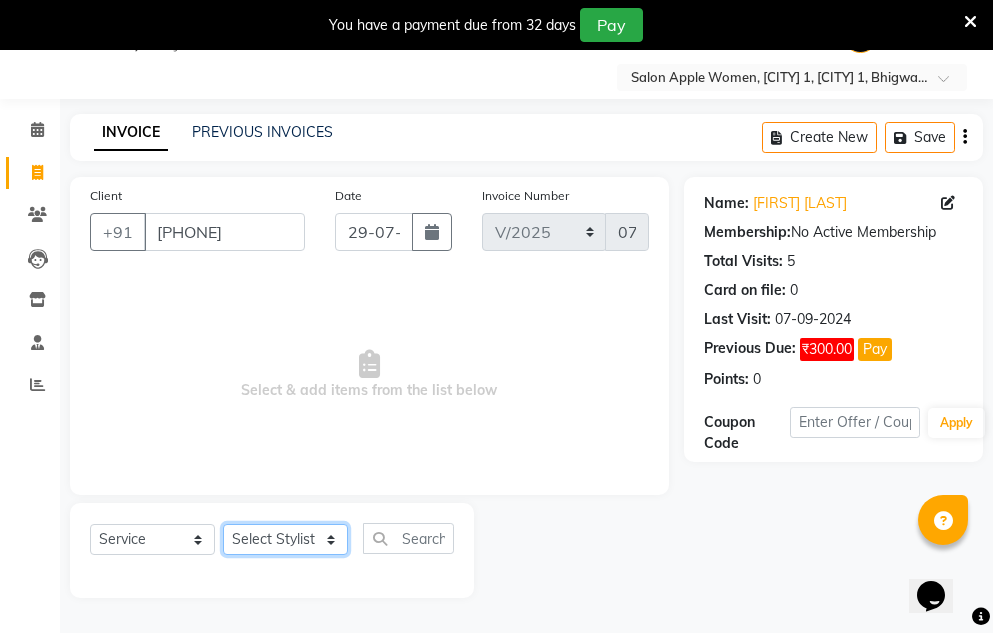 select on "35055" 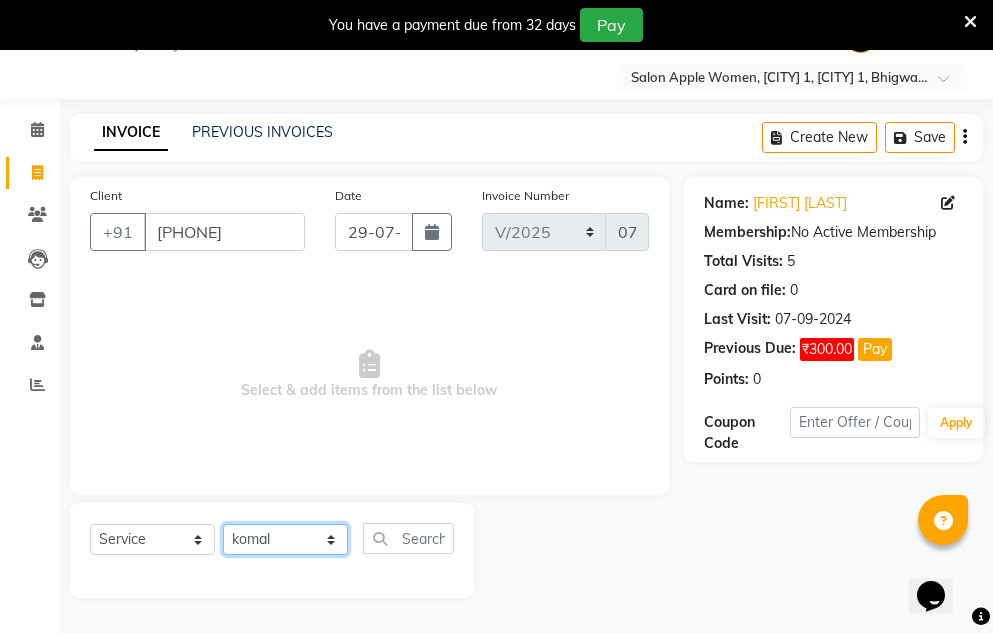 click on "Select Stylist Anita Amol mahske Archana Dhavale komal Madhuri Reception Shri Kale" 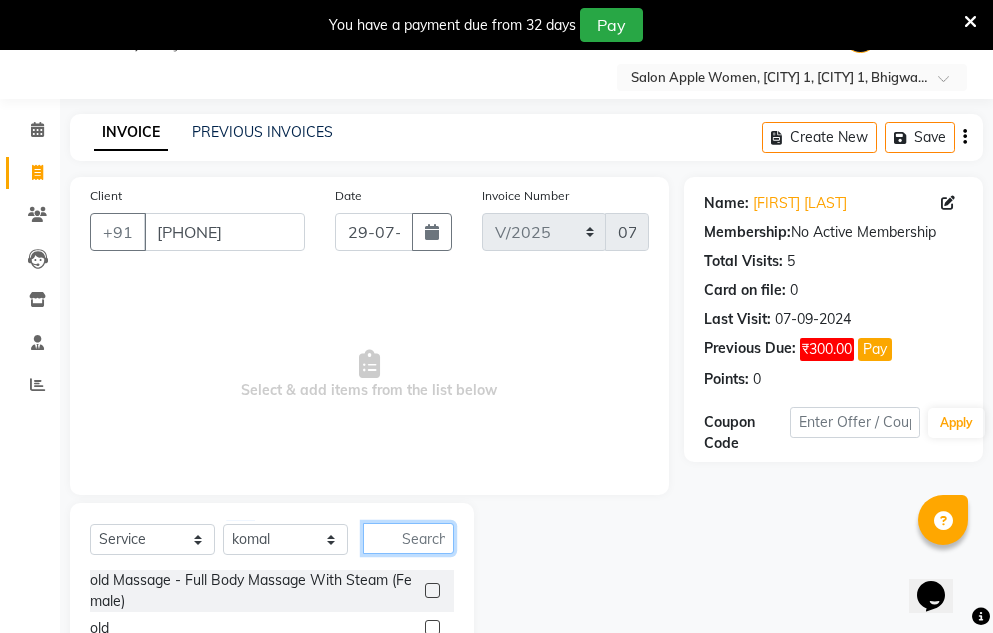 click 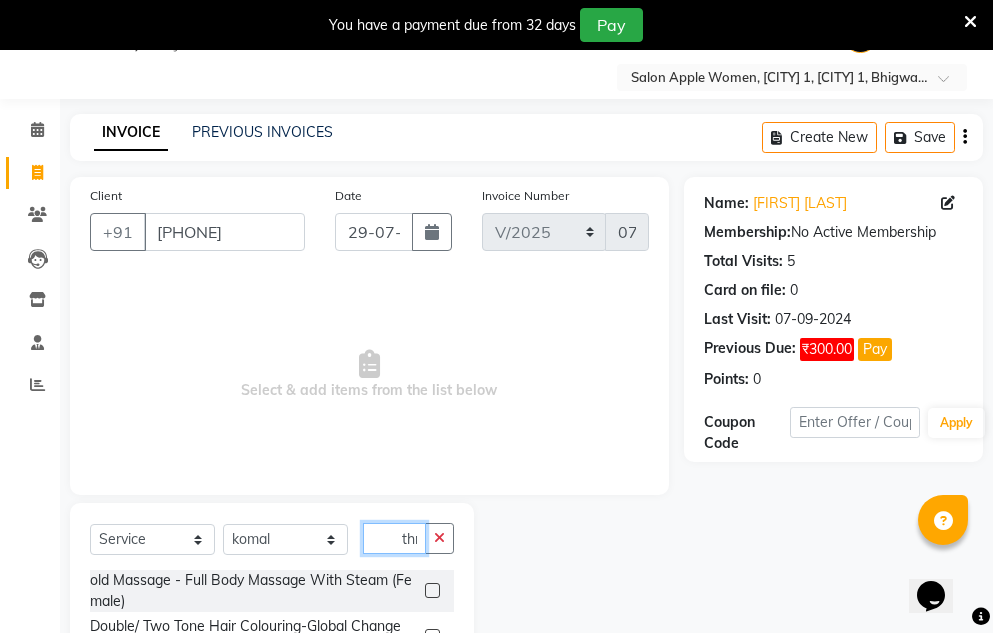 scroll, scrollTop: 0, scrollLeft: 2, axis: horizontal 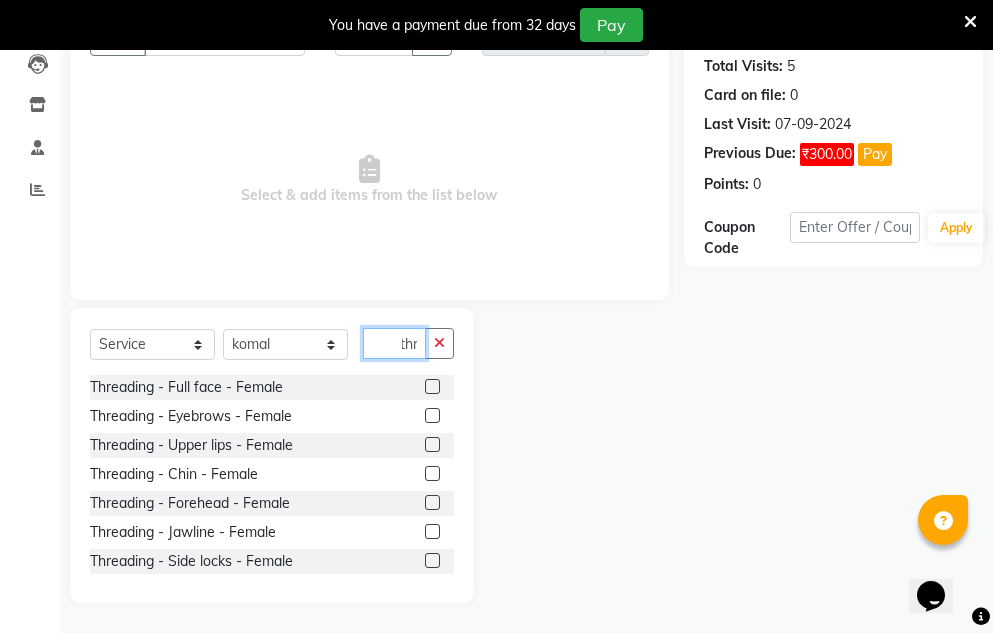 type on "thr" 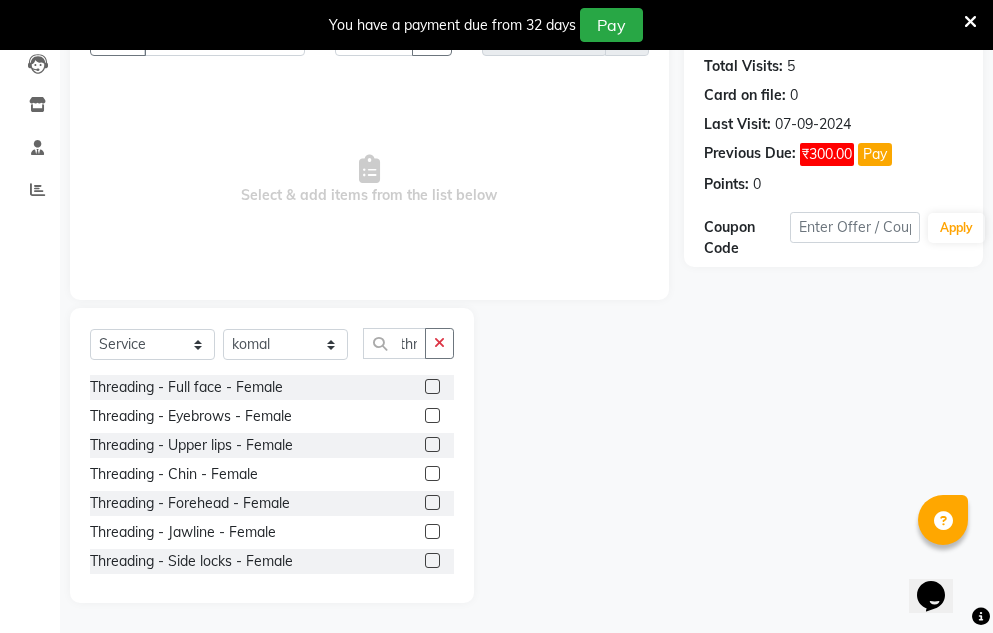 scroll, scrollTop: 0, scrollLeft: 0, axis: both 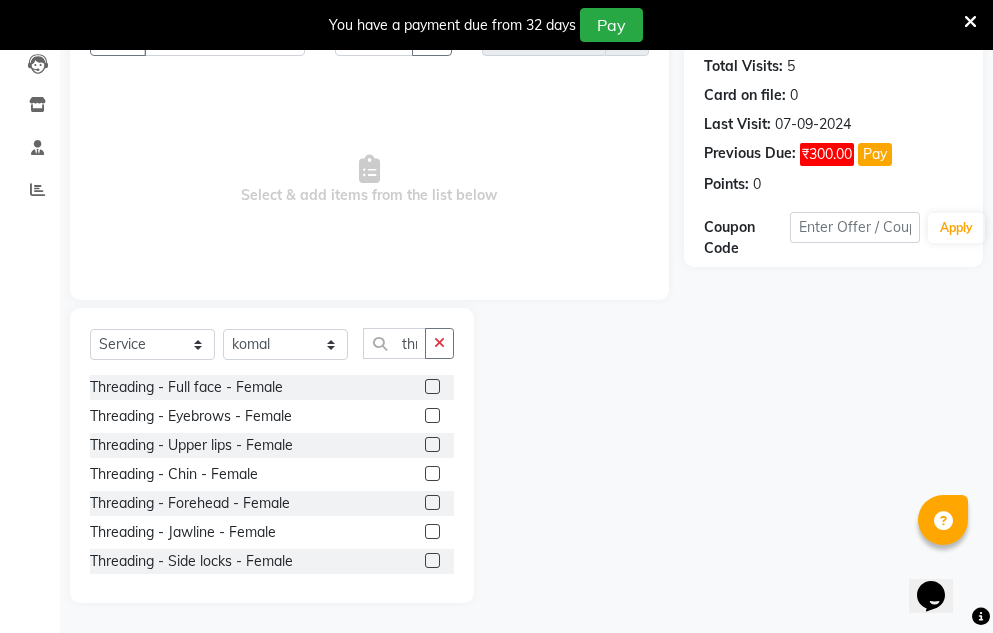 click 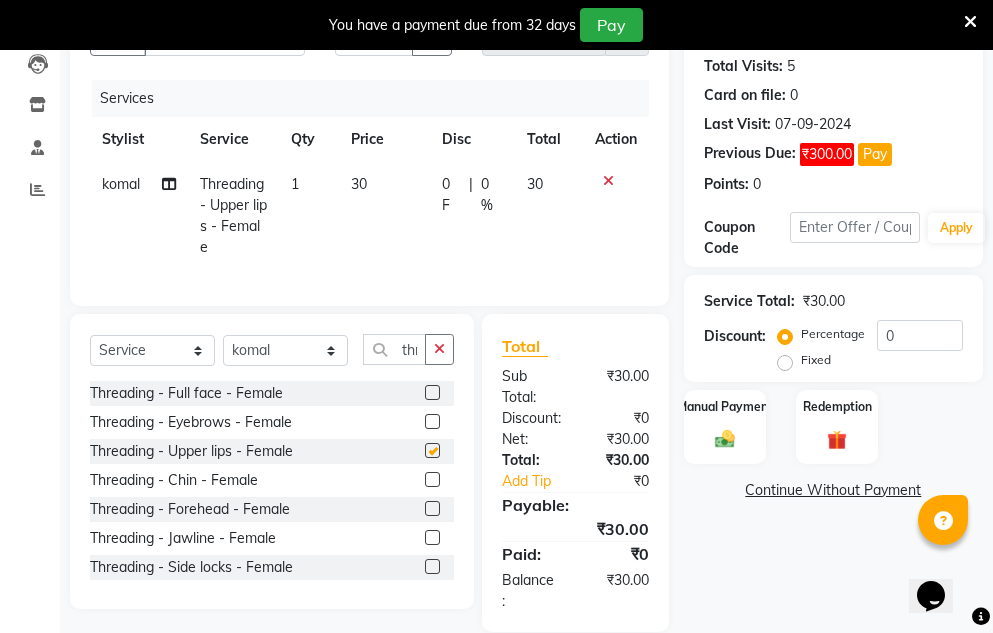 checkbox on "false" 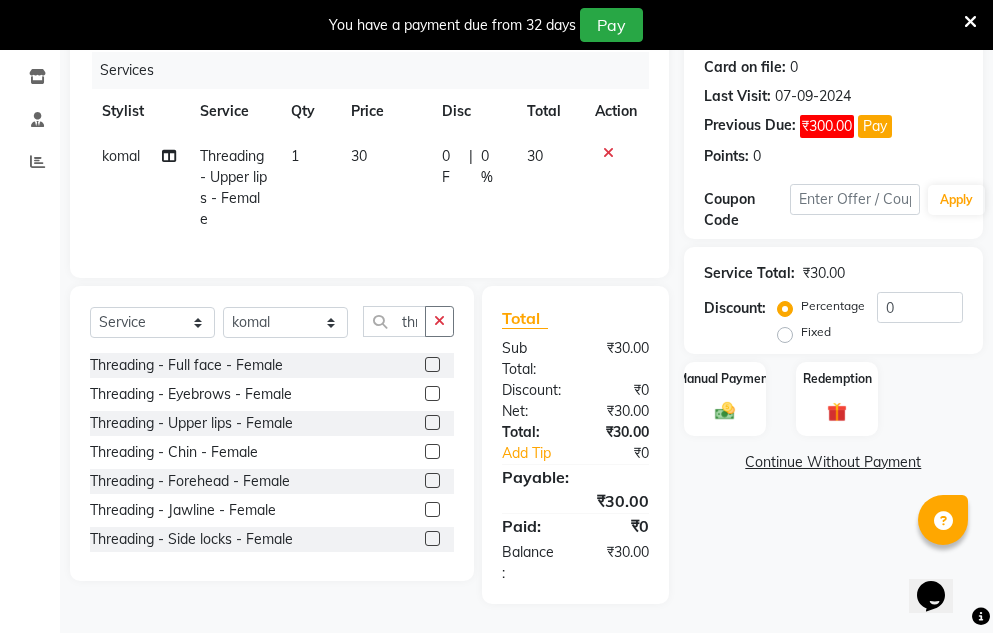 scroll, scrollTop: 289, scrollLeft: 0, axis: vertical 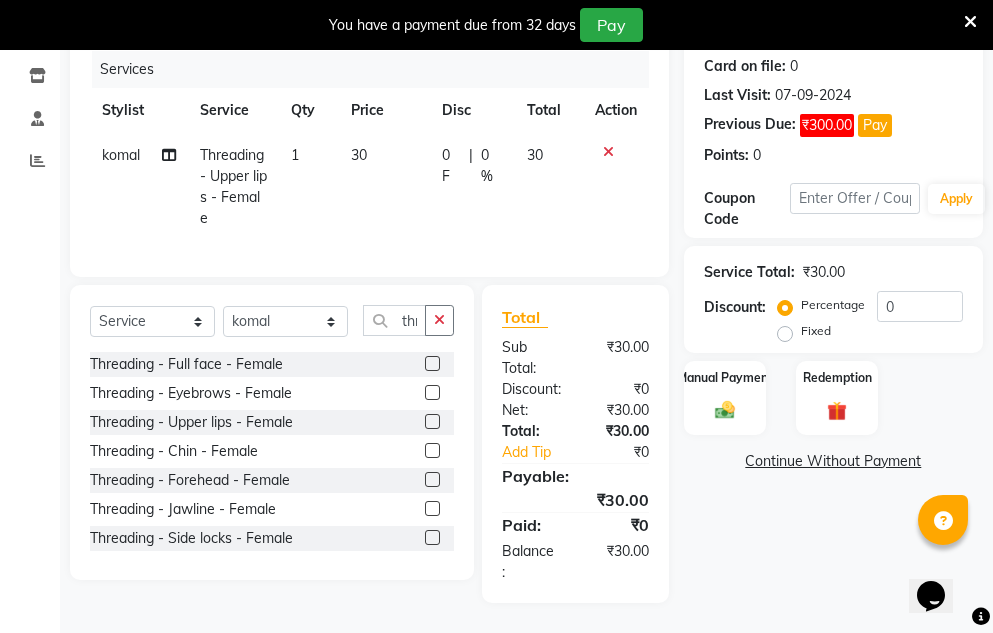 click 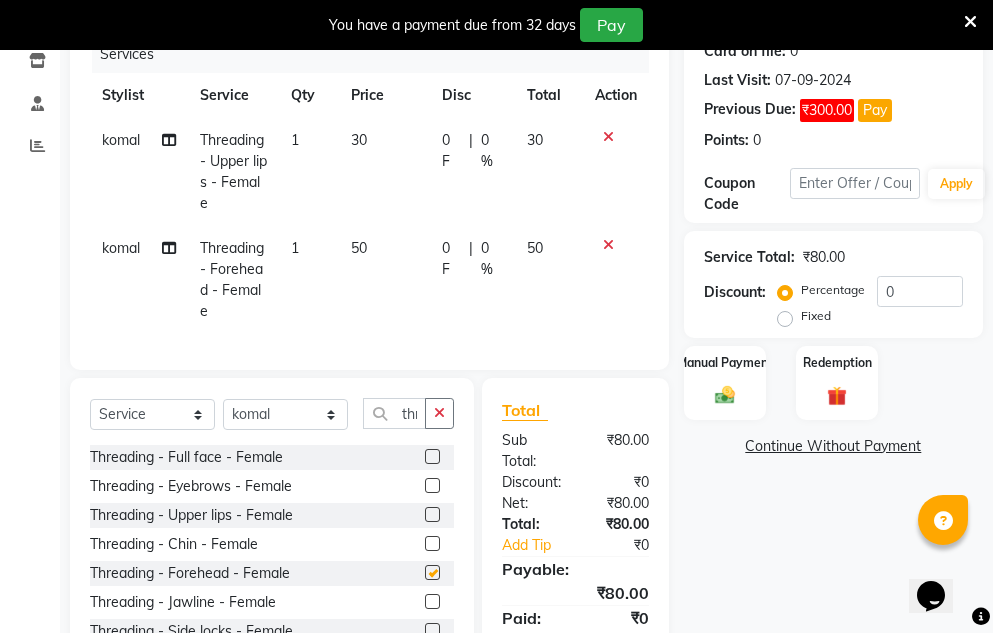 checkbox on "false" 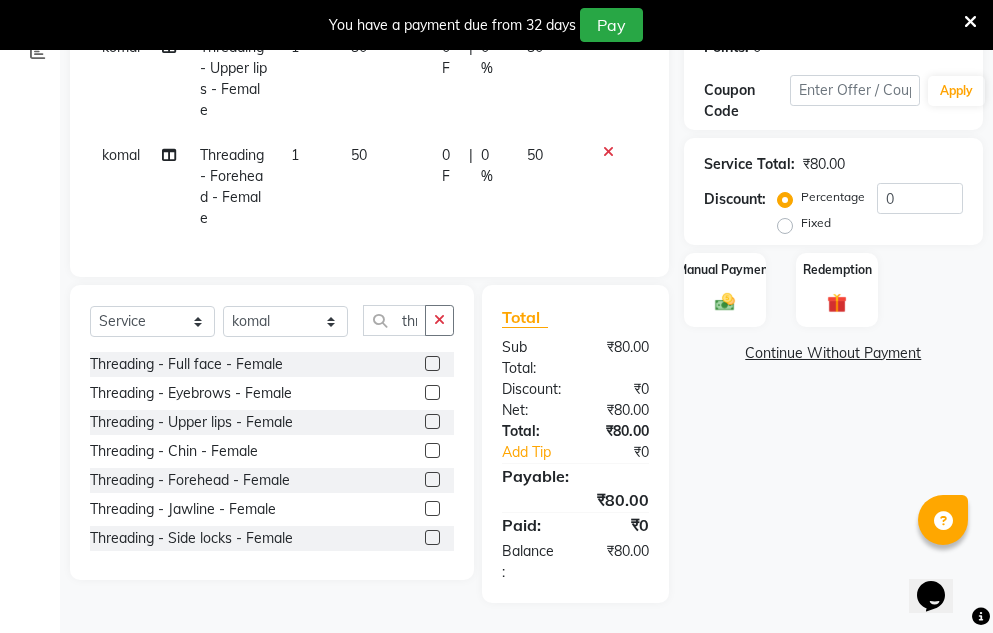 scroll, scrollTop: 397, scrollLeft: 0, axis: vertical 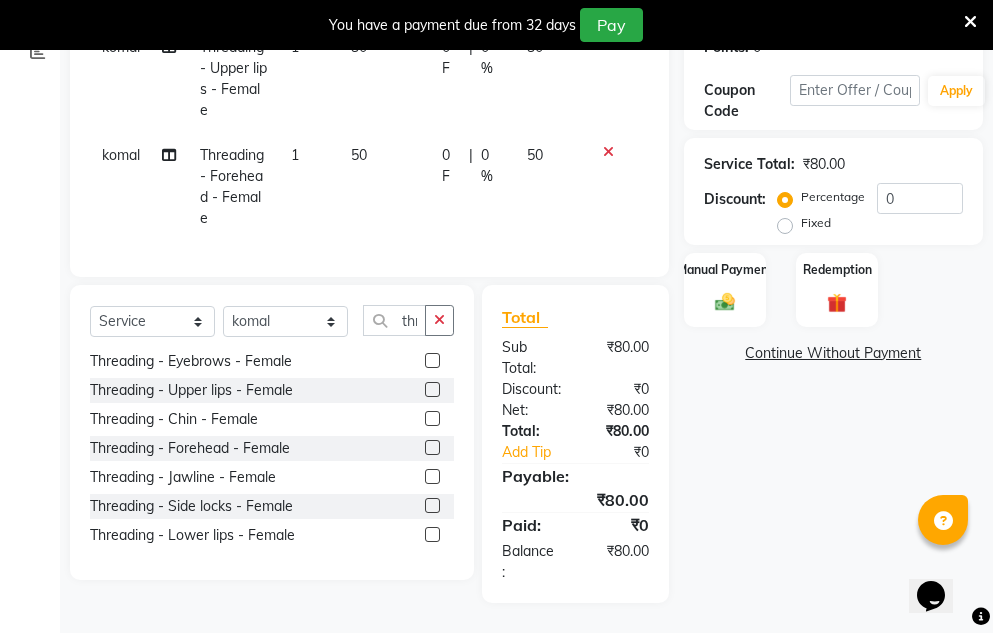 click 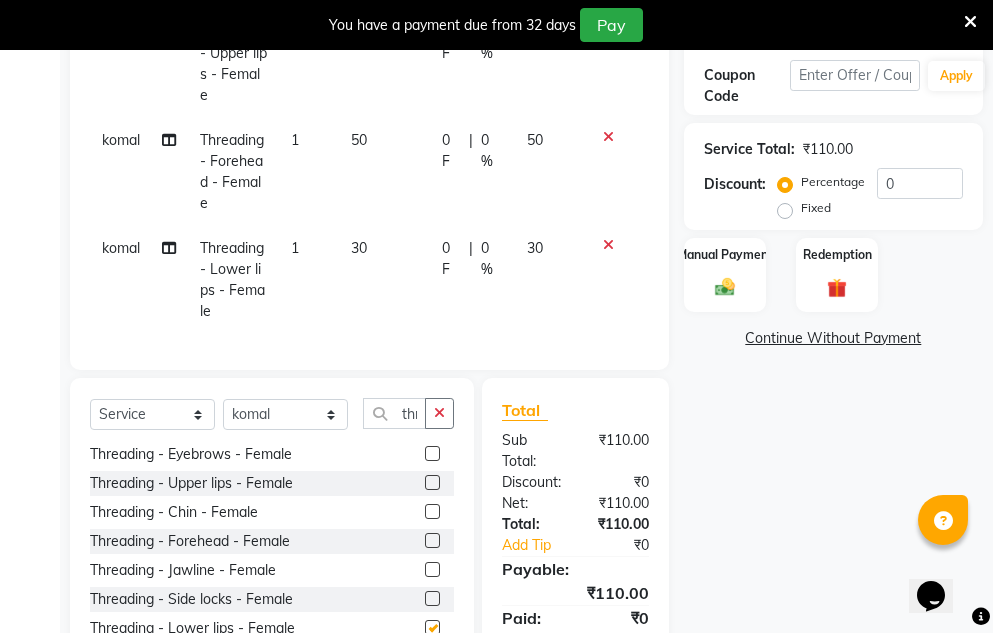 checkbox on "false" 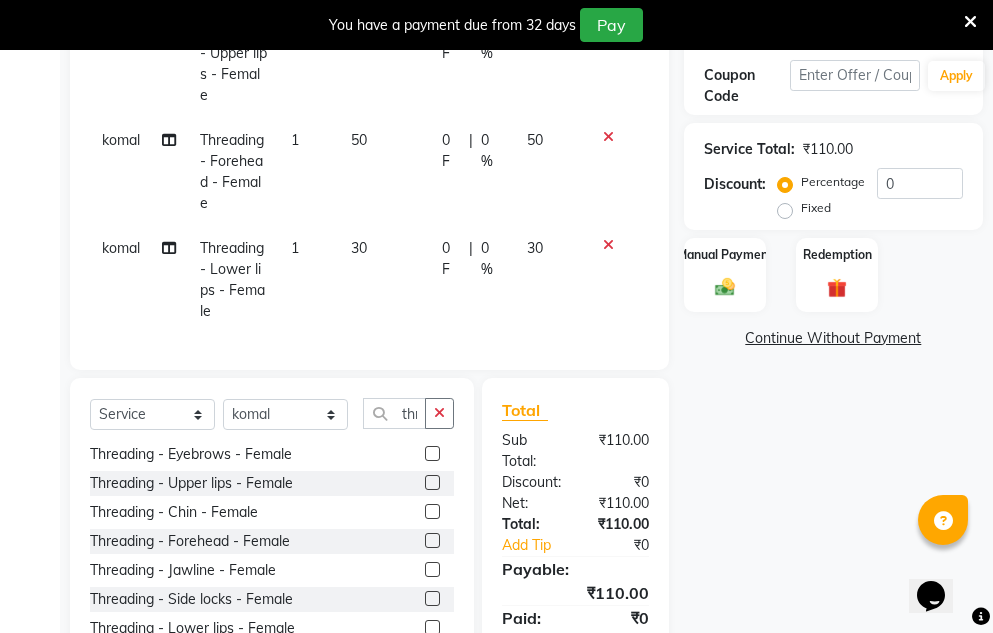 click 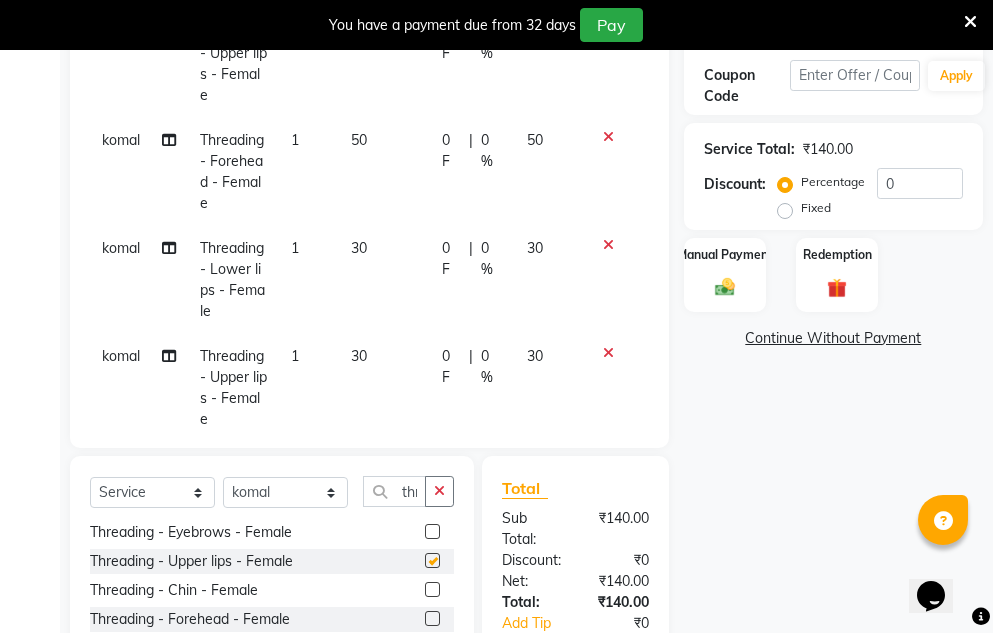 checkbox on "false" 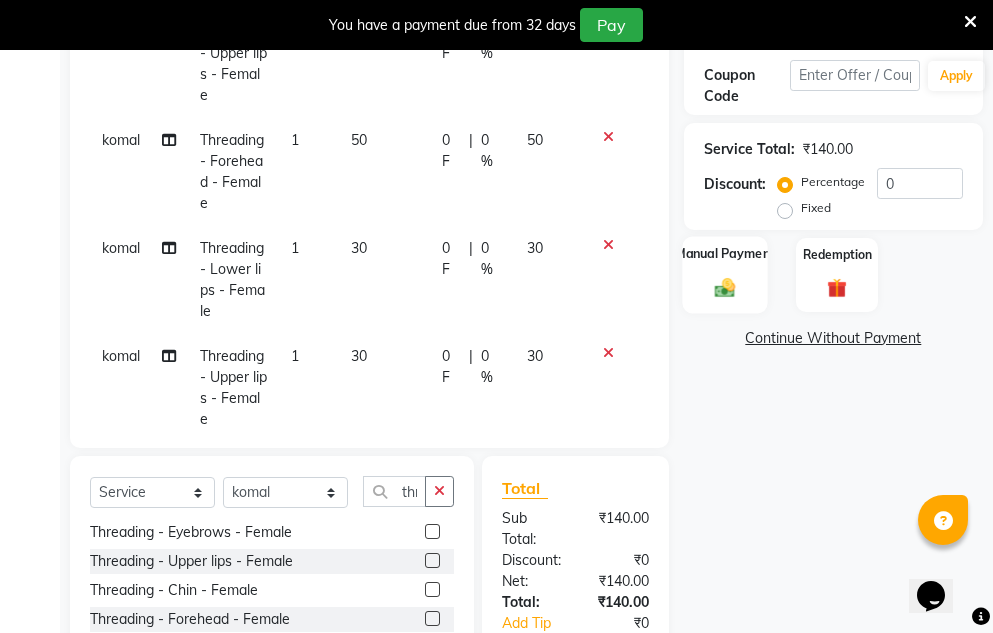 click 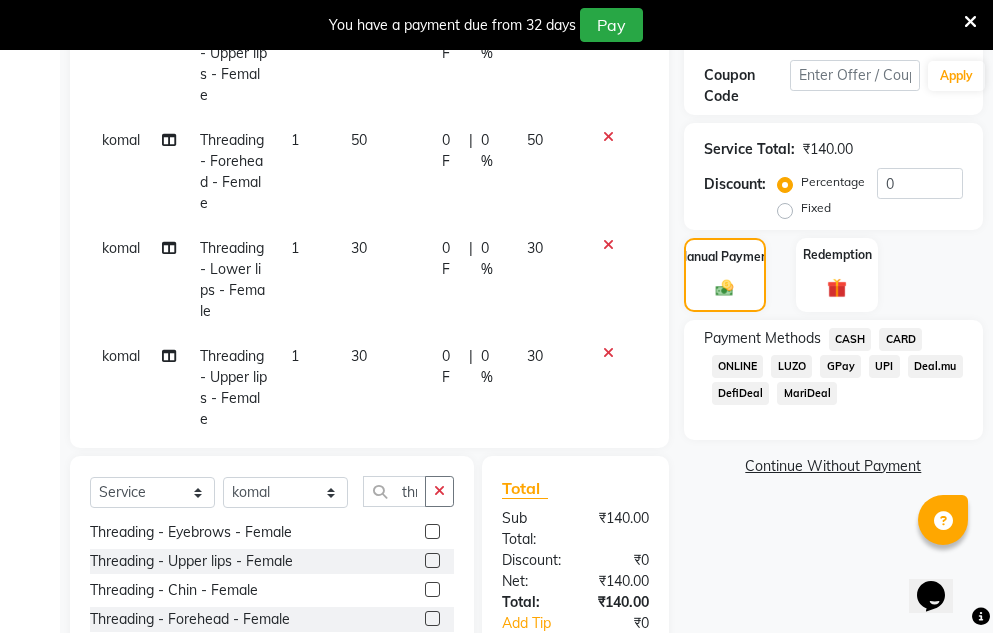 click on "CASH" 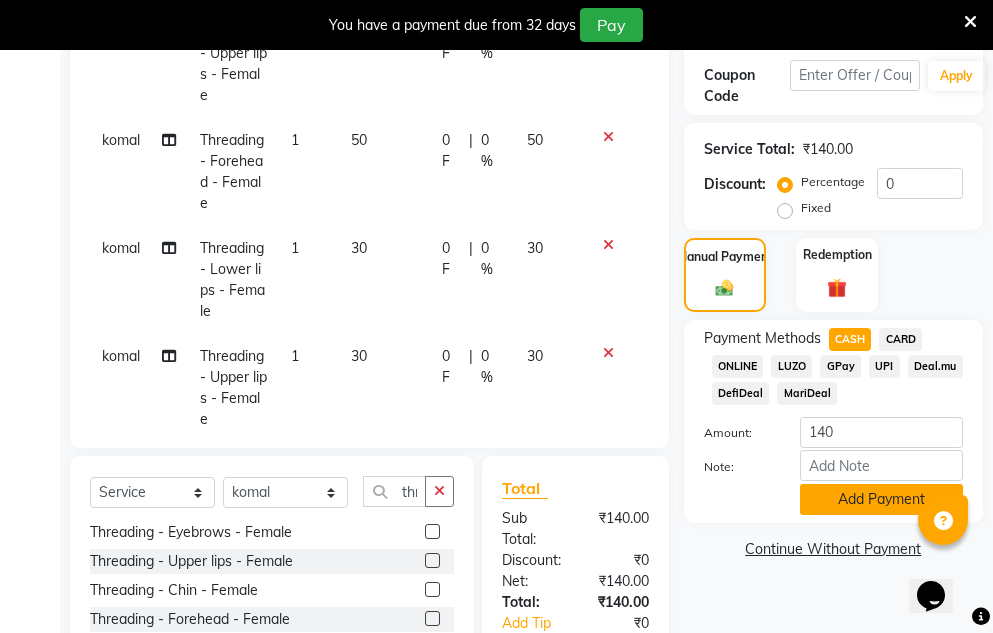 click on "Add Payment" 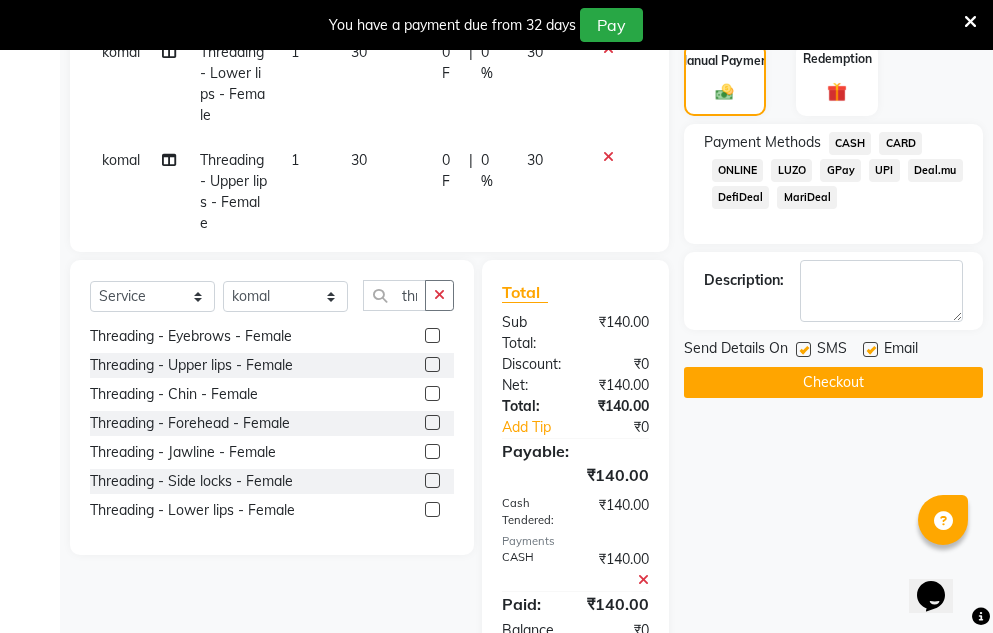 scroll, scrollTop: 597, scrollLeft: 0, axis: vertical 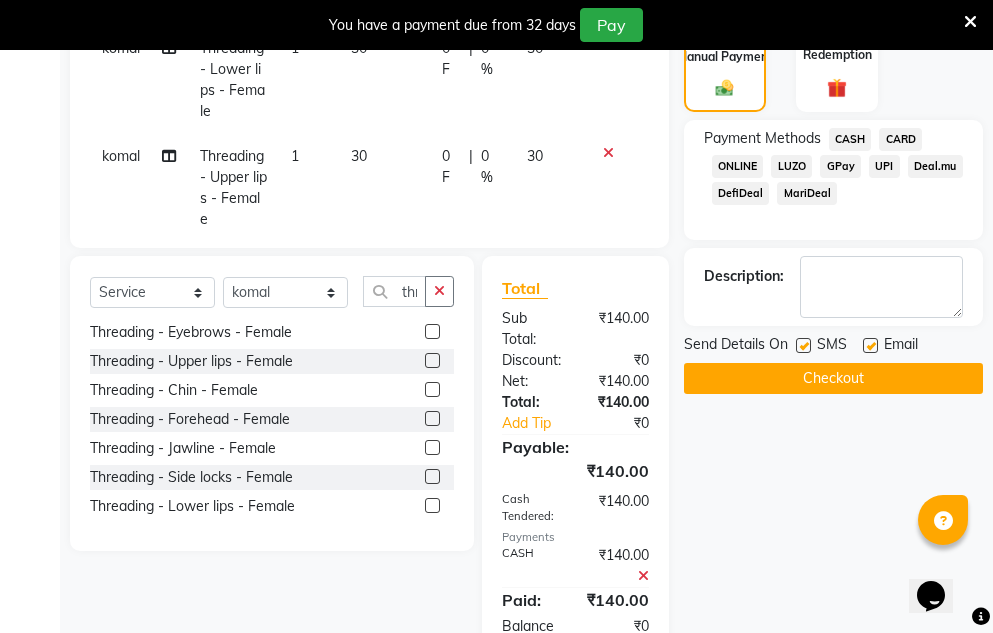 click on "Checkout" 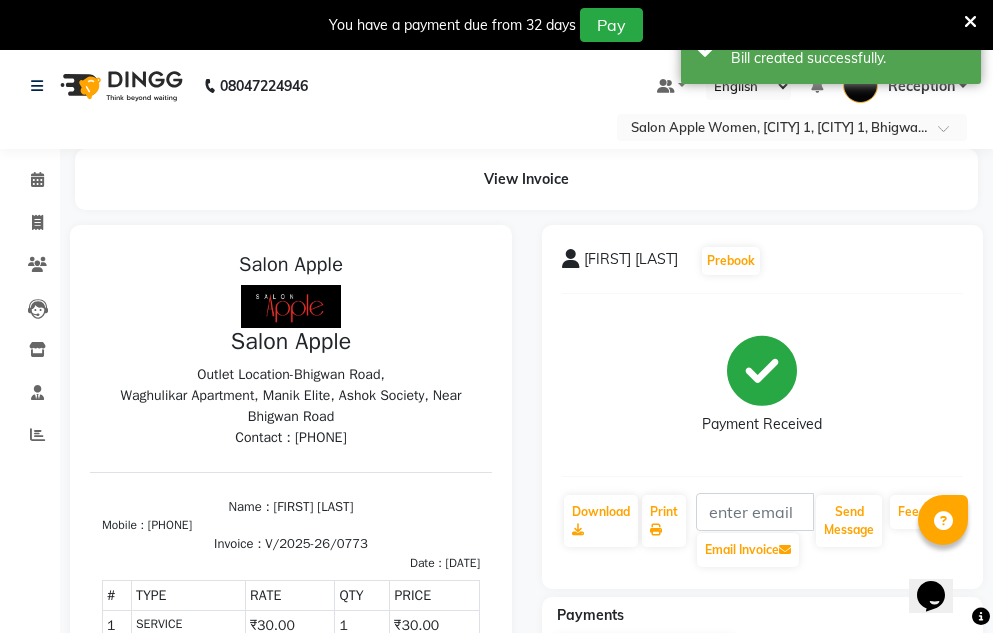 scroll, scrollTop: 0, scrollLeft: 0, axis: both 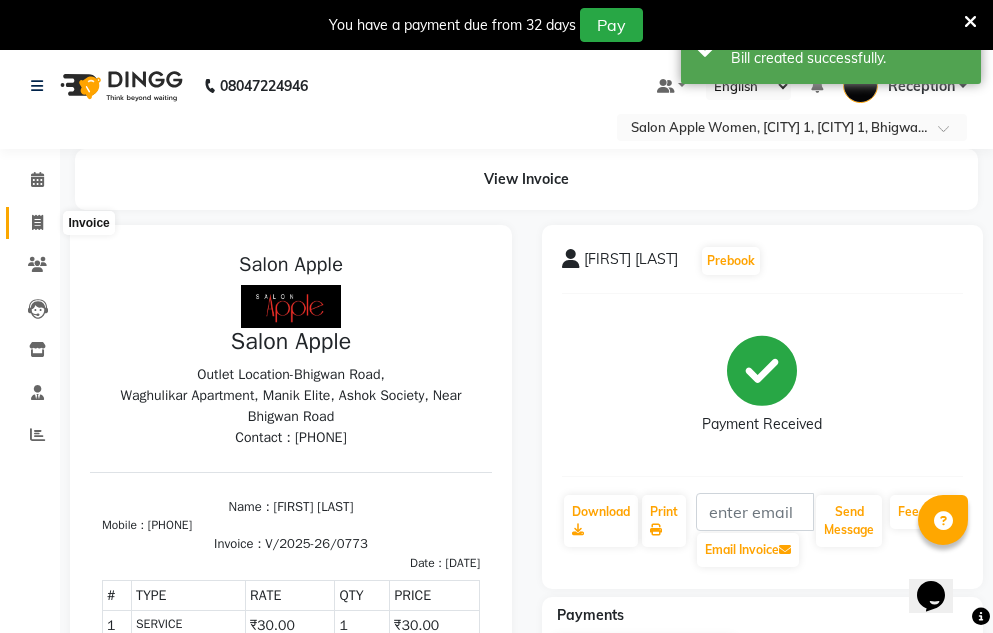 click 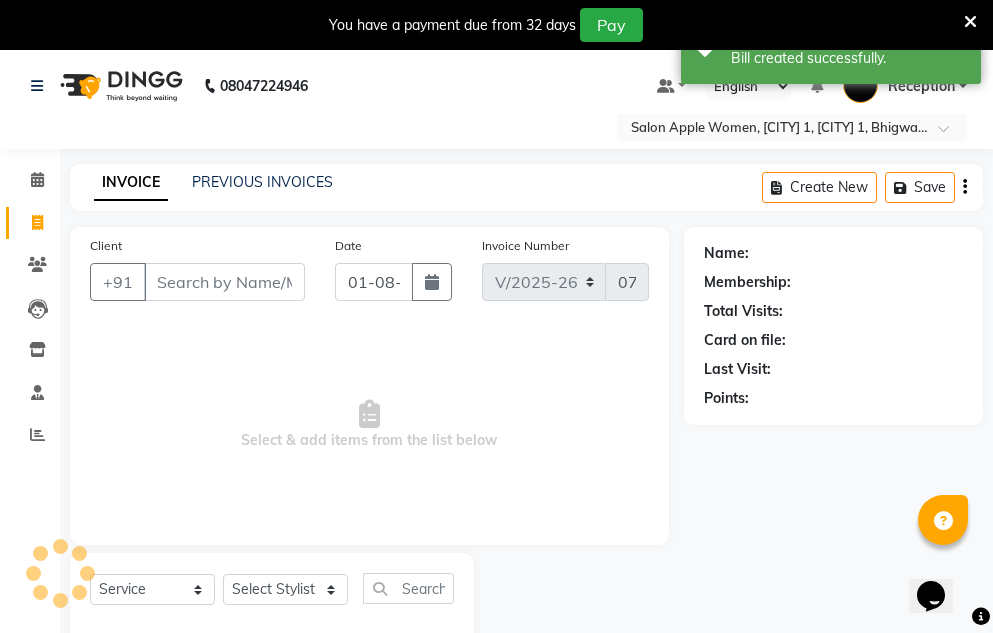 scroll, scrollTop: 50, scrollLeft: 0, axis: vertical 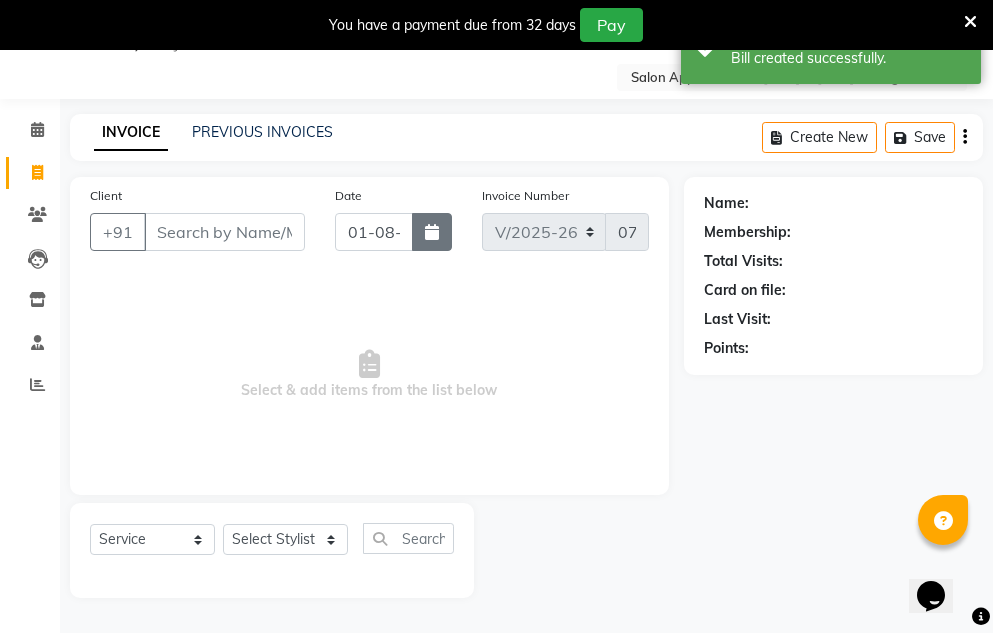 drag, startPoint x: 418, startPoint y: 227, endPoint x: 439, endPoint y: 247, distance: 29 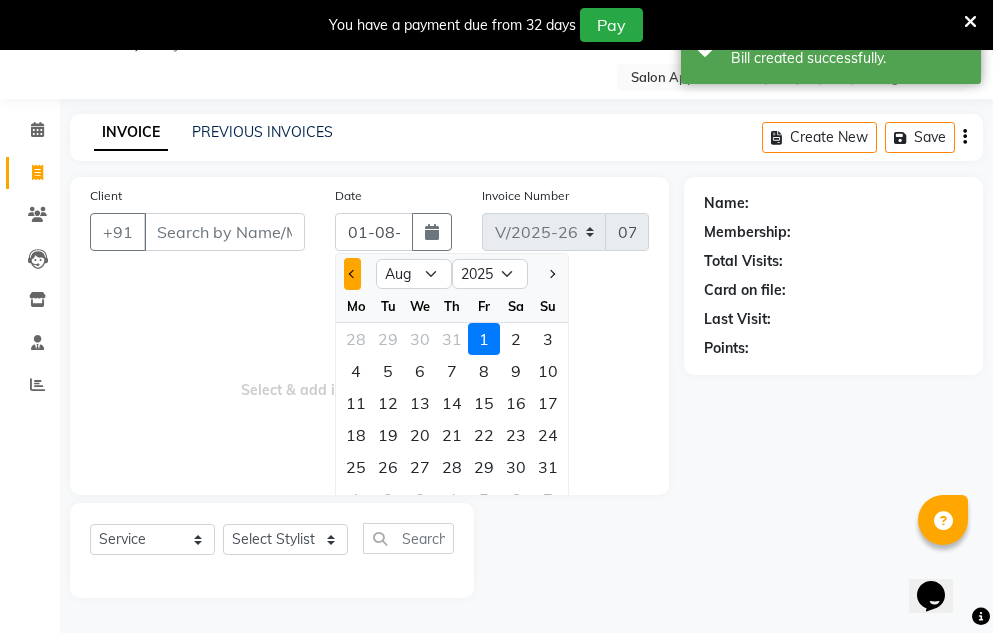 click 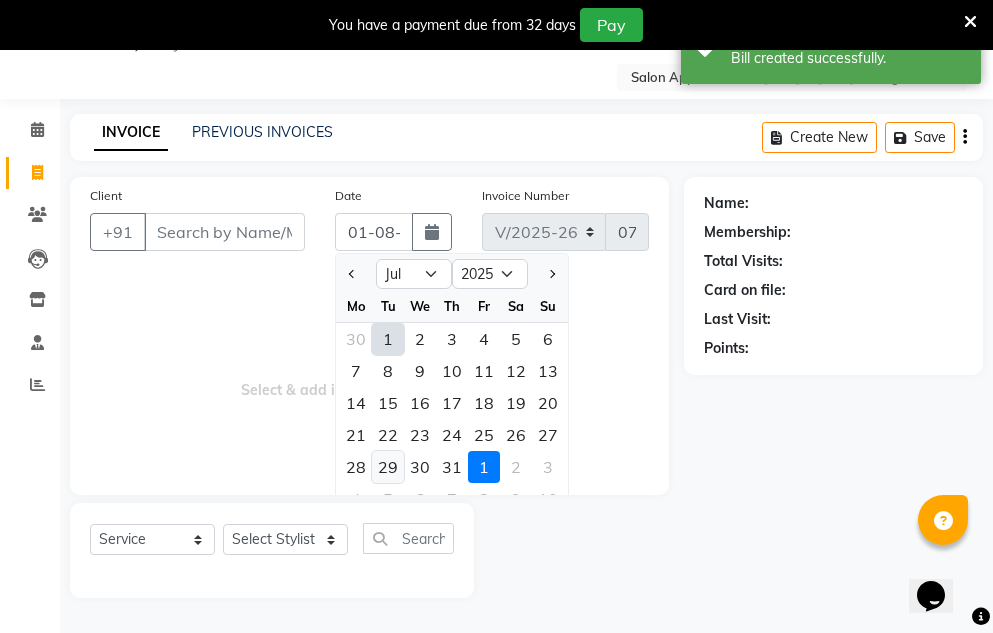 click on "29" 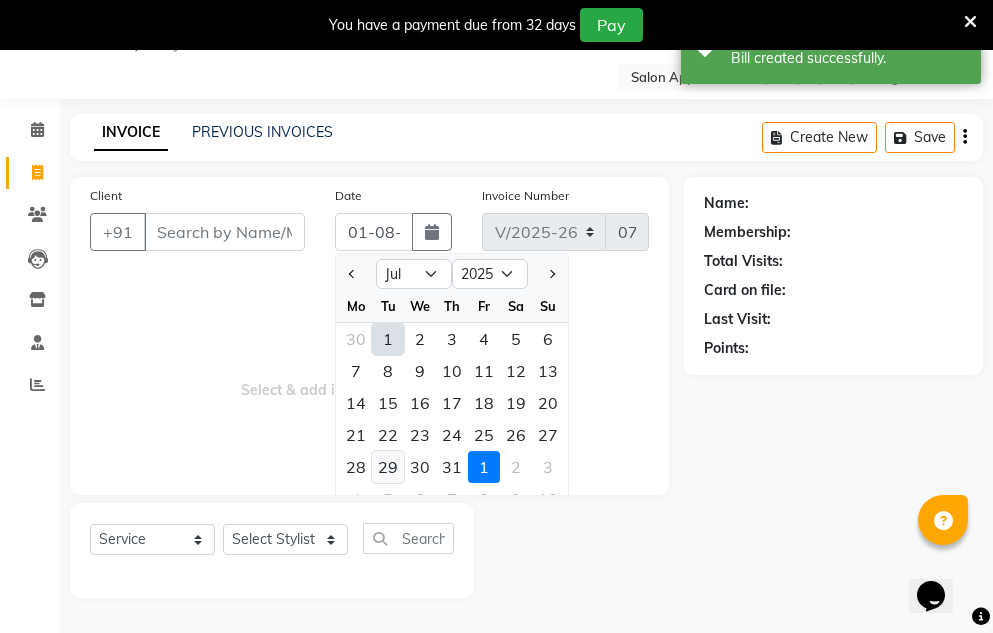 type on "29-07-2025" 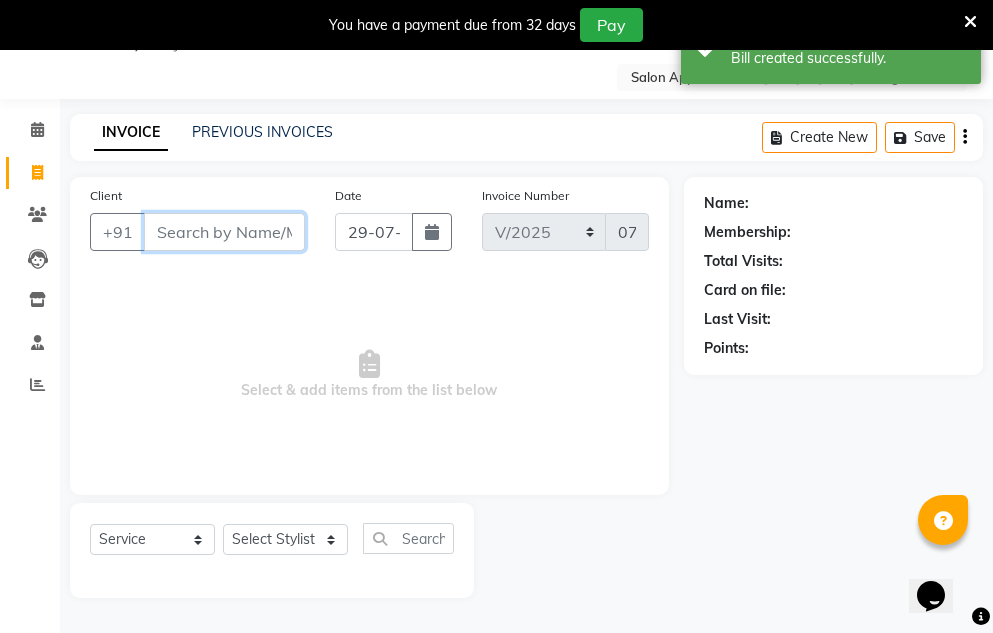 click on "Client" at bounding box center [224, 232] 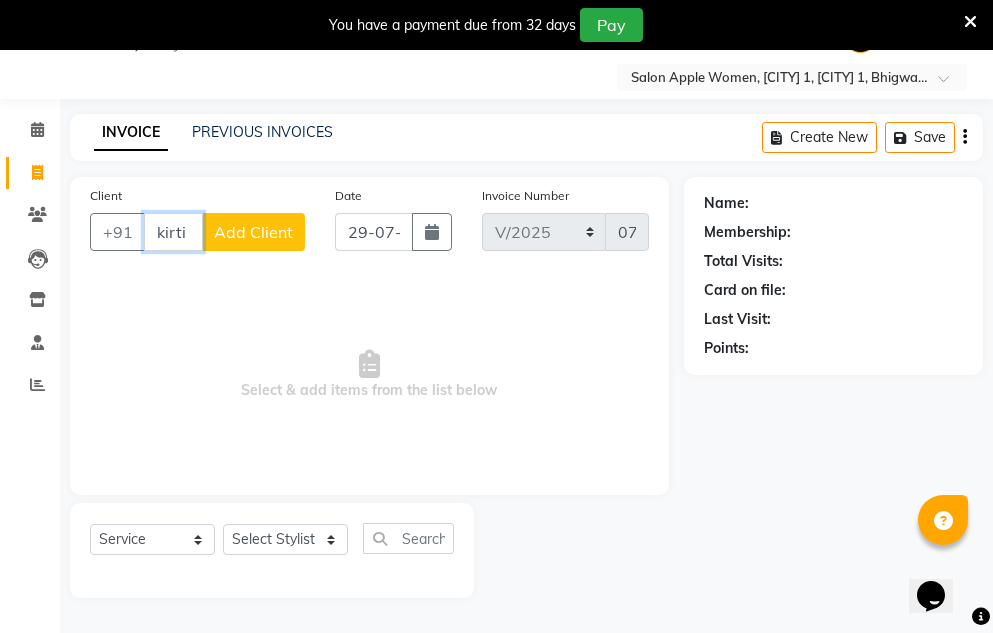 scroll, scrollTop: 0, scrollLeft: 0, axis: both 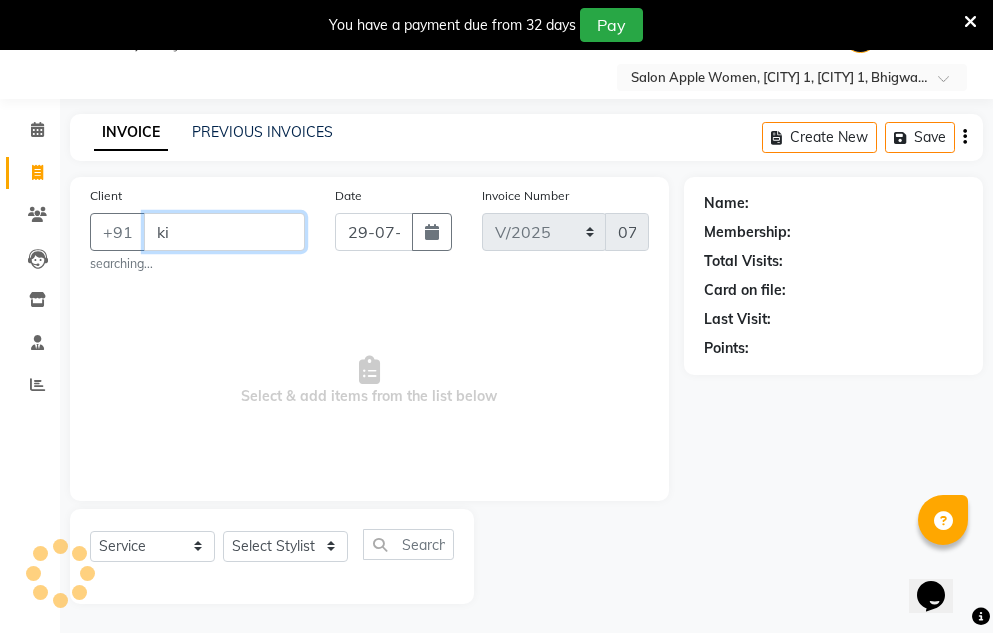 type on "k" 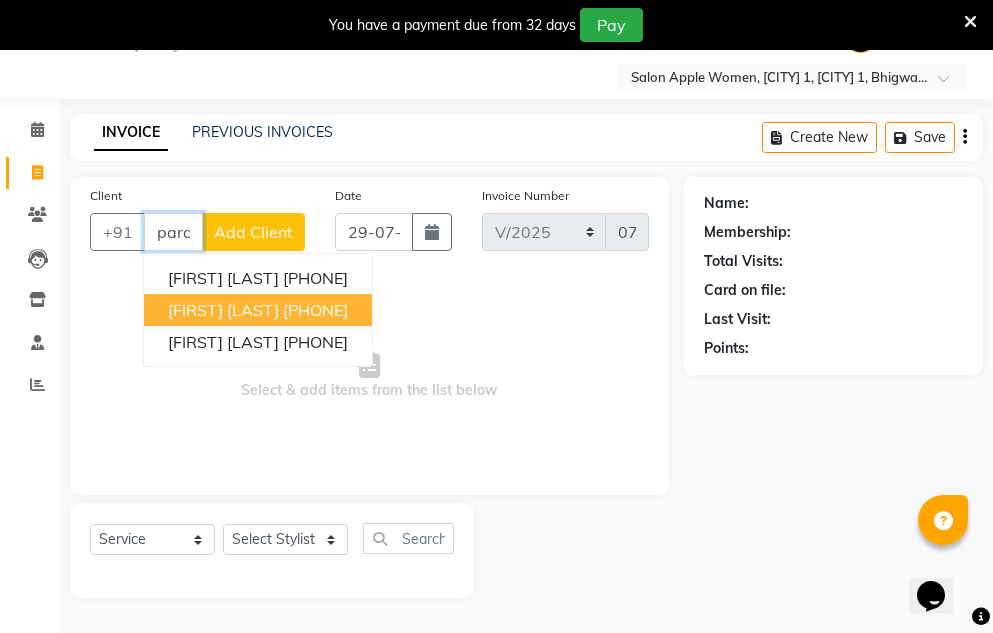 click on "Shradha Paradkar" at bounding box center [223, 310] 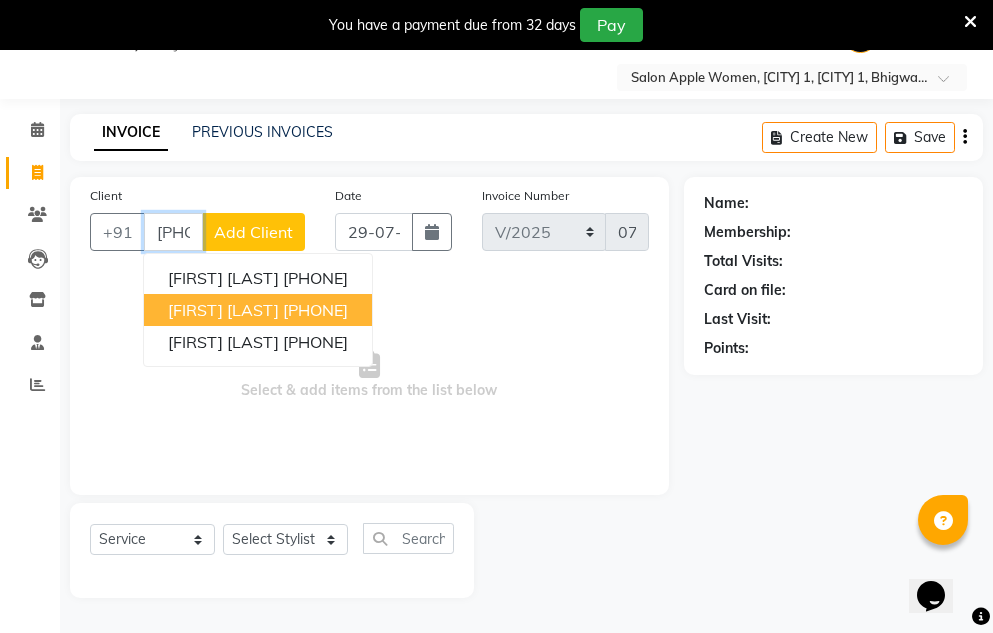 type on "9096128751" 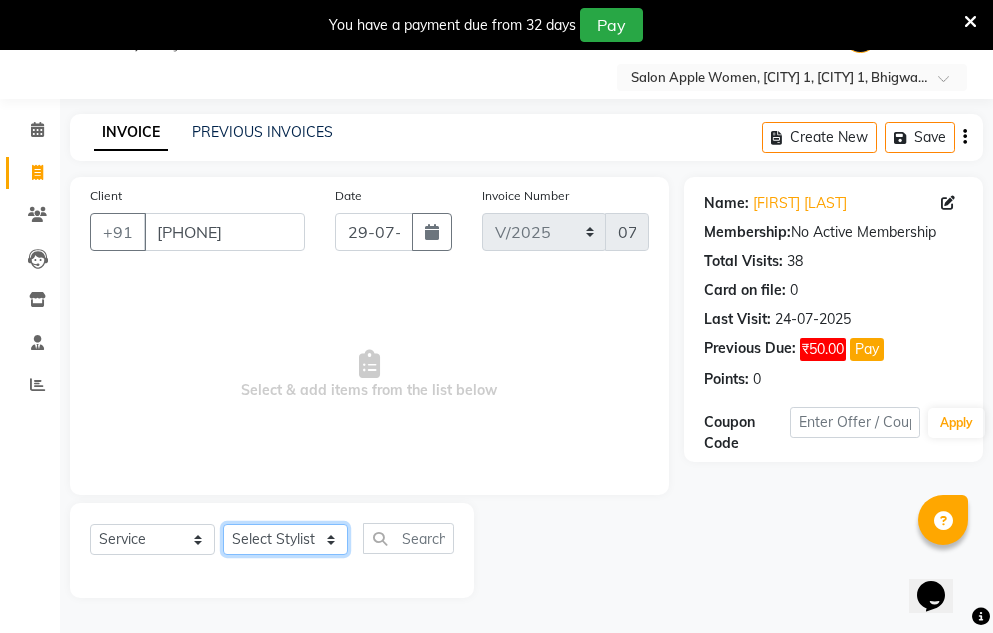 click on "Select Stylist Anita Amol mahske Archana Dhavale komal Madhuri Reception Shri Kale" 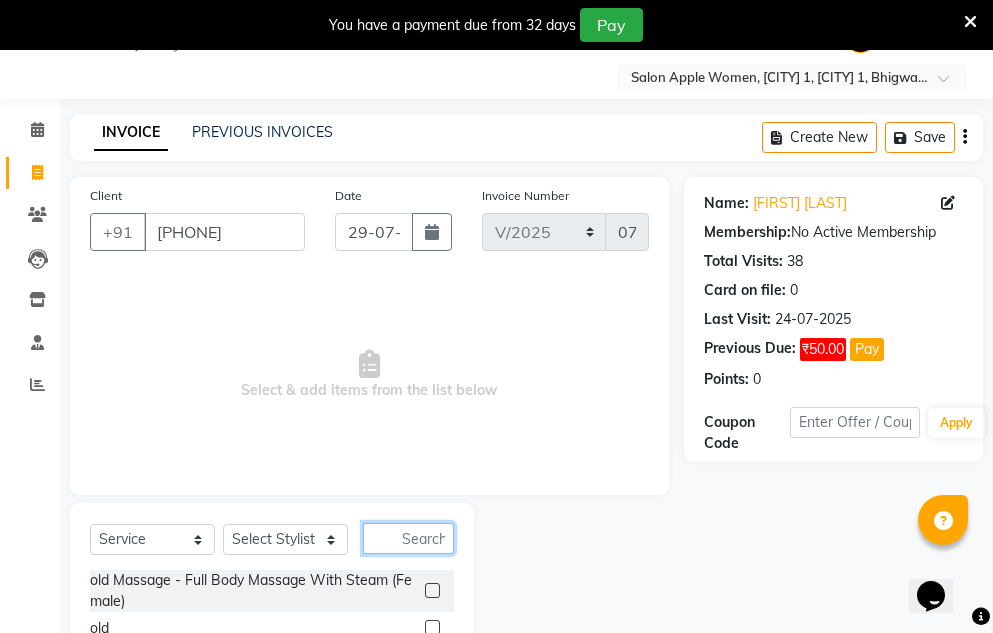 click 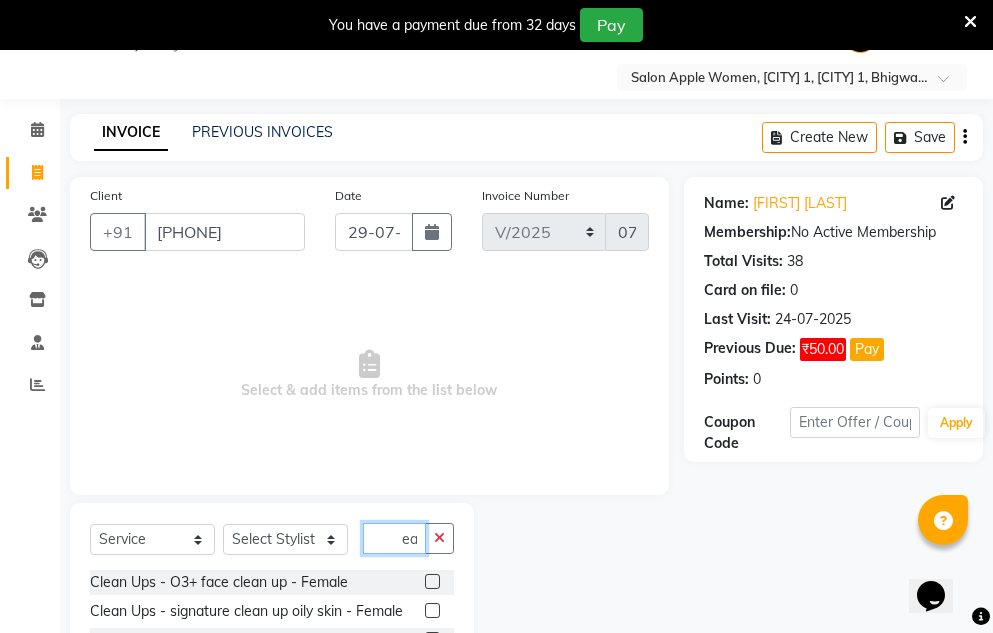 scroll, scrollTop: 0, scrollLeft: 18, axis: horizontal 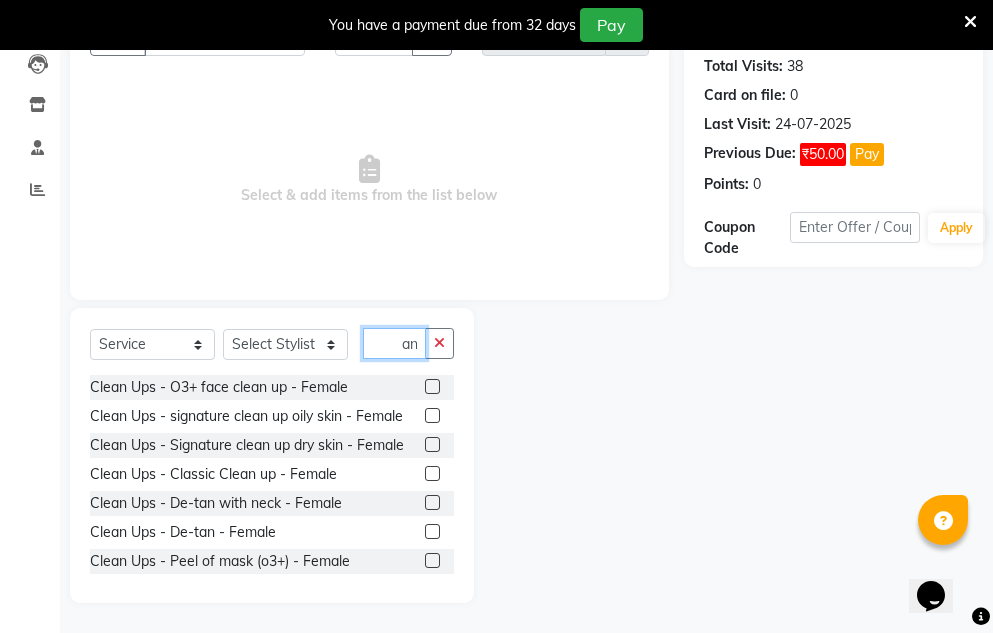 type on "clean" 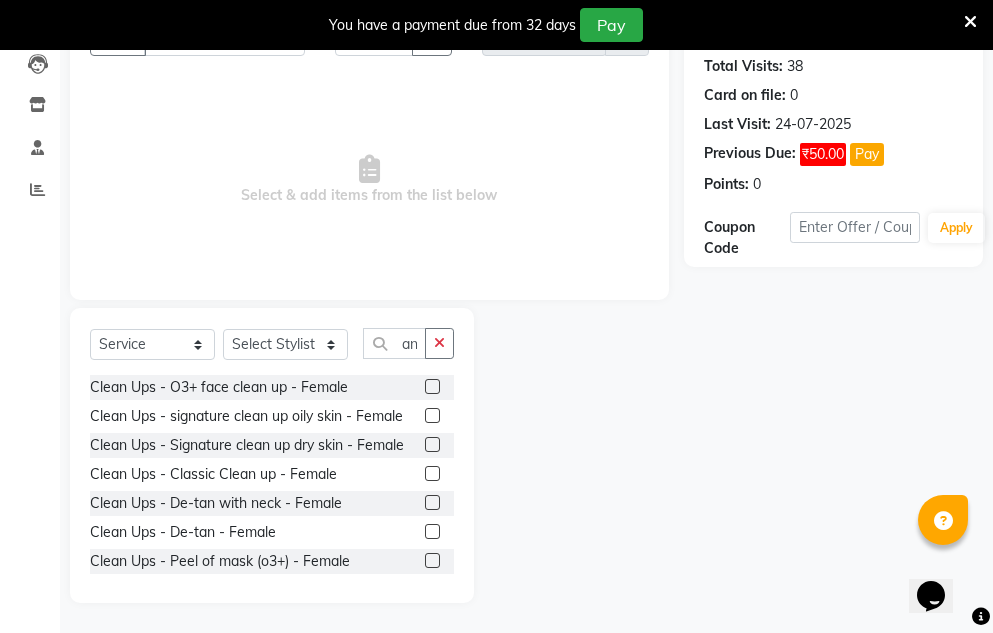 scroll, scrollTop: 0, scrollLeft: 0, axis: both 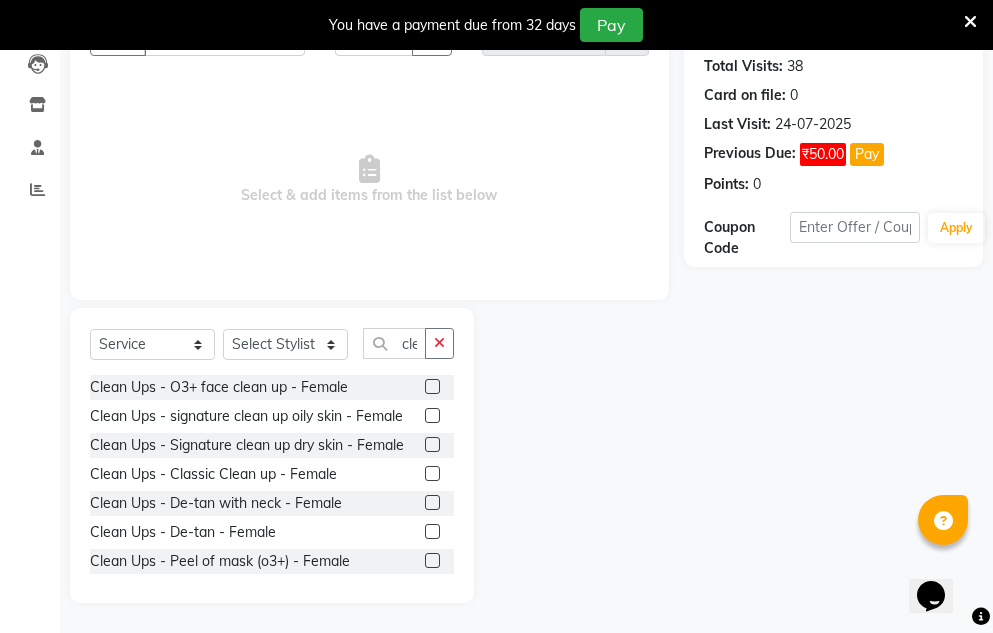 click 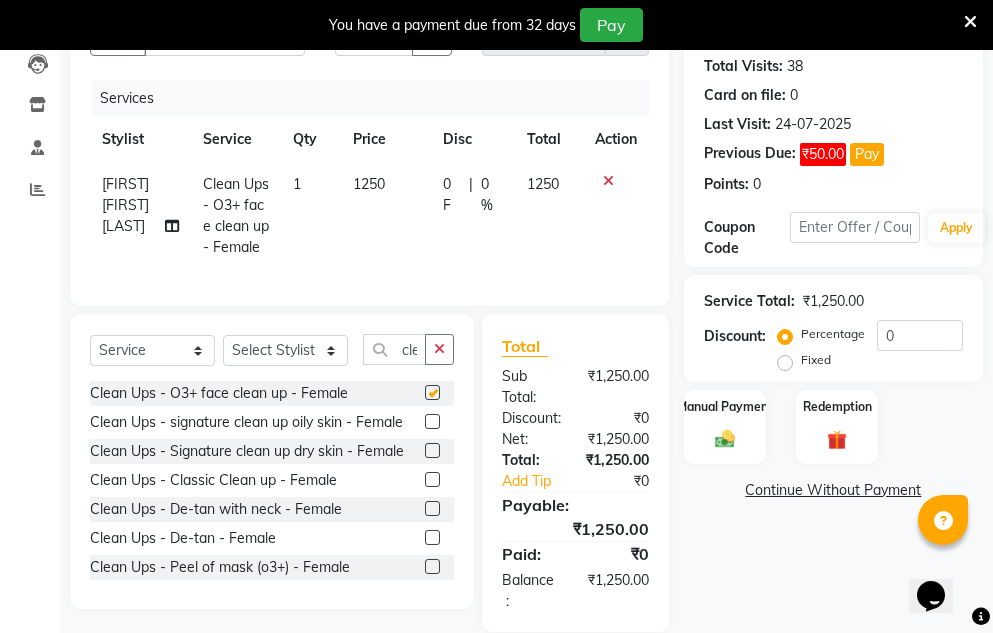 checkbox on "false" 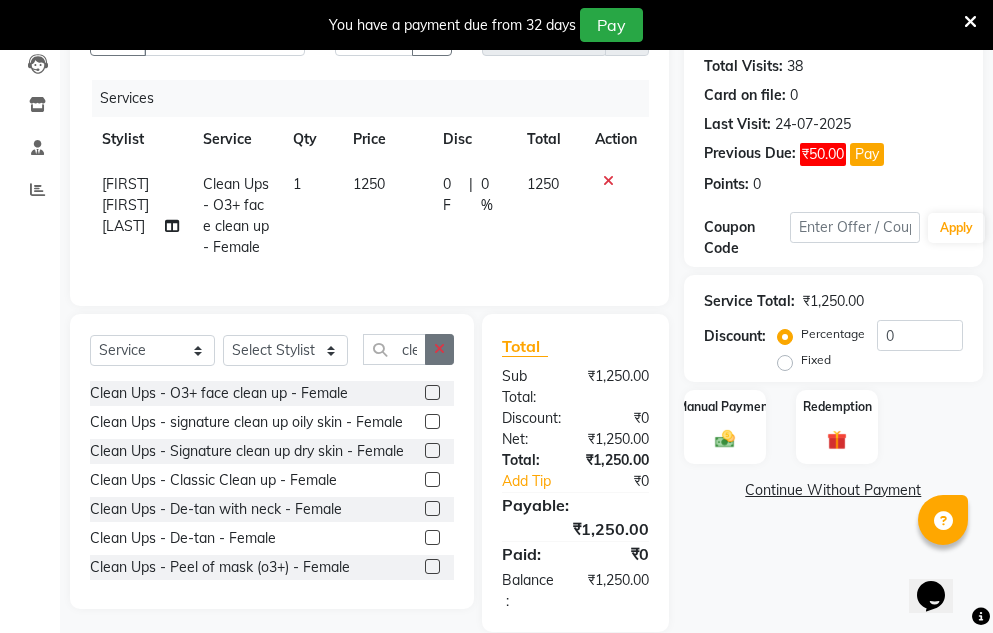 click 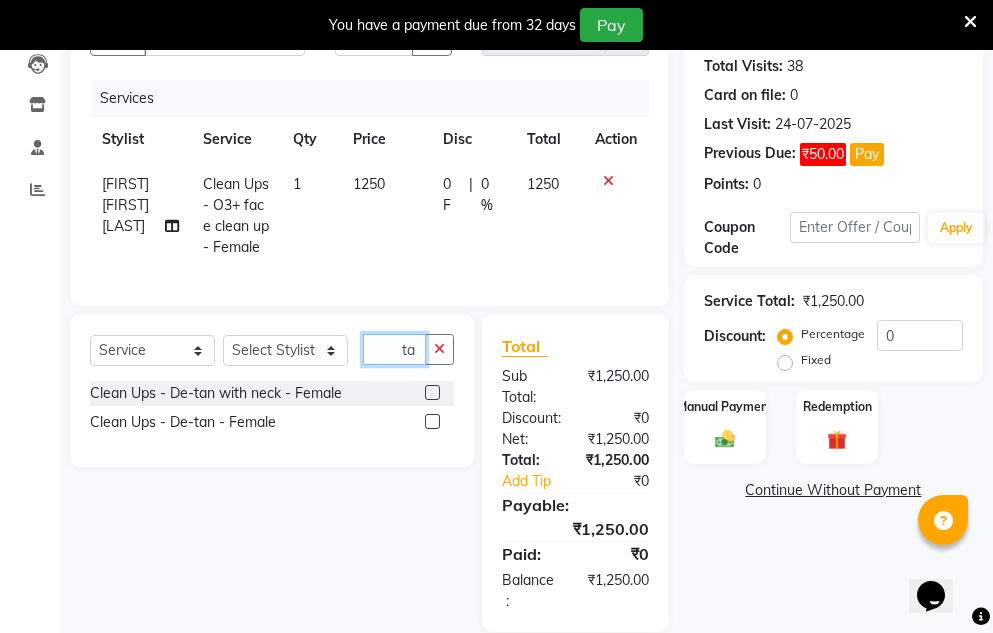 type on "ta" 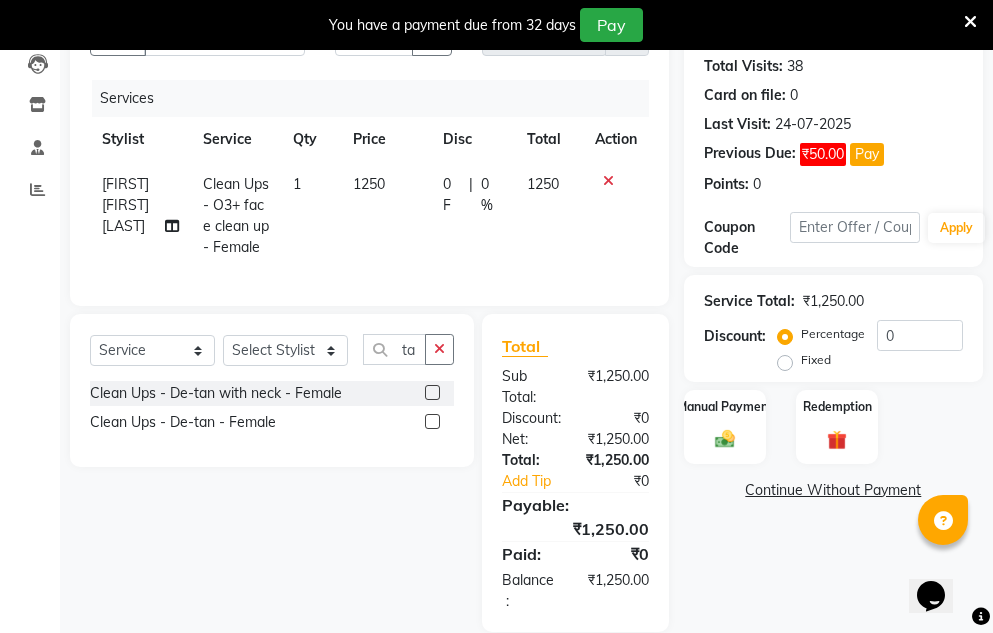 click 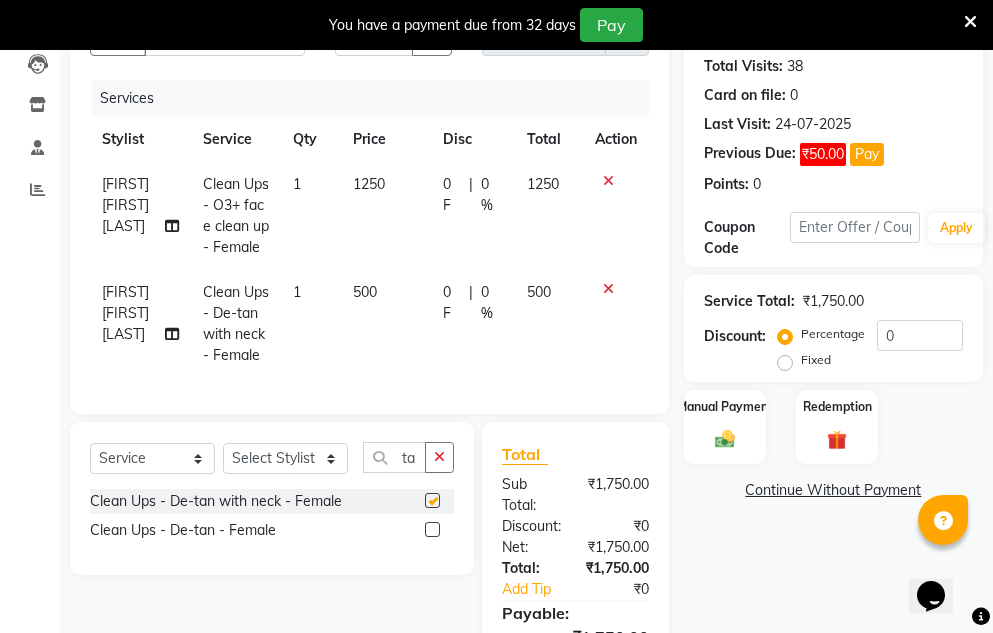 checkbox on "false" 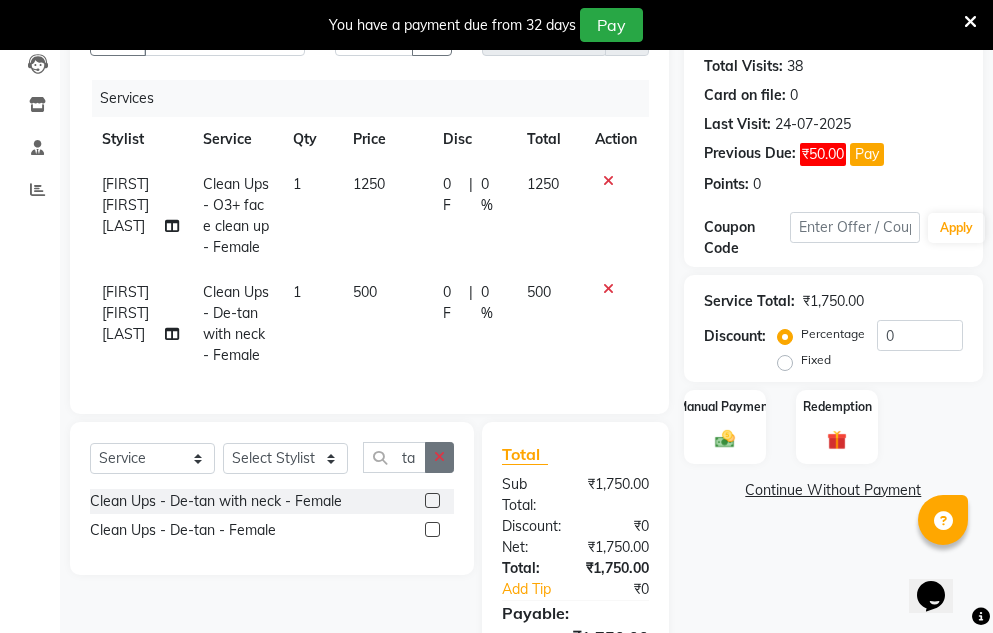 click 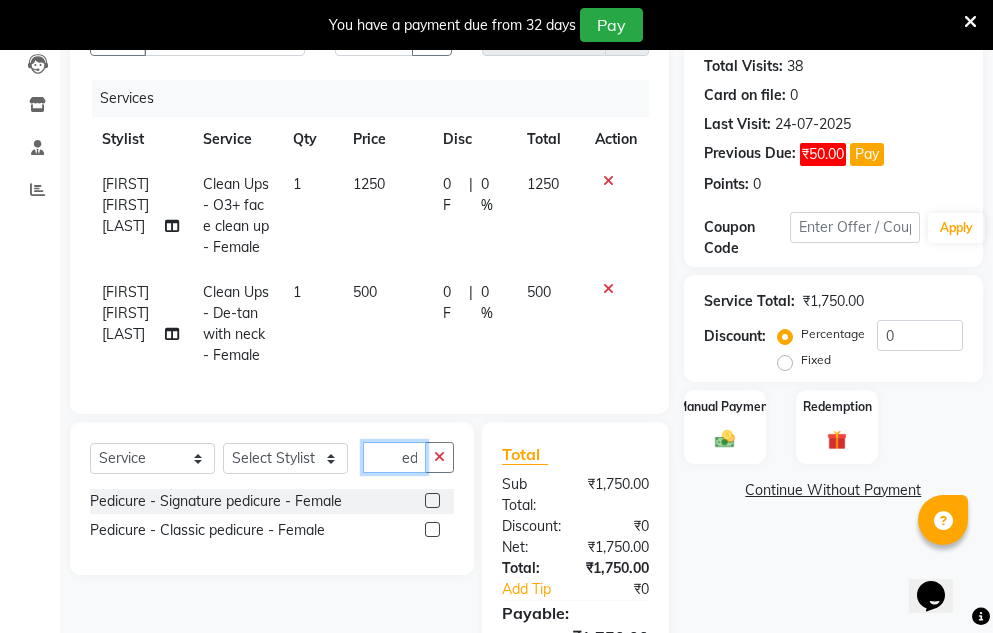 scroll, scrollTop: 0, scrollLeft: 11, axis: horizontal 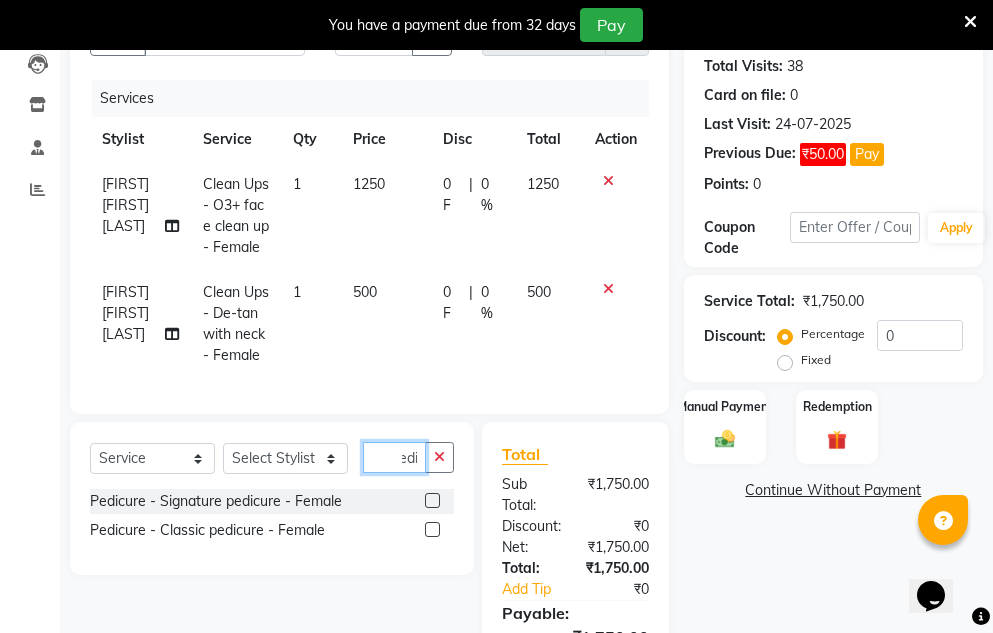 type on "pedi" 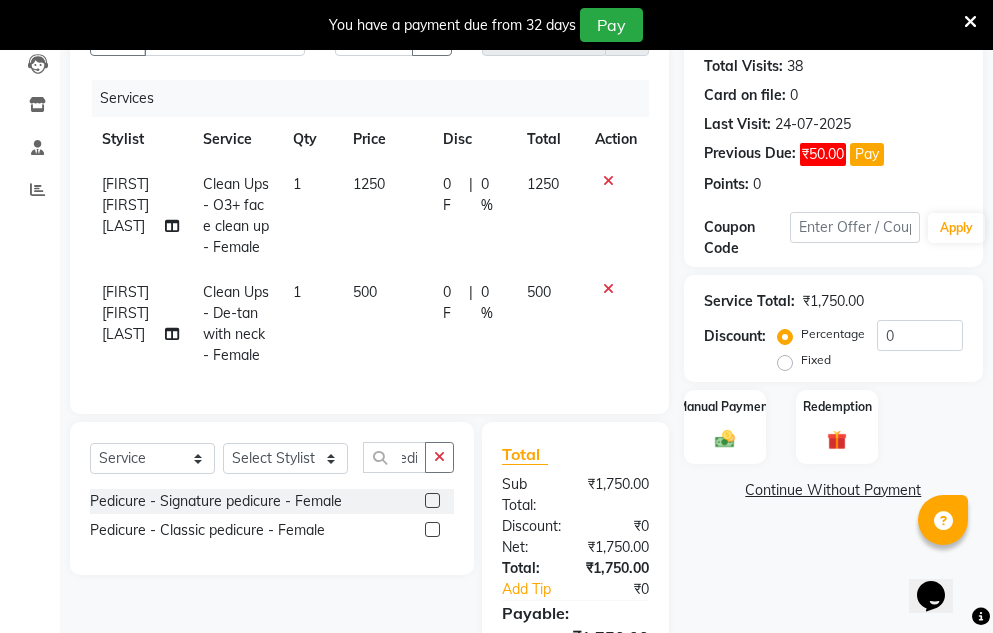 scroll, scrollTop: 0, scrollLeft: 0, axis: both 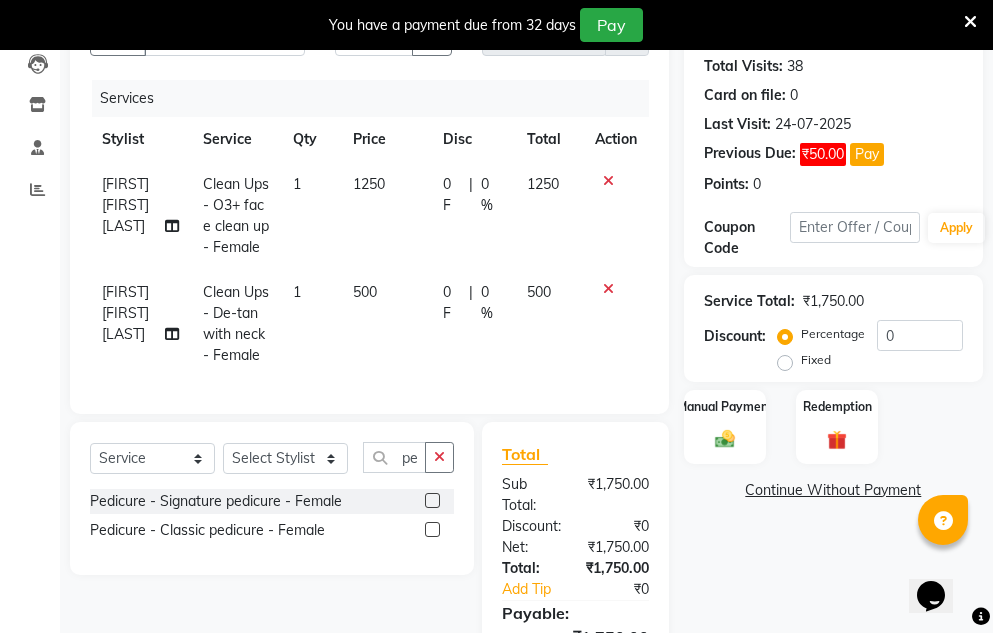 click 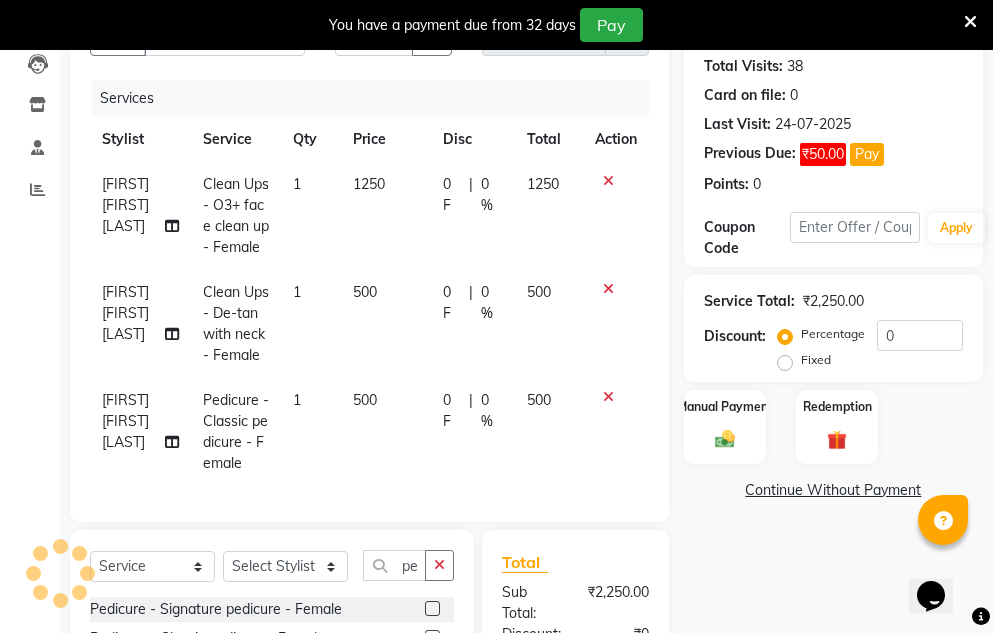checkbox on "false" 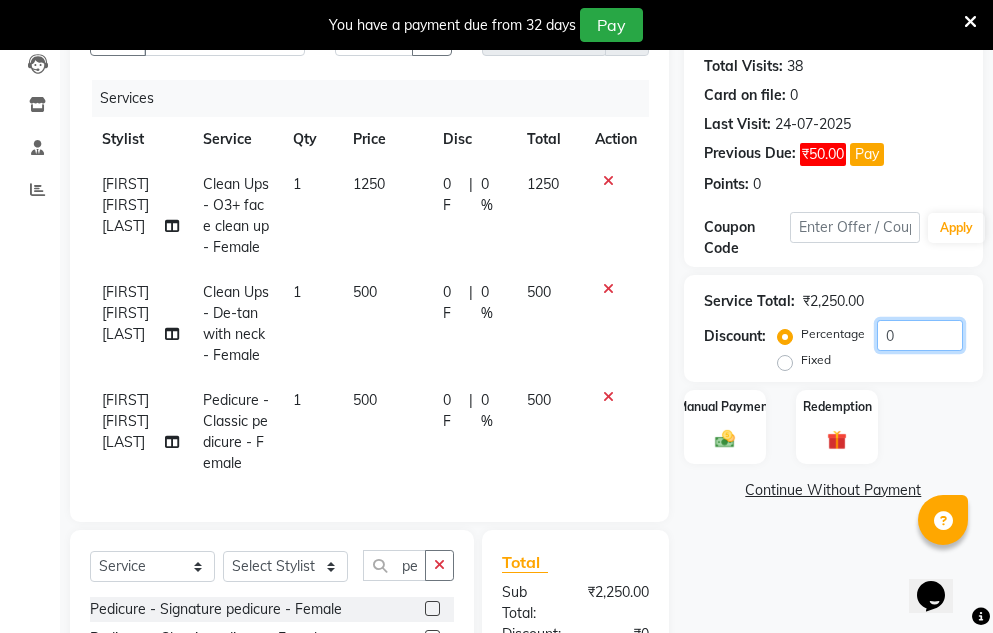 click on "0" 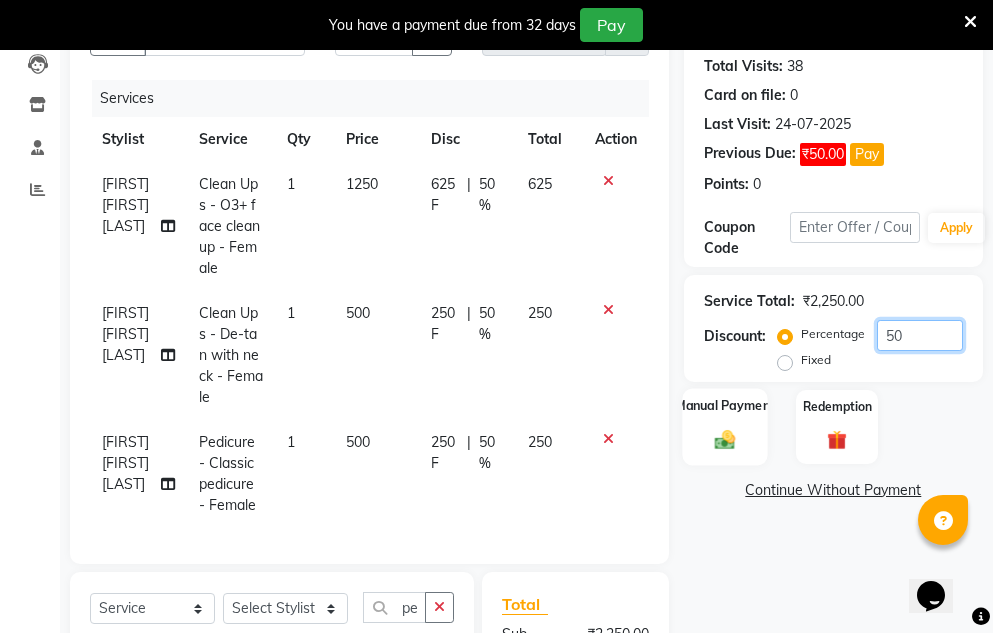 type on "50" 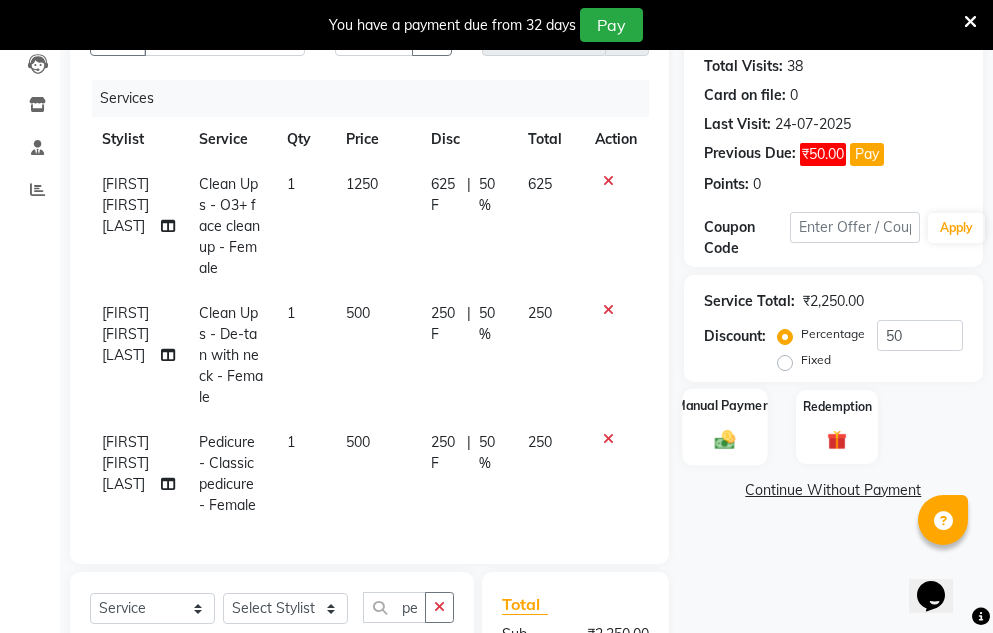 click 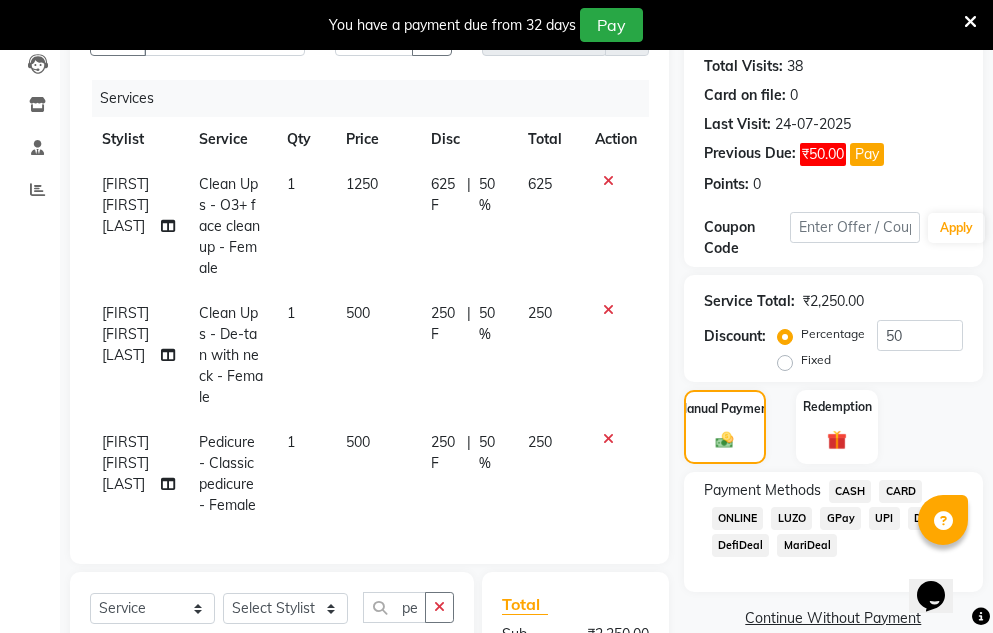 click on "CASH" 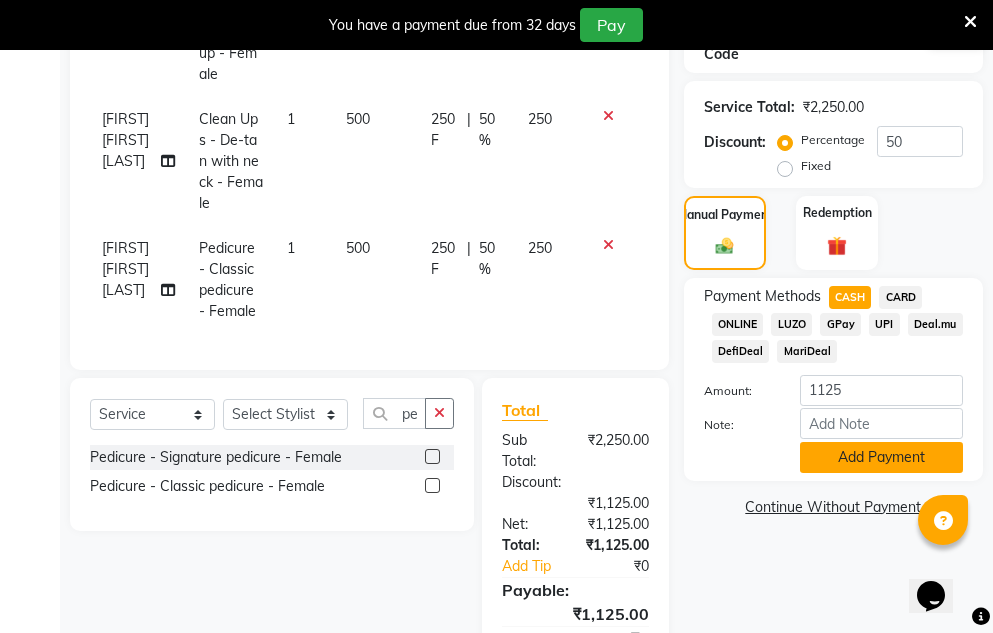 scroll, scrollTop: 445, scrollLeft: 0, axis: vertical 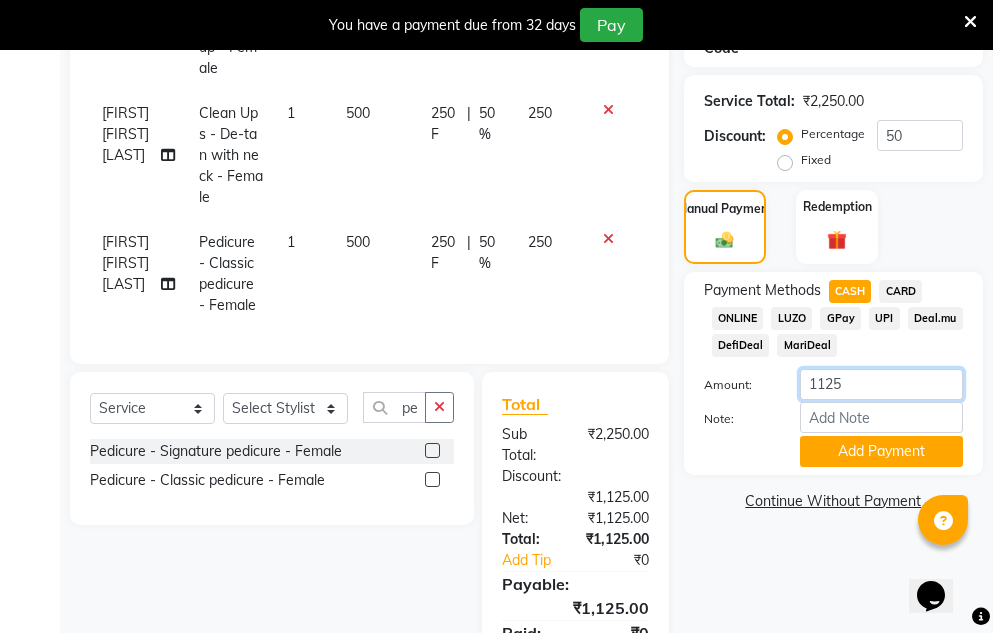 click on "1125" 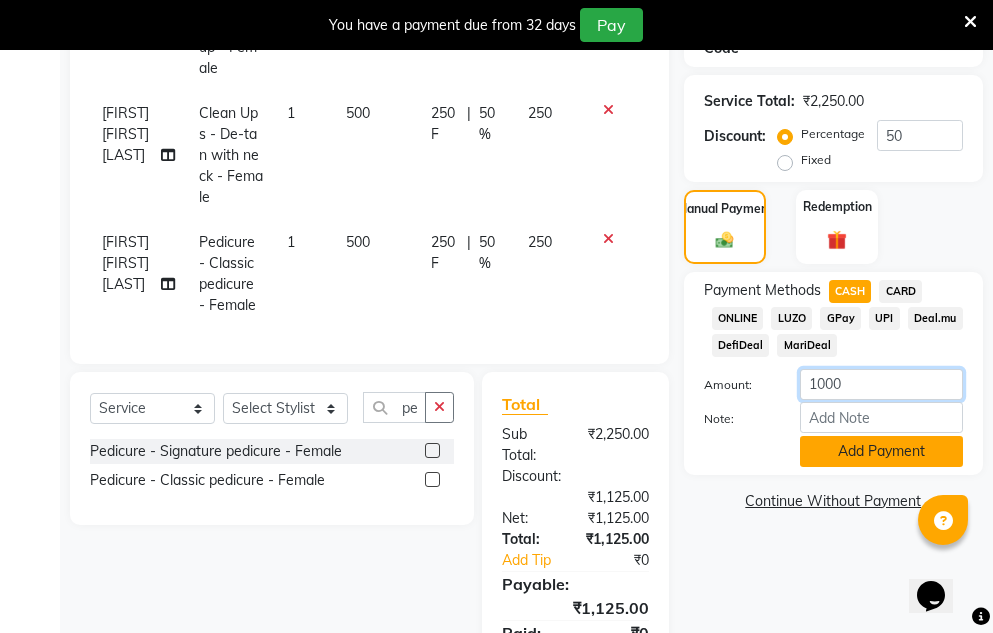 type on "1000" 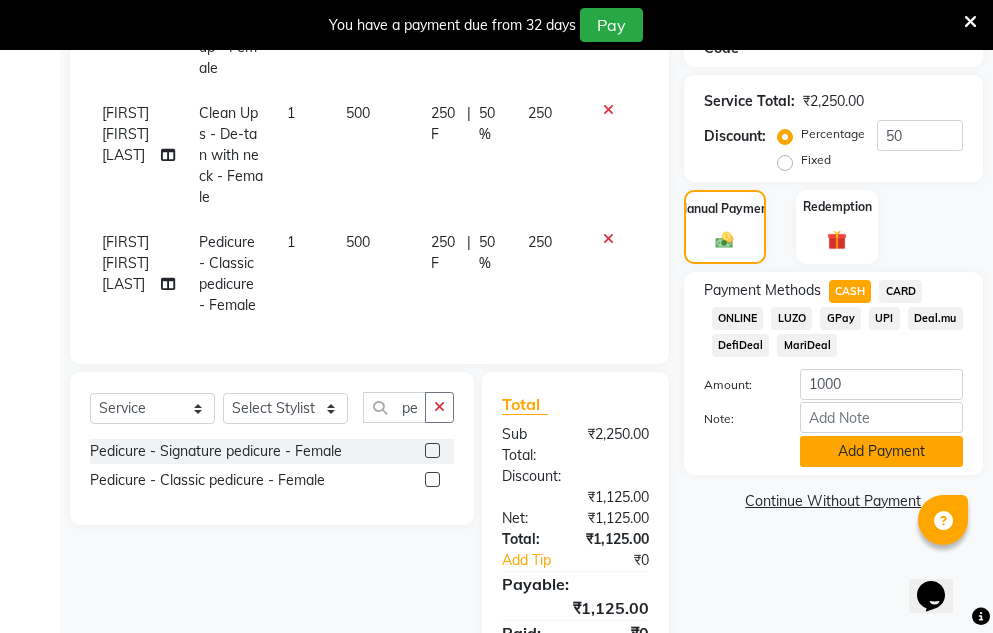 click on "Add Payment" 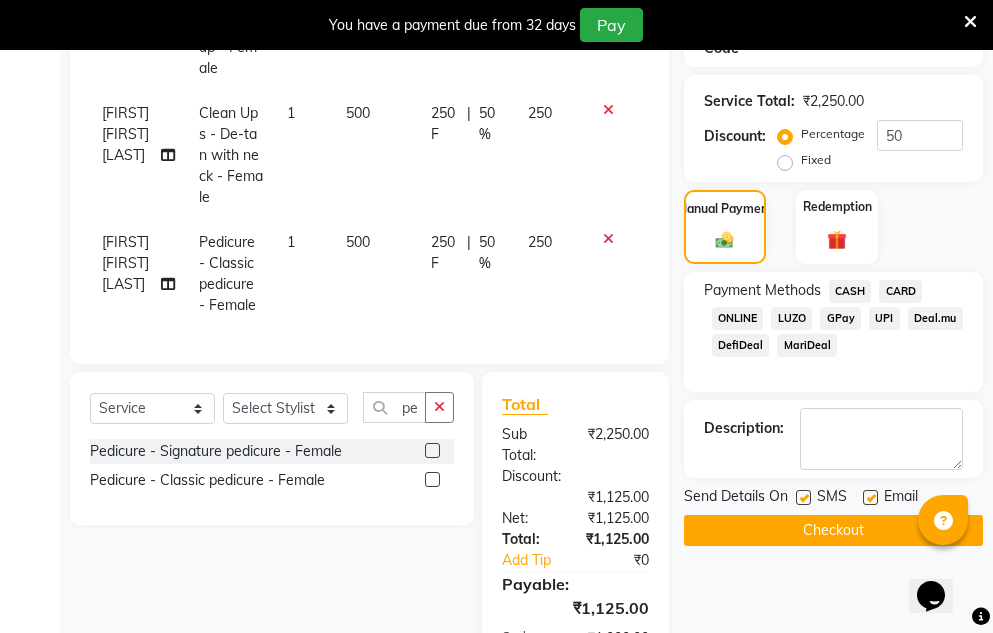 click on "GPay" 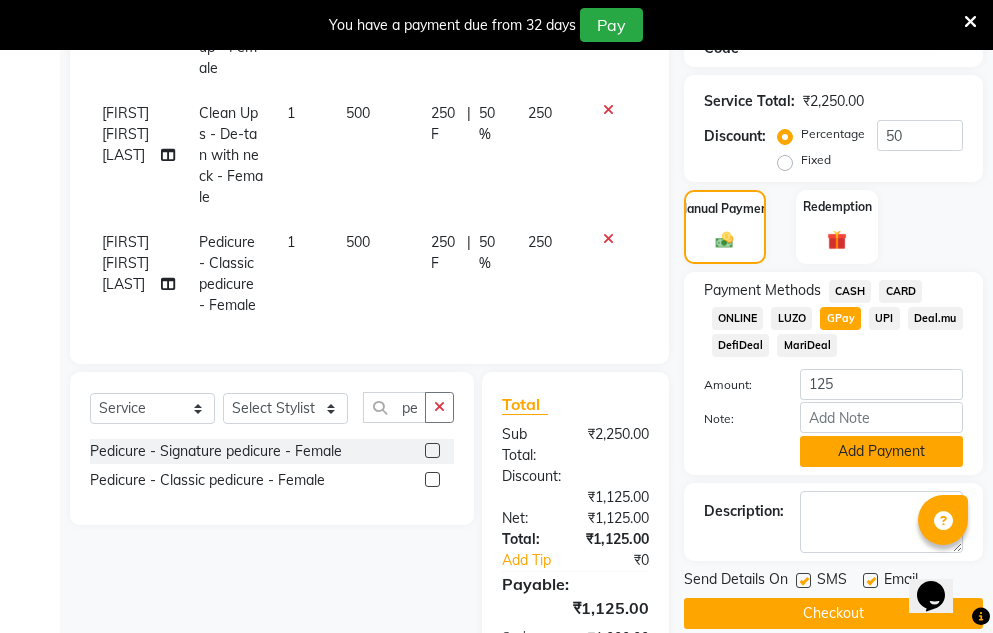 click on "Add Payment" 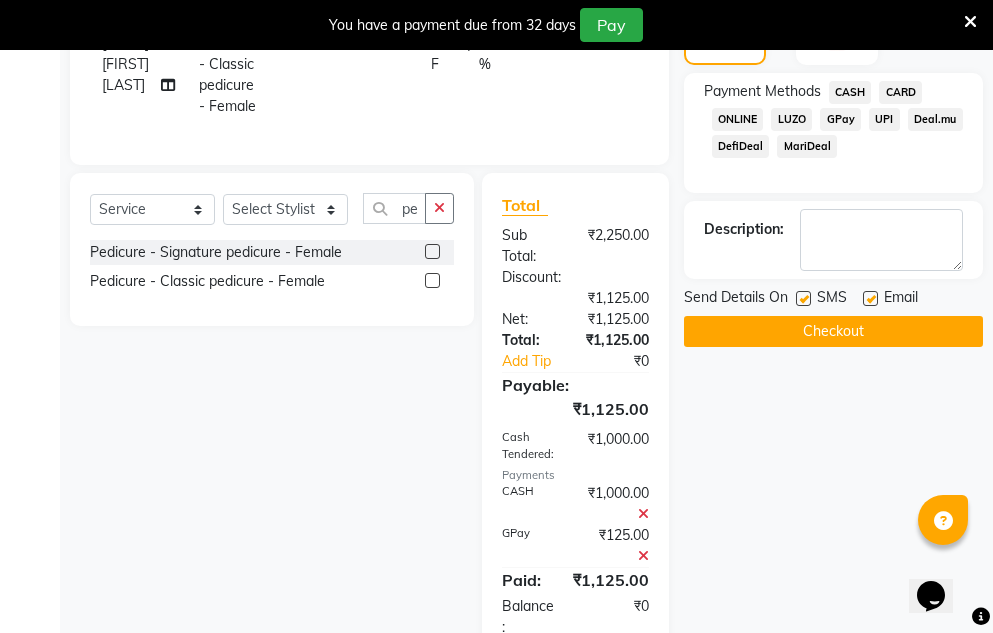 scroll, scrollTop: 645, scrollLeft: 0, axis: vertical 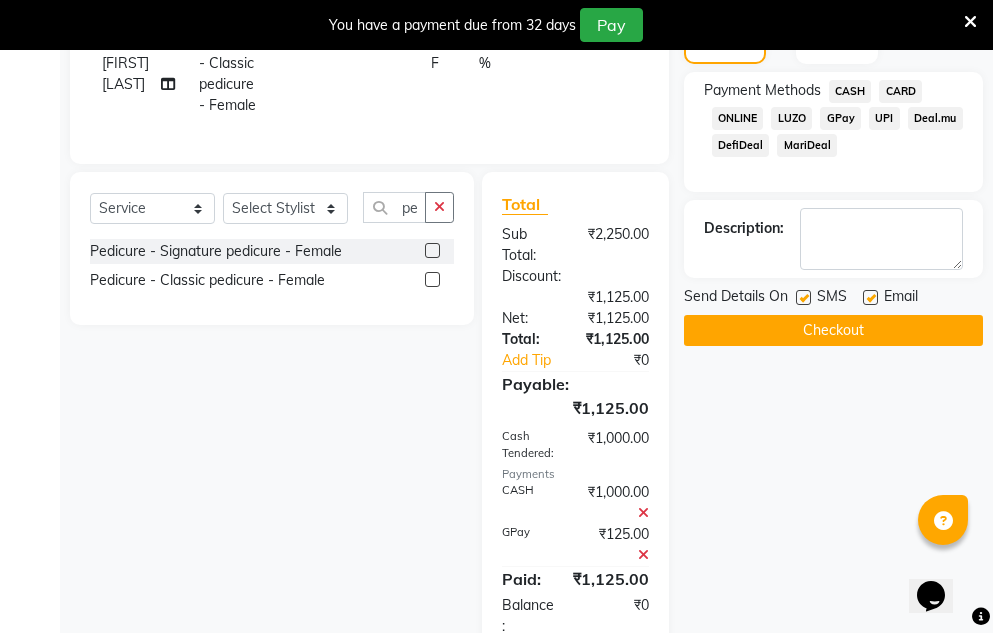 click on "Checkout" 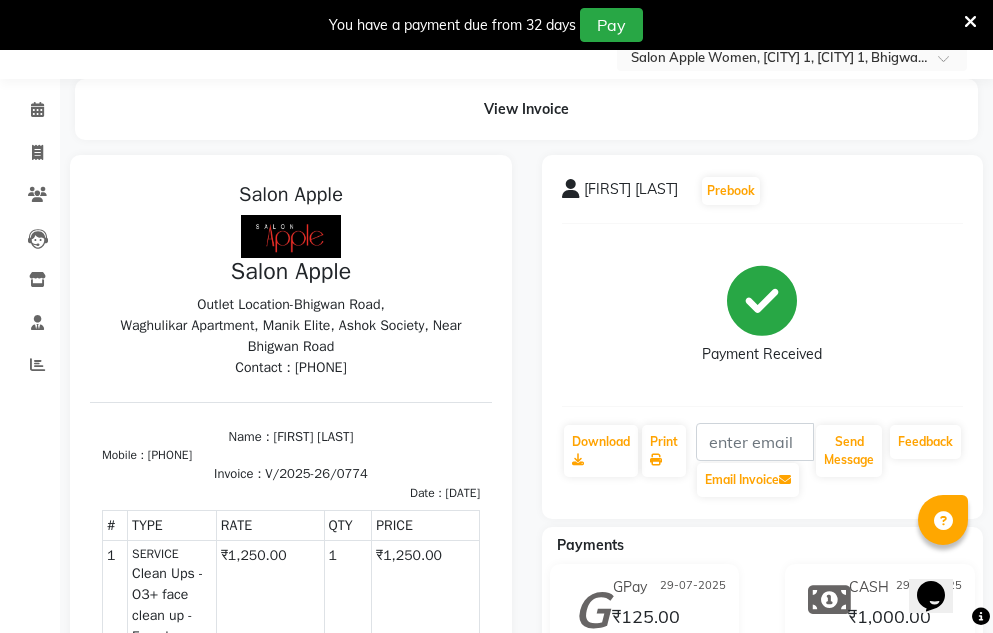 scroll, scrollTop: 0, scrollLeft: 0, axis: both 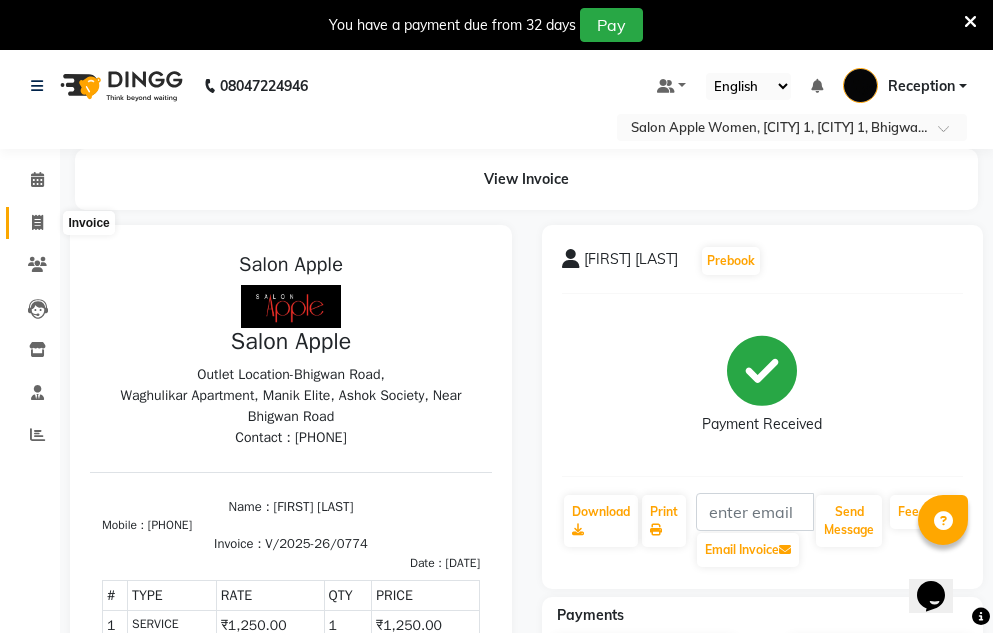 click 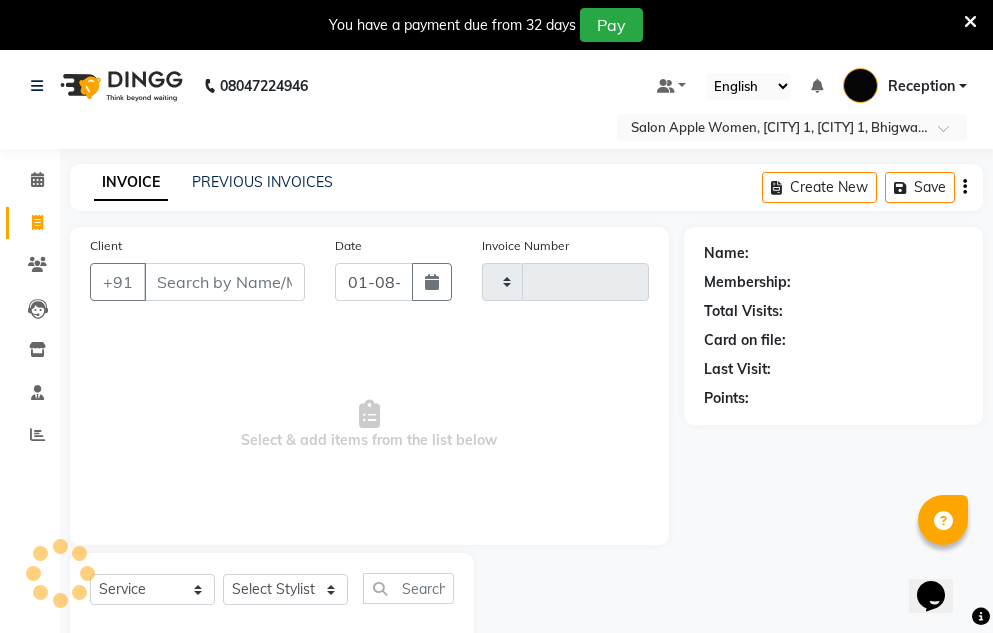 type on "0775" 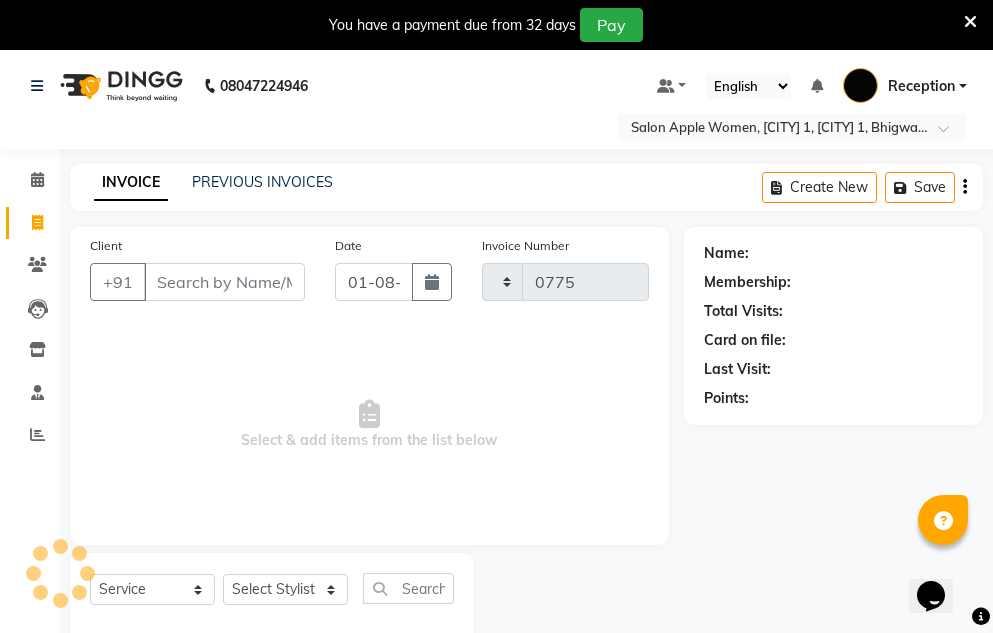 scroll, scrollTop: 50, scrollLeft: 0, axis: vertical 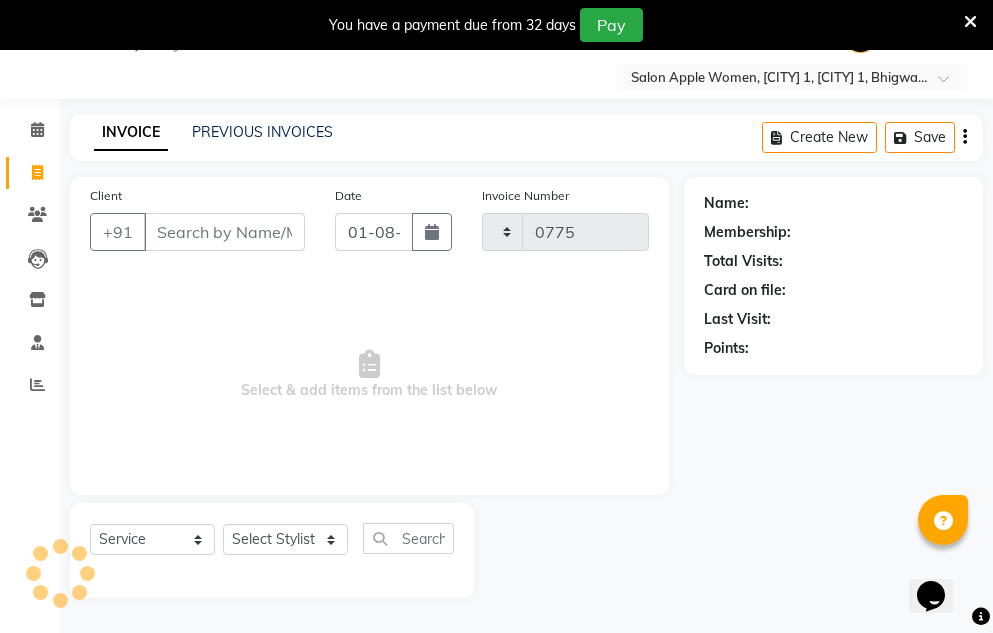 select on "586" 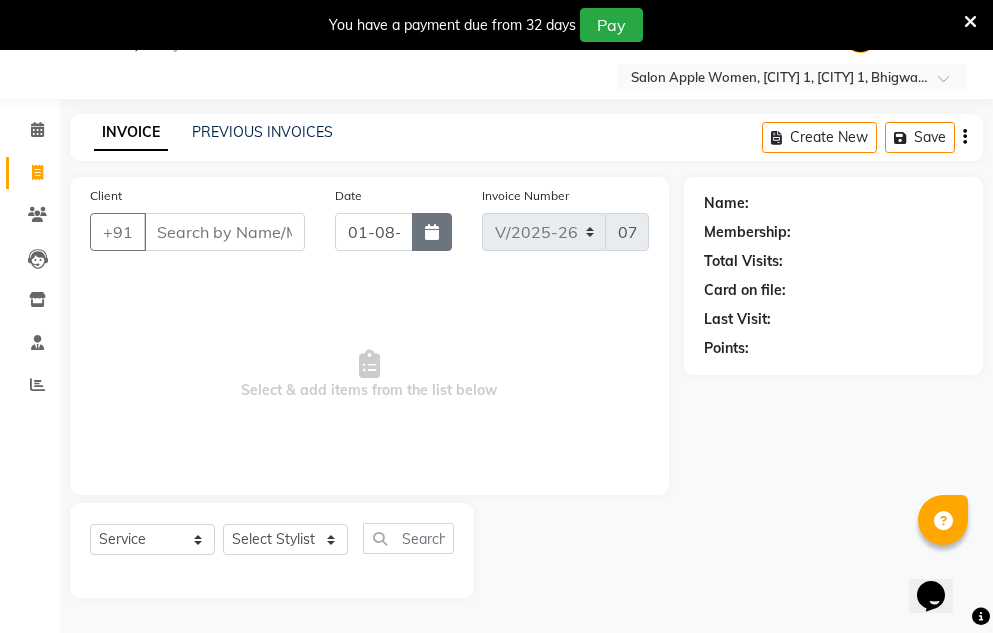 click 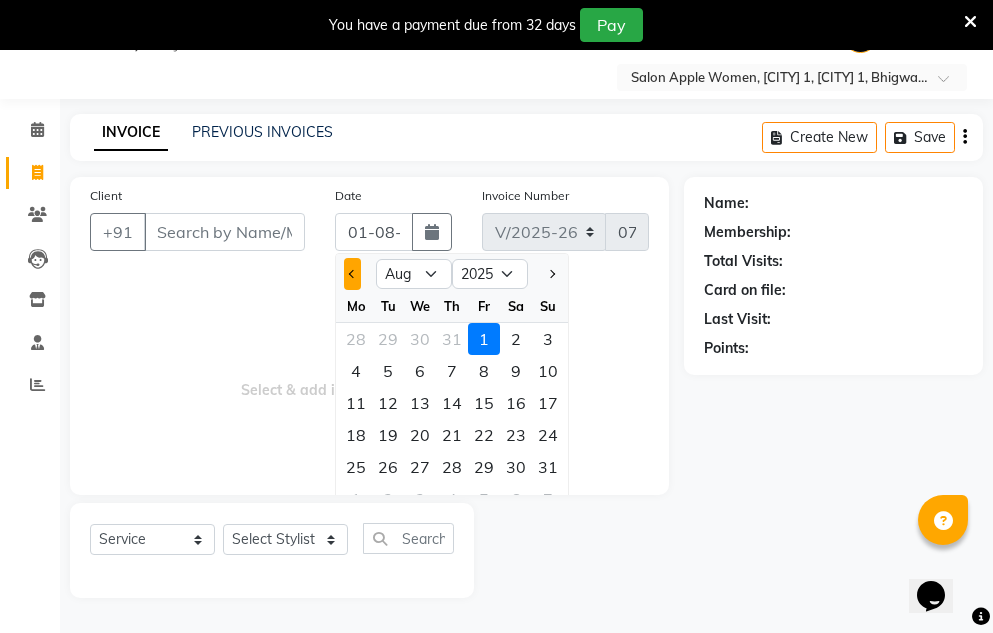 click 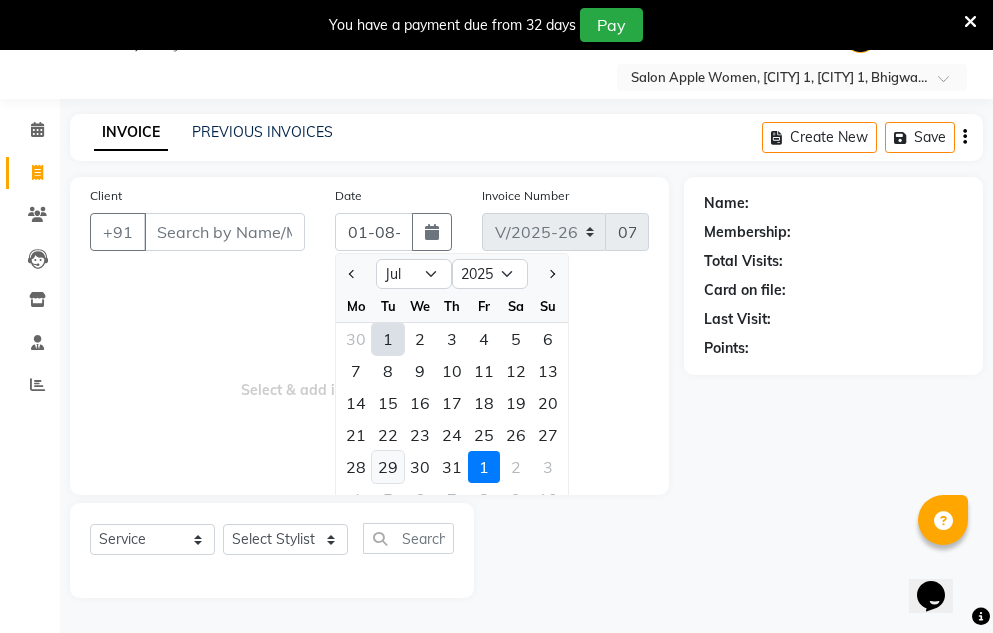 click on "29" 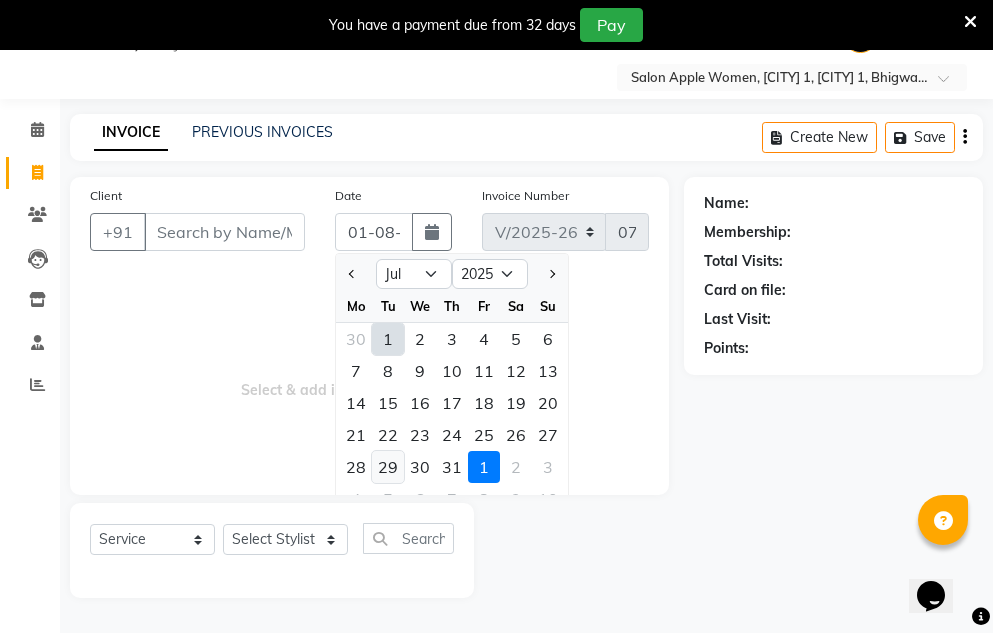 type on "29-07-2025" 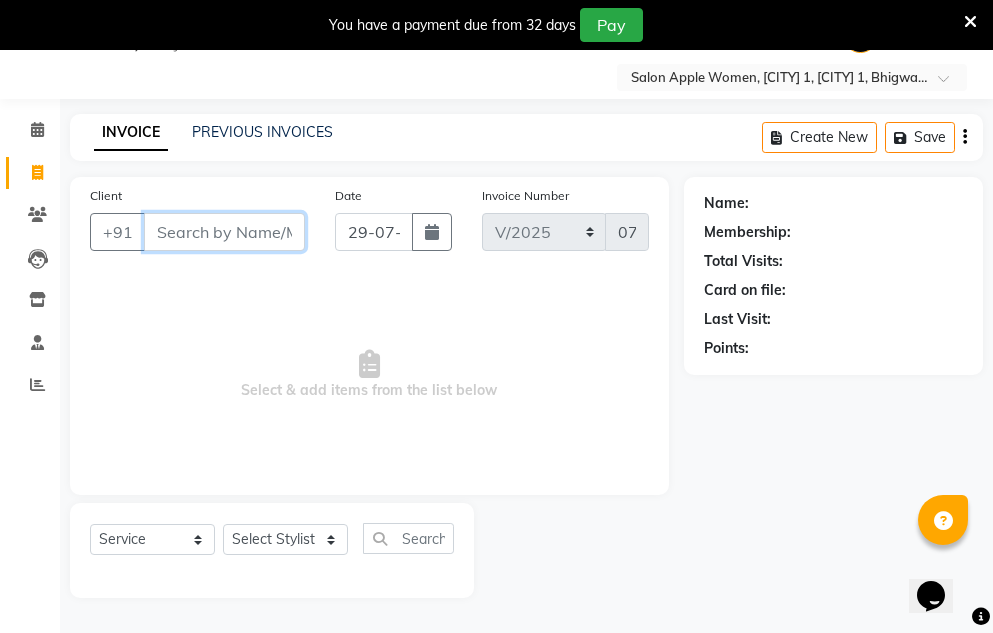 click on "Client" at bounding box center [224, 232] 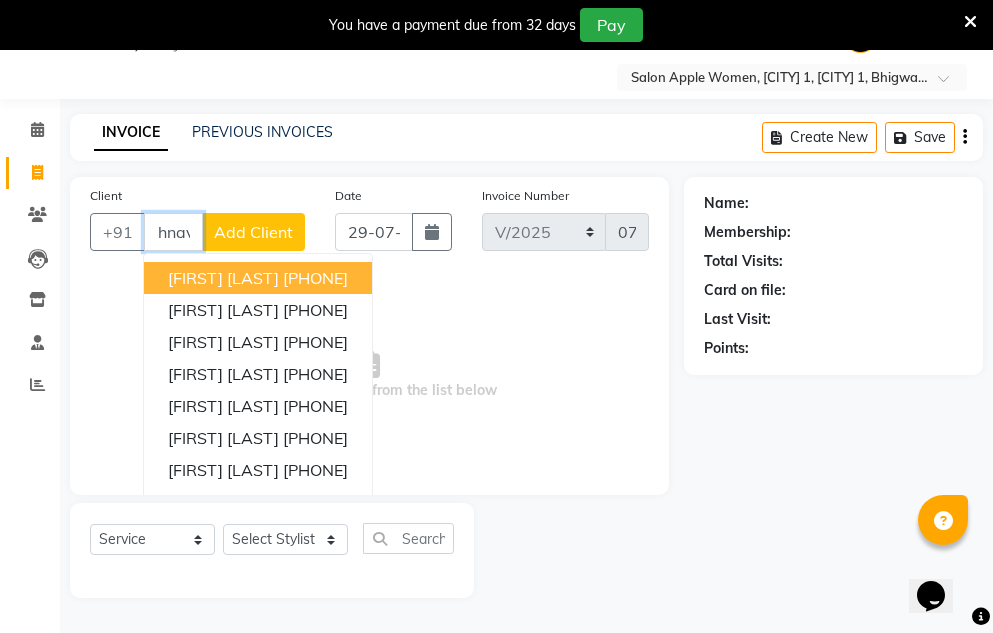 scroll, scrollTop: 0, scrollLeft: 34, axis: horizontal 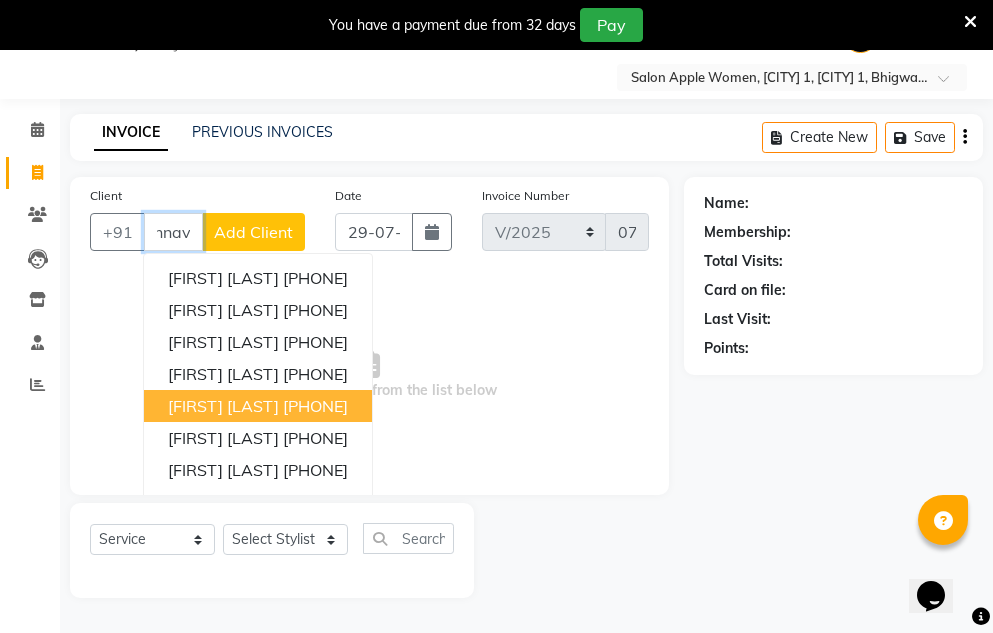 click on "Vaishnavi Jagtap" at bounding box center (223, 406) 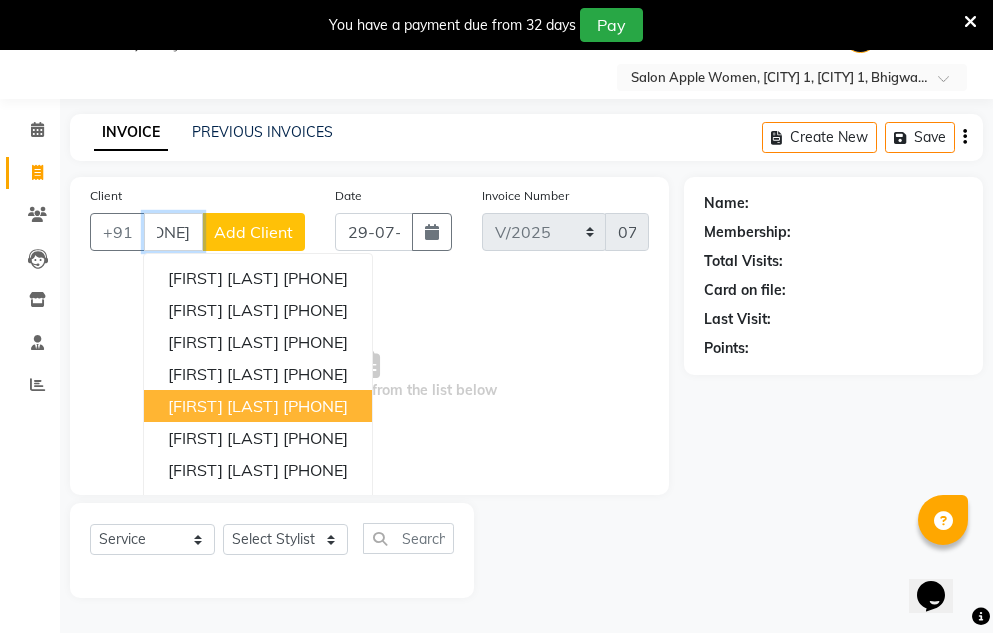 scroll, scrollTop: 0, scrollLeft: 0, axis: both 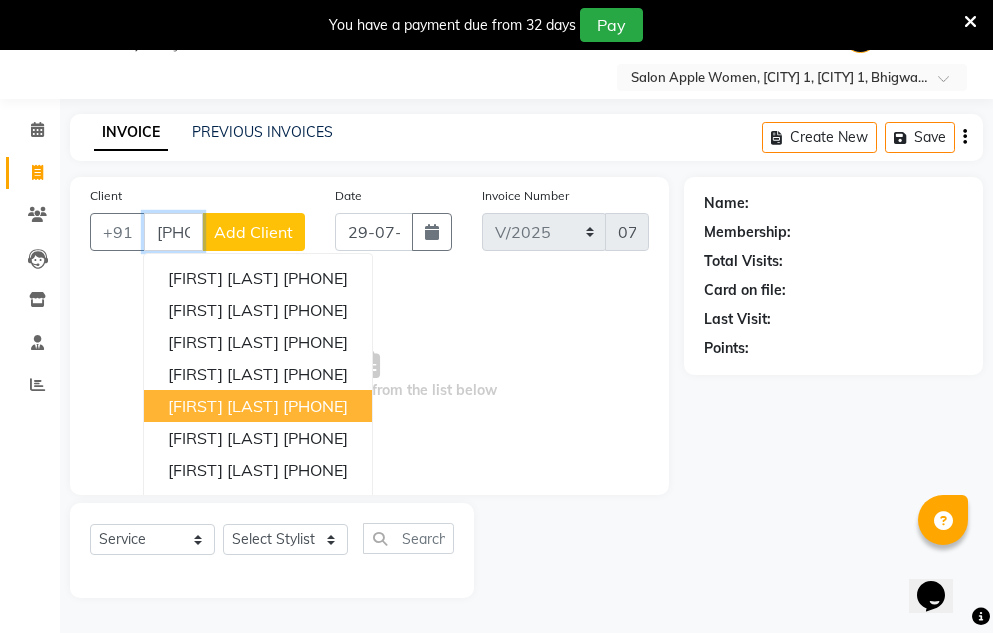 type on "9552849191" 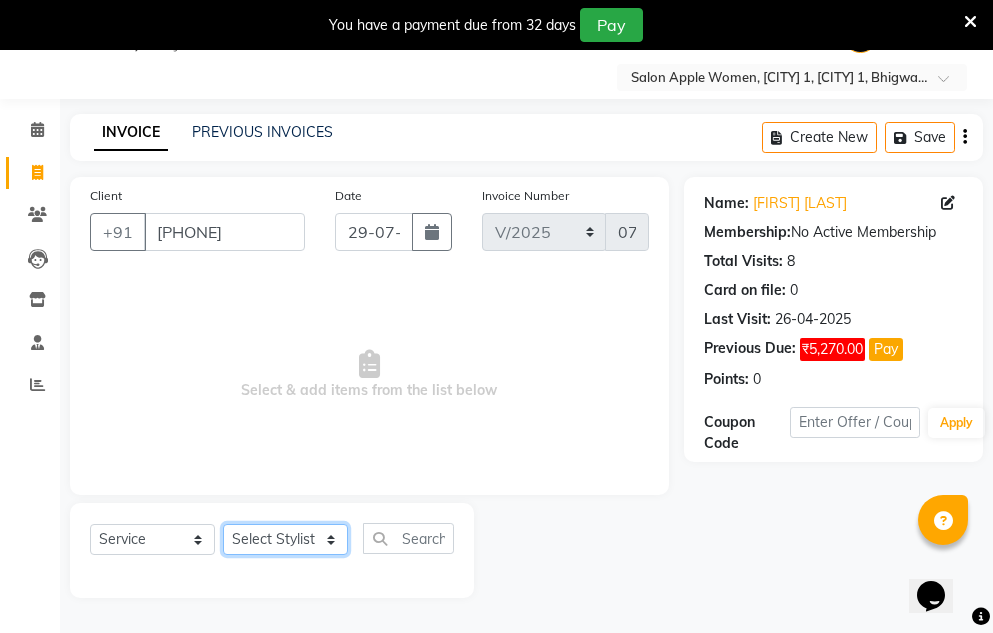 click on "Select Stylist Anita Amol mahske Archana Dhavale komal Madhuri Reception Shri Kale" 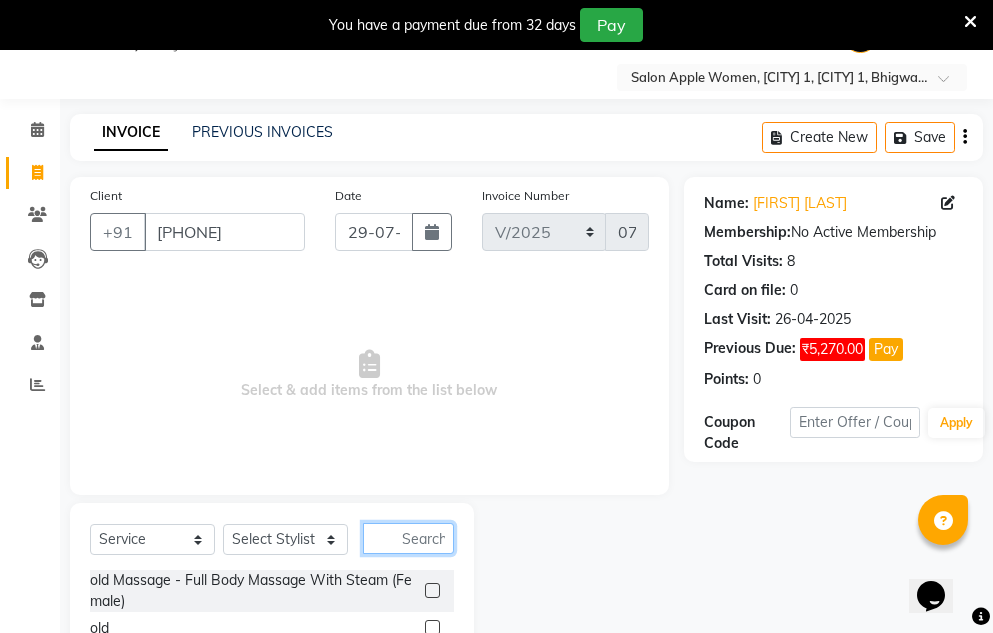 click 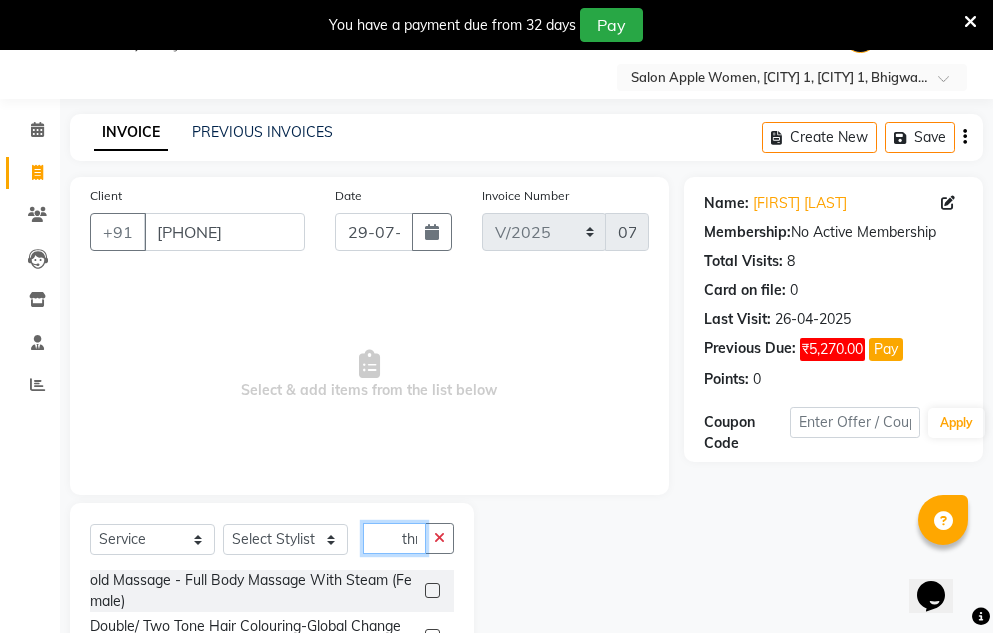 scroll, scrollTop: 0, scrollLeft: 2, axis: horizontal 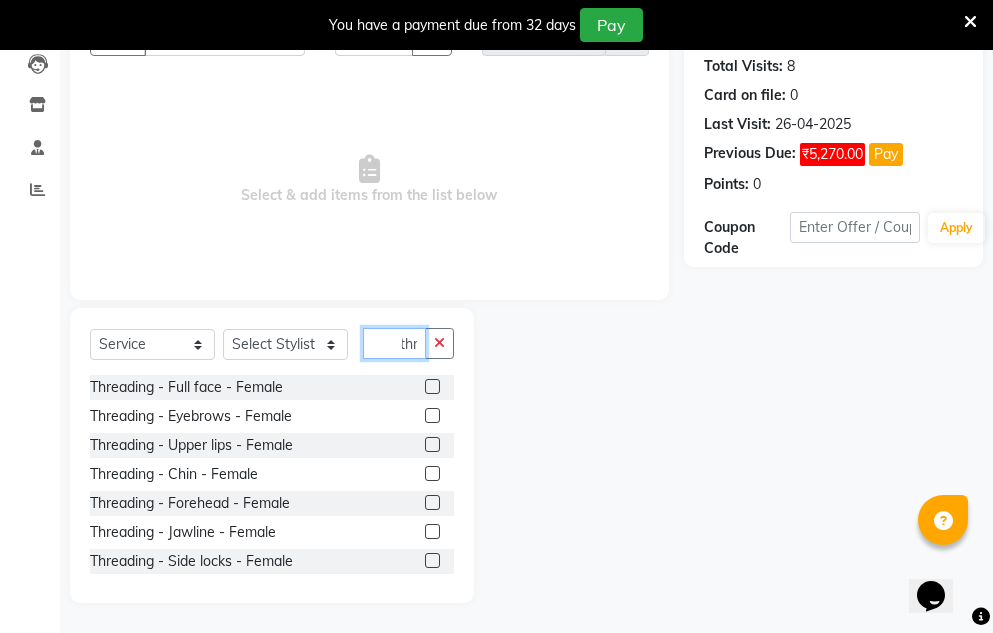 type on "thr" 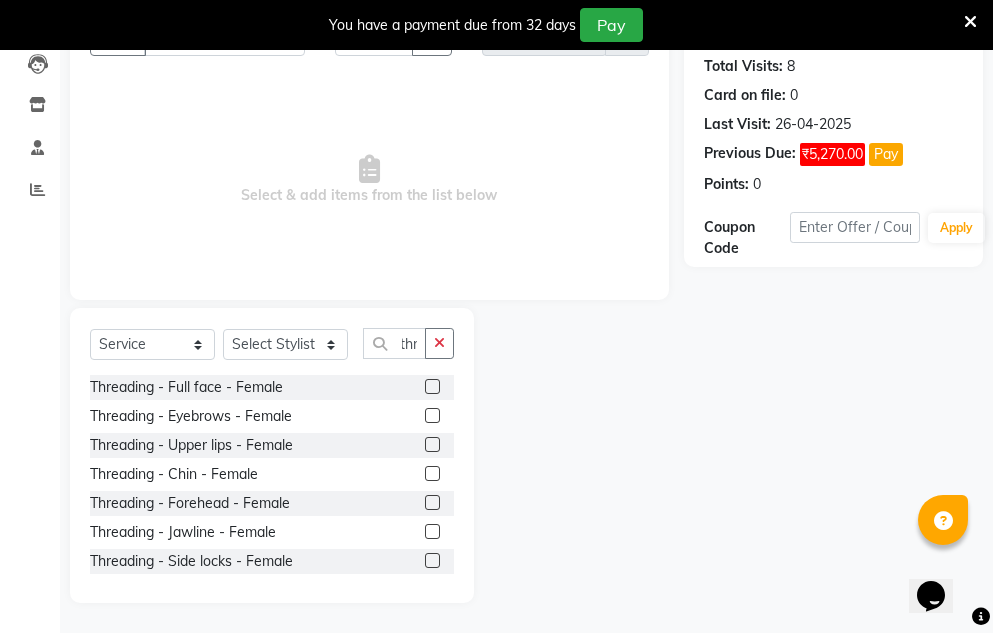 scroll, scrollTop: 0, scrollLeft: 0, axis: both 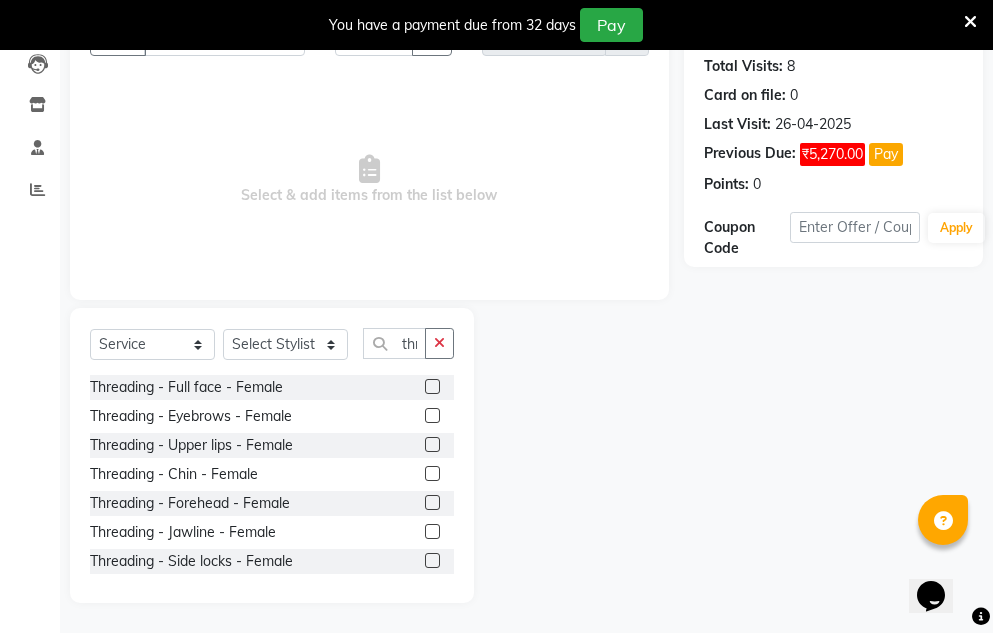 click 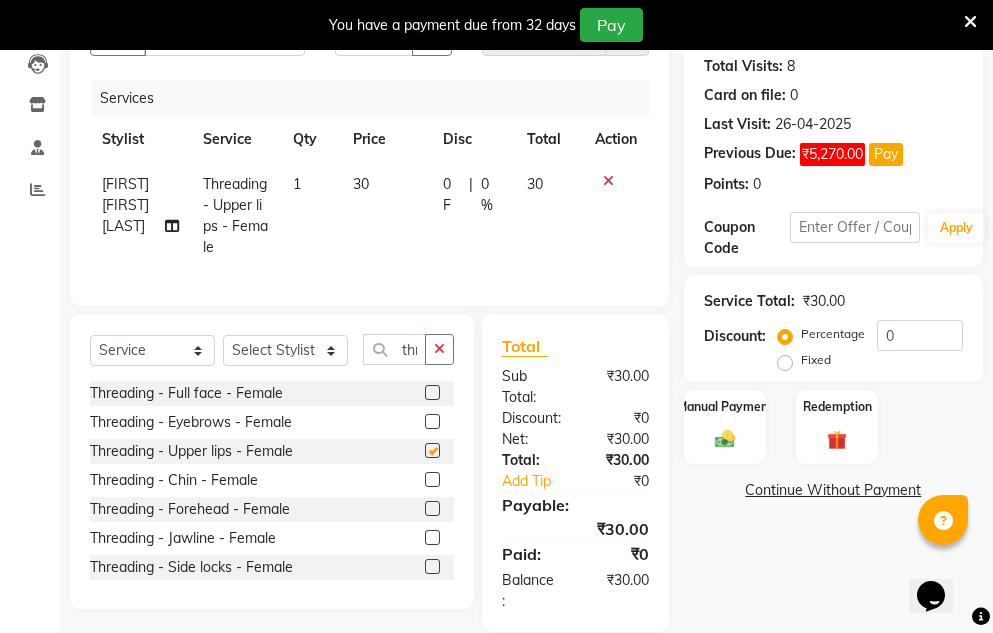 checkbox on "false" 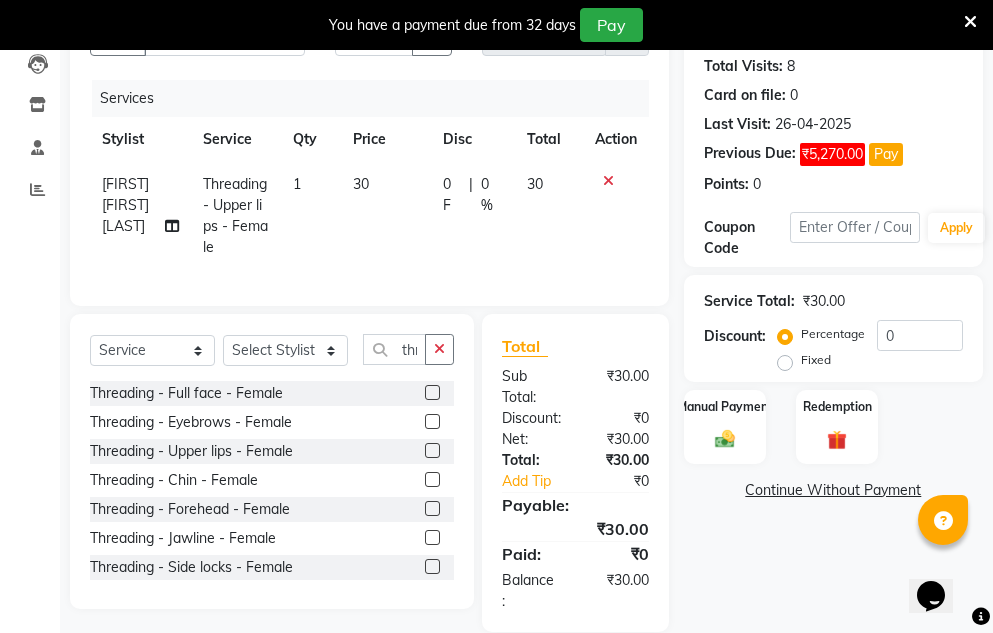 click 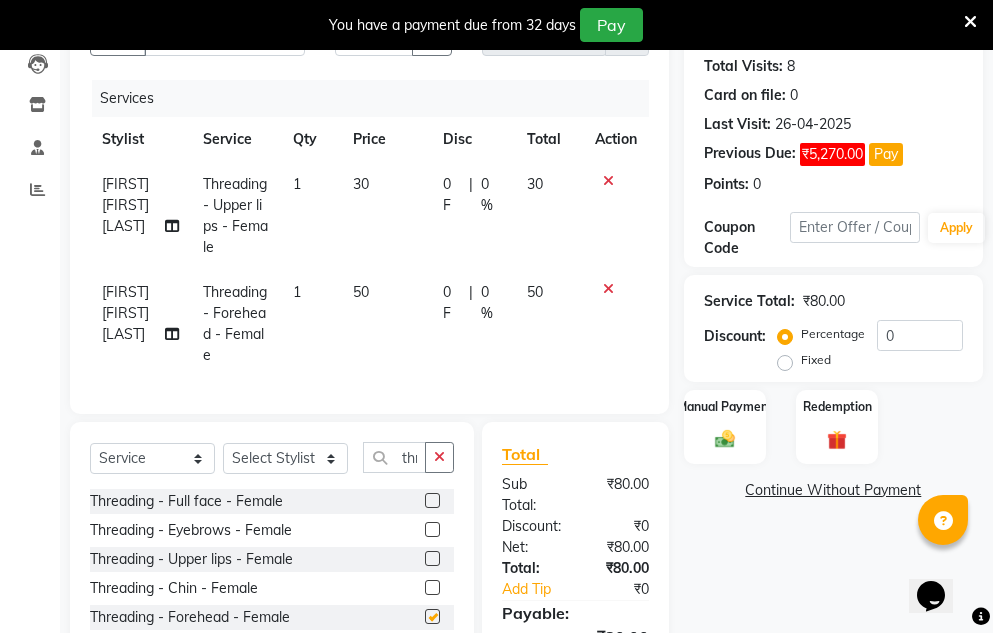 checkbox on "false" 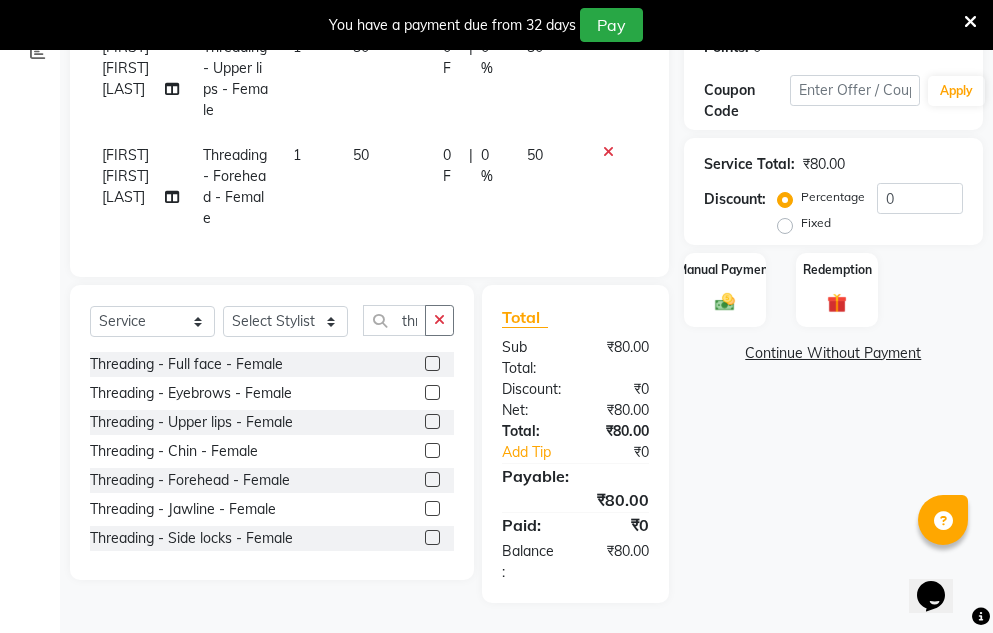 scroll, scrollTop: 397, scrollLeft: 0, axis: vertical 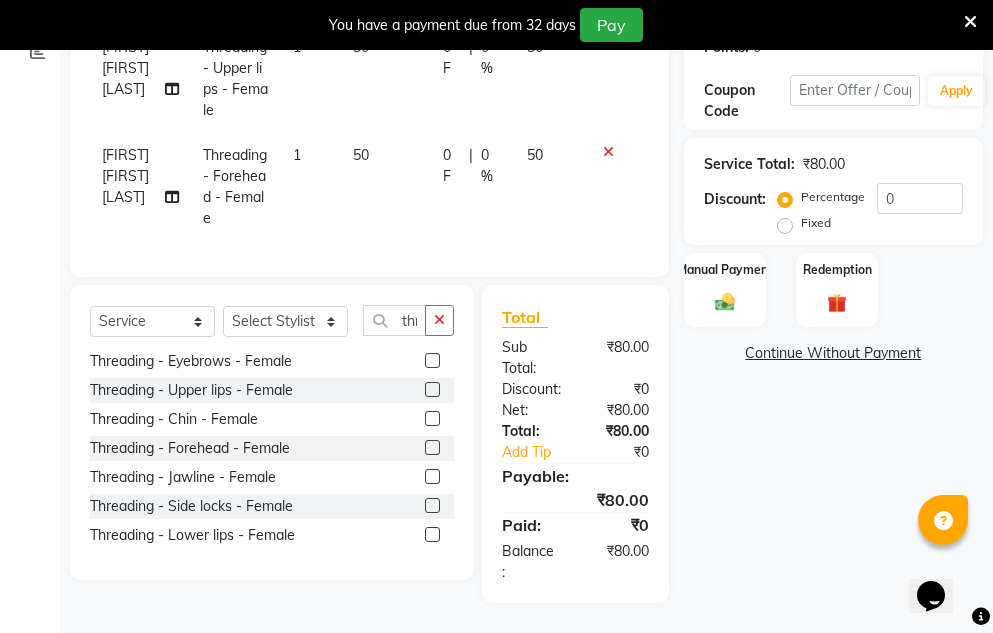 click 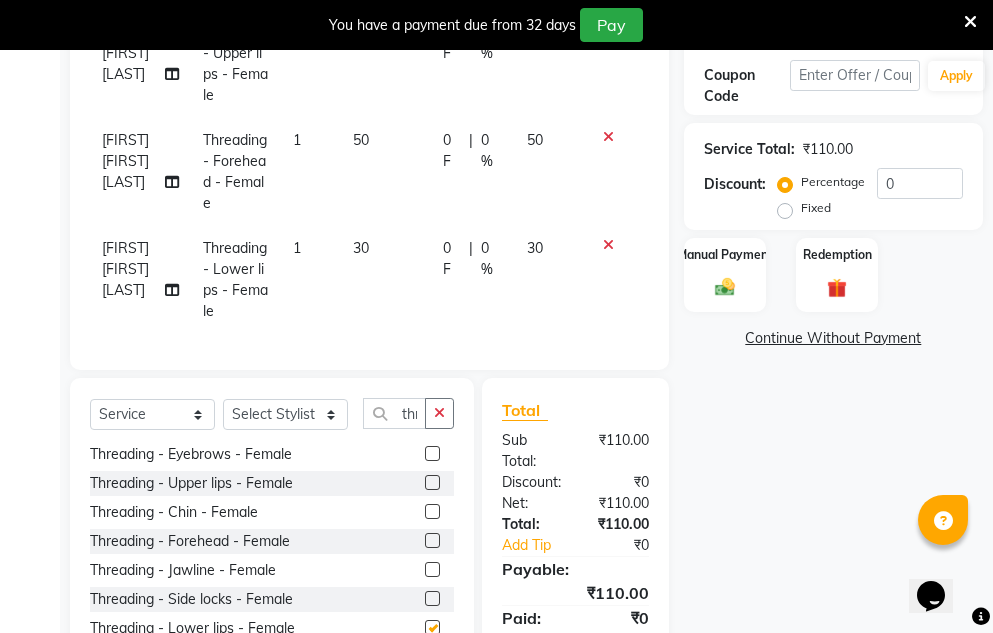 checkbox on "false" 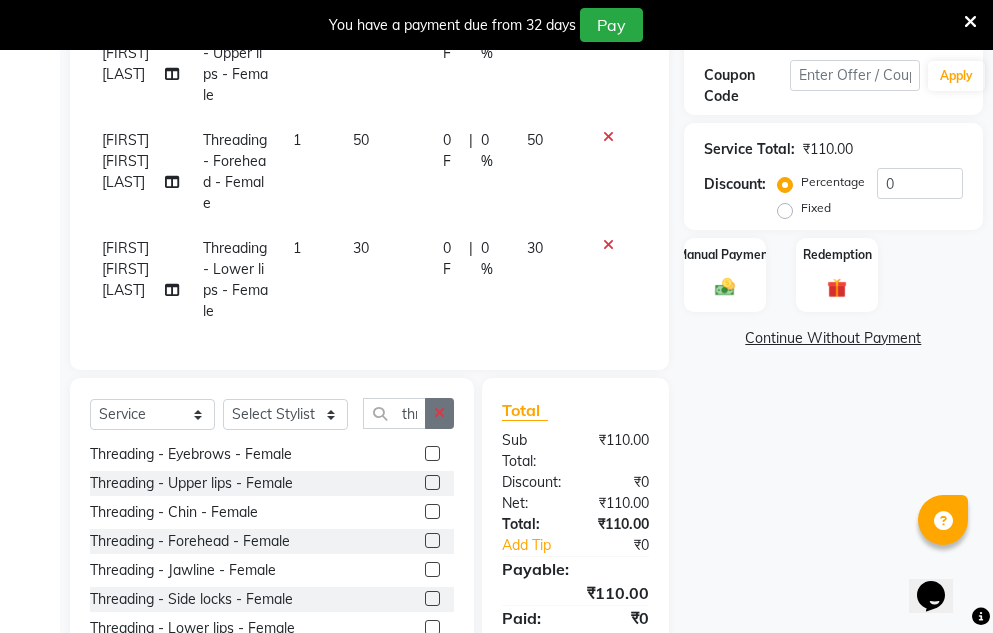 click 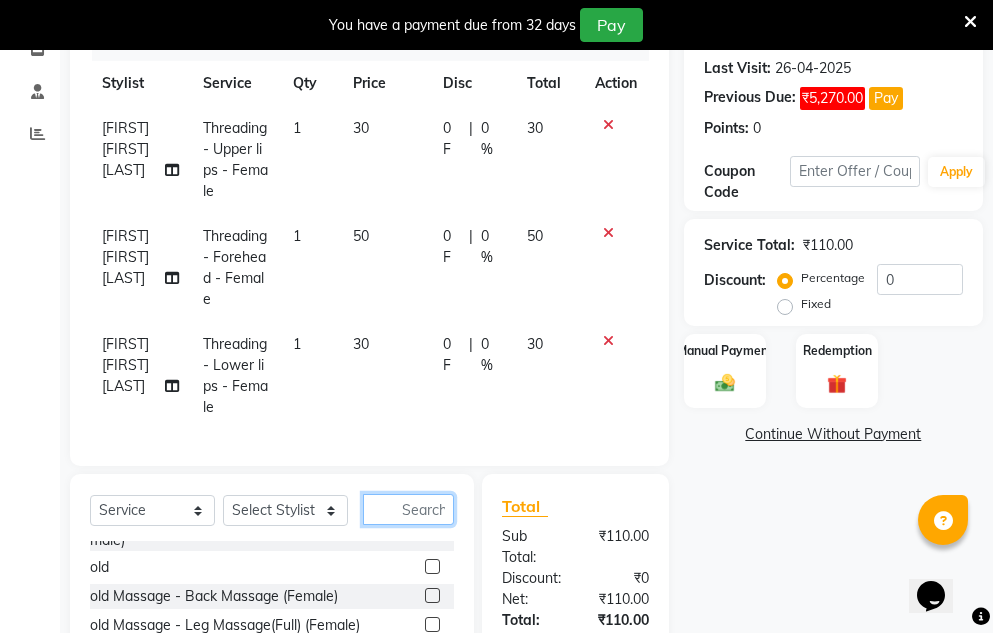 scroll, scrollTop: 500, scrollLeft: 0, axis: vertical 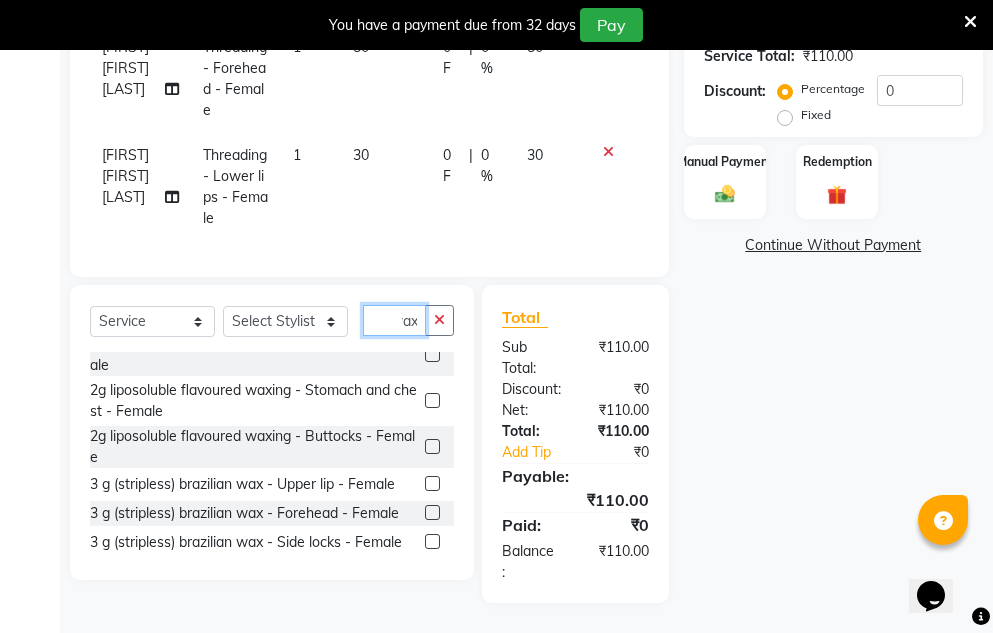 type on "wax" 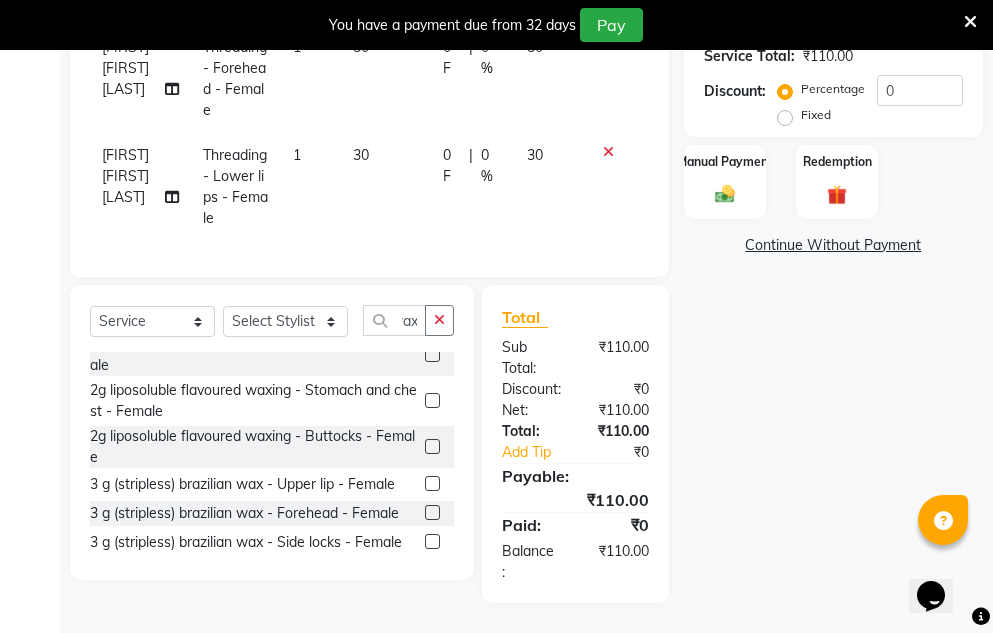 scroll, scrollTop: 0, scrollLeft: 0, axis: both 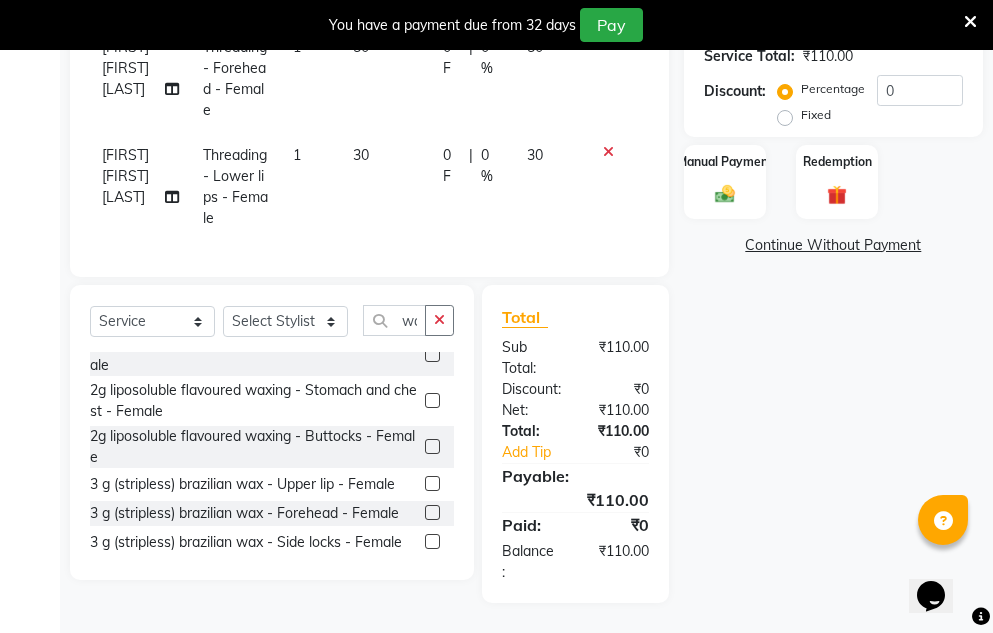 click 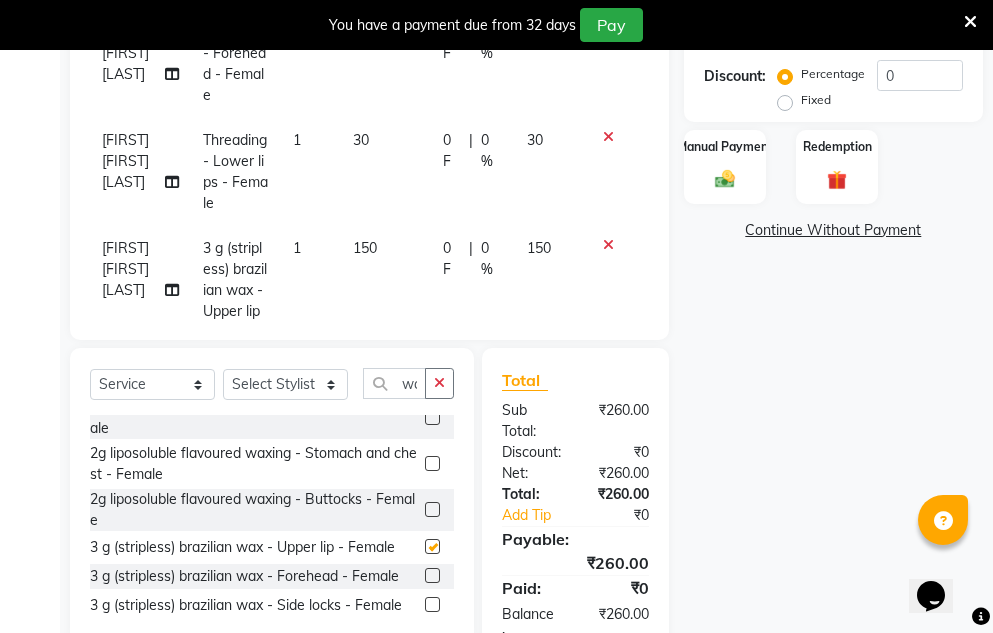 checkbox on "false" 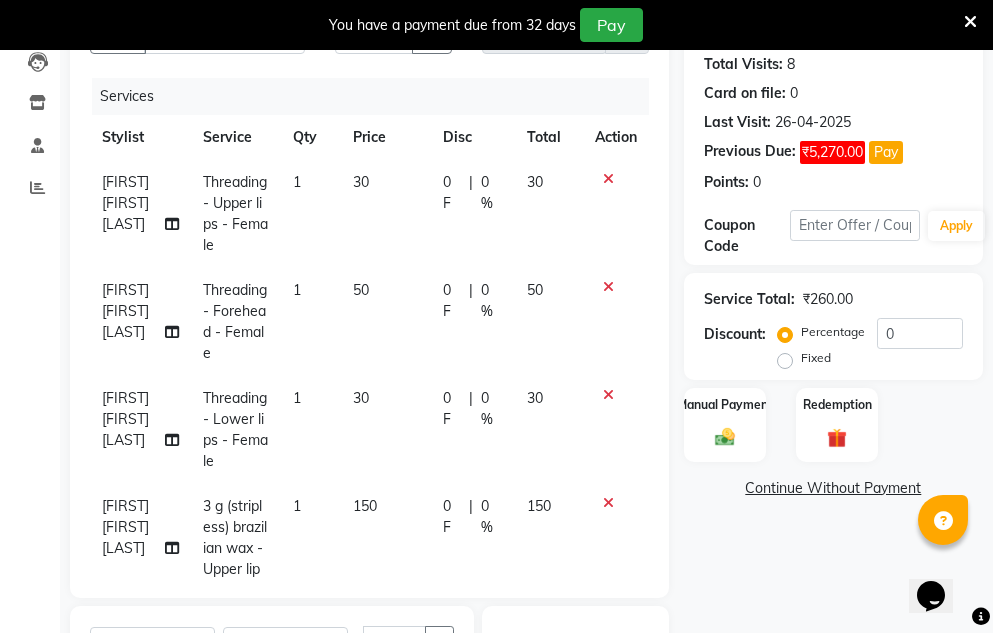 scroll, scrollTop: 205, scrollLeft: 0, axis: vertical 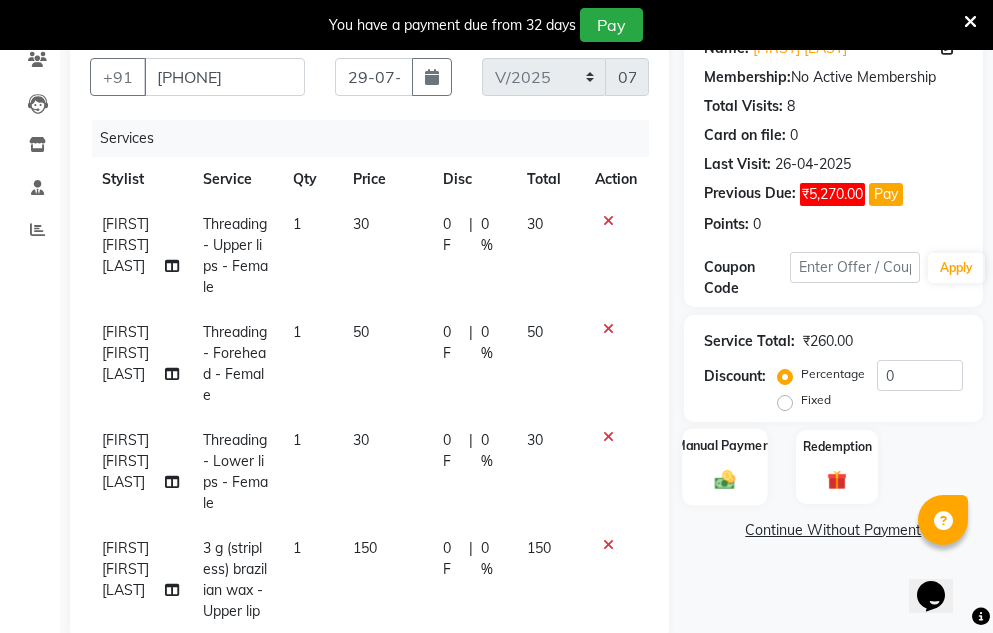 click 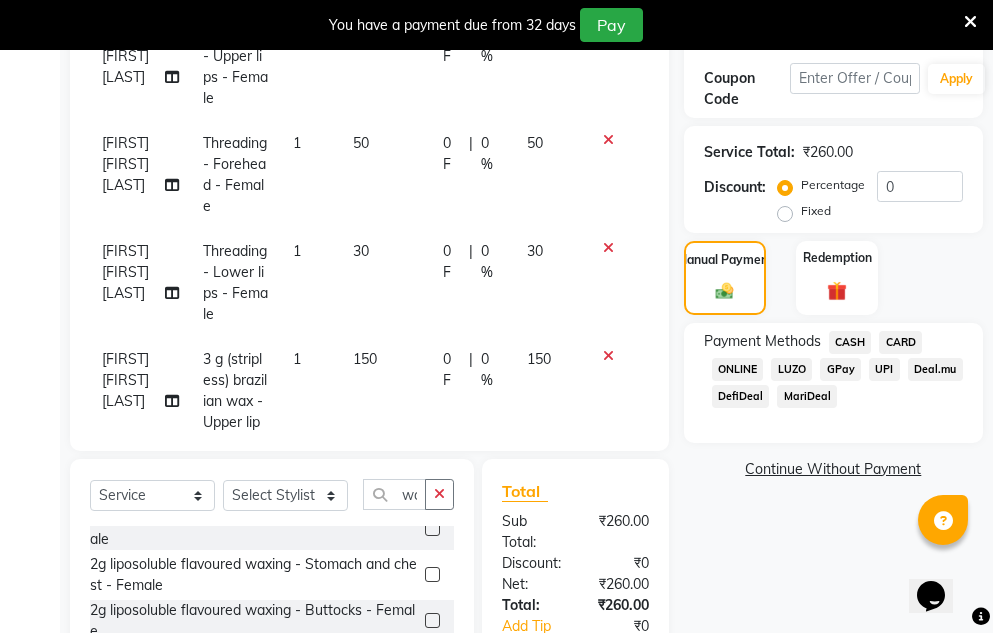 scroll, scrollTop: 405, scrollLeft: 0, axis: vertical 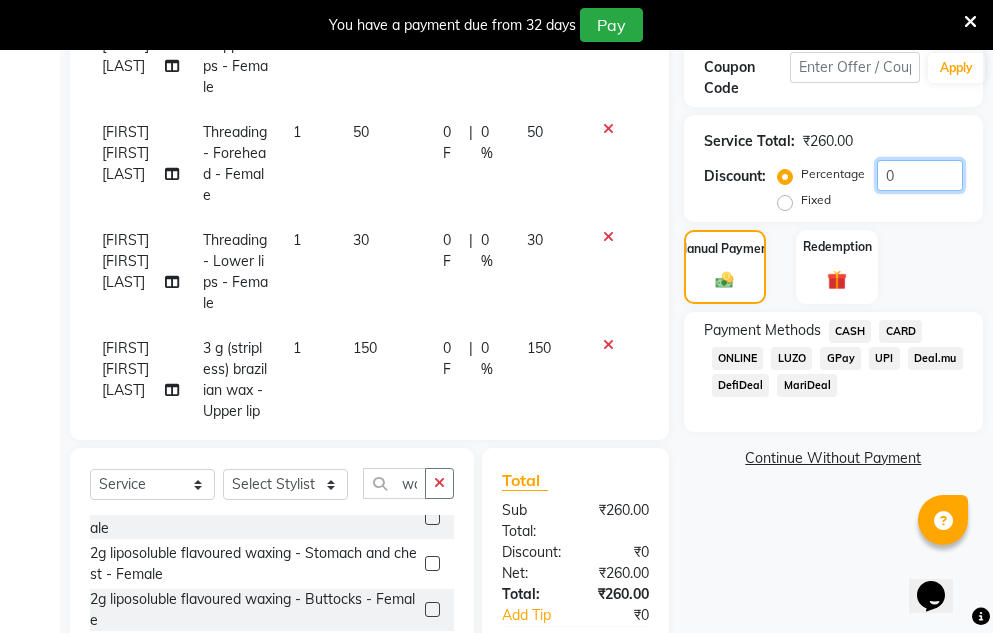 click on "0" 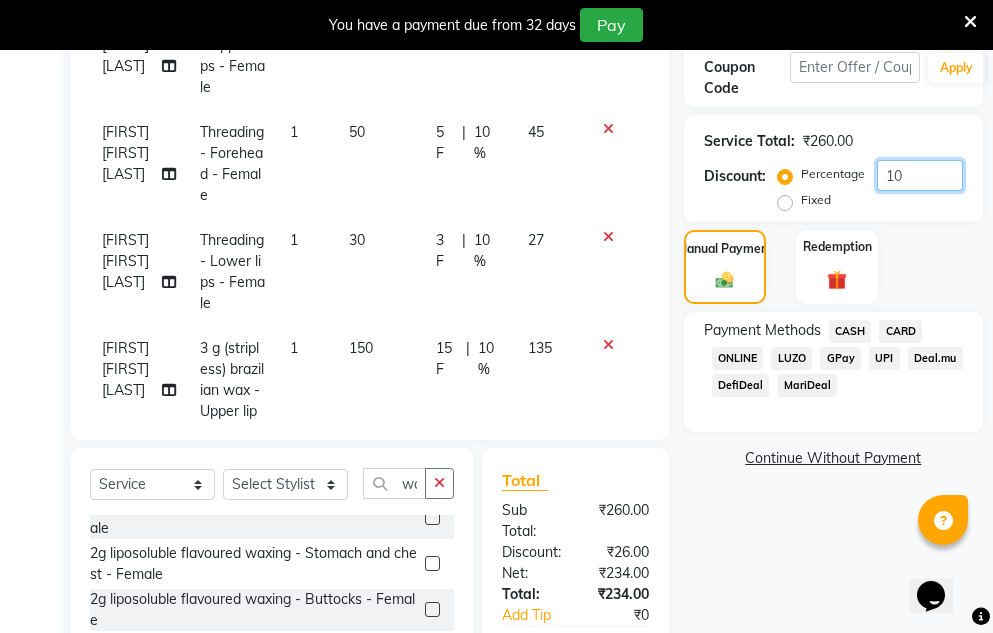 type on "10" 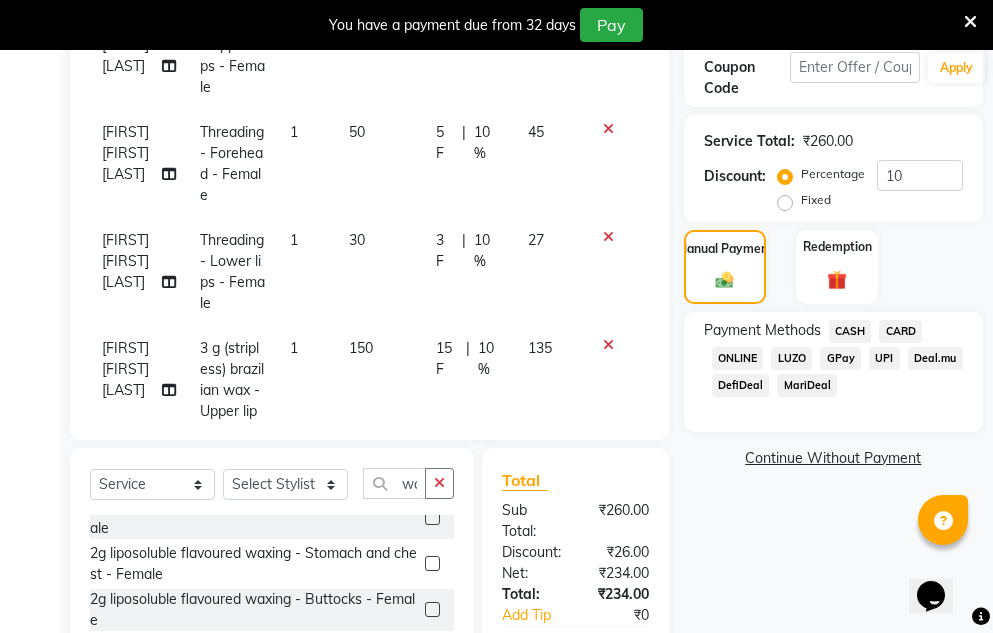 click on "GPay" 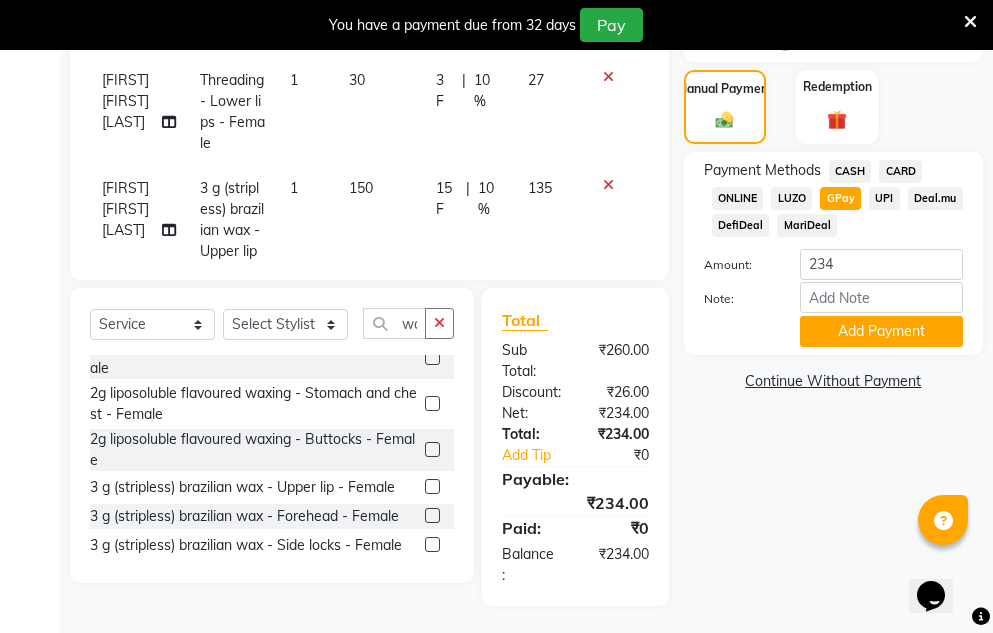 scroll, scrollTop: 568, scrollLeft: 0, axis: vertical 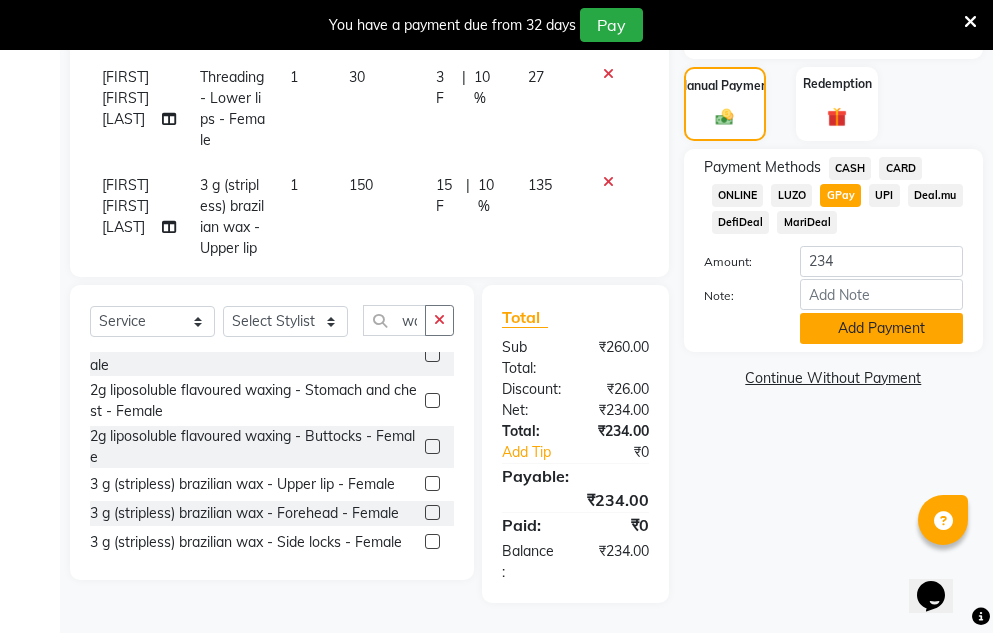 click on "Add Payment" 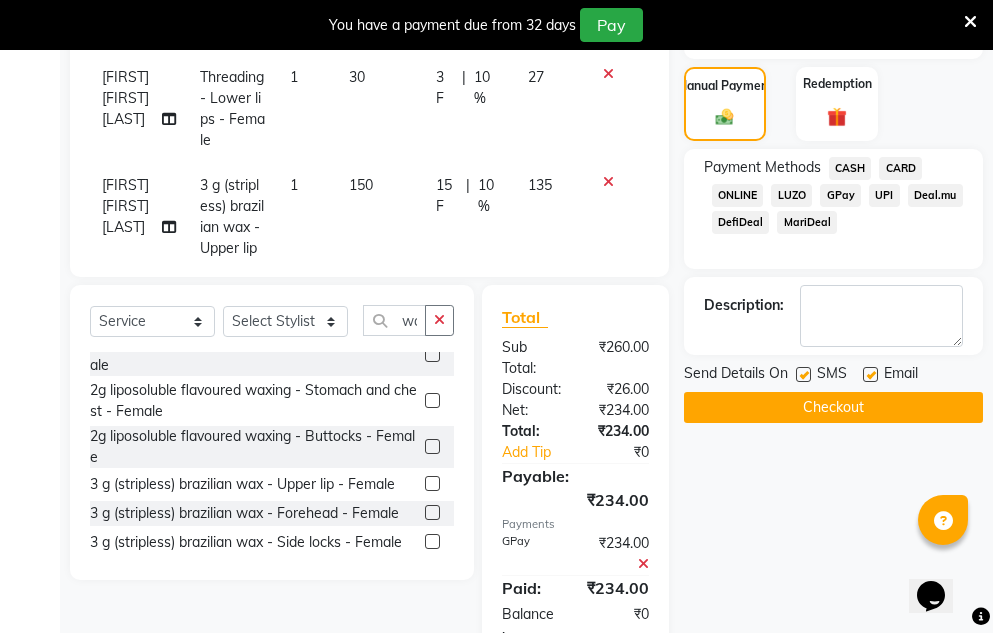 click on "Checkout" 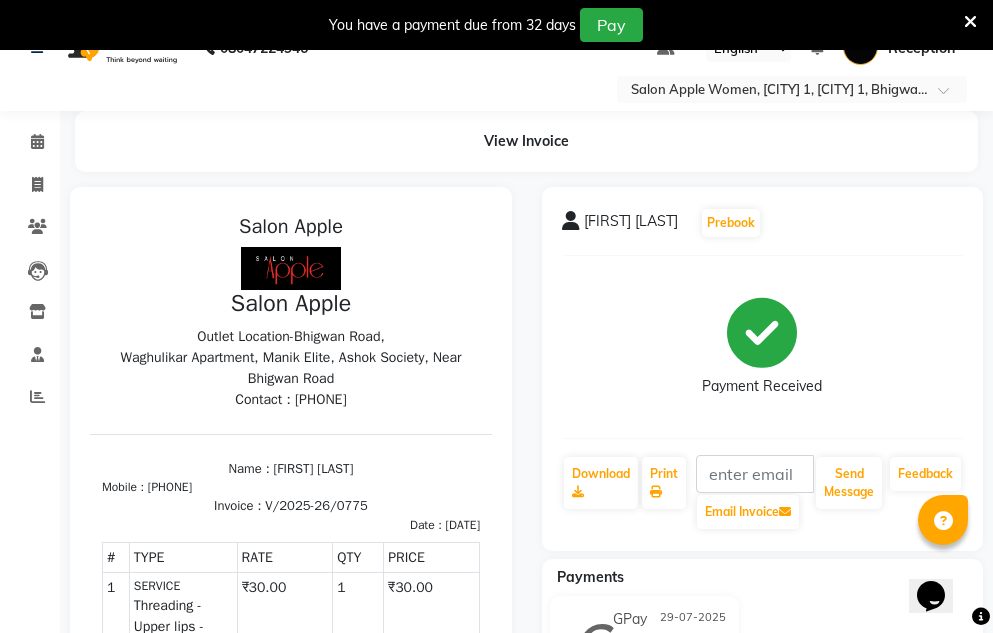 scroll, scrollTop: 0, scrollLeft: 0, axis: both 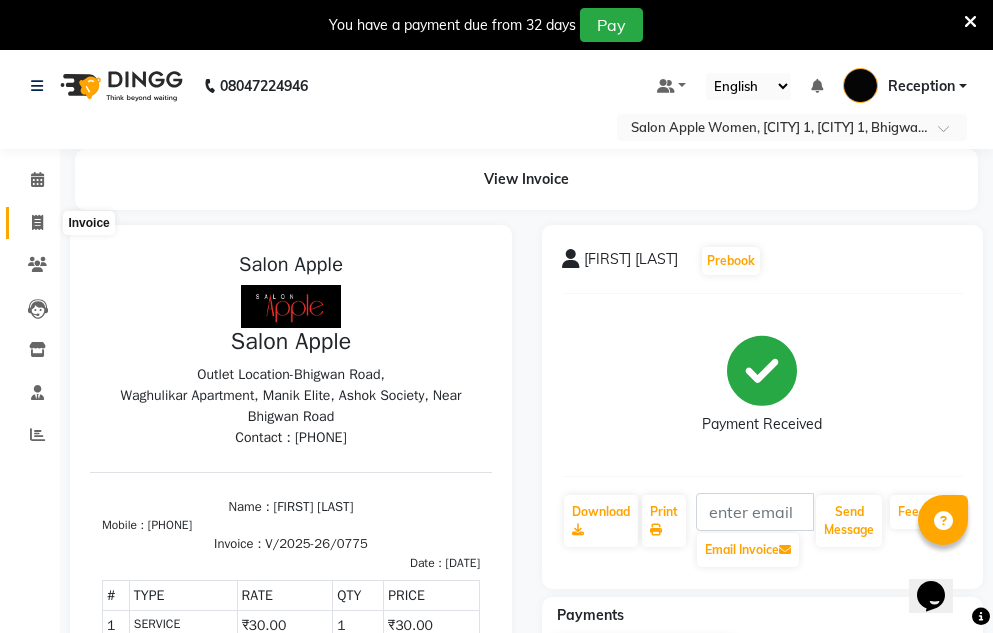drag, startPoint x: 39, startPoint y: 224, endPoint x: 85, endPoint y: 218, distance: 46.389652 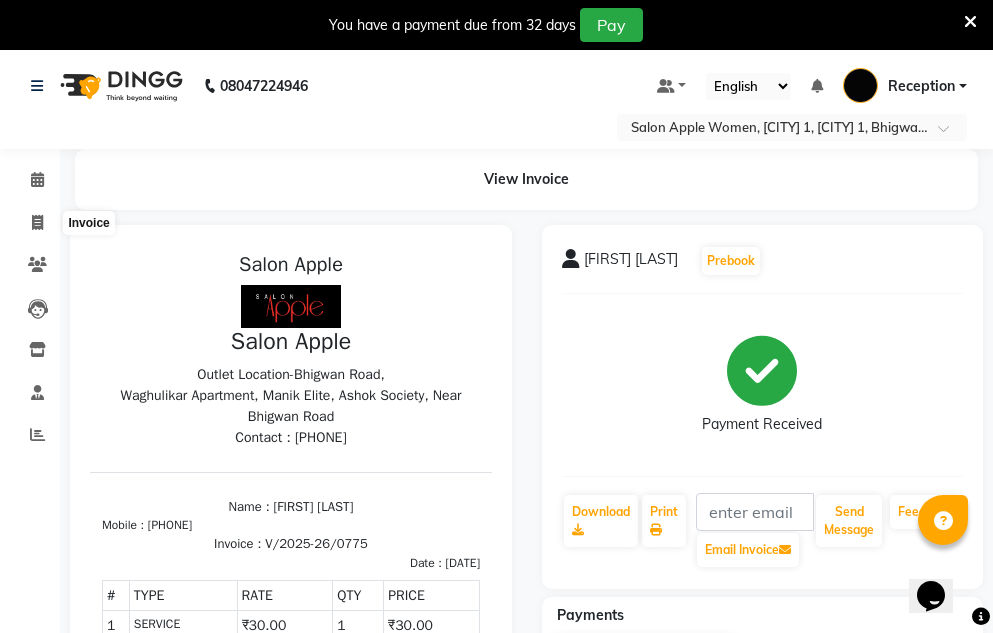 select on "service" 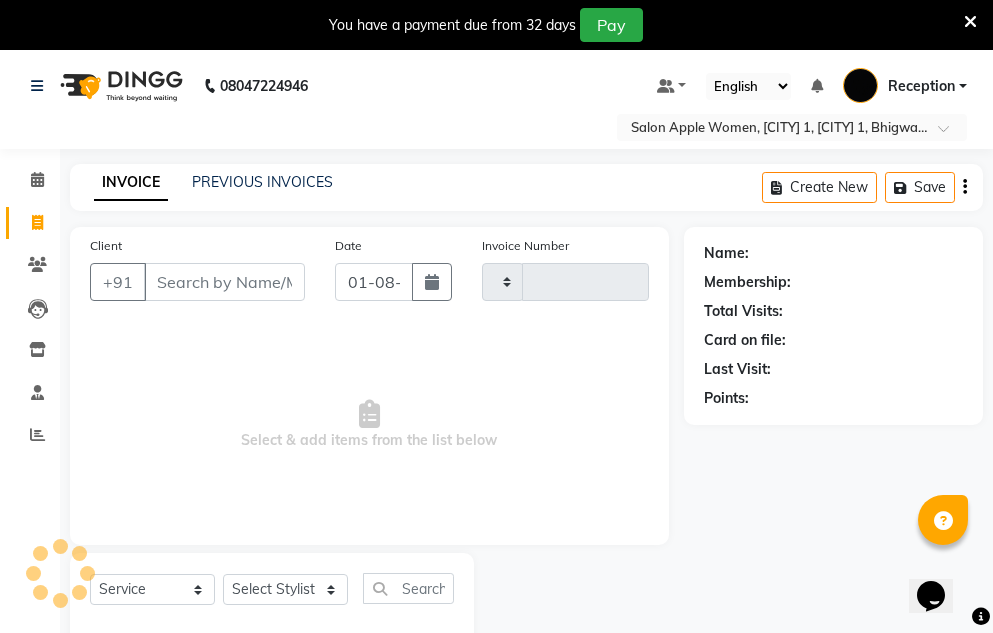 type on "0776" 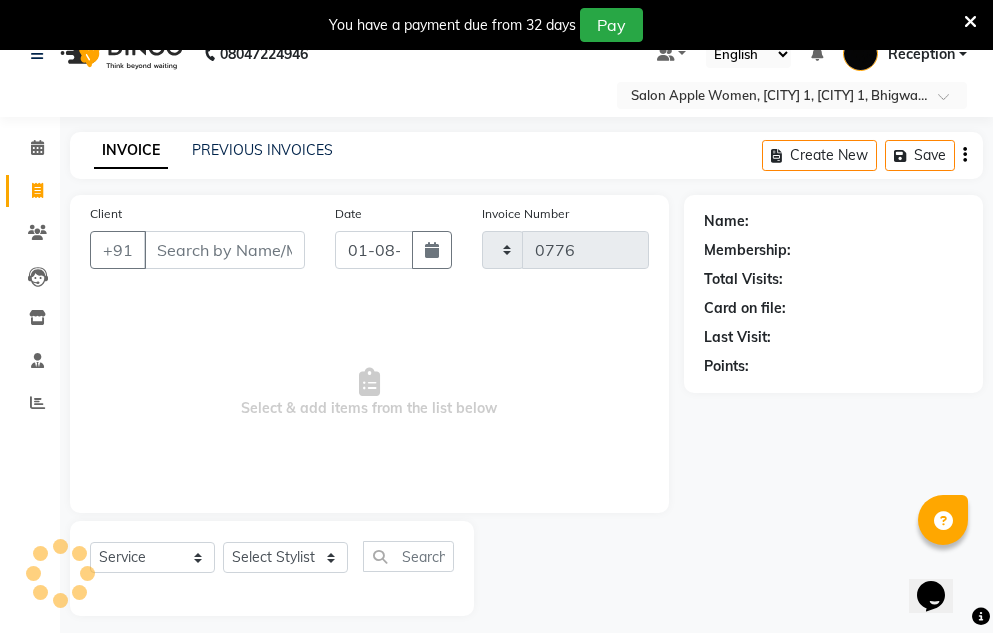 select on "586" 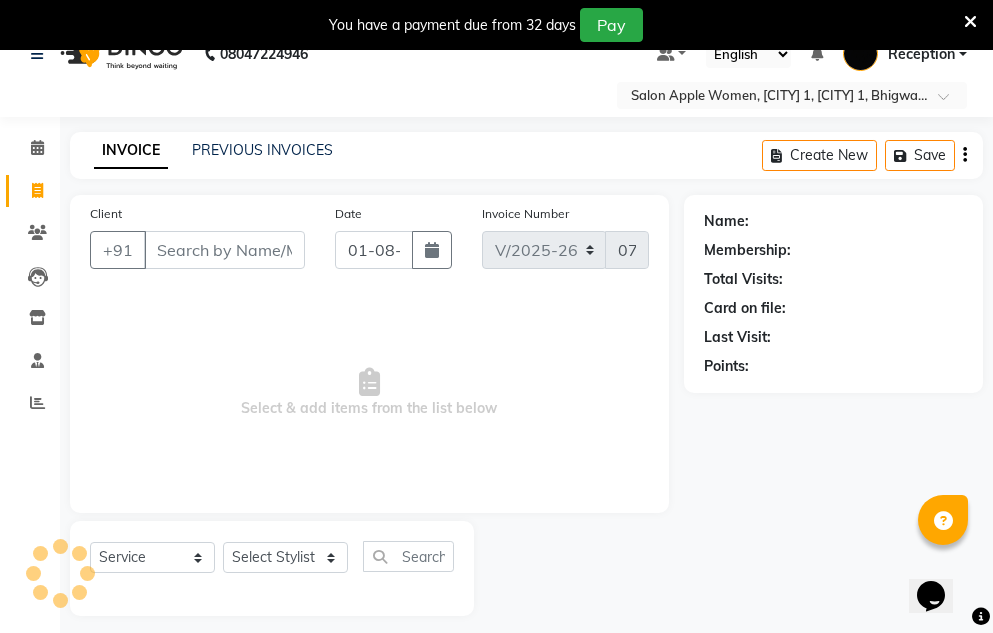 scroll, scrollTop: 50, scrollLeft: 0, axis: vertical 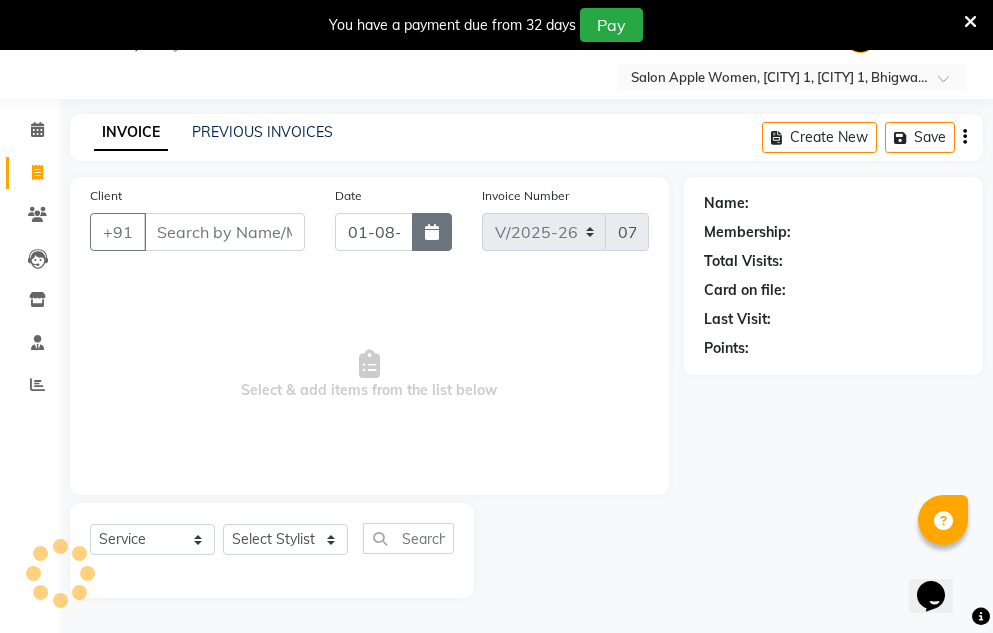 click 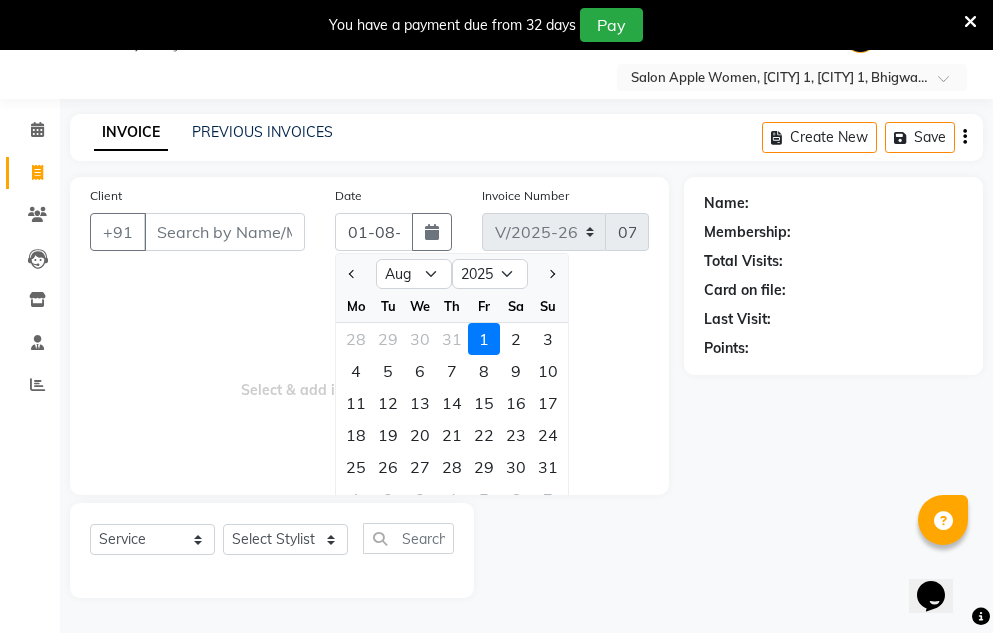 click 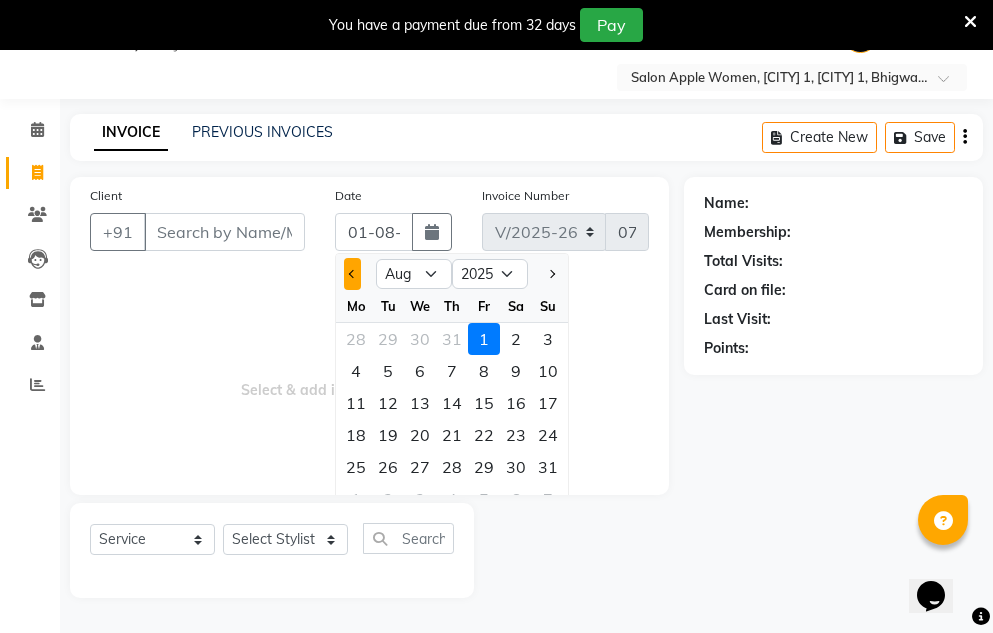 click 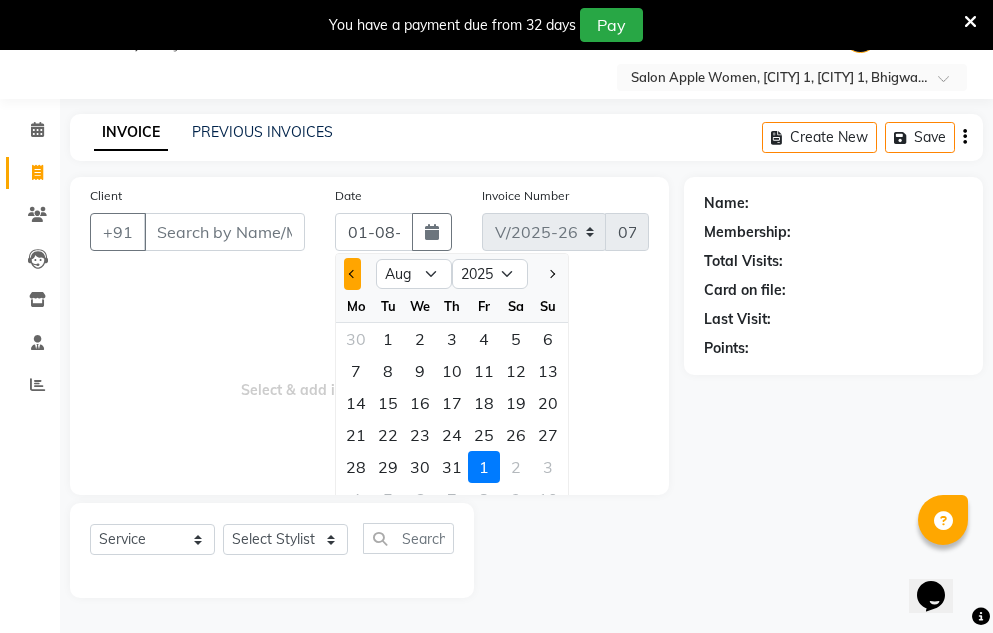 select on "7" 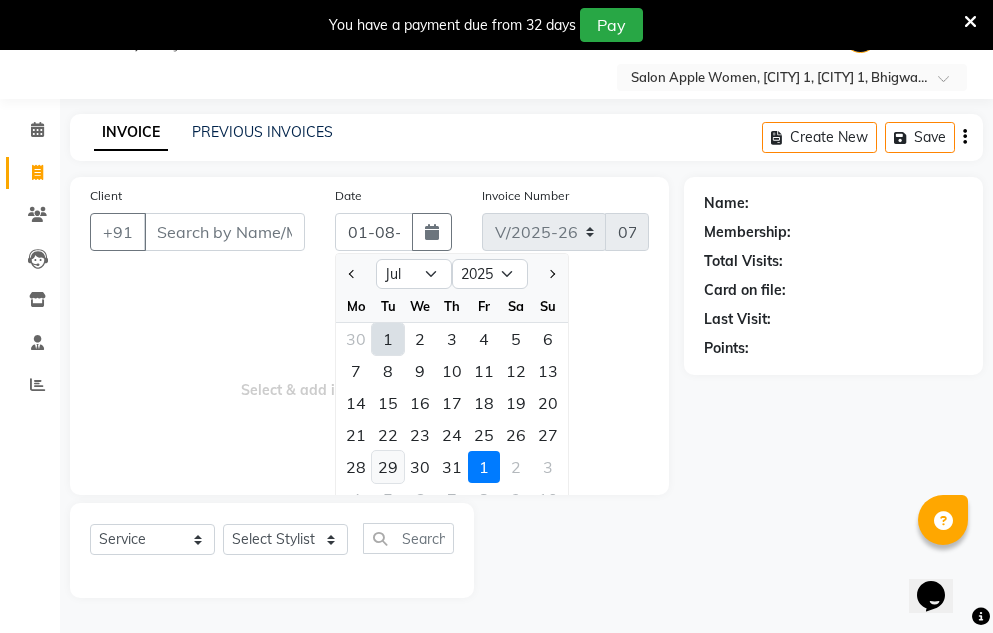 click on "29" 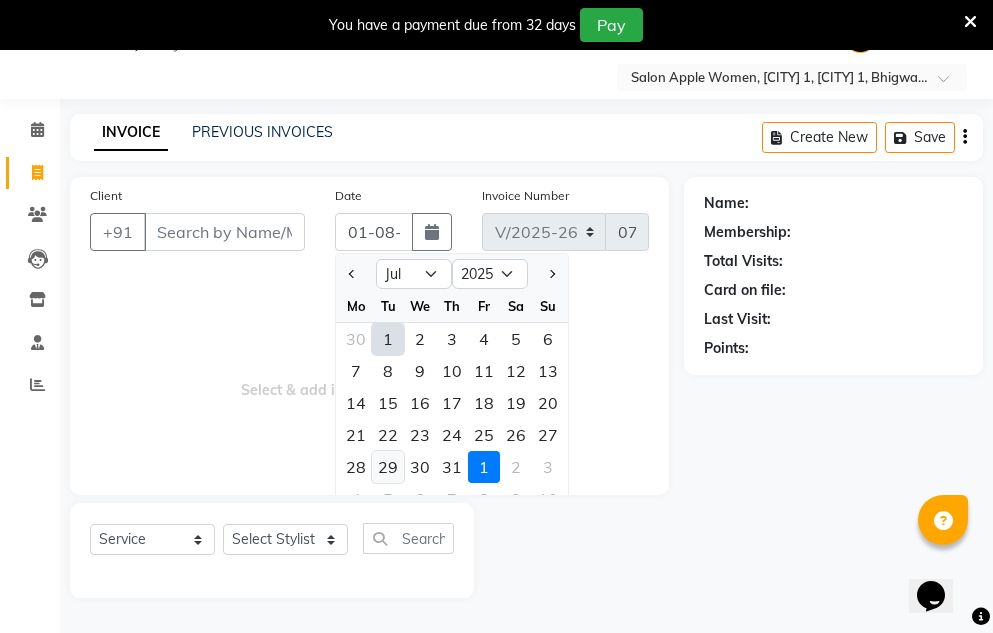 type on "29-07-2025" 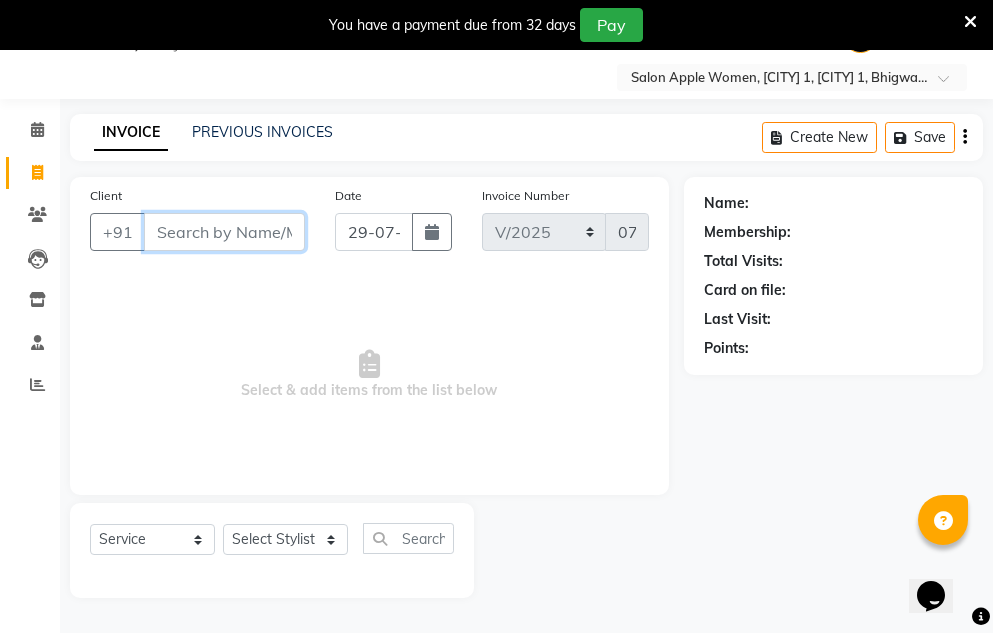 click on "Client" at bounding box center [224, 232] 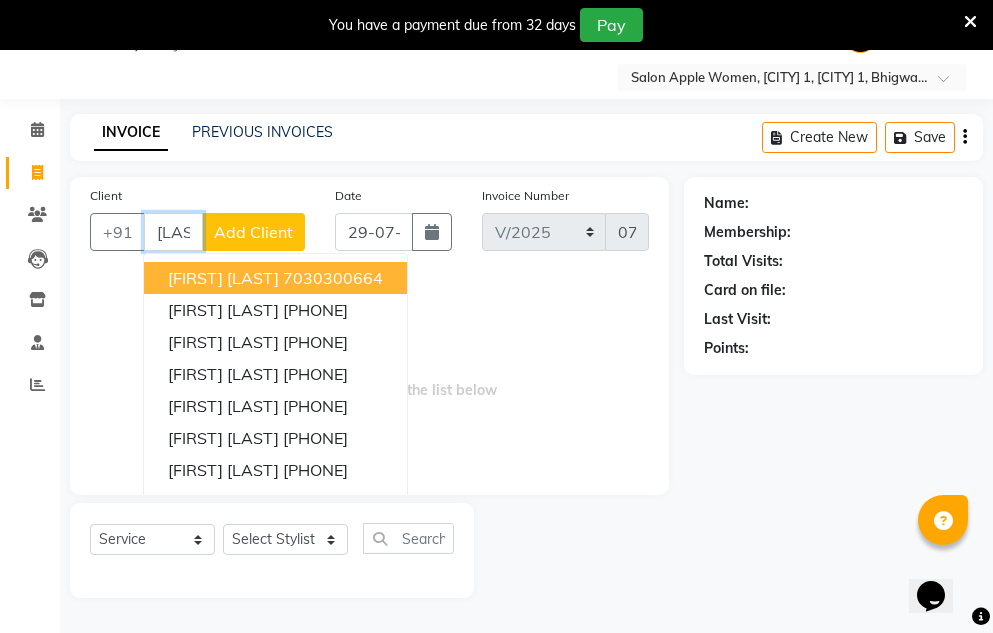 scroll, scrollTop: 0, scrollLeft: 12, axis: horizontal 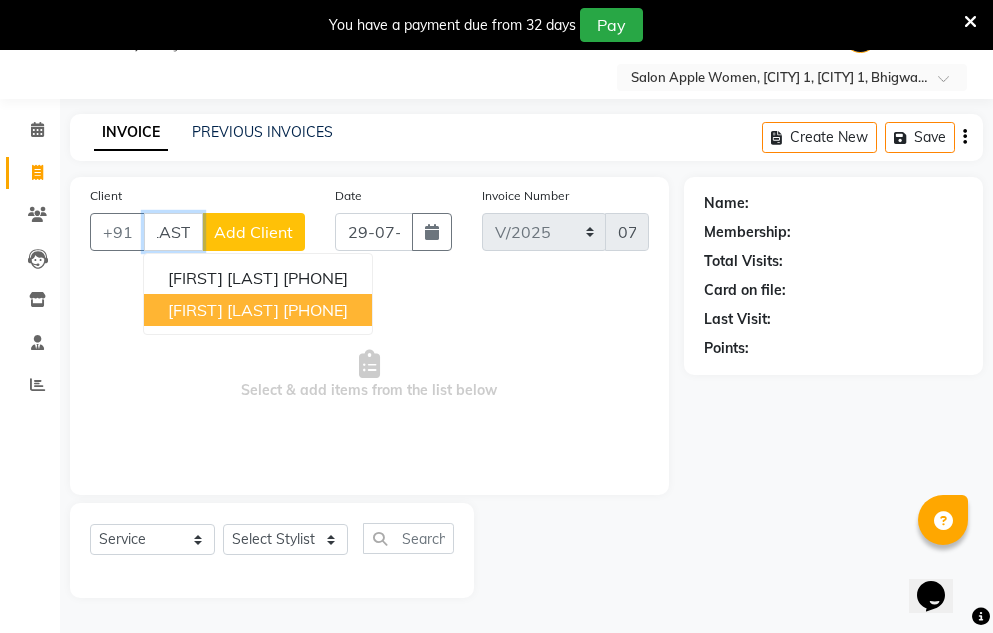 click on "9850097448" at bounding box center (315, 310) 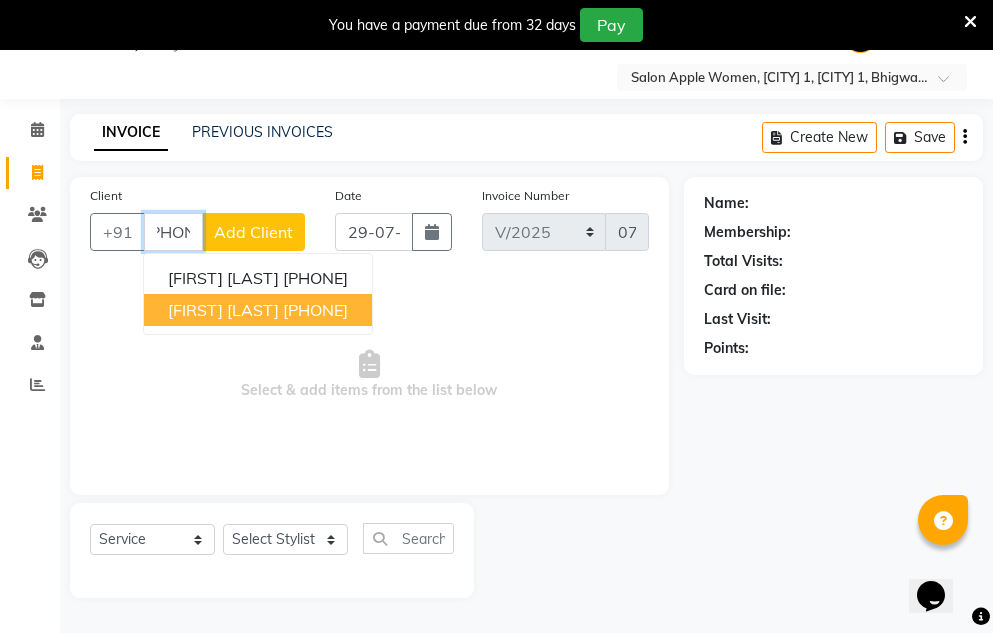 scroll, scrollTop: 0, scrollLeft: 0, axis: both 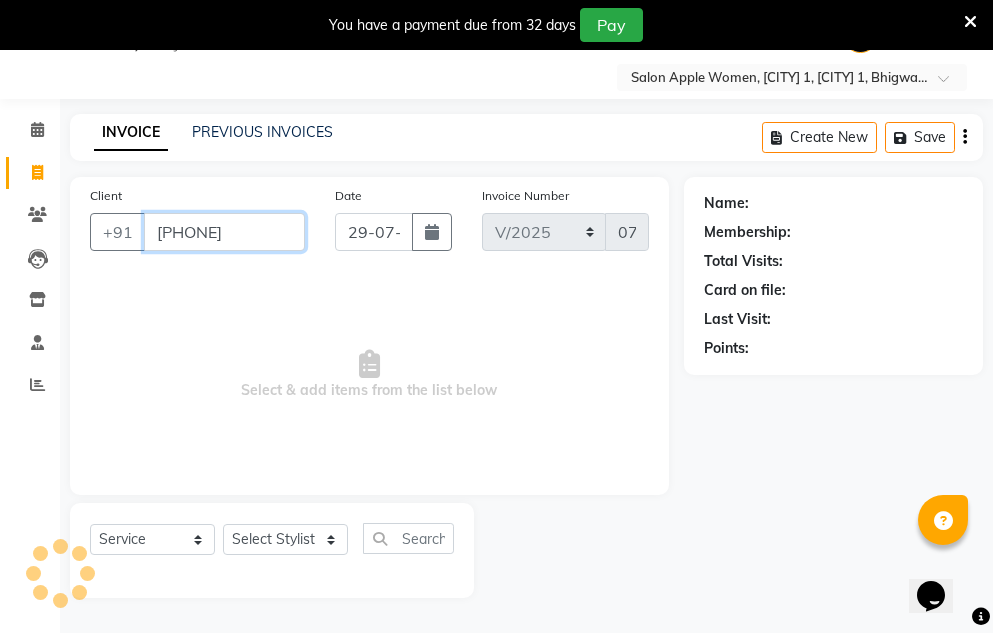 type on "9850097448" 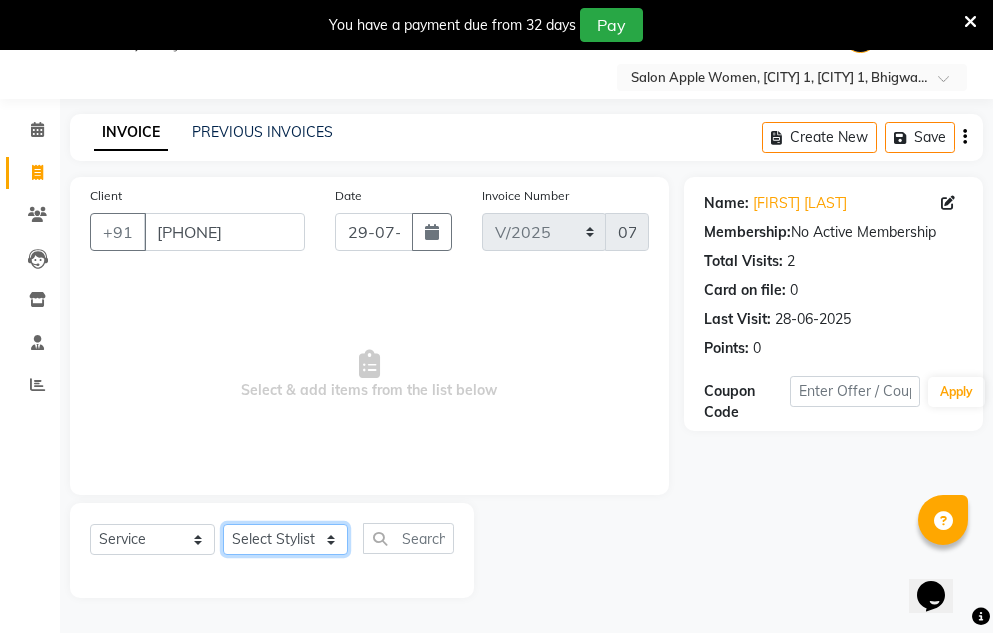 click on "Select Stylist Anita Amol mahske Archana Dhavale komal Madhuri Reception Shri Kale" 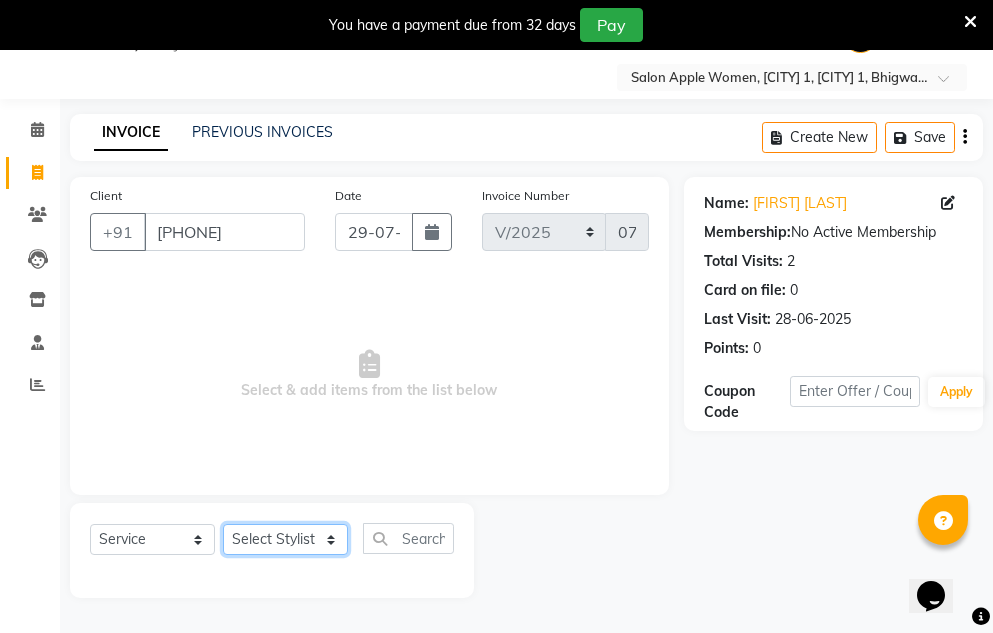 select on "63477" 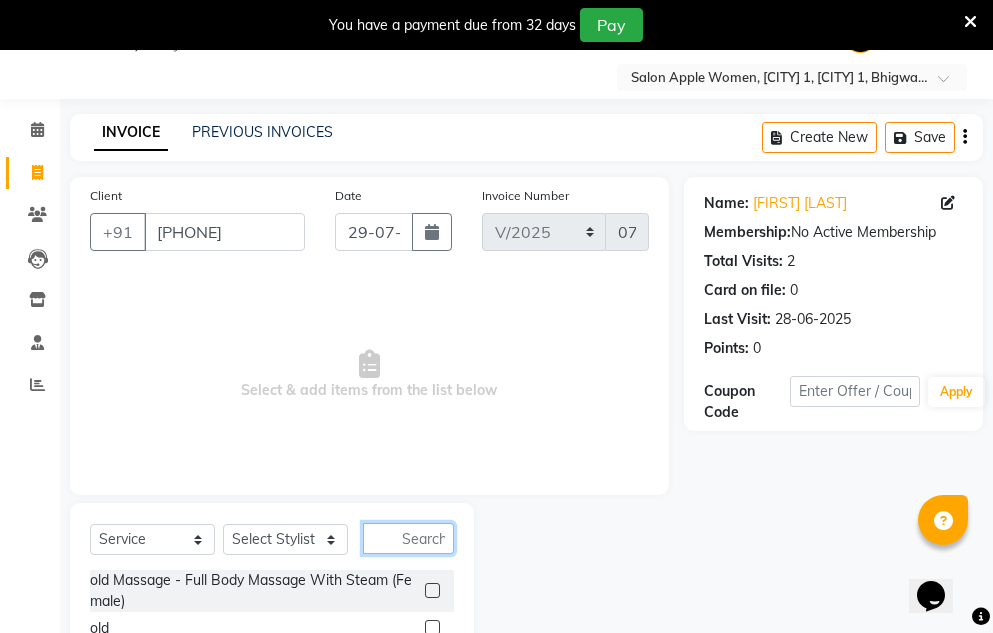 click 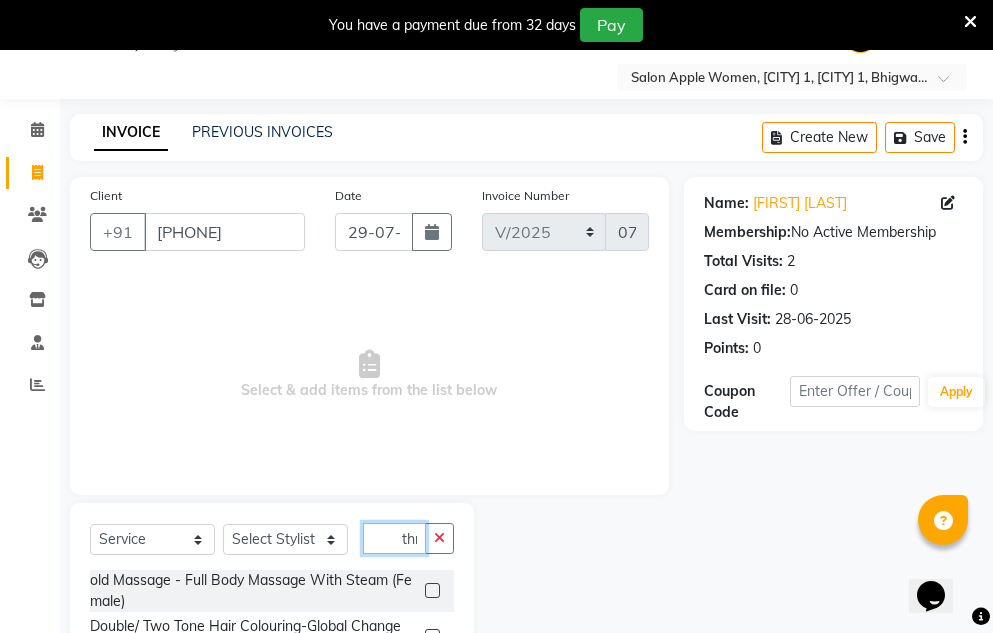 scroll, scrollTop: 0, scrollLeft: 2, axis: horizontal 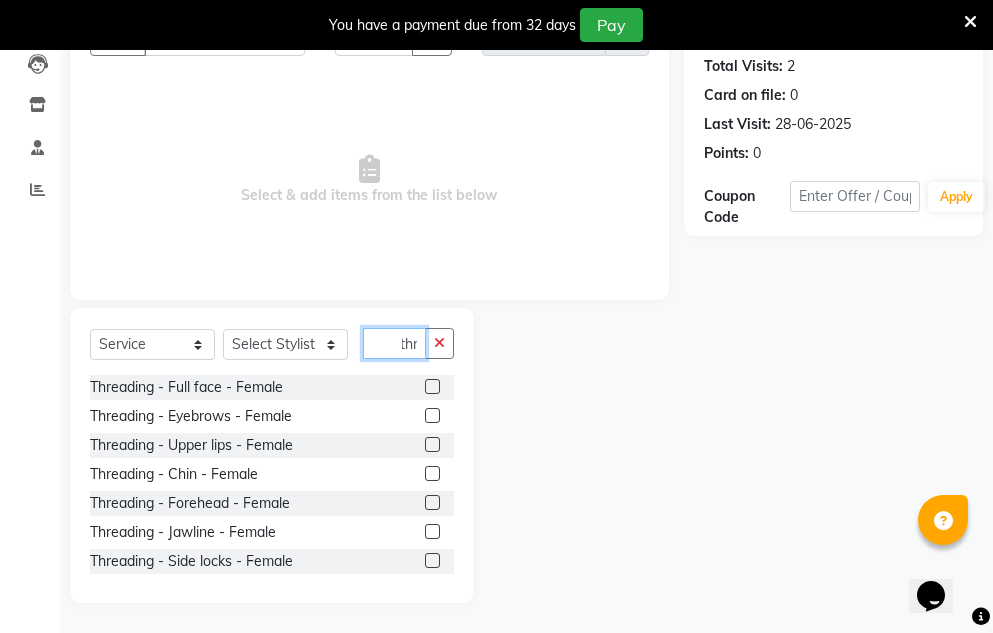 type on "thr" 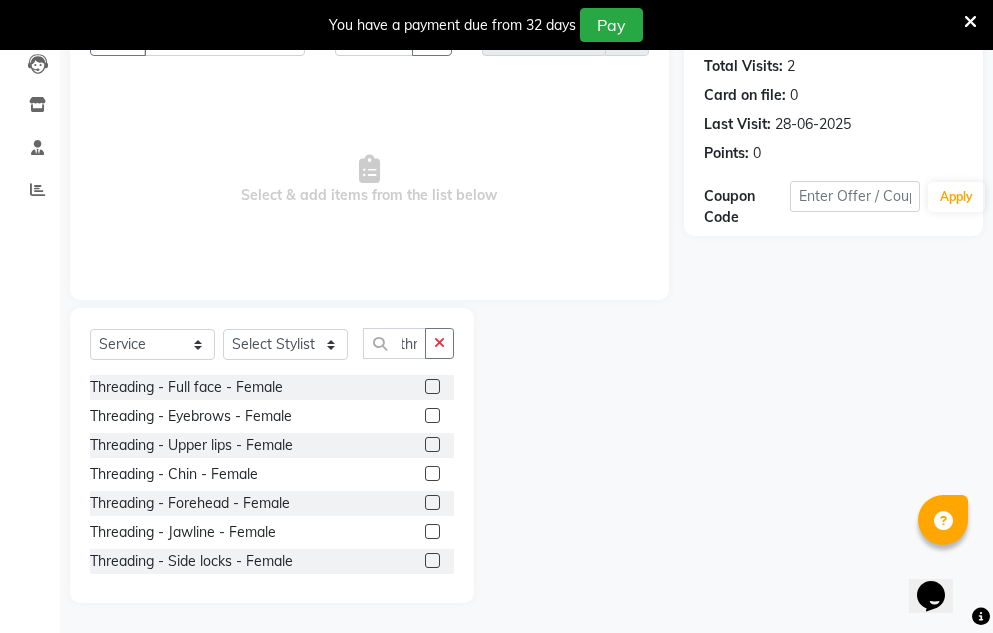 scroll, scrollTop: 0, scrollLeft: 0, axis: both 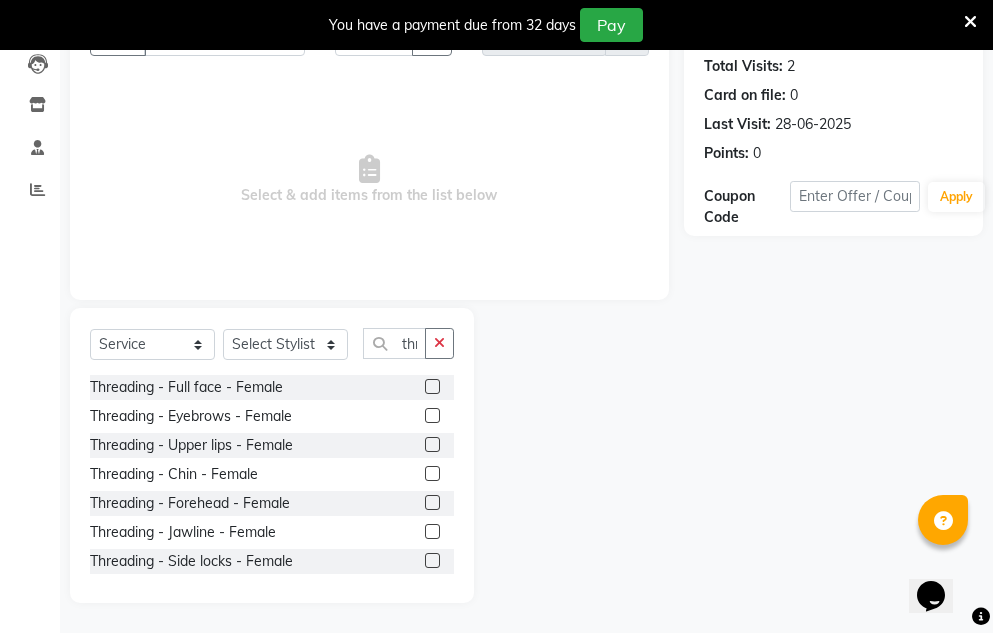 click 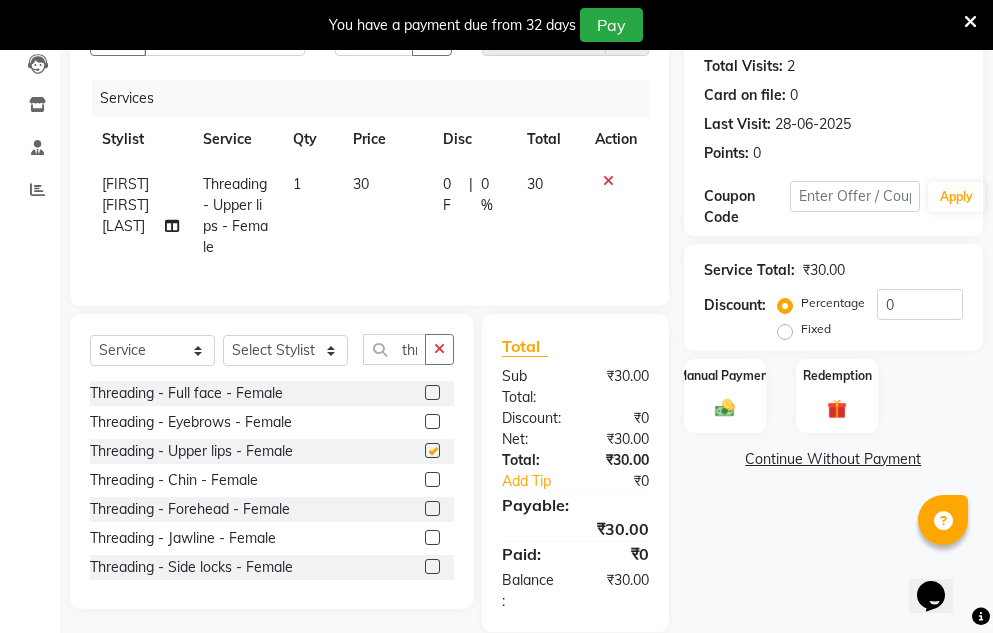 checkbox on "false" 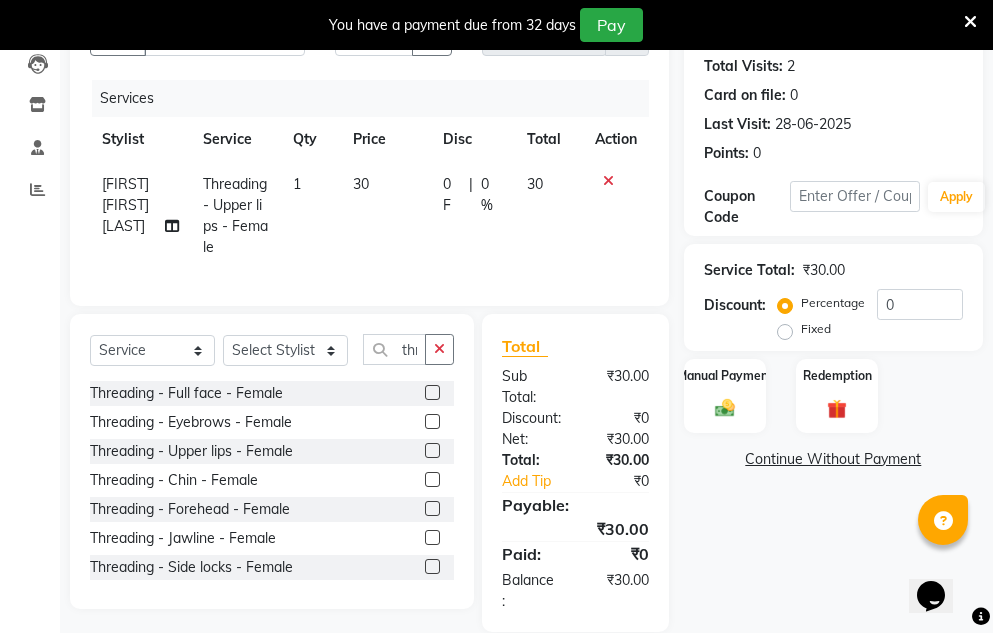 click 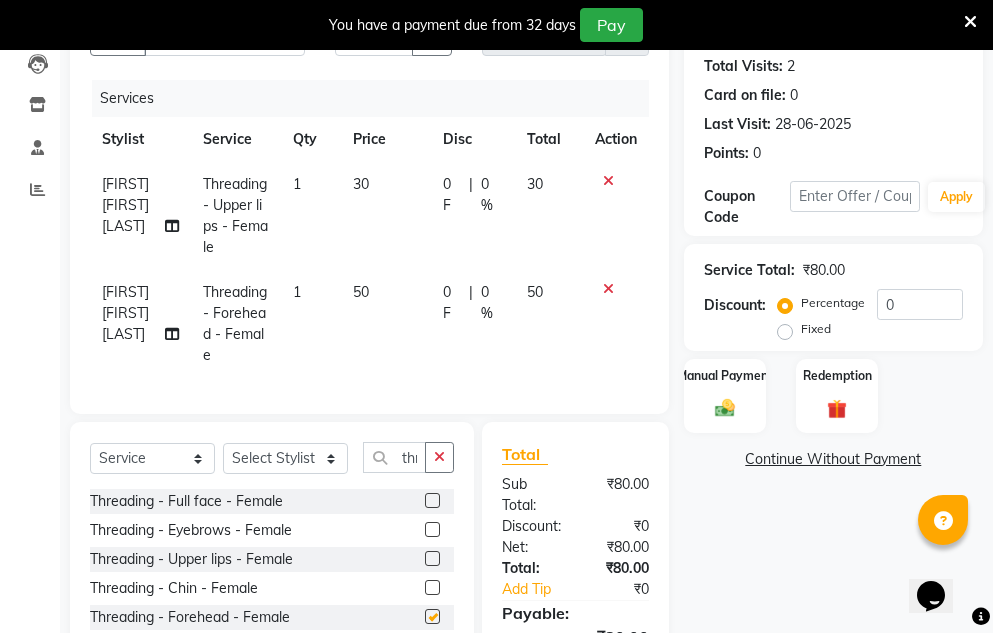 checkbox on "false" 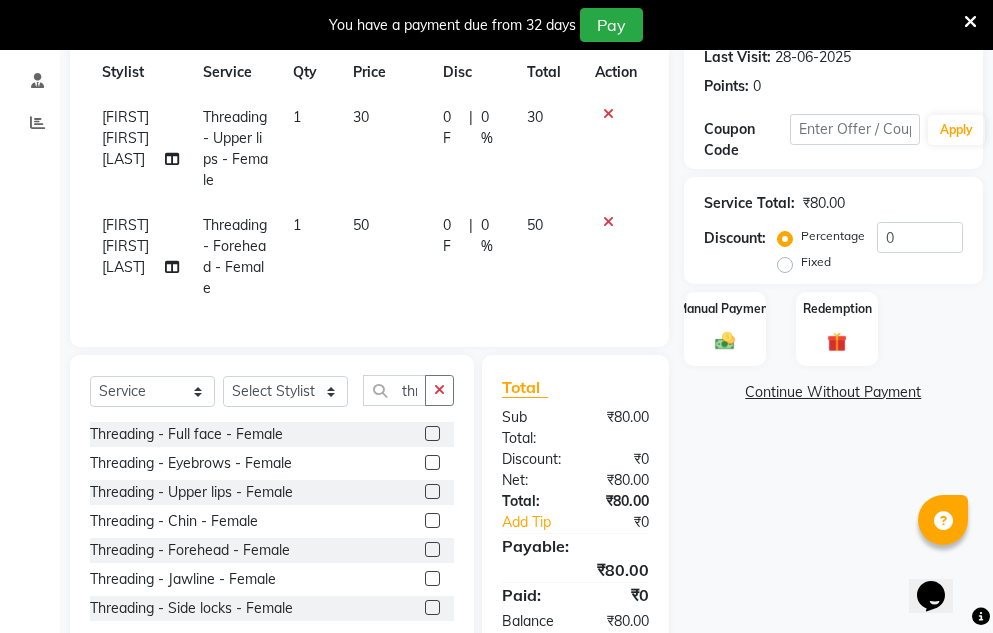 scroll, scrollTop: 397, scrollLeft: 0, axis: vertical 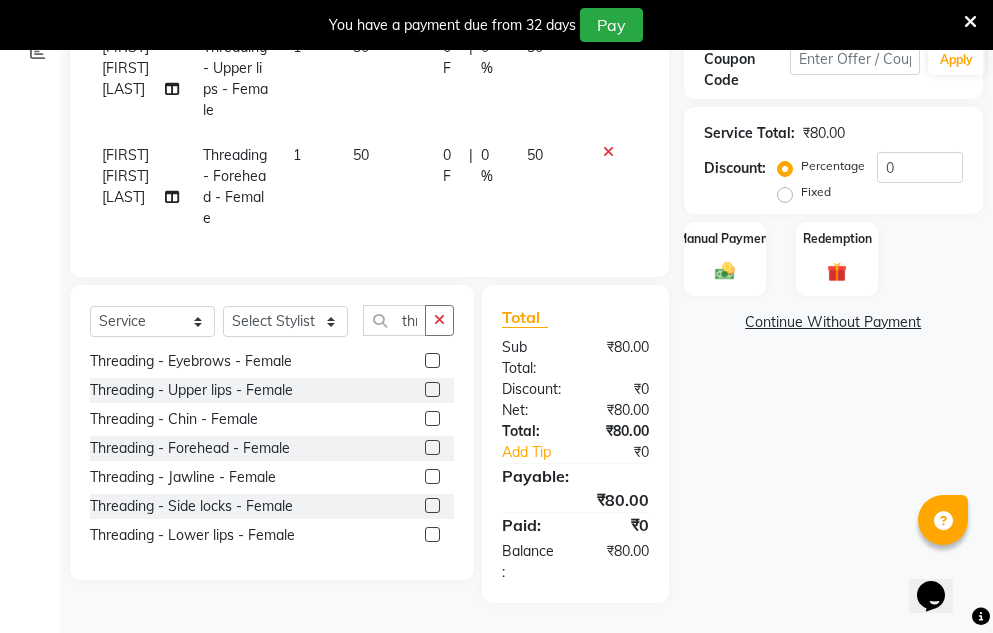 click 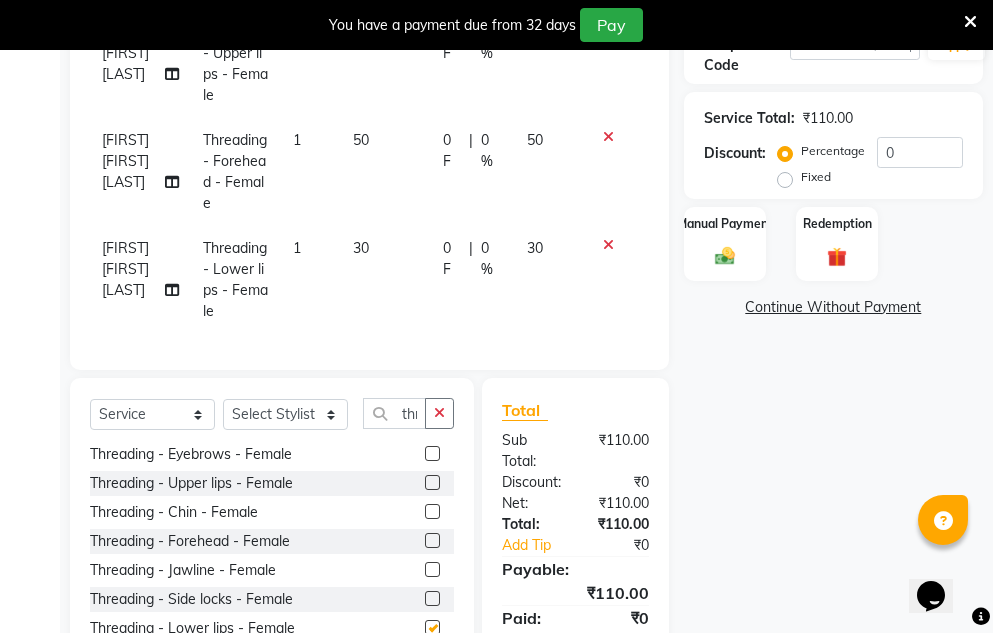 checkbox on "false" 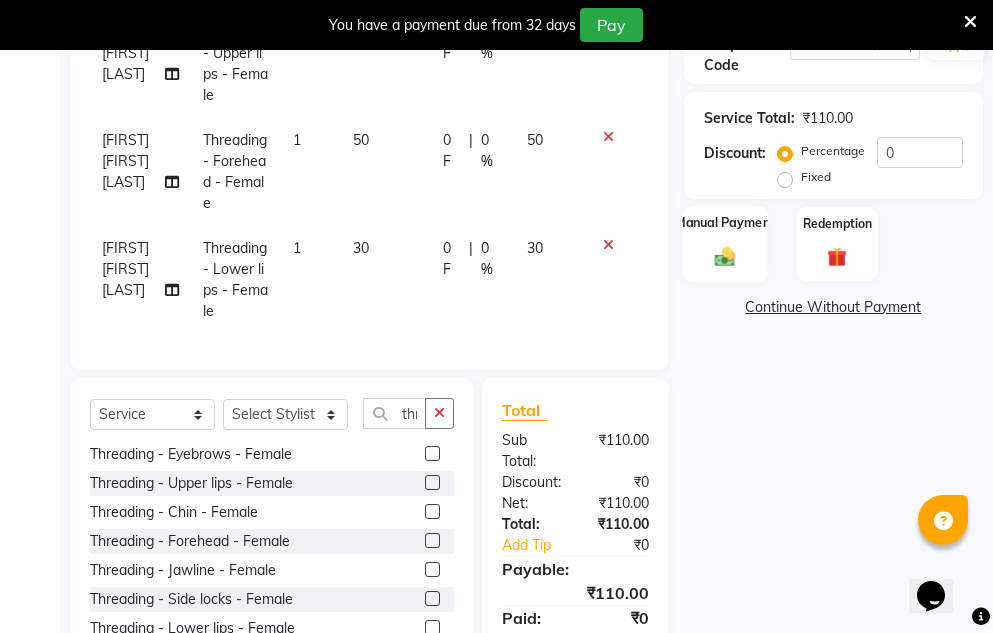 click 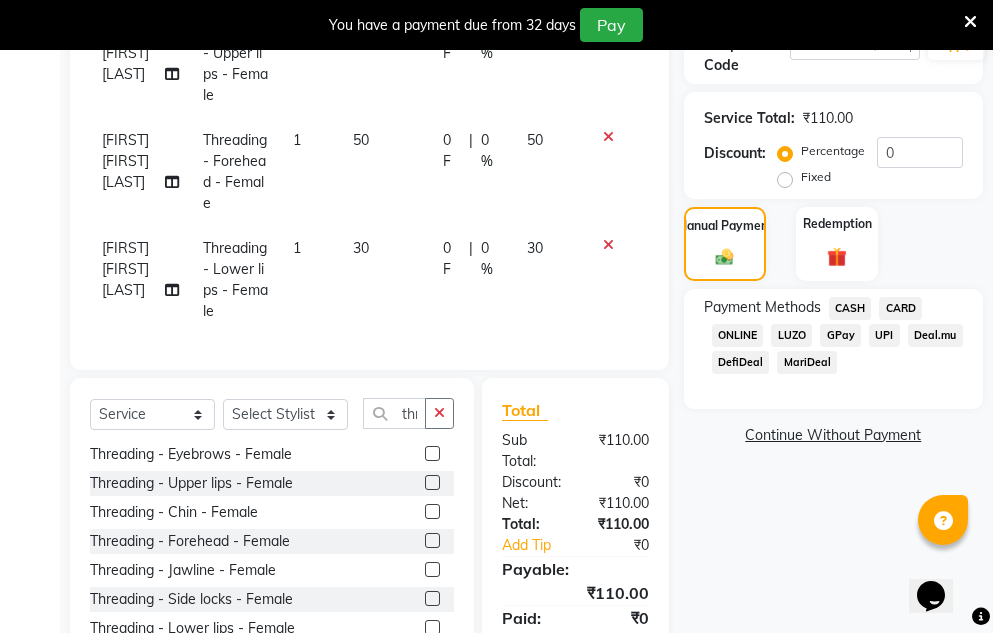 click on "CASH" 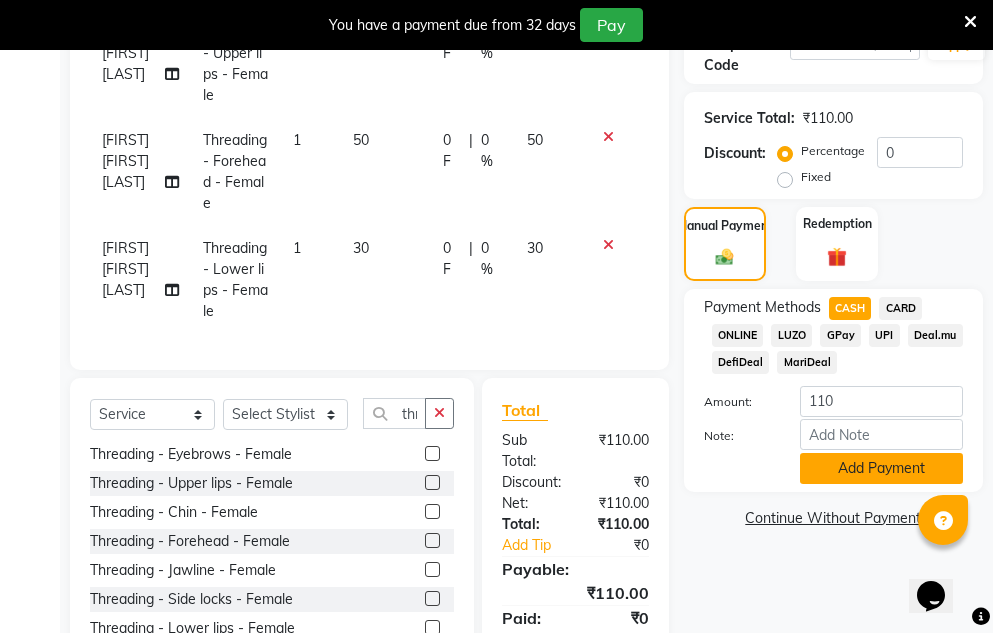 click on "Add Payment" 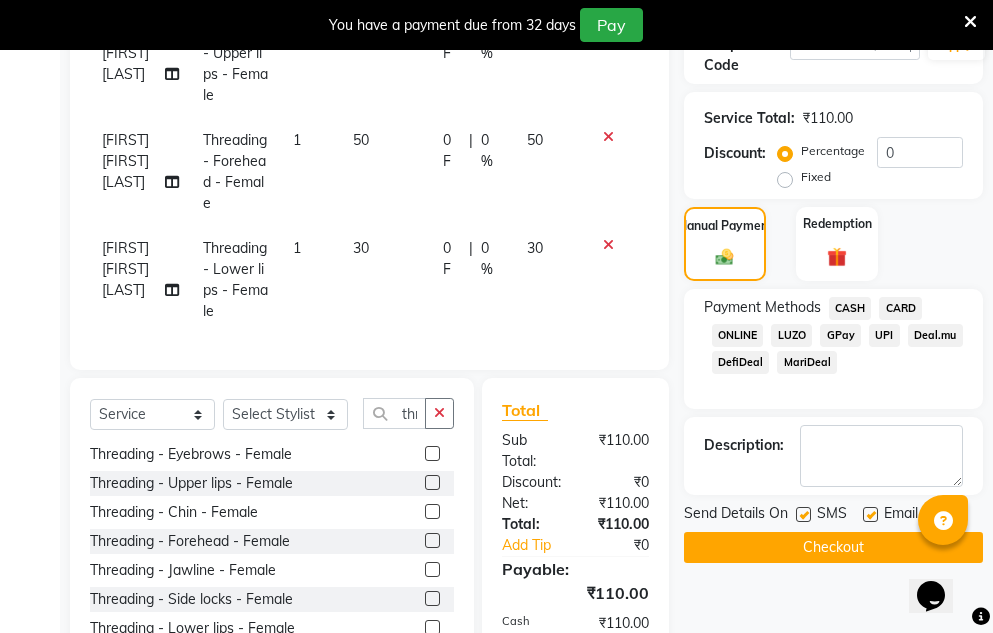 click on "Checkout" 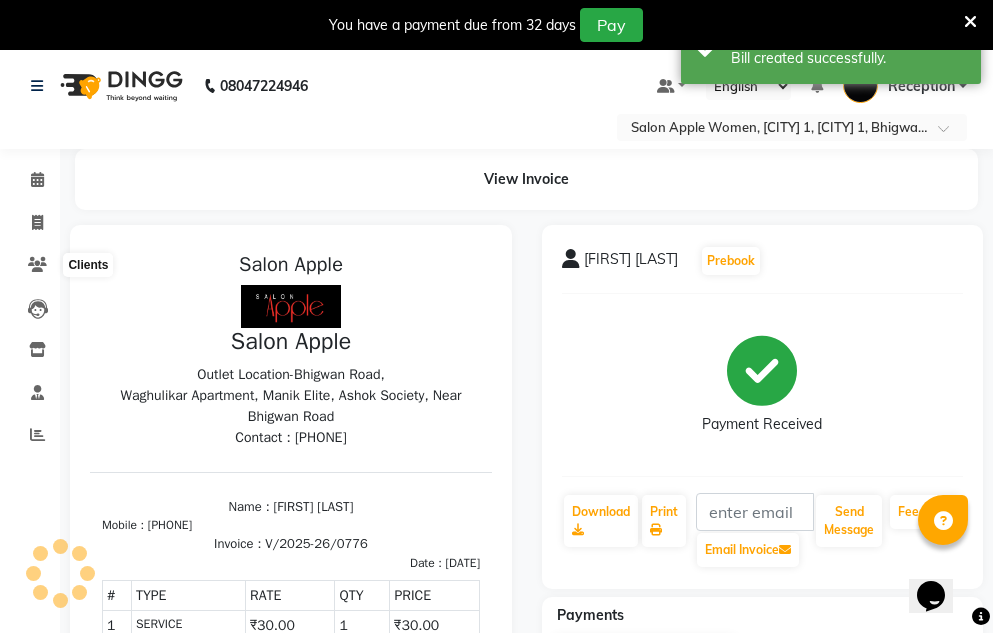 scroll, scrollTop: 0, scrollLeft: 0, axis: both 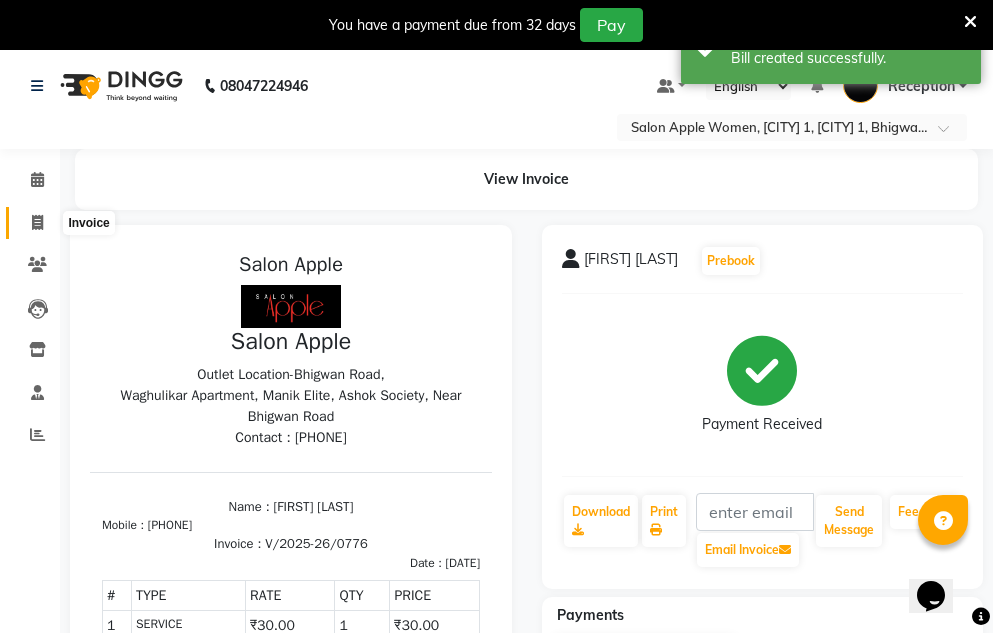 click 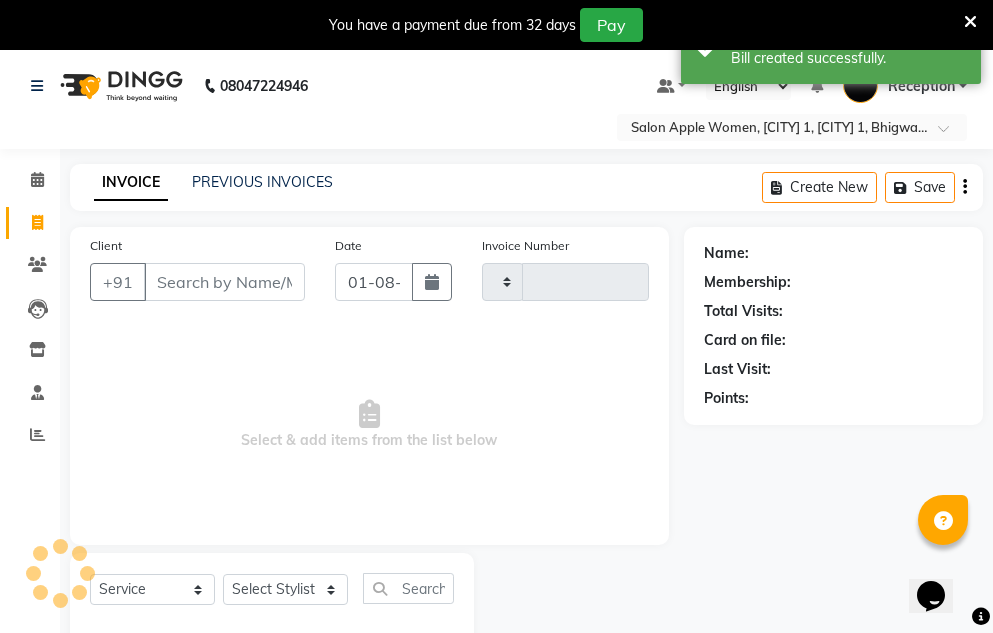 type on "0777" 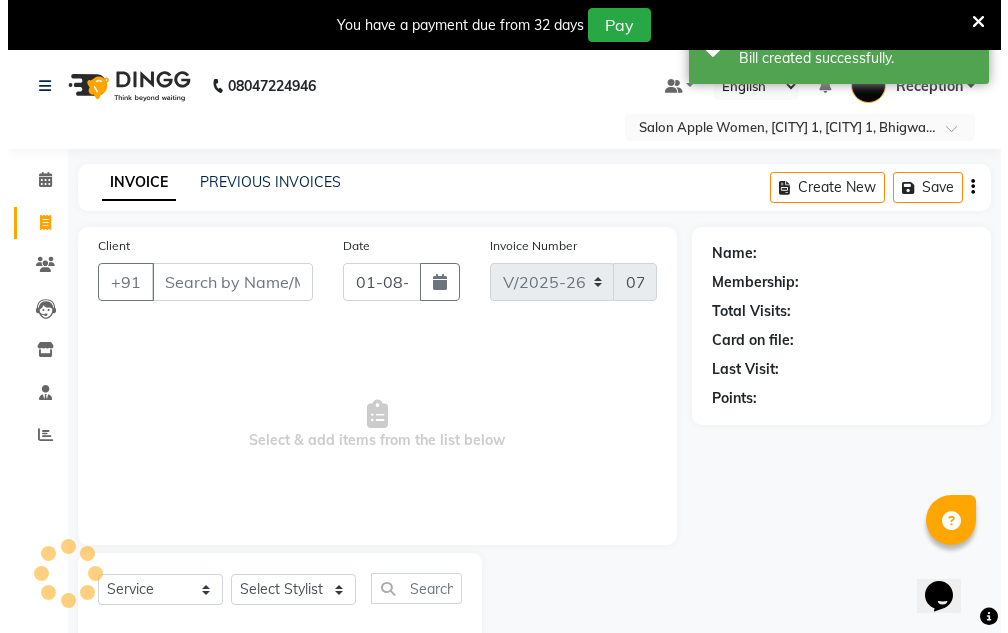 scroll, scrollTop: 50, scrollLeft: 0, axis: vertical 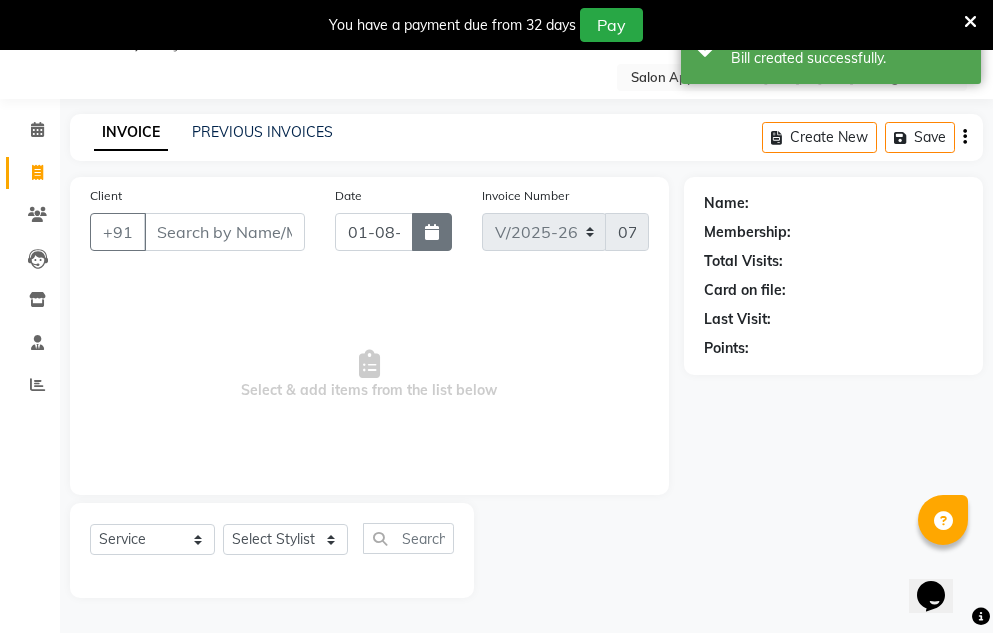 click 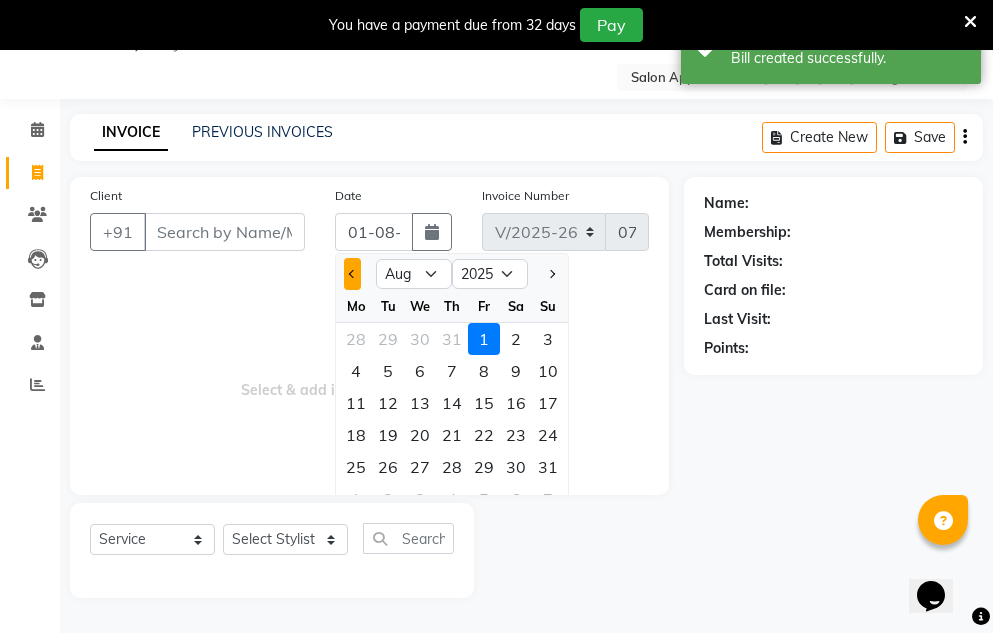 click 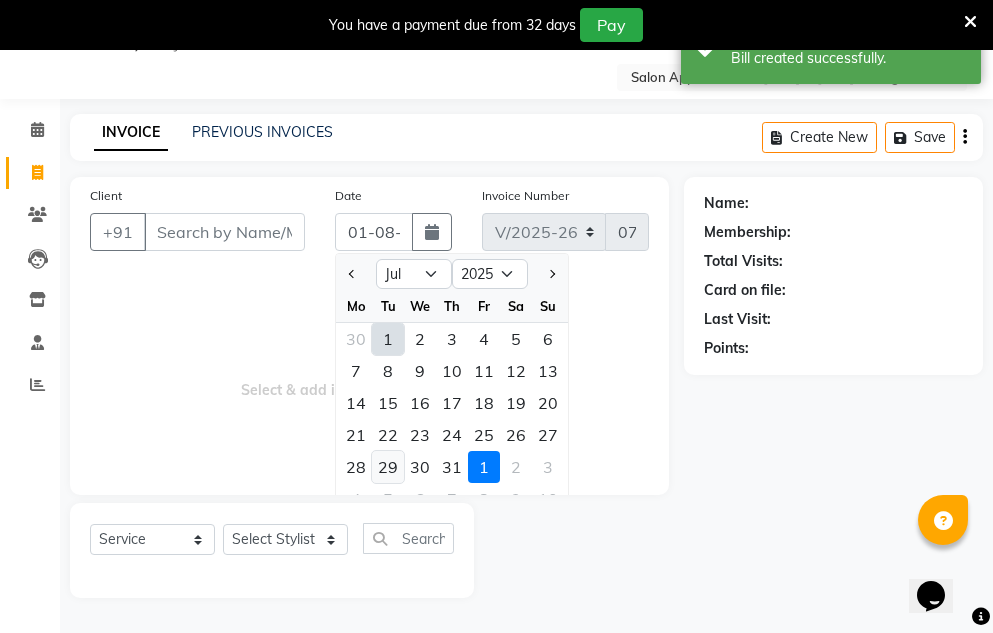 click on "29" 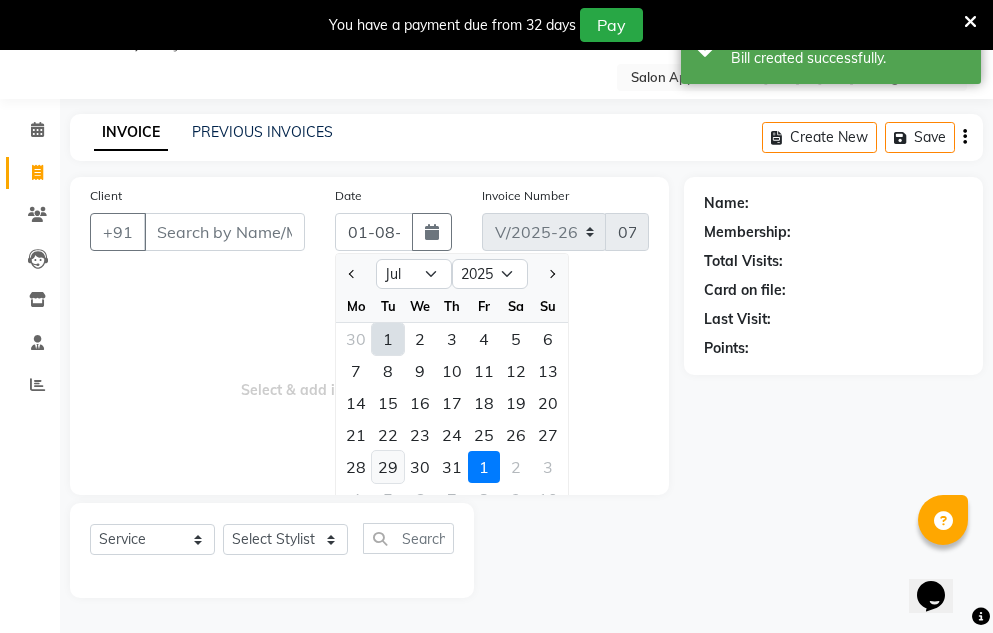 type on "29-07-2025" 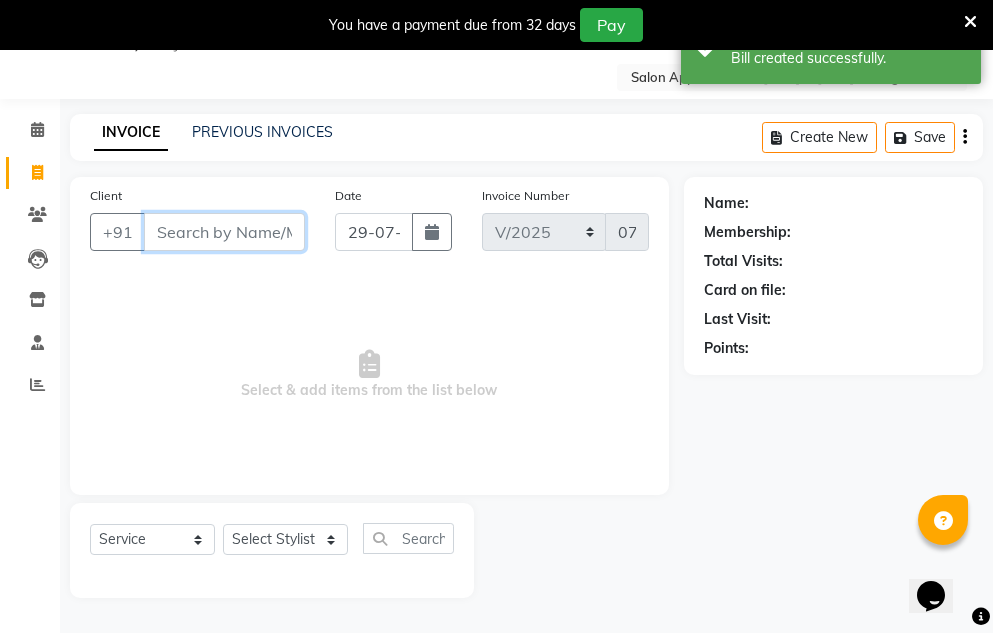 click on "Client" at bounding box center [224, 232] 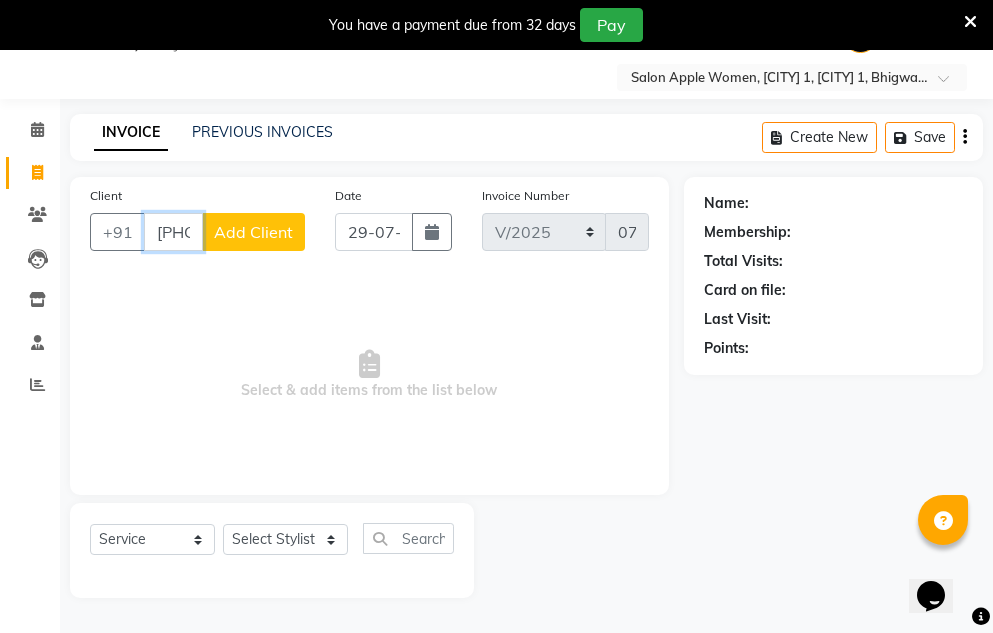 type on "8830521605" 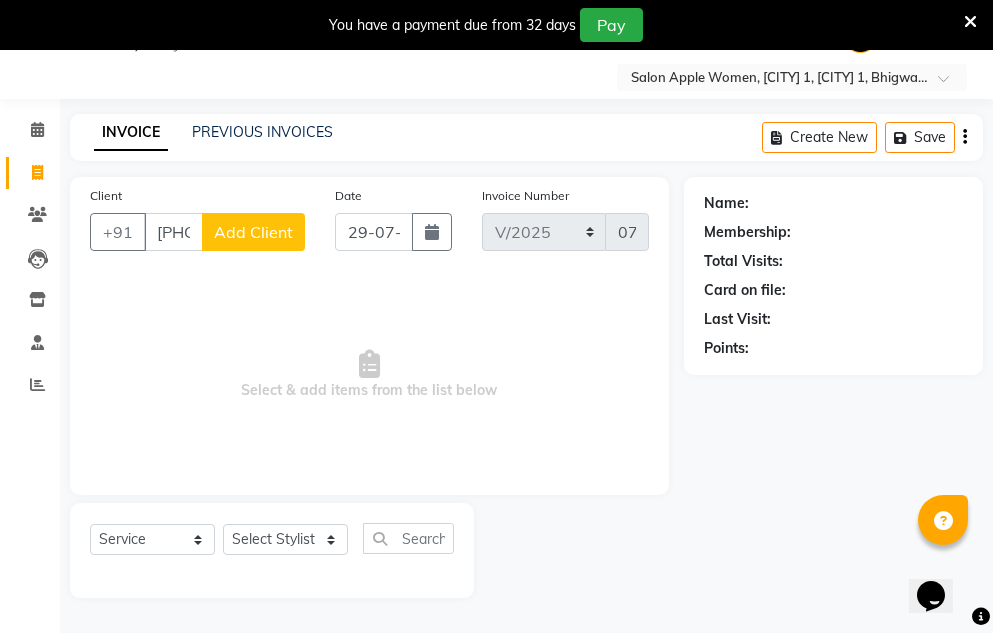 click on "Add Client" 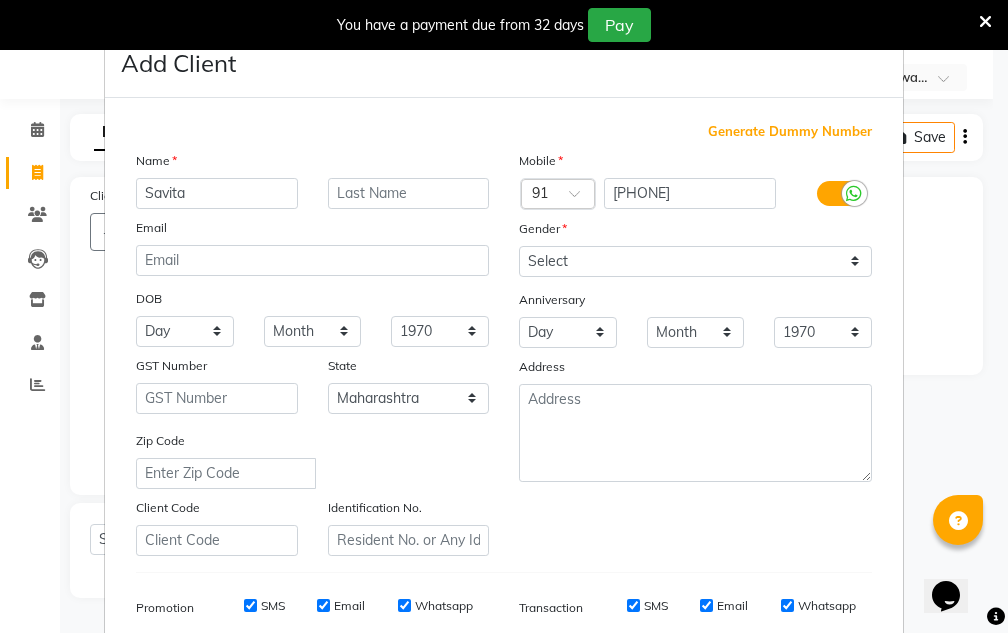 type on "Savita" 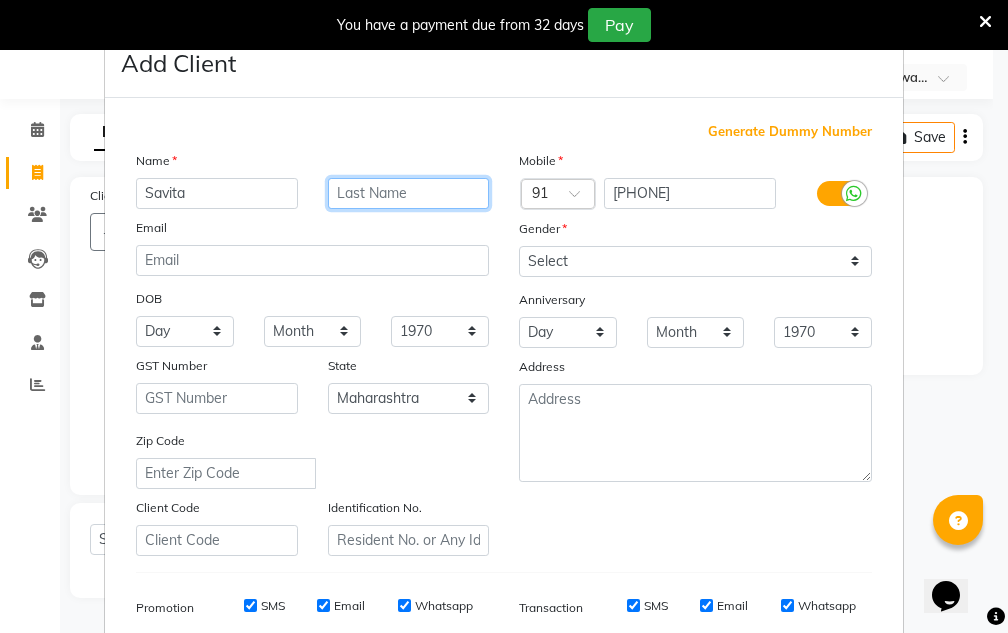 click at bounding box center [409, 193] 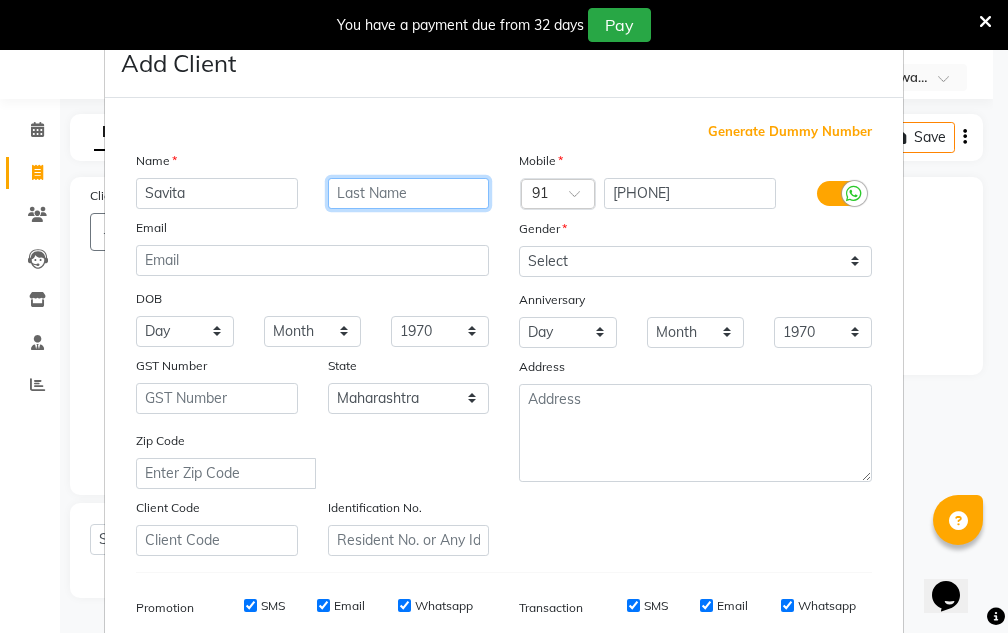 type on "g" 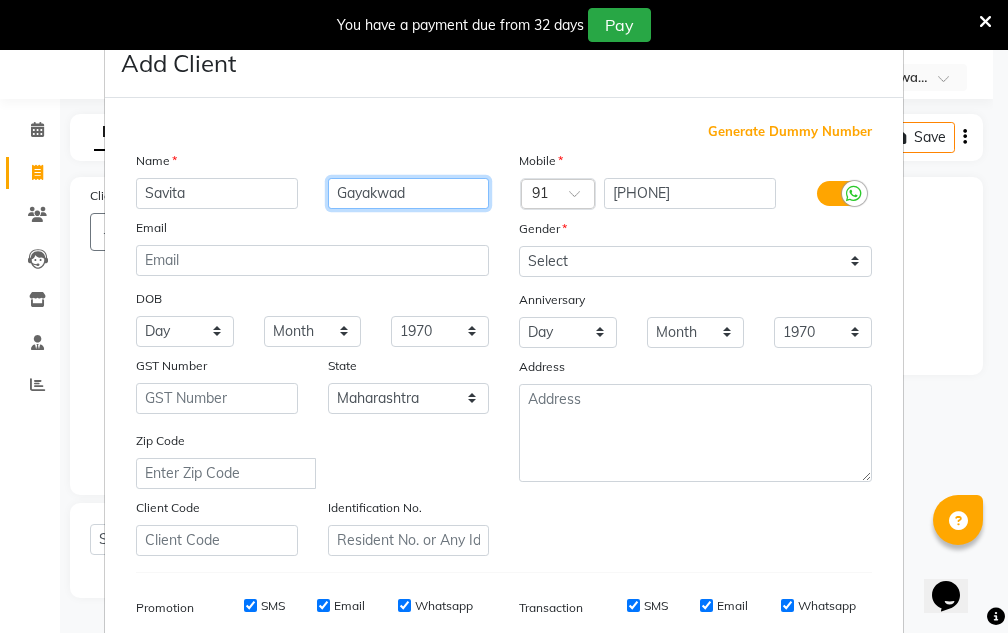 type on "Gayakwad" 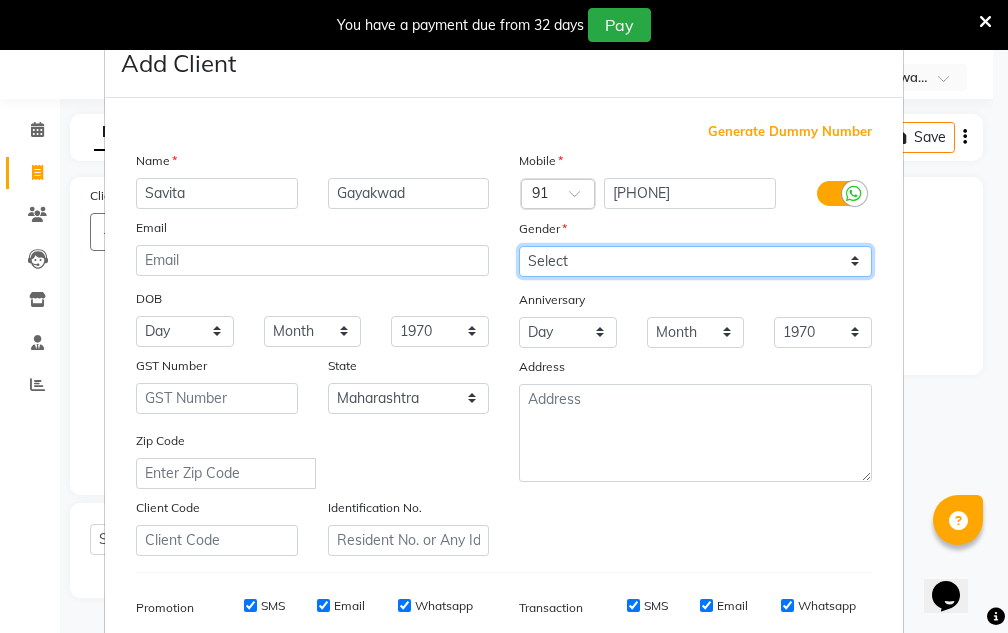click on "Select Male Female Other Prefer Not To Say" at bounding box center [695, 261] 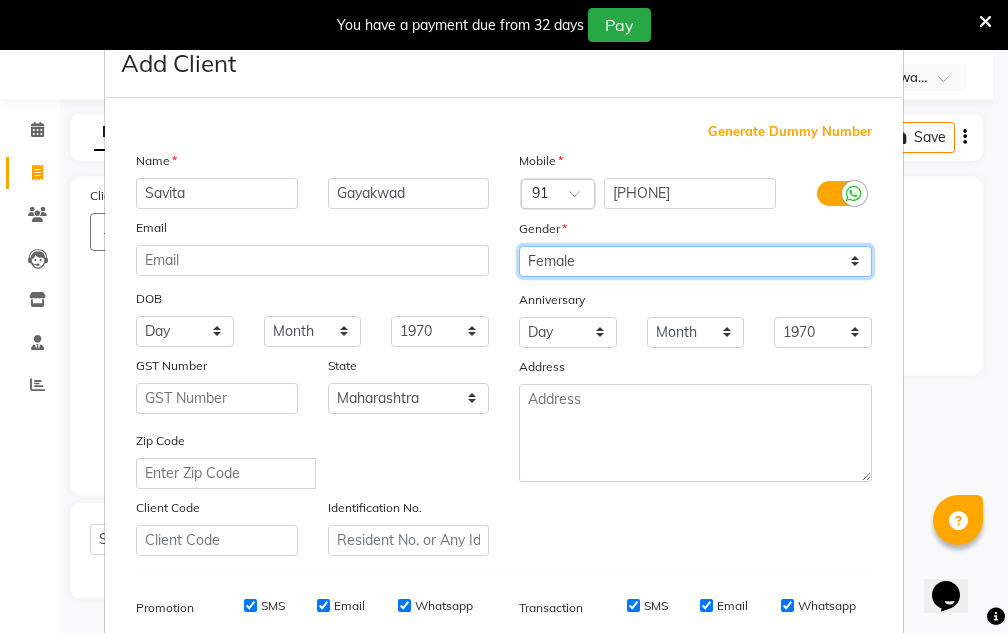 click on "Select Male Female Other Prefer Not To Say" at bounding box center [695, 261] 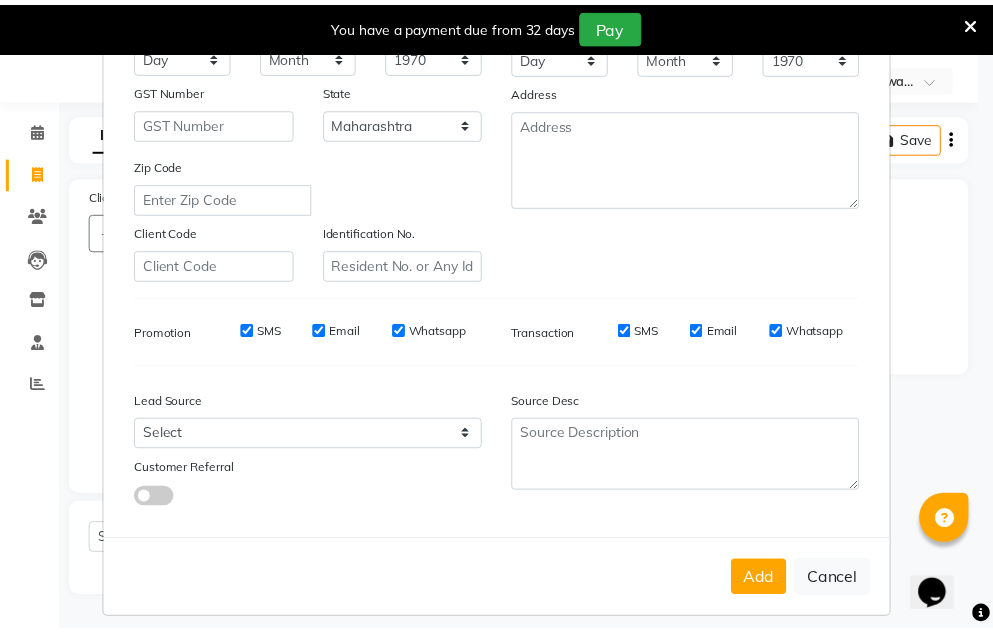 scroll, scrollTop: 290, scrollLeft: 0, axis: vertical 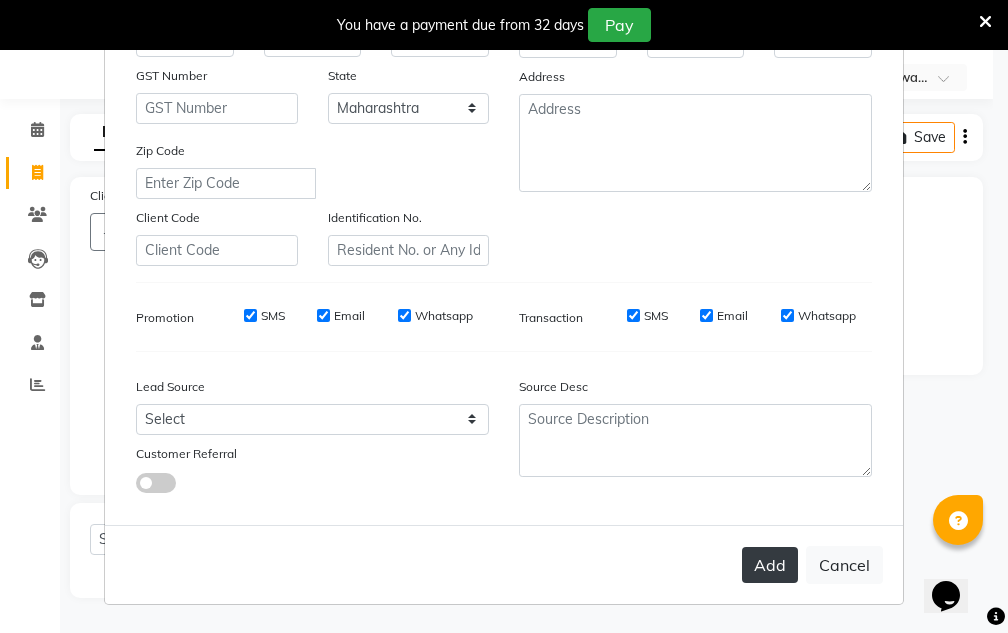 click on "Add" at bounding box center [770, 565] 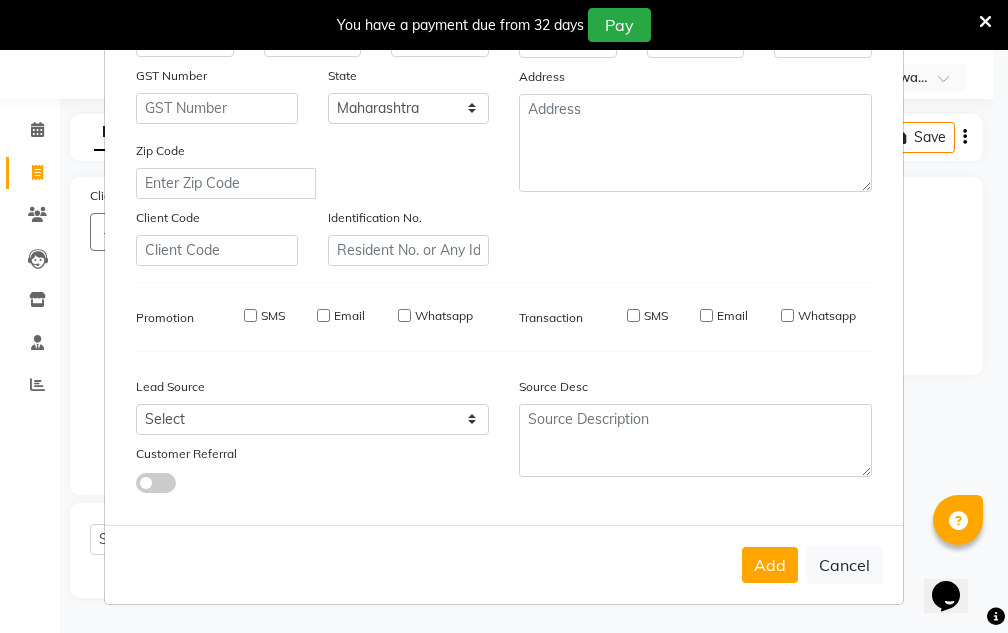 type 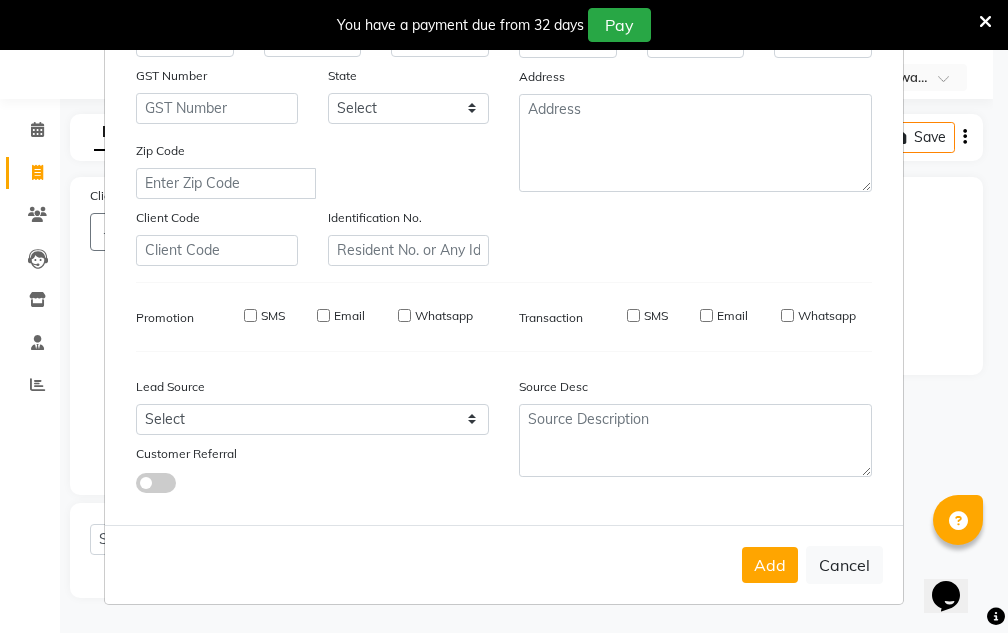 select 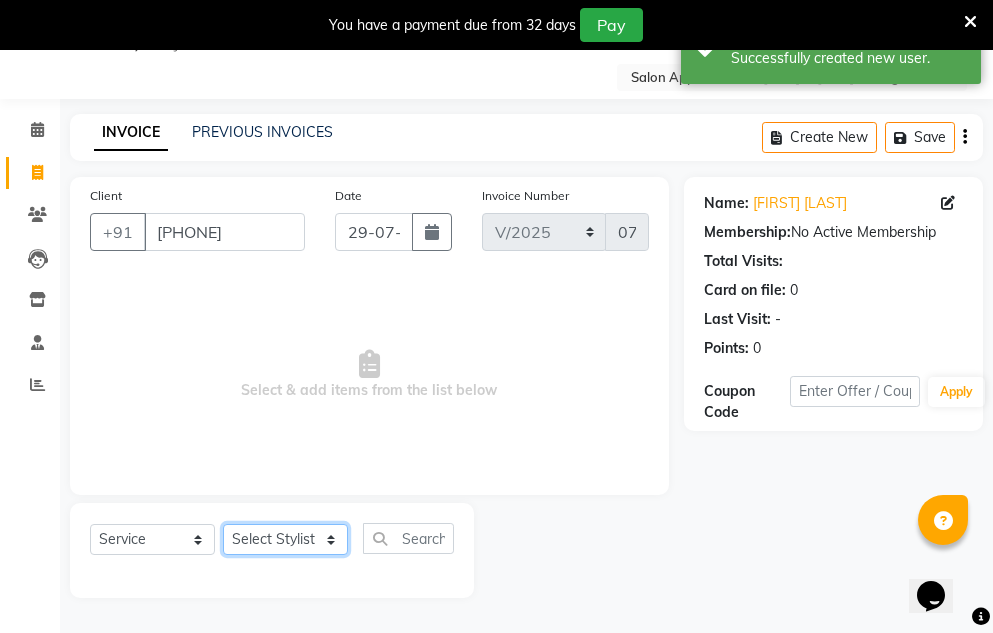click on "Select Stylist Anita Amol mahske Archana Dhavale komal Madhuri Reception Shri Kale" 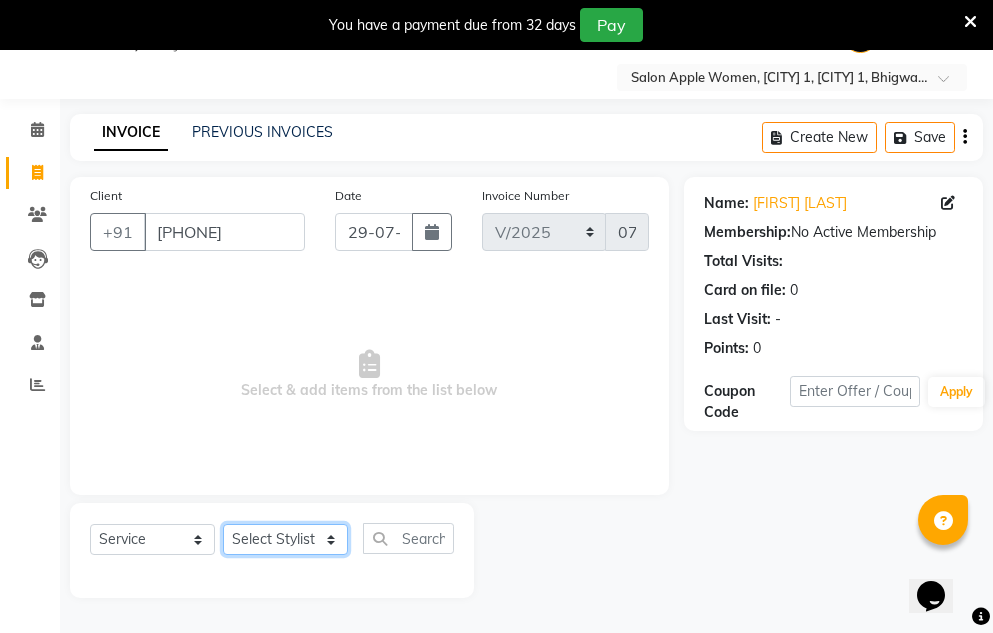 select on "63477" 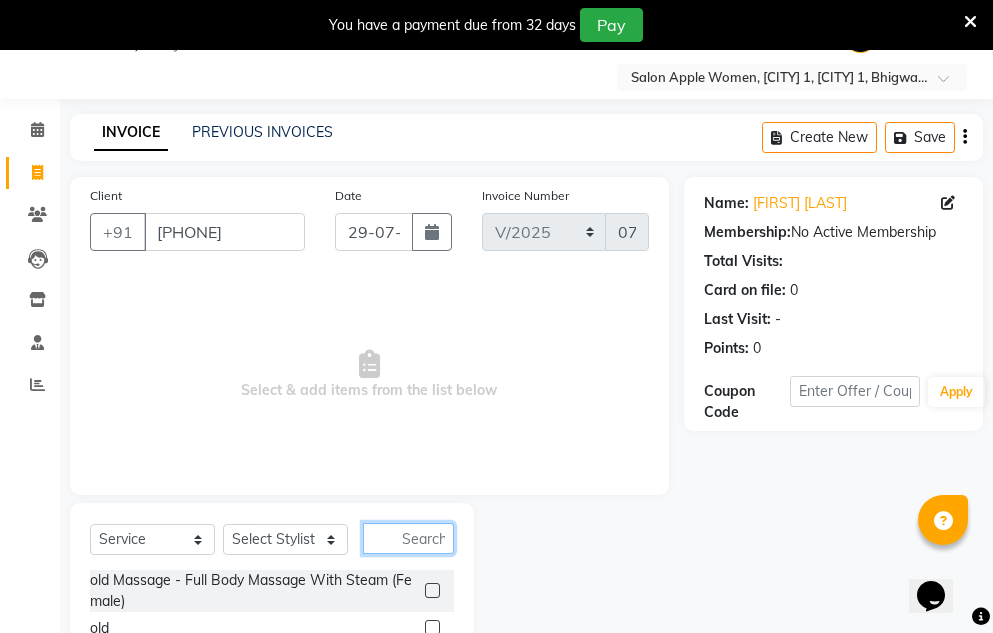 click 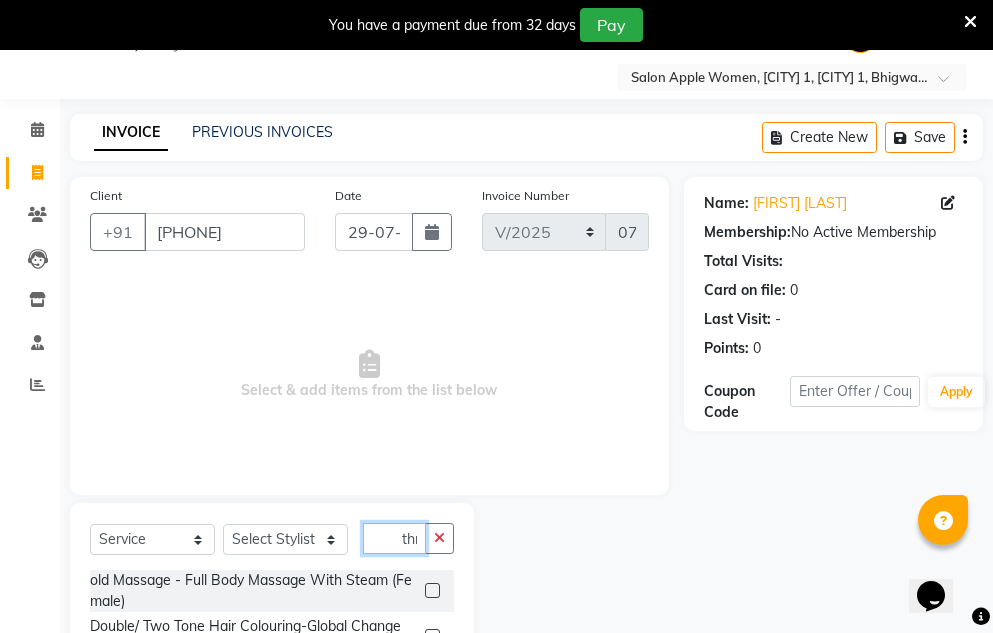 scroll, scrollTop: 0, scrollLeft: 2, axis: horizontal 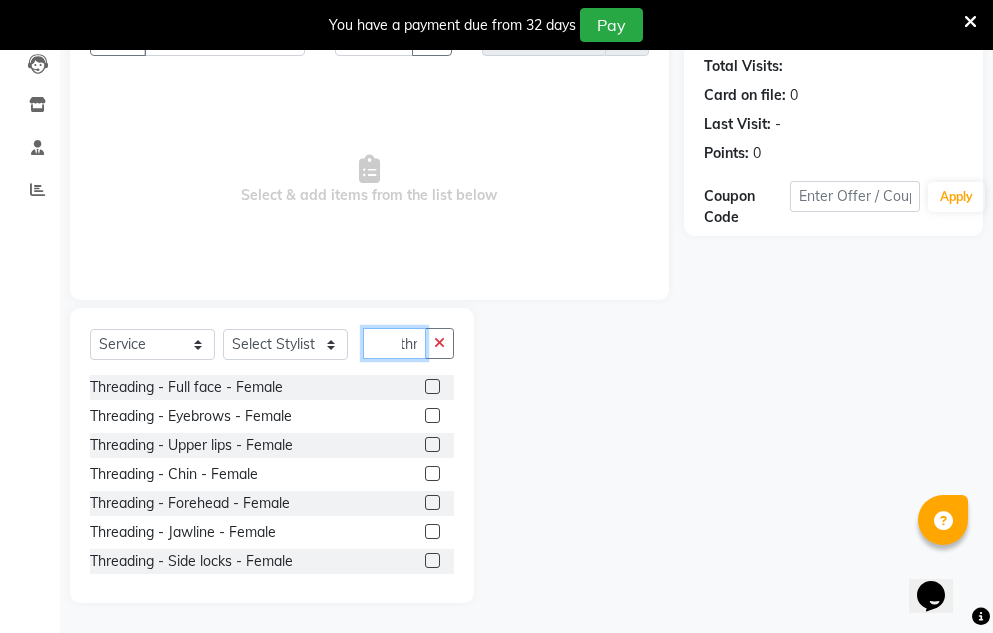 type on "thr" 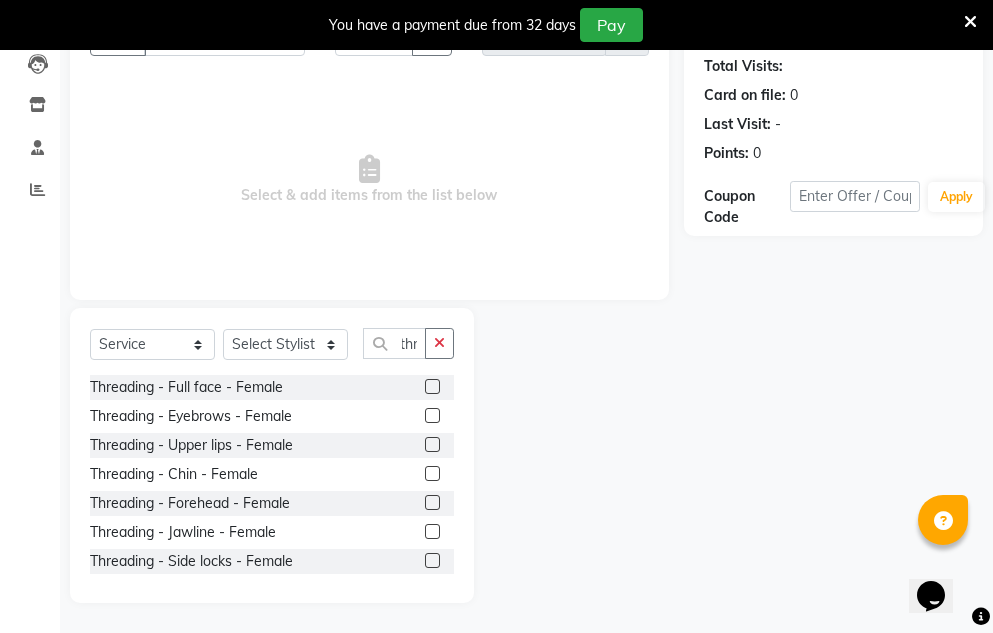 scroll, scrollTop: 0, scrollLeft: 0, axis: both 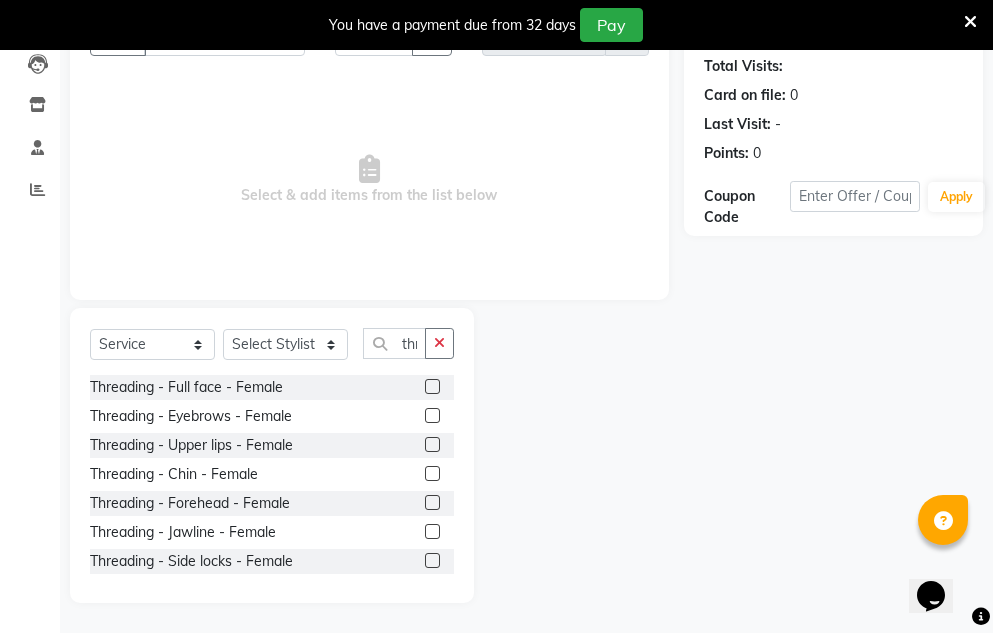 click 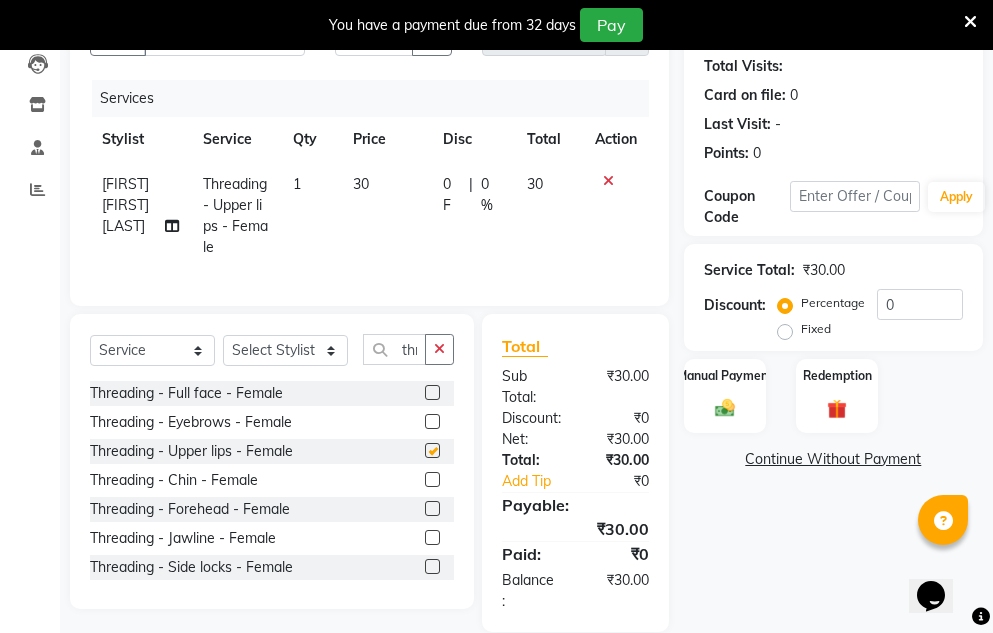 checkbox on "false" 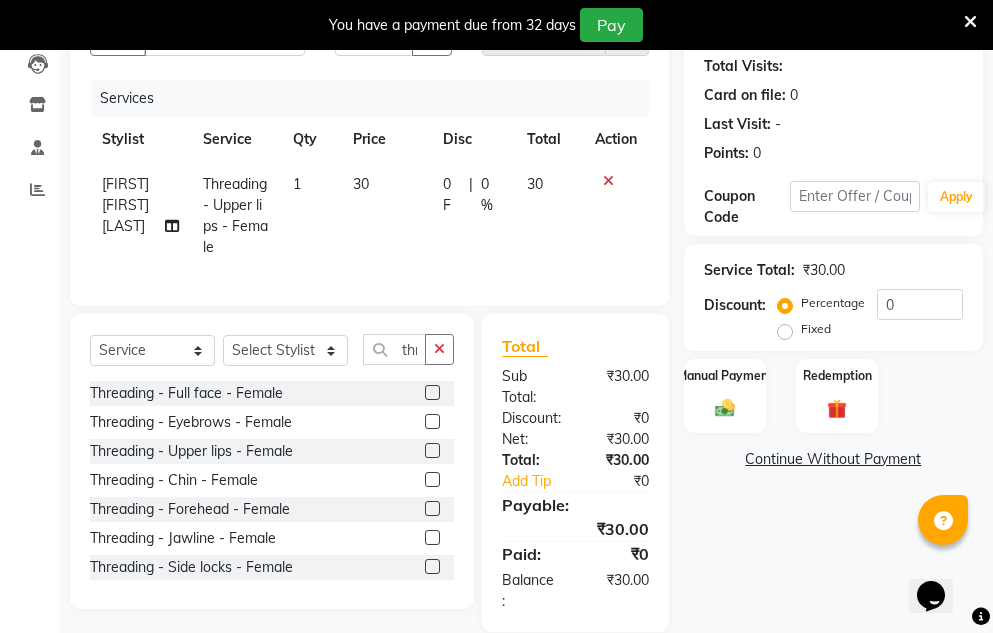 click 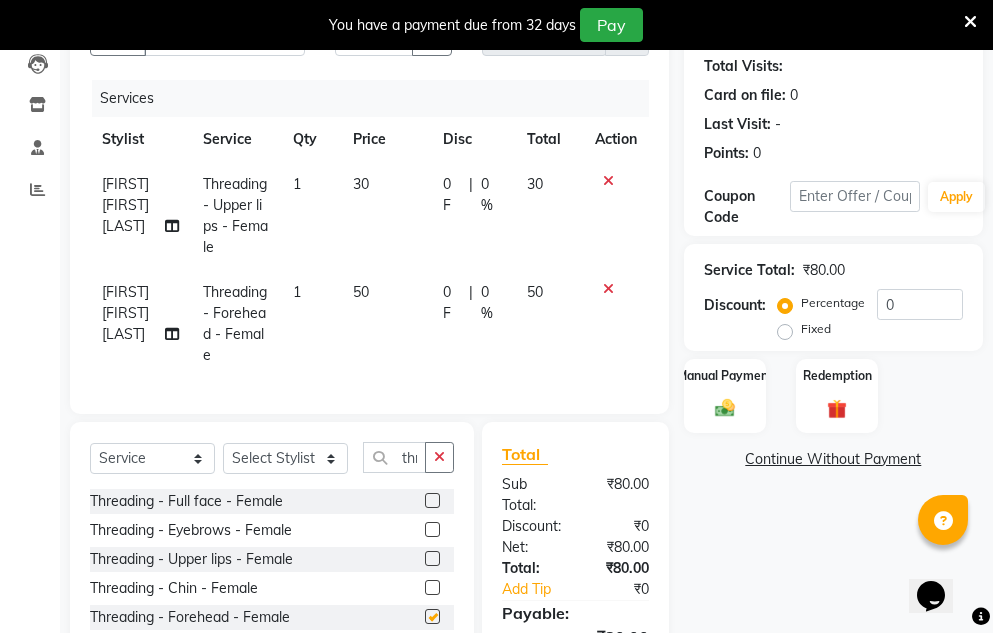checkbox on "false" 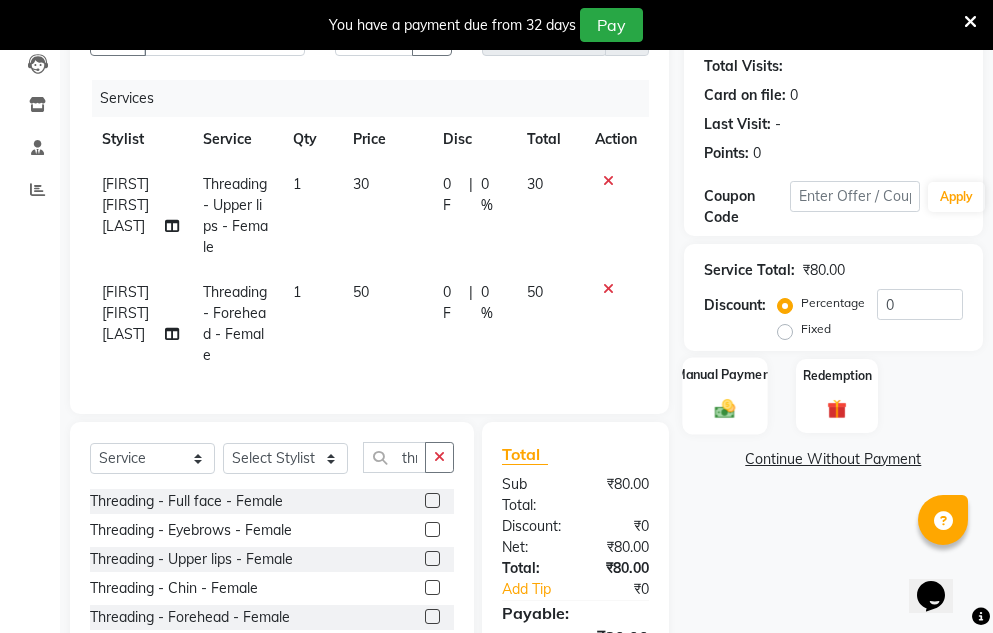 click 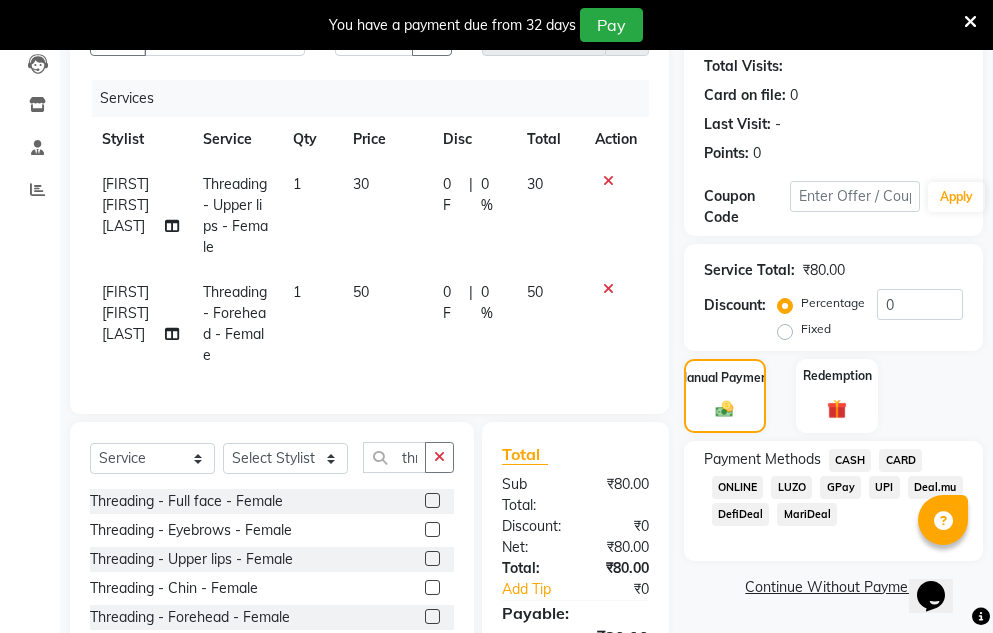 click on "CASH" 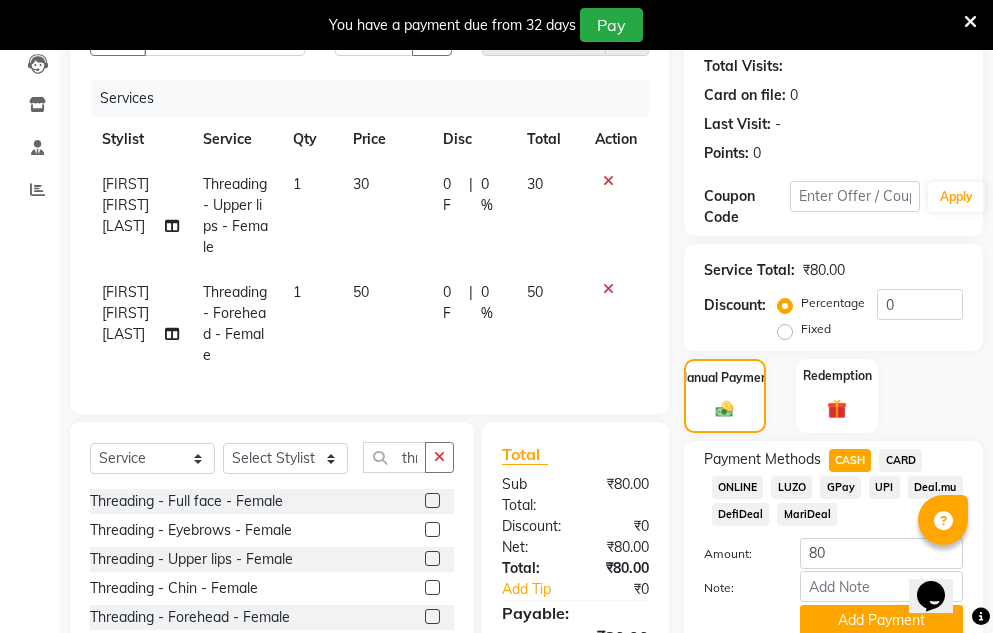 scroll, scrollTop: 397, scrollLeft: 0, axis: vertical 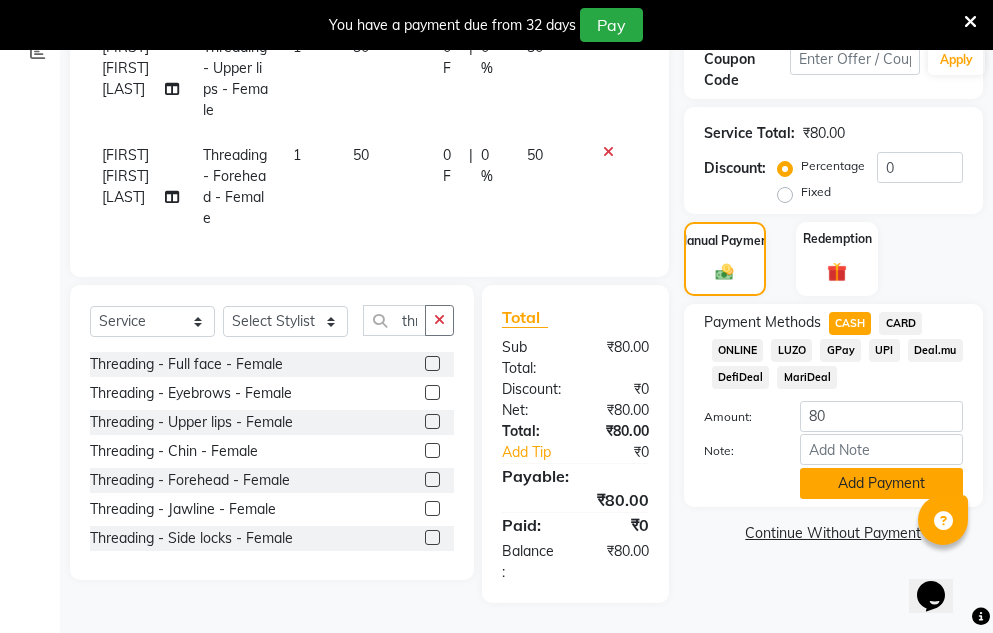 click on "Add Payment" 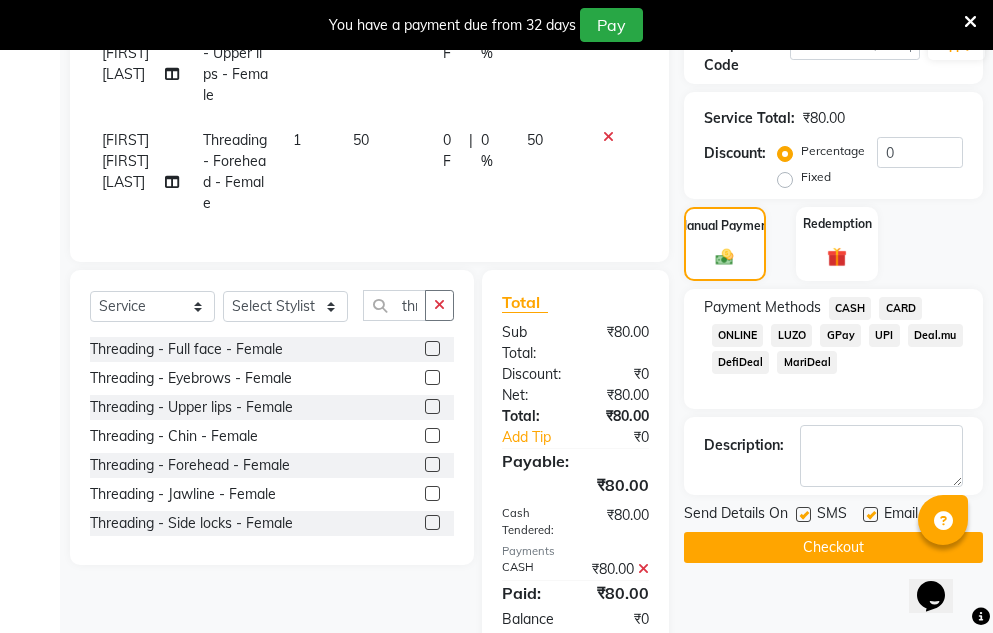 click on "Checkout" 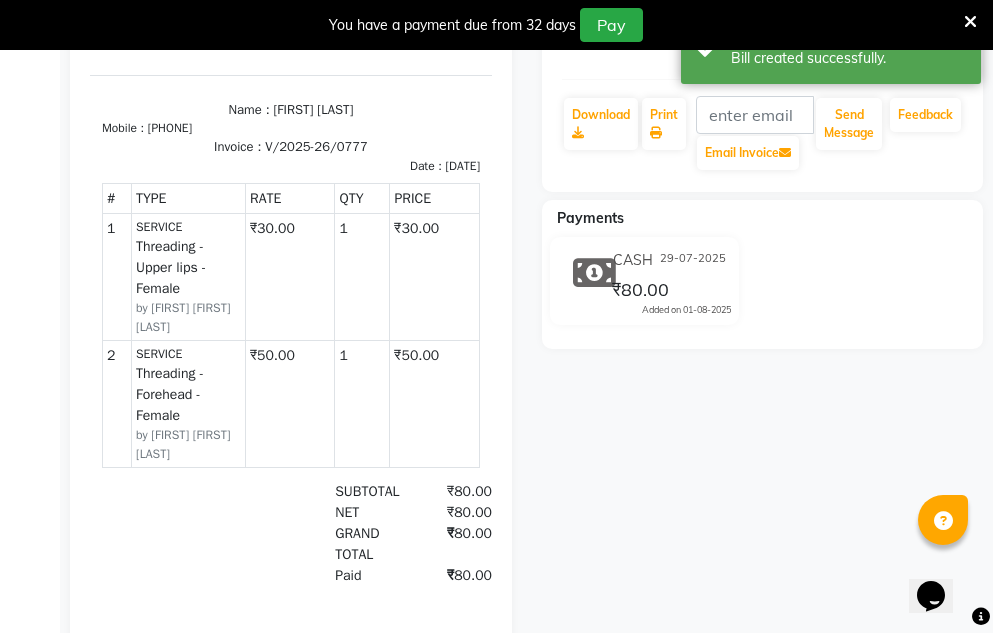 scroll, scrollTop: 0, scrollLeft: 0, axis: both 